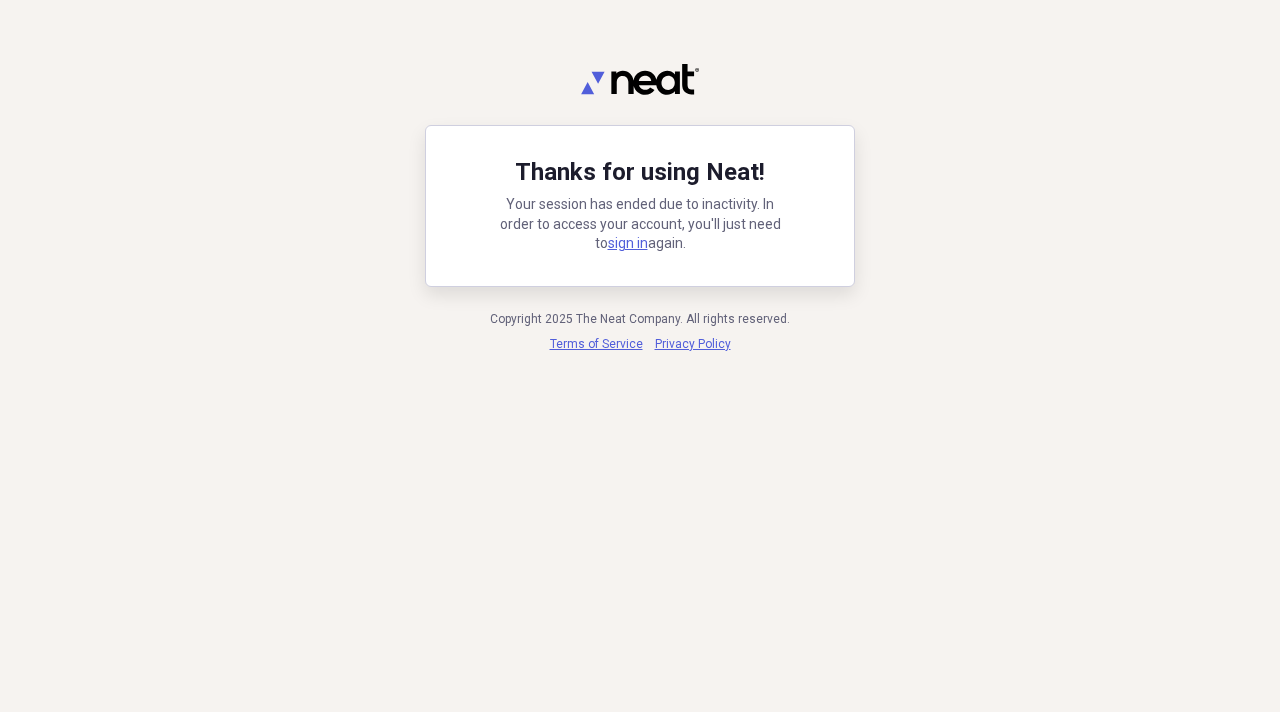 scroll, scrollTop: 0, scrollLeft: 0, axis: both 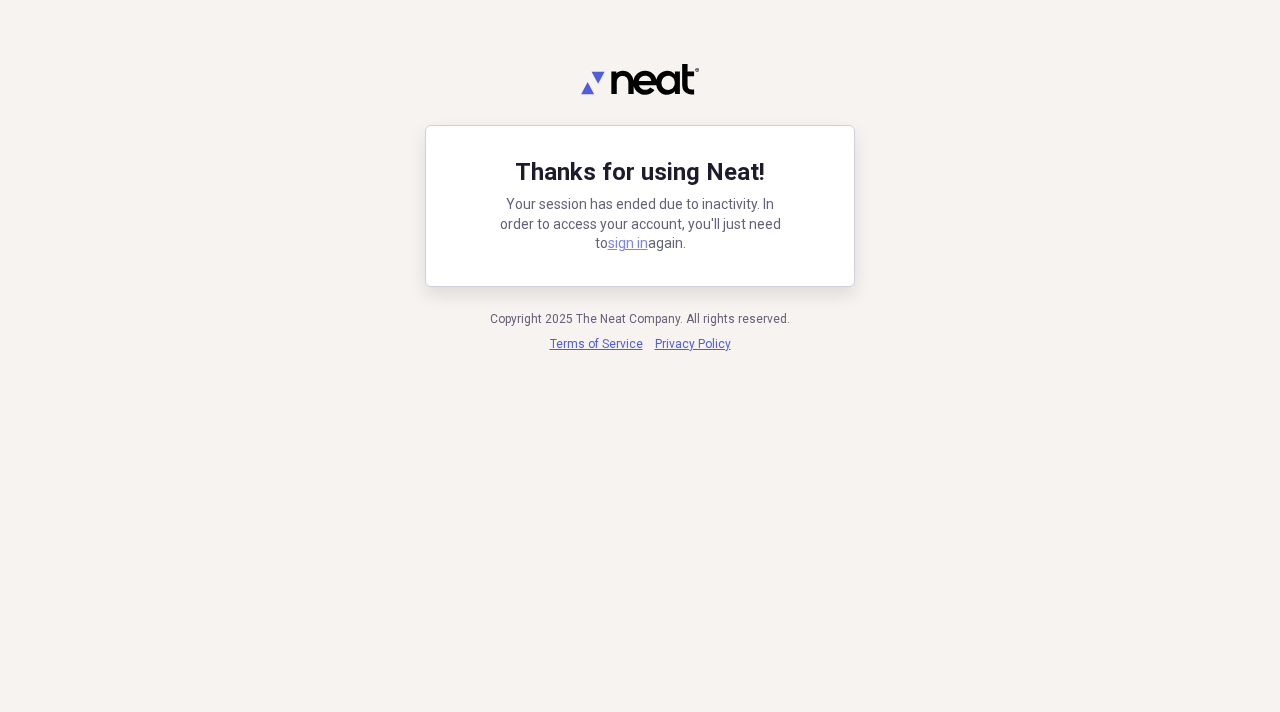click on "sign in" at bounding box center [628, 243] 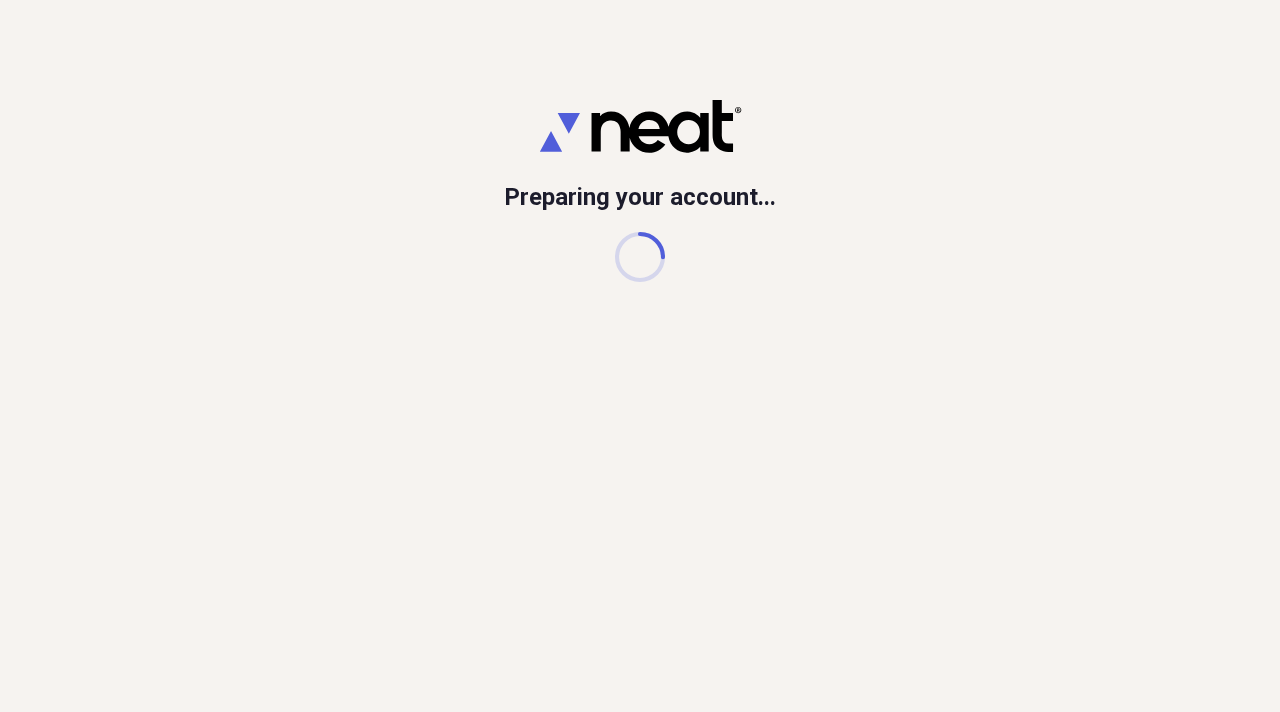 scroll, scrollTop: 0, scrollLeft: 0, axis: both 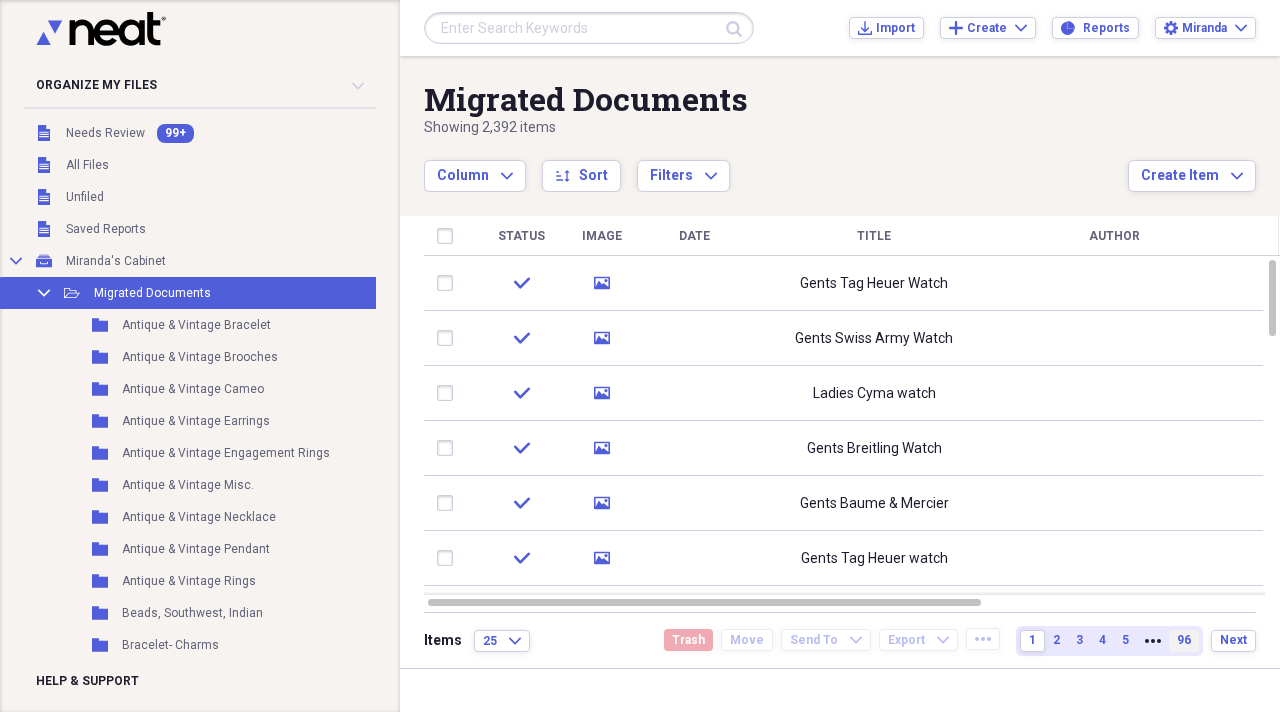 click on "96" at bounding box center (1184, 641) 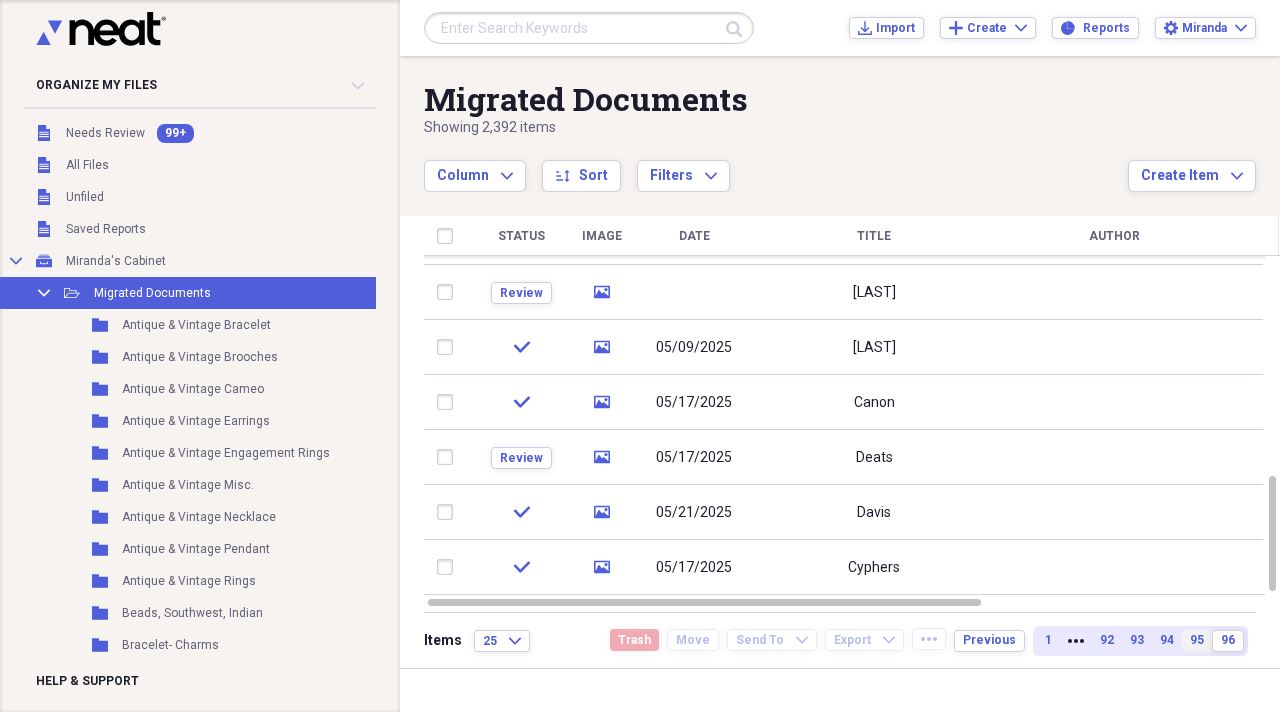 click on "95" at bounding box center (1197, 640) 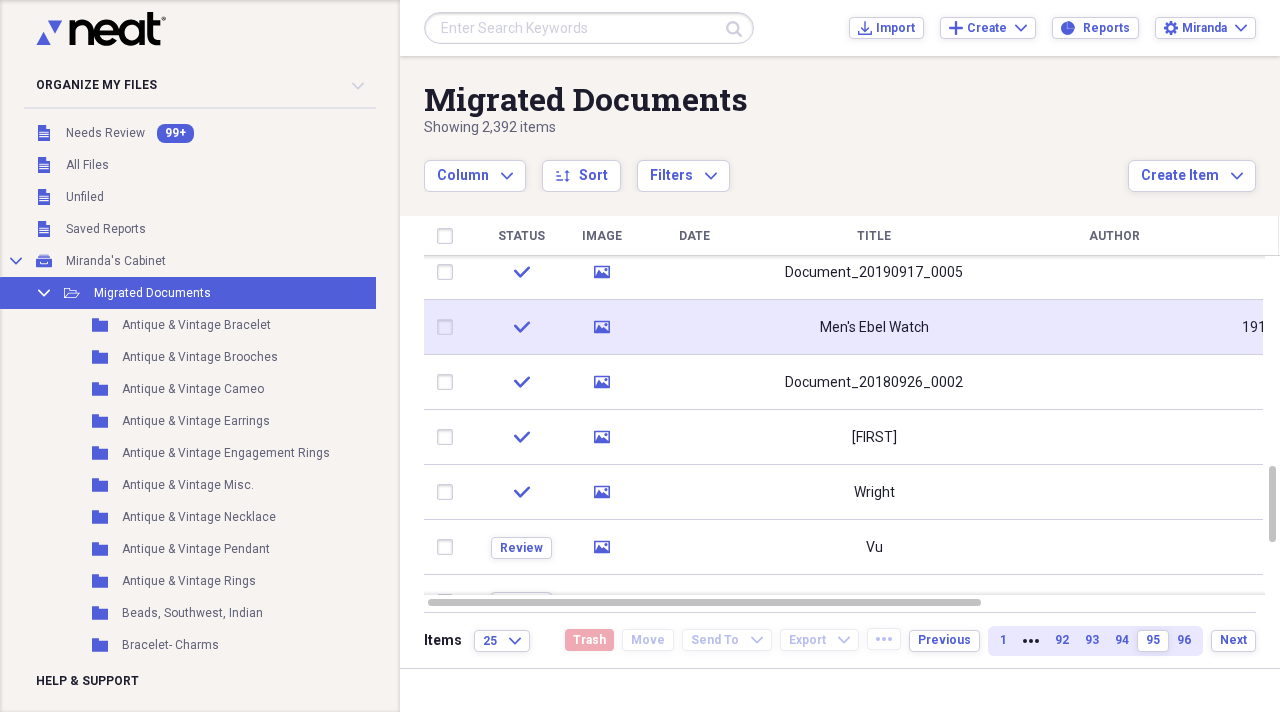 click on "Men's Ebel Watch" at bounding box center [874, 328] 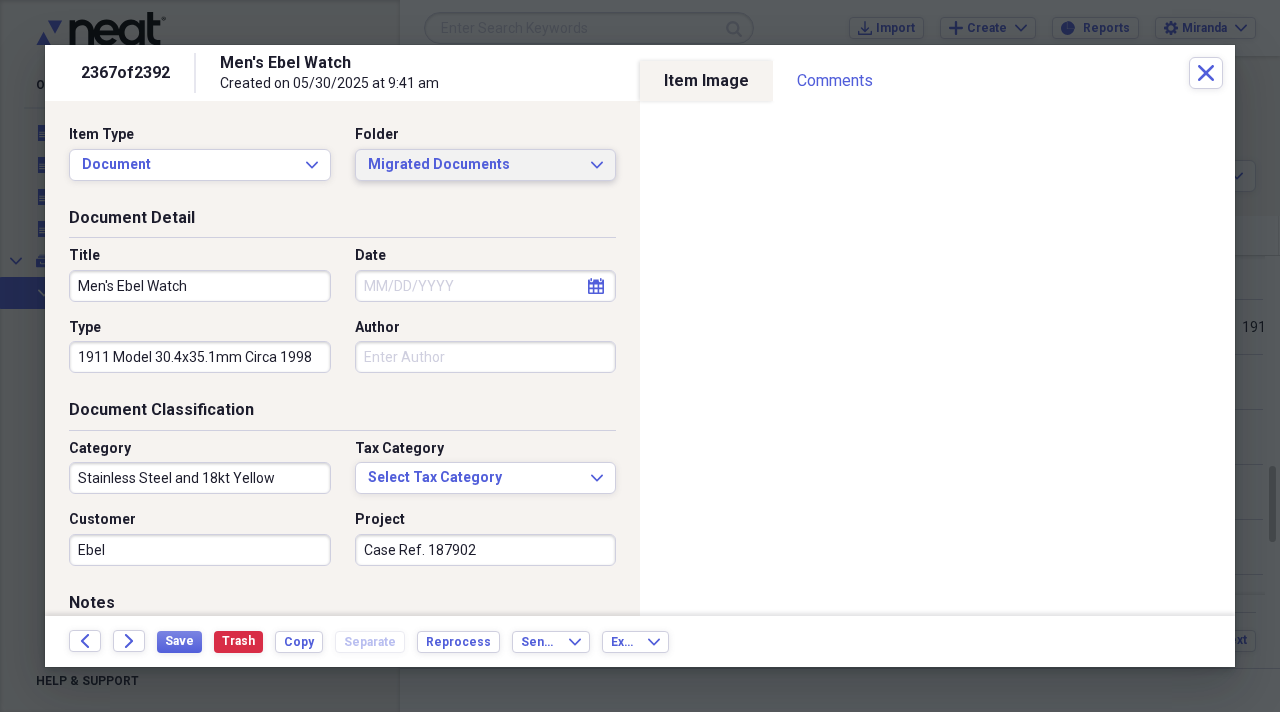 click on "Migrated Documents" at bounding box center (474, 165) 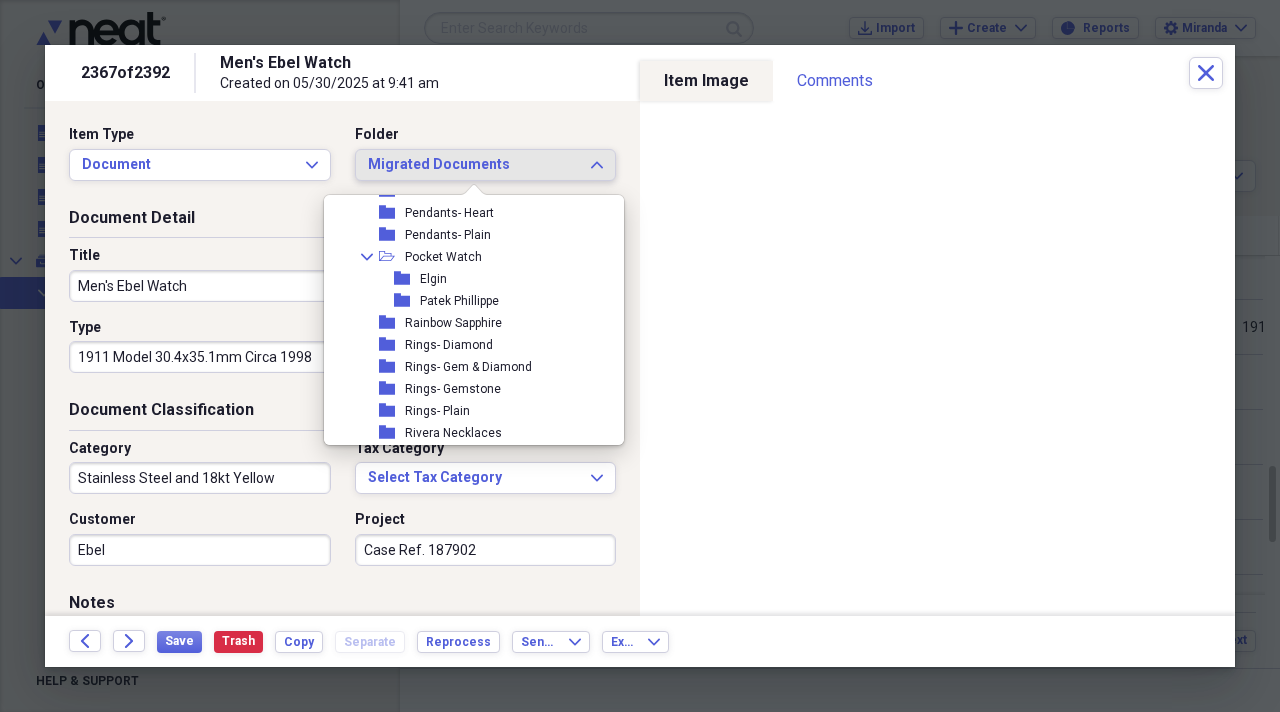 scroll, scrollTop: 2000, scrollLeft: 0, axis: vertical 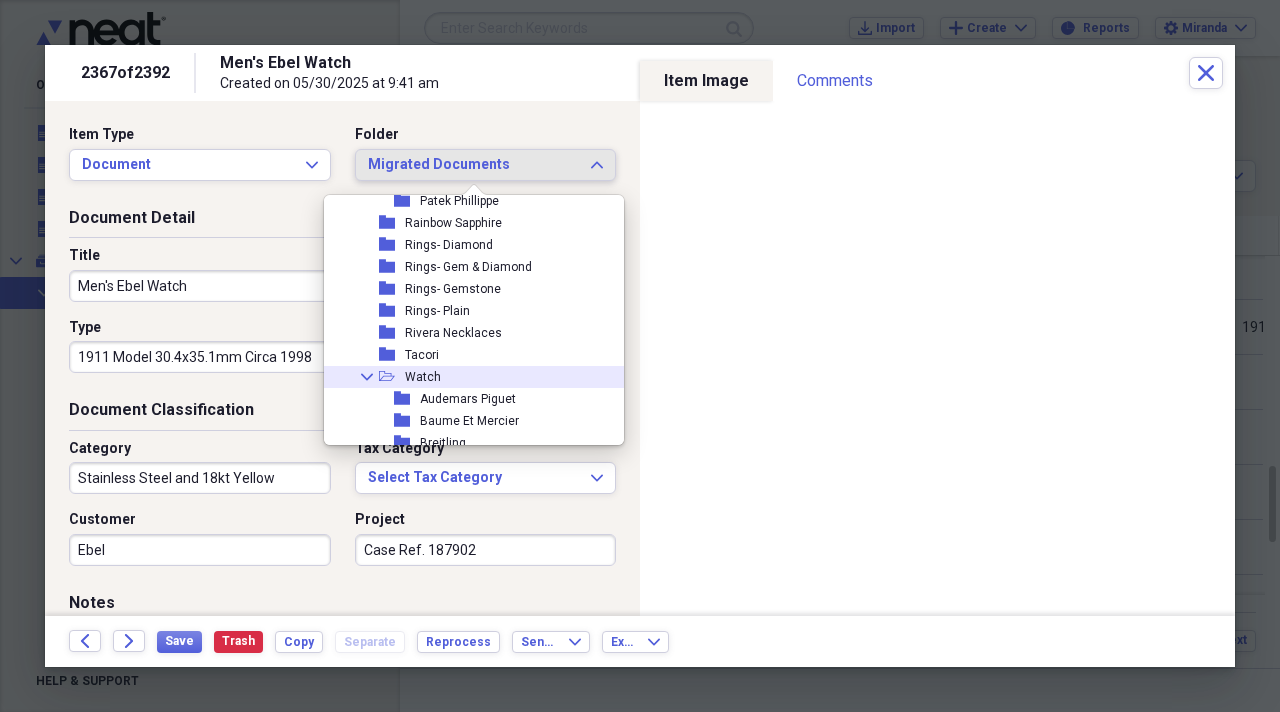 click on "Collapse open-folder Watch" at bounding box center (466, 377) 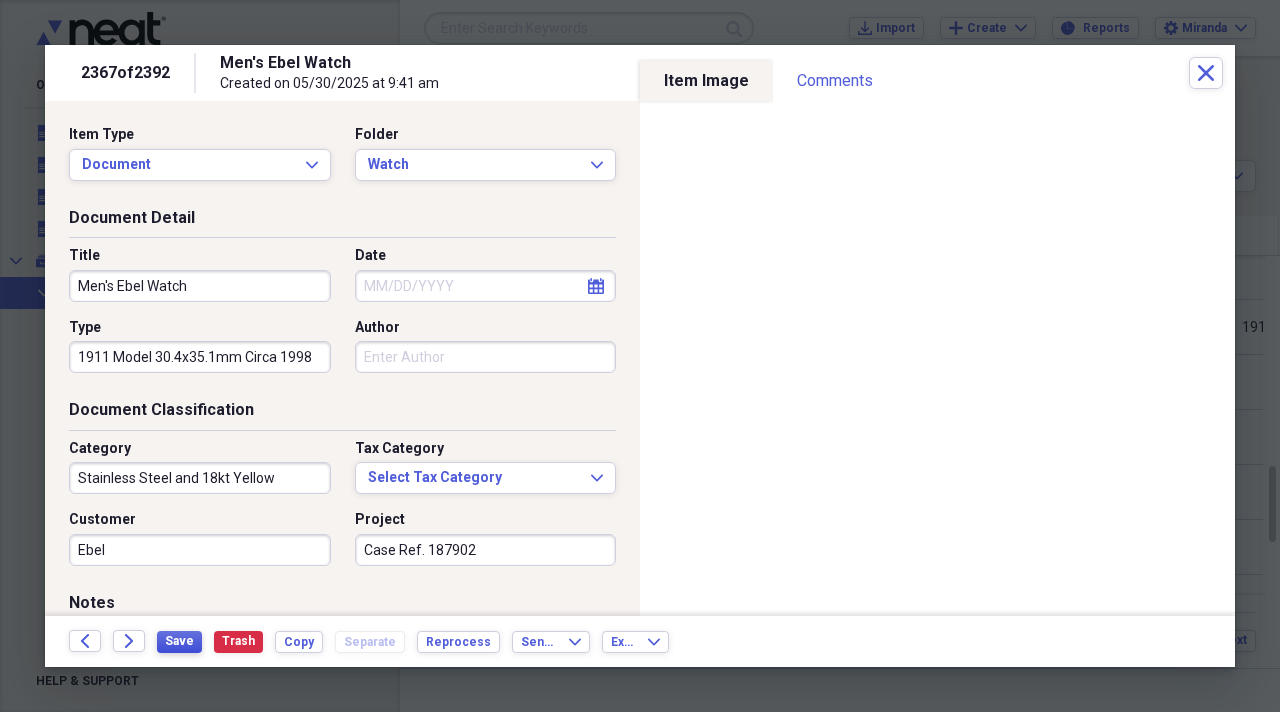 click on "Save" at bounding box center (179, 641) 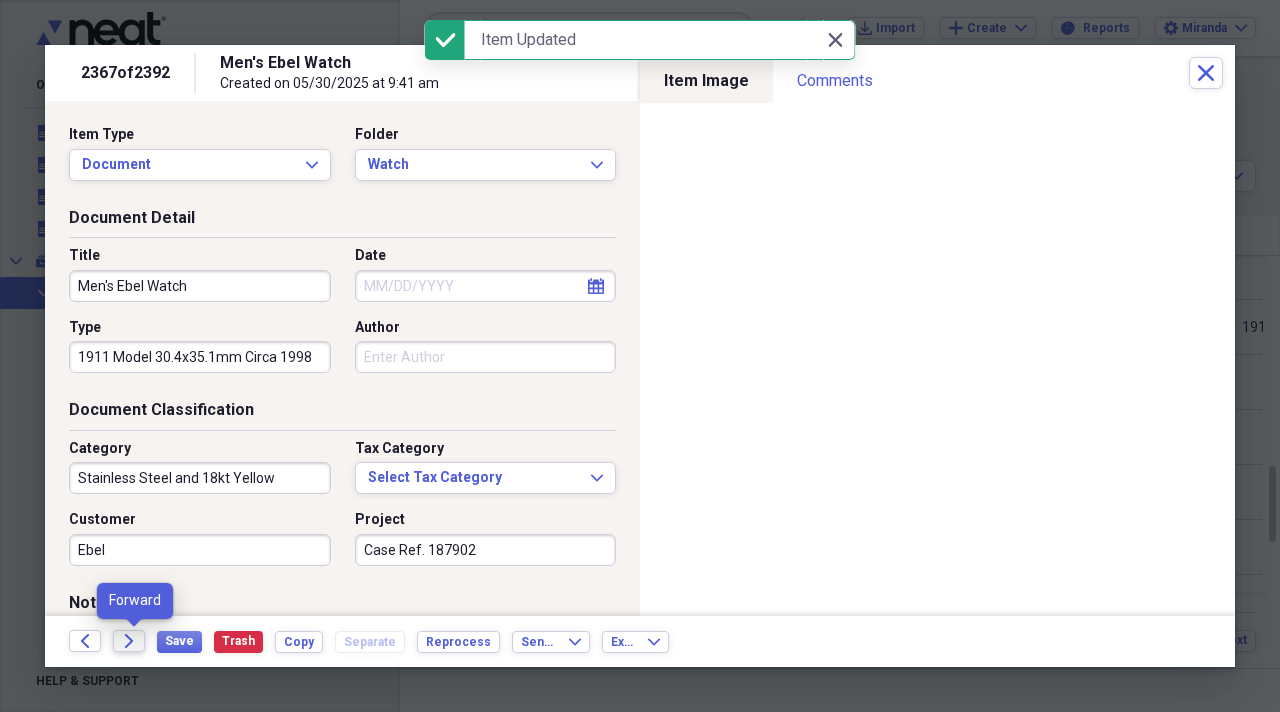 click on "Forward" at bounding box center [129, 641] 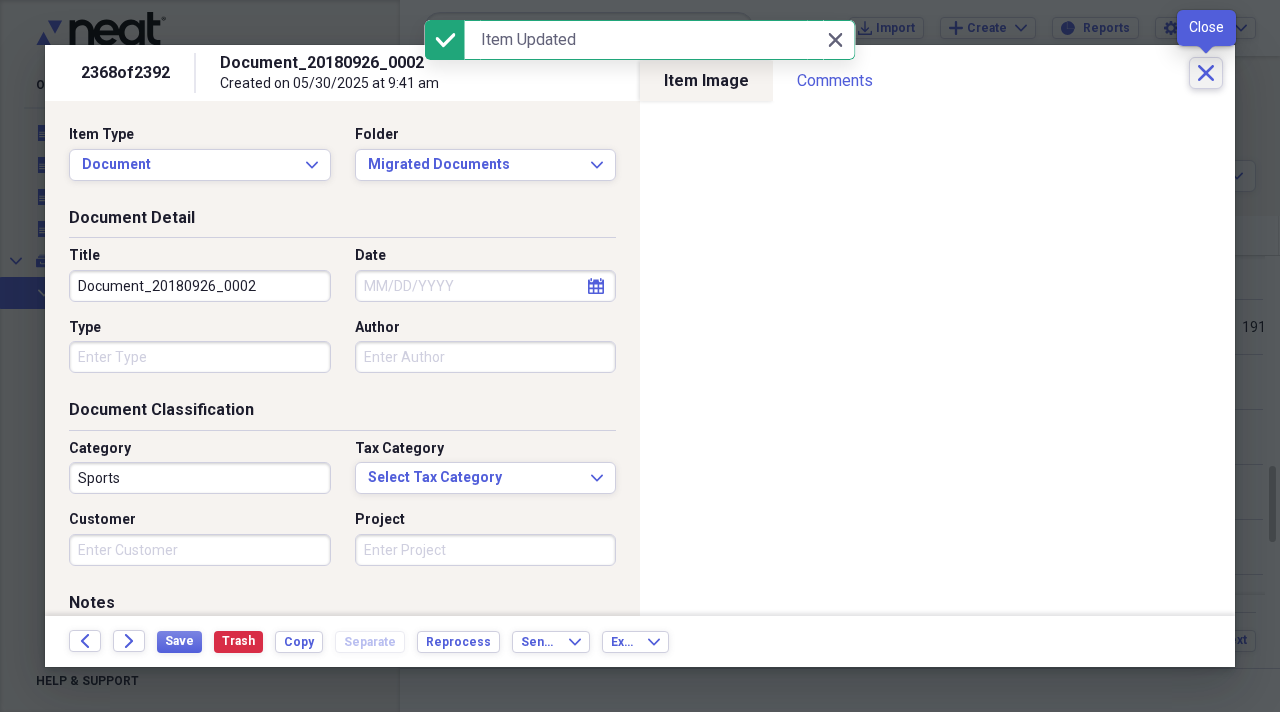 click on "Close" at bounding box center (1206, 73) 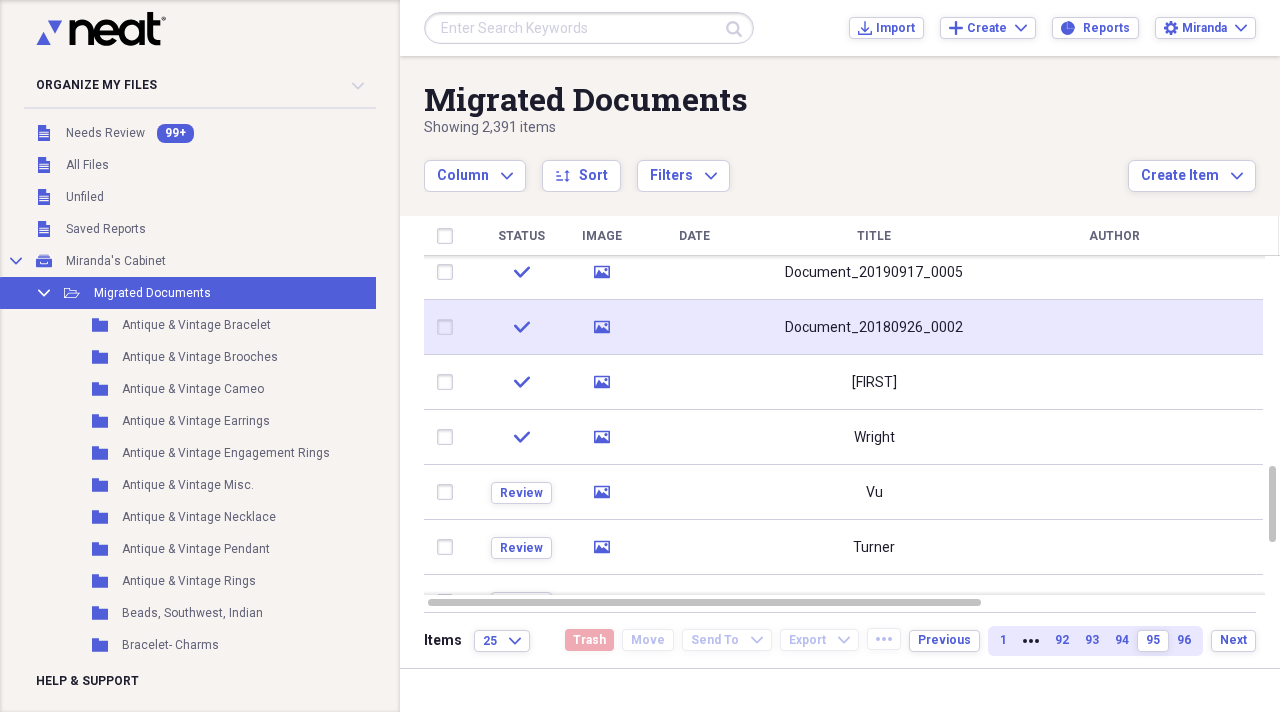 click on "Document_20180926_0002" at bounding box center [874, 328] 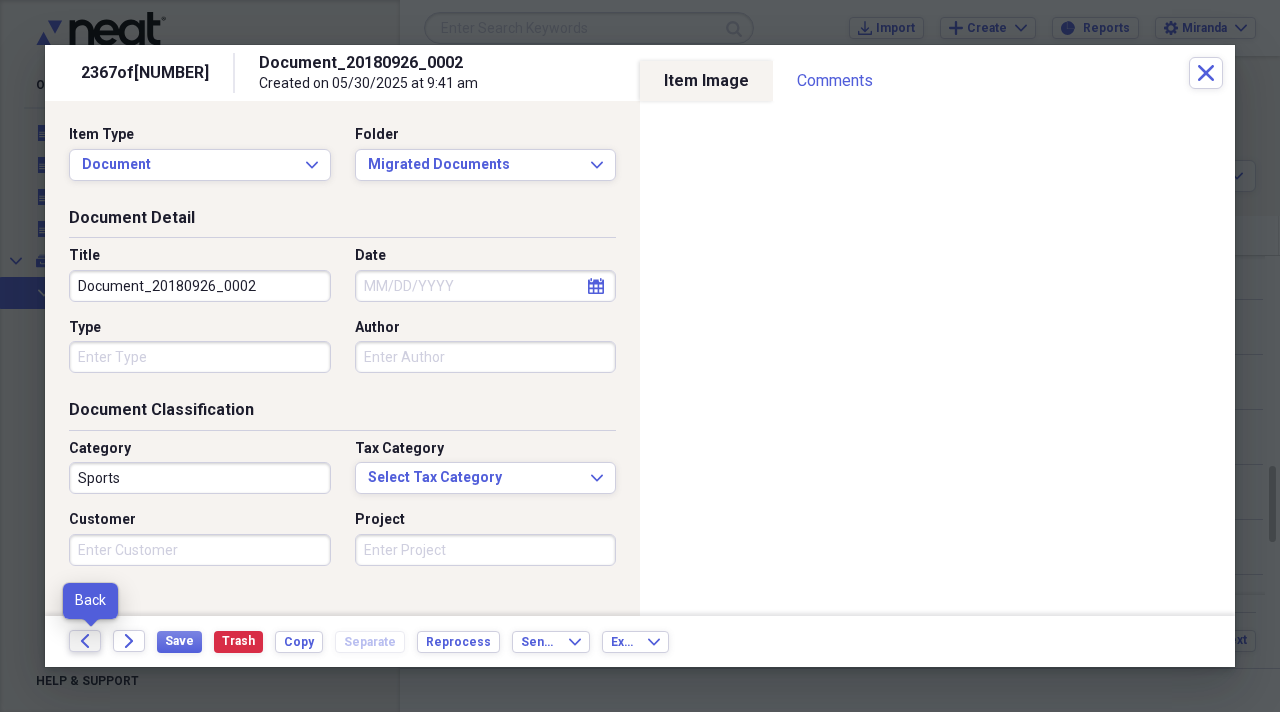 click on "Back" 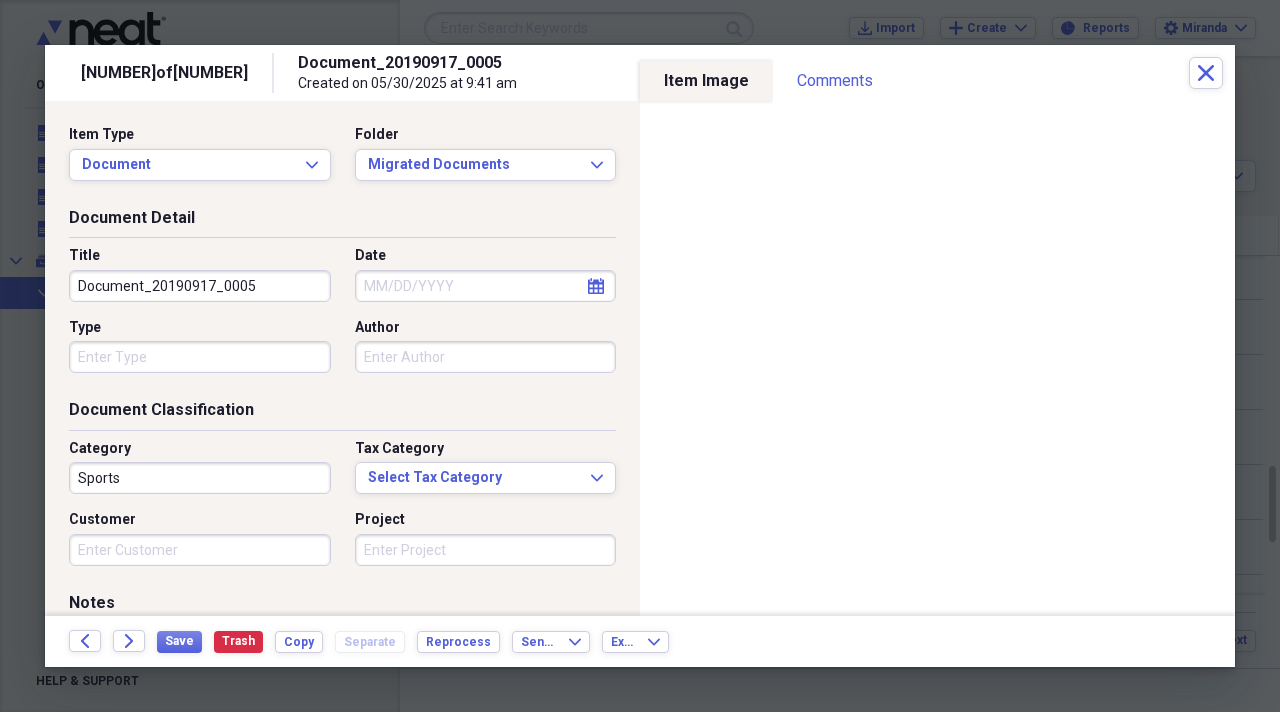 drag, startPoint x: 282, startPoint y: 291, endPoint x: 0, endPoint y: 280, distance: 282.21445 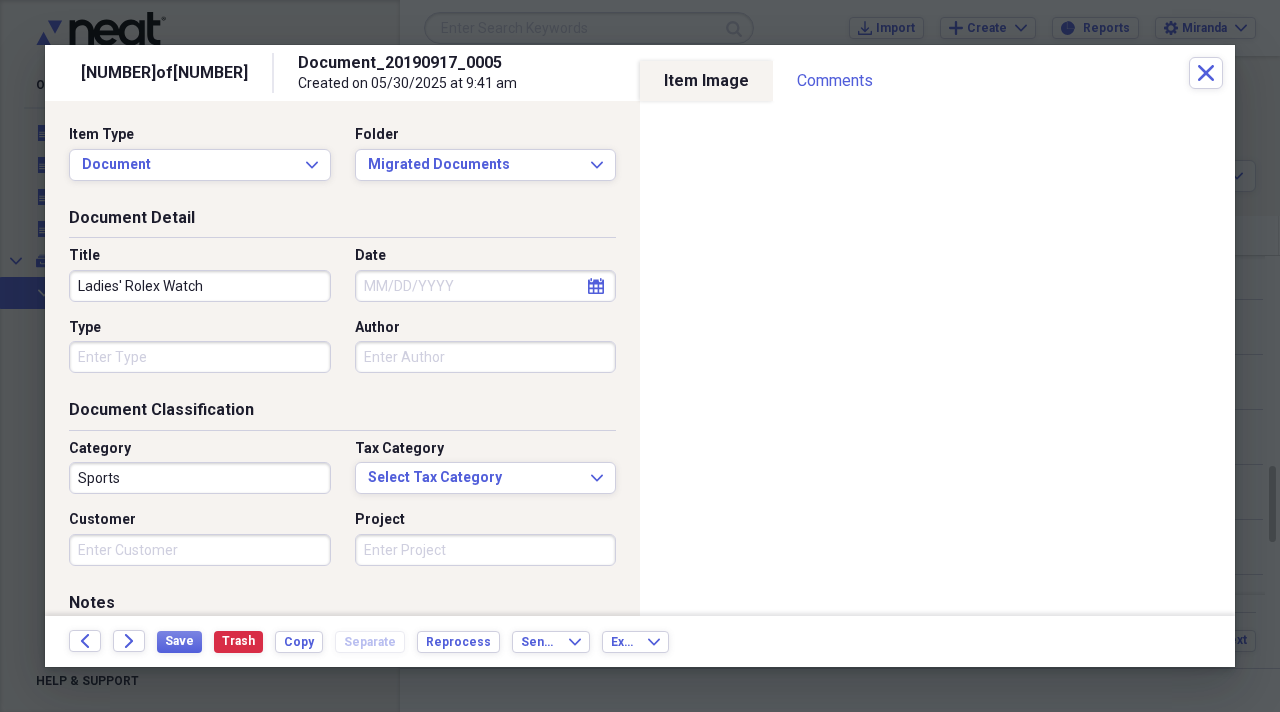 type on "Ladies' Rolex Watch" 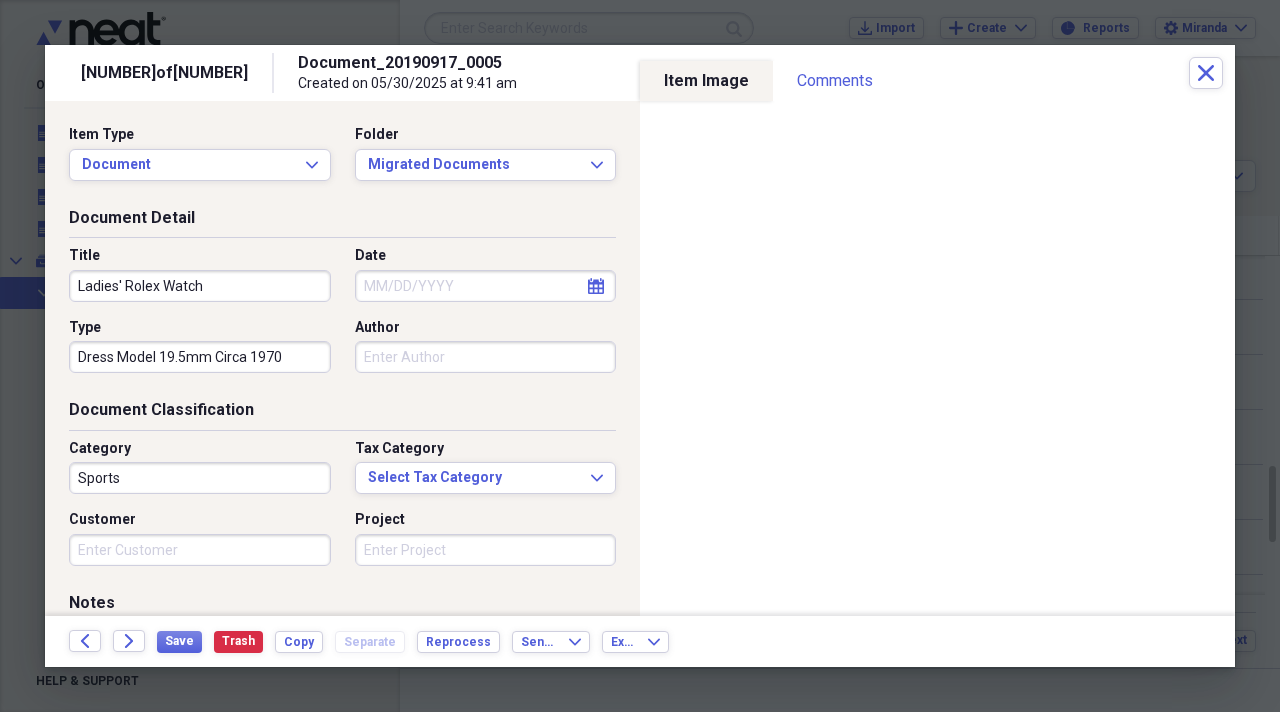 click on "Dress Model 19.5mm Circa 1970" at bounding box center (200, 357) 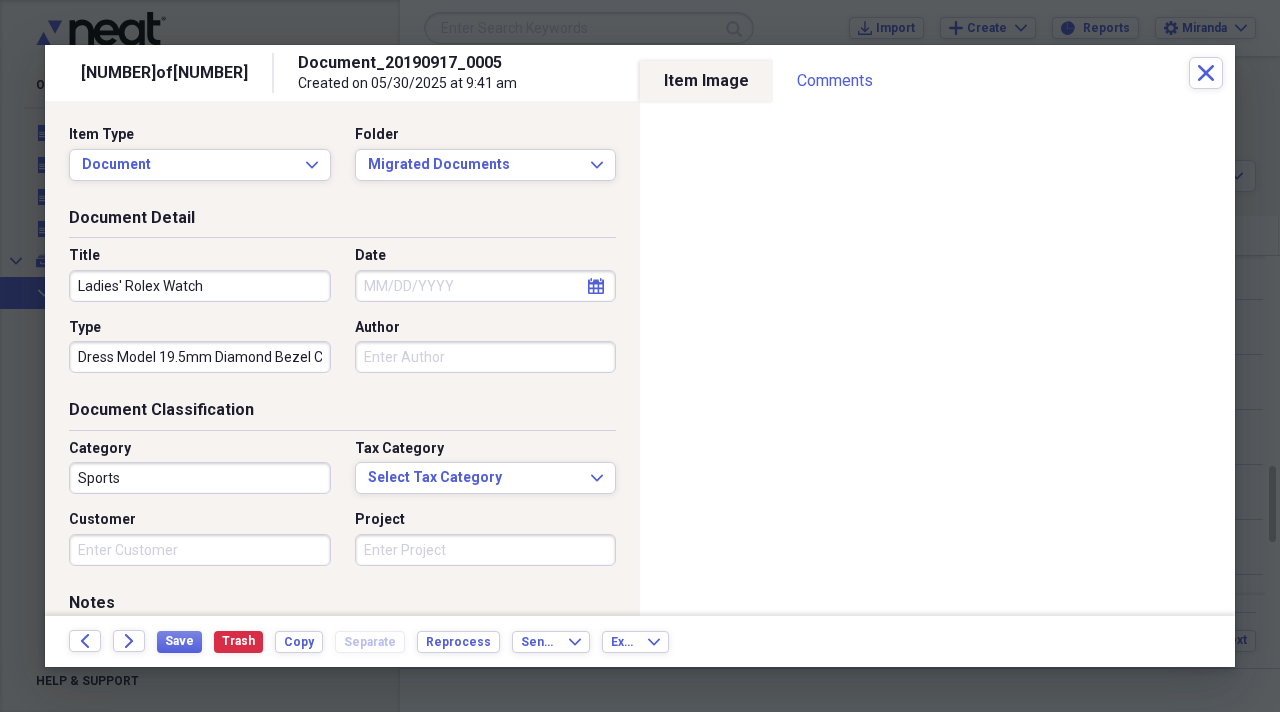 type on "Dress Model 19.5mm Diamond Bezel Circa 1970" 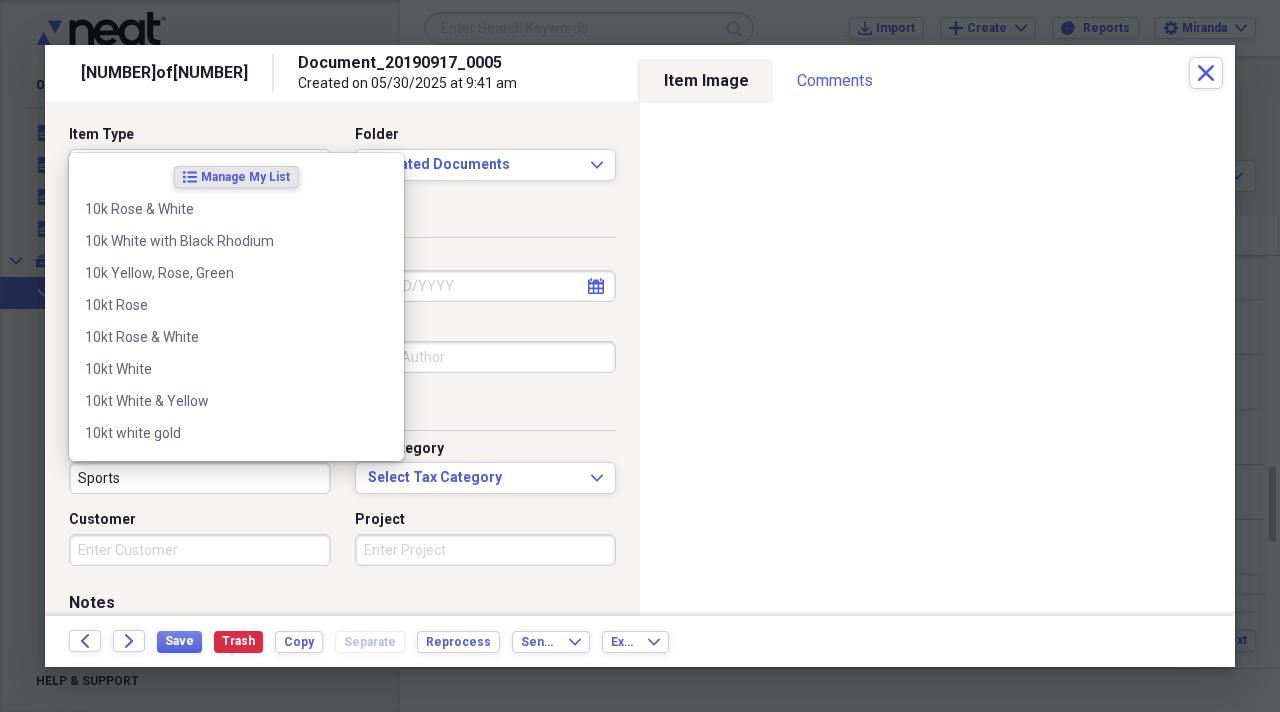 click on "Sports" at bounding box center [200, 478] 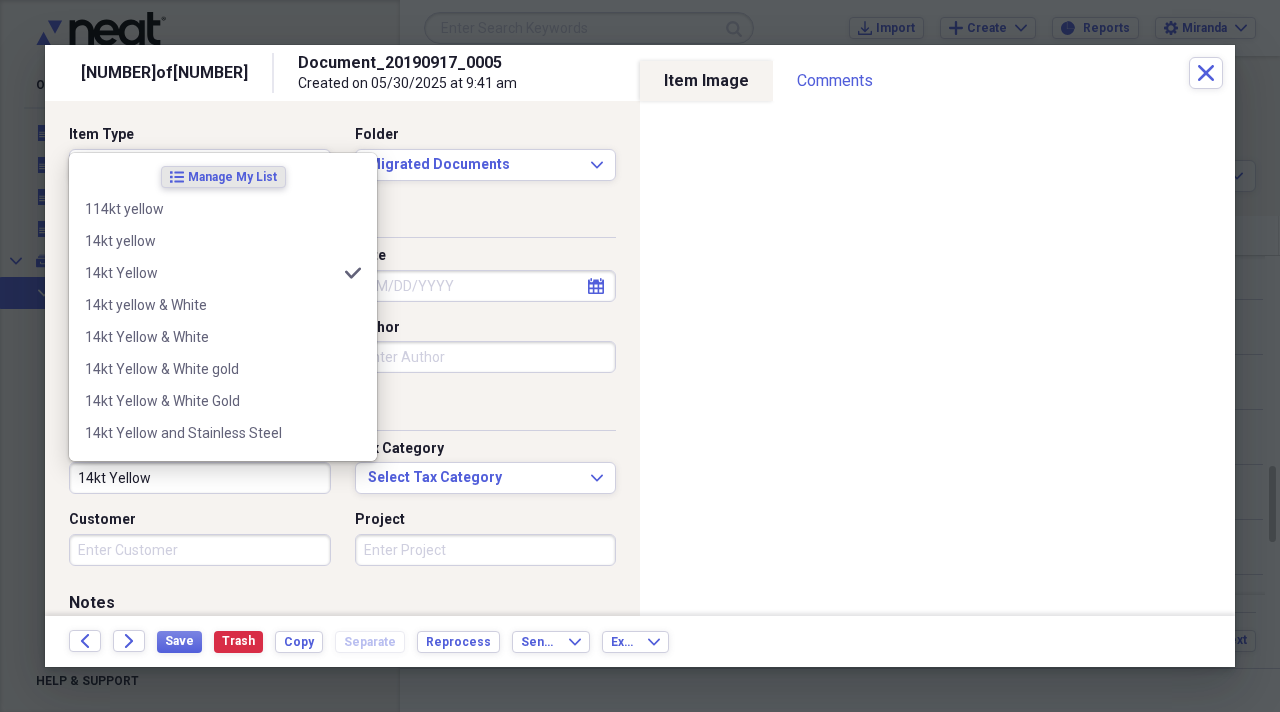 type on "14kt Yellow" 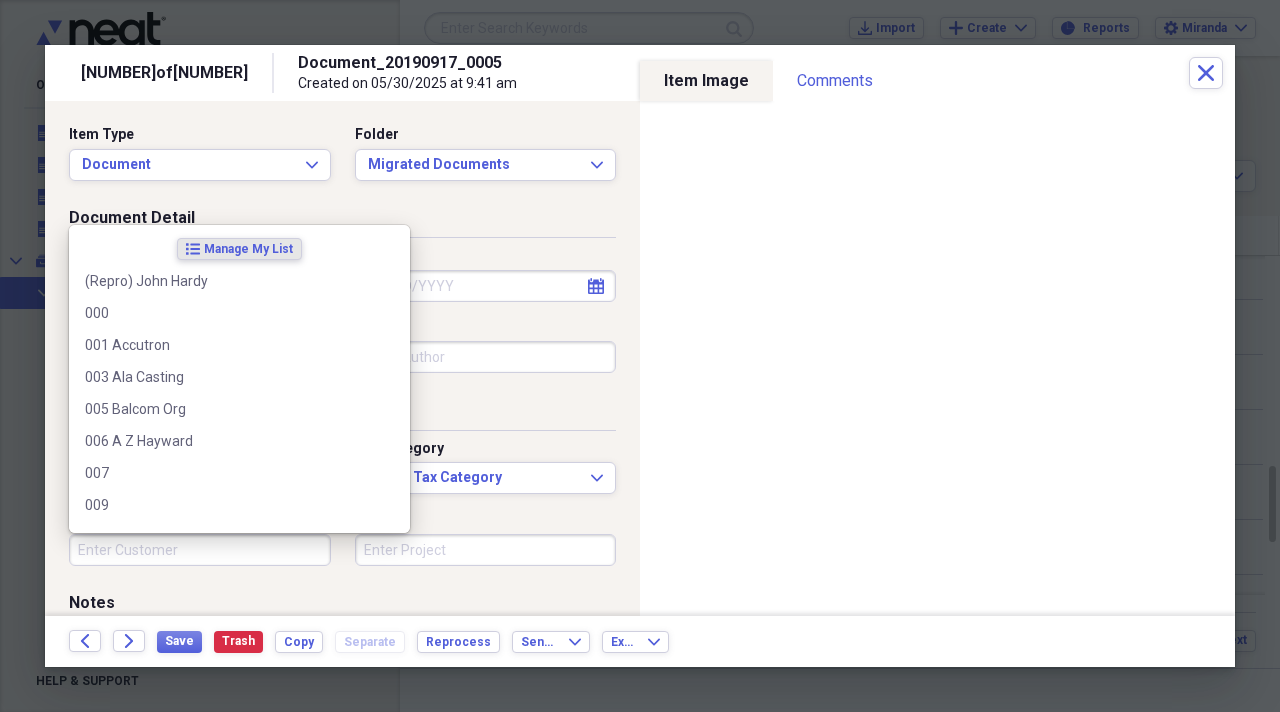 click on "Customer" at bounding box center (200, 550) 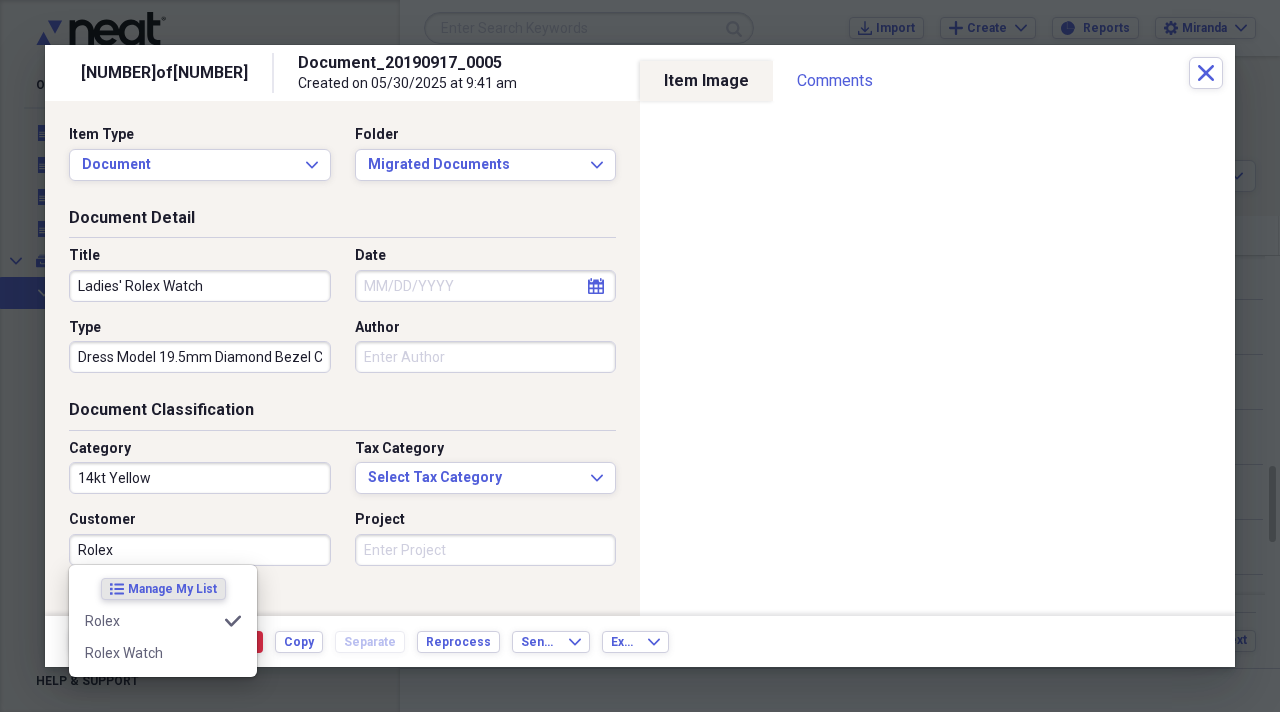 type on "Rolex" 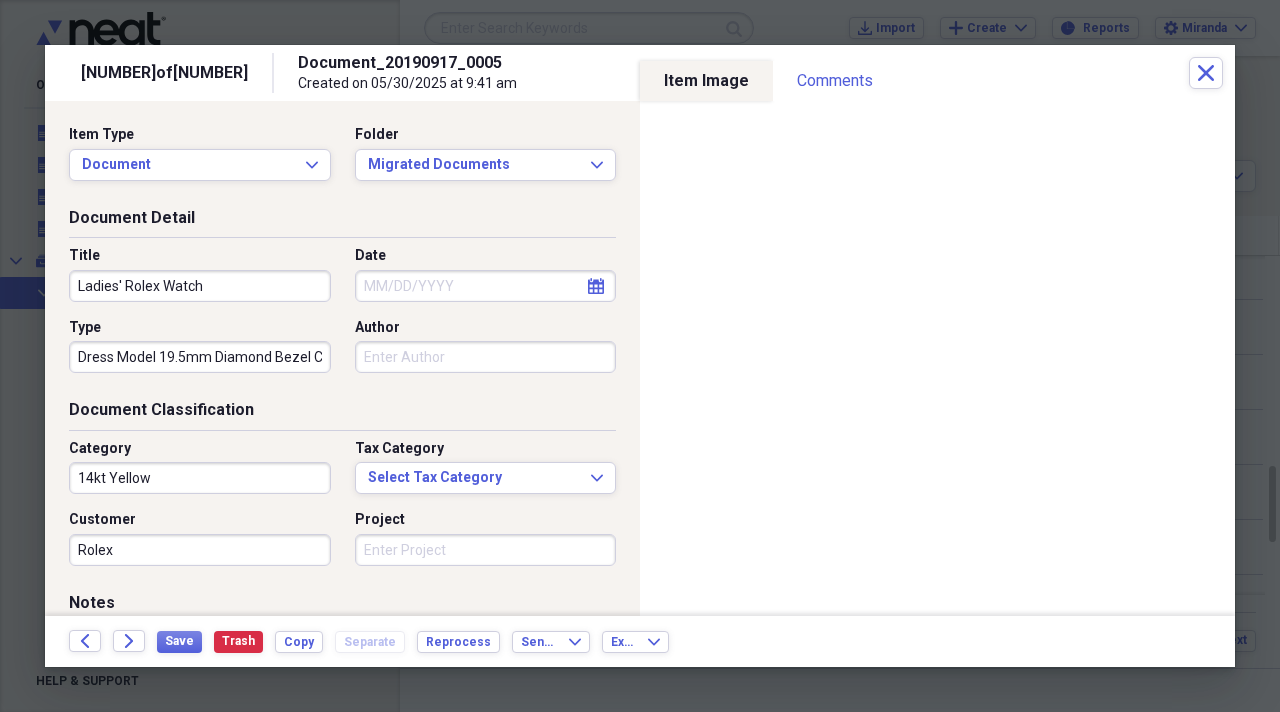 drag, startPoint x: 412, startPoint y: 567, endPoint x: 414, endPoint y: 534, distance: 33.06055 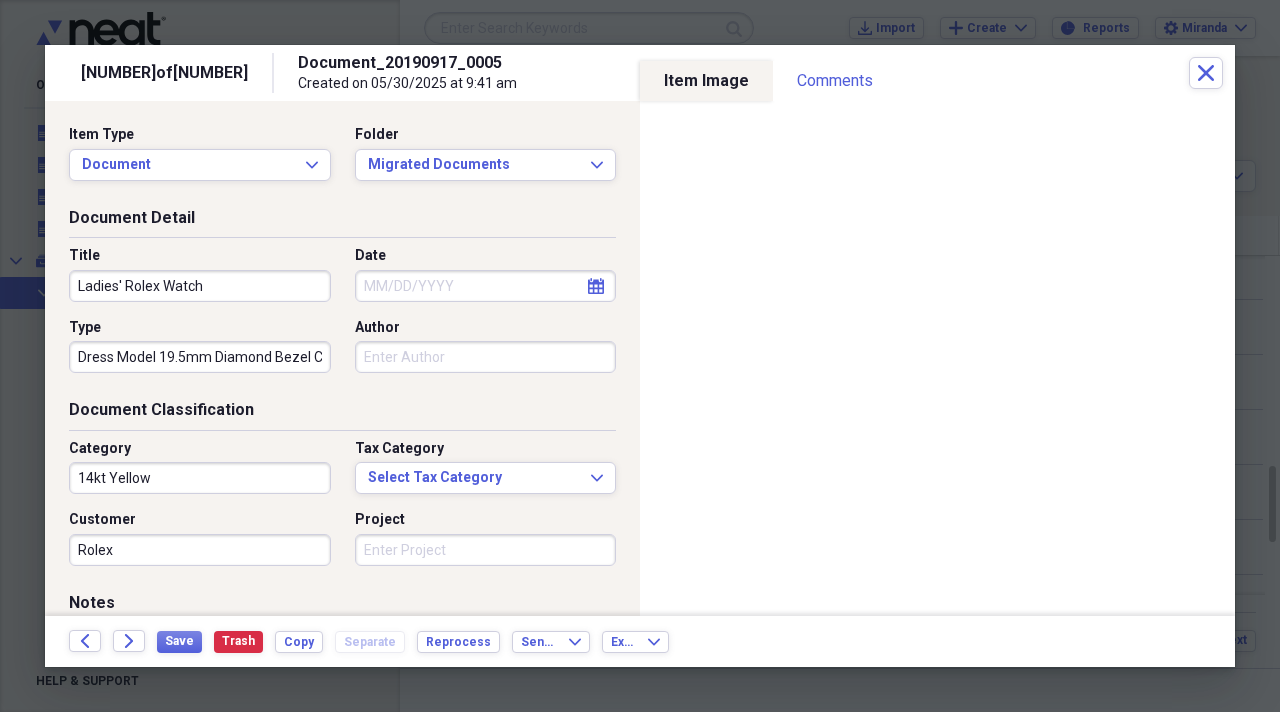 click on "Project" at bounding box center (486, 550) 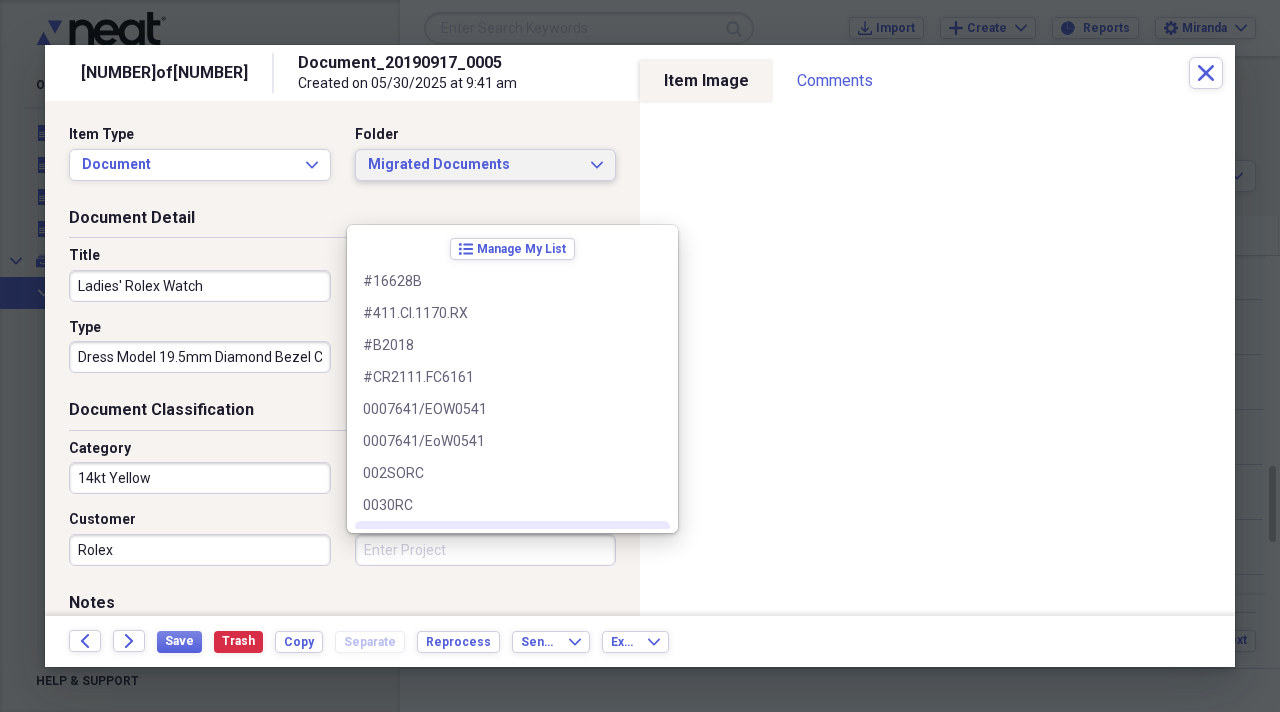 click on "Migrated Documents" at bounding box center [474, 165] 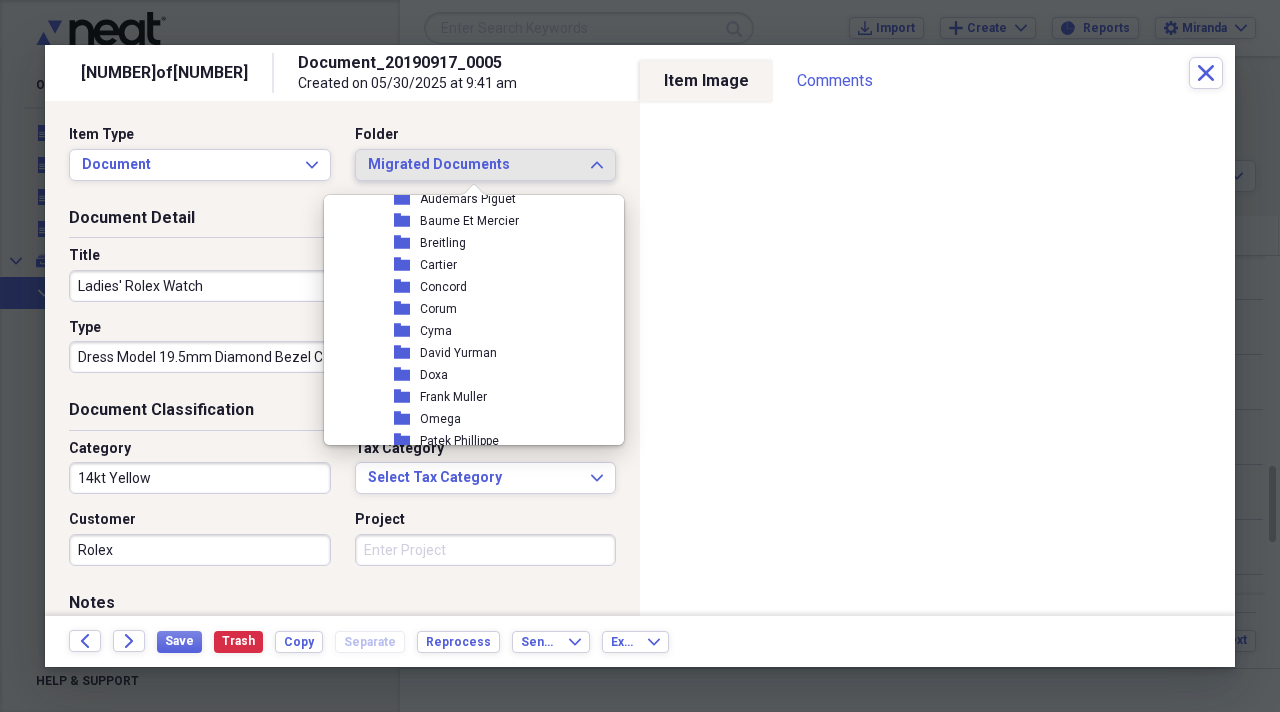 scroll, scrollTop: 2300, scrollLeft: 0, axis: vertical 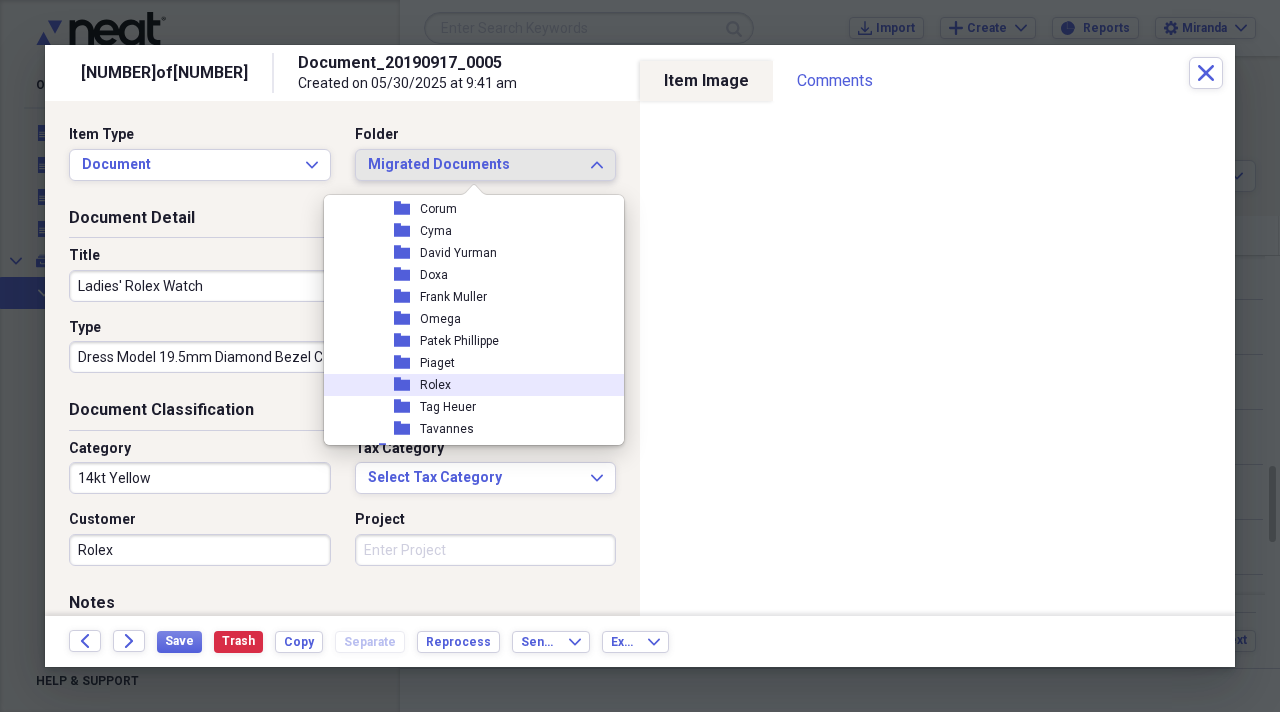 click on "folder Rolex" at bounding box center (466, 385) 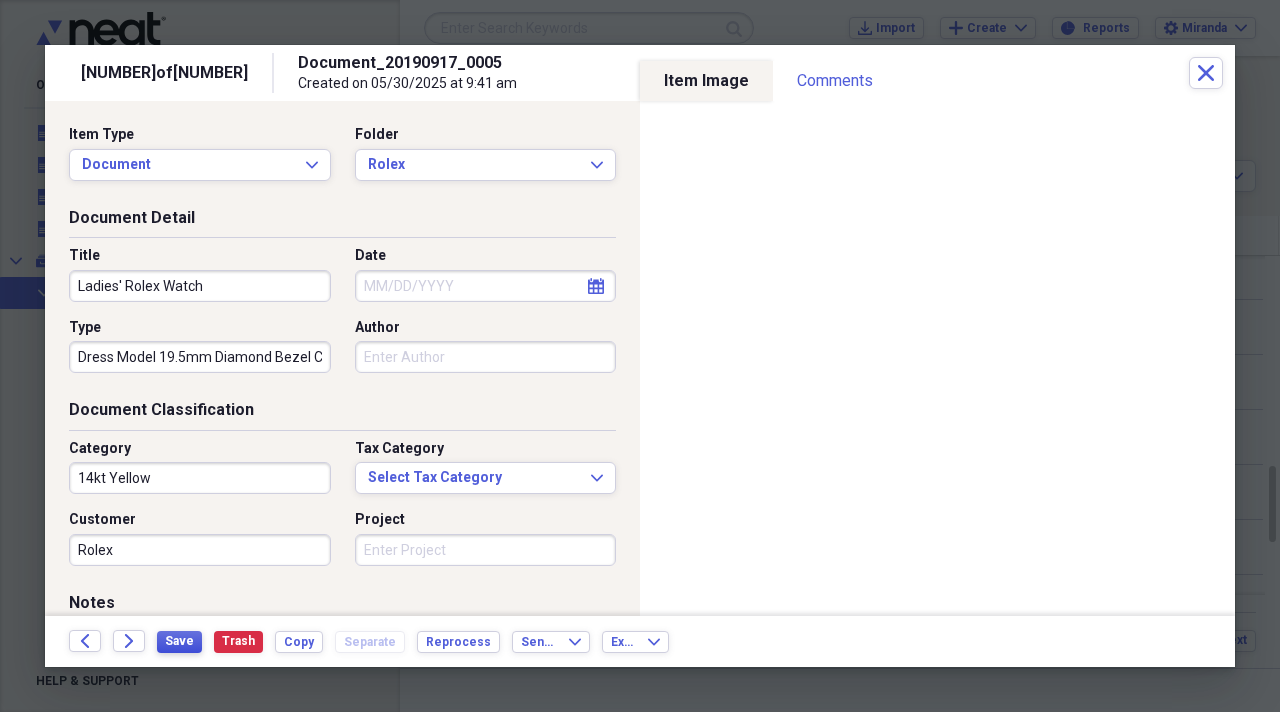click on "Save" at bounding box center (179, 642) 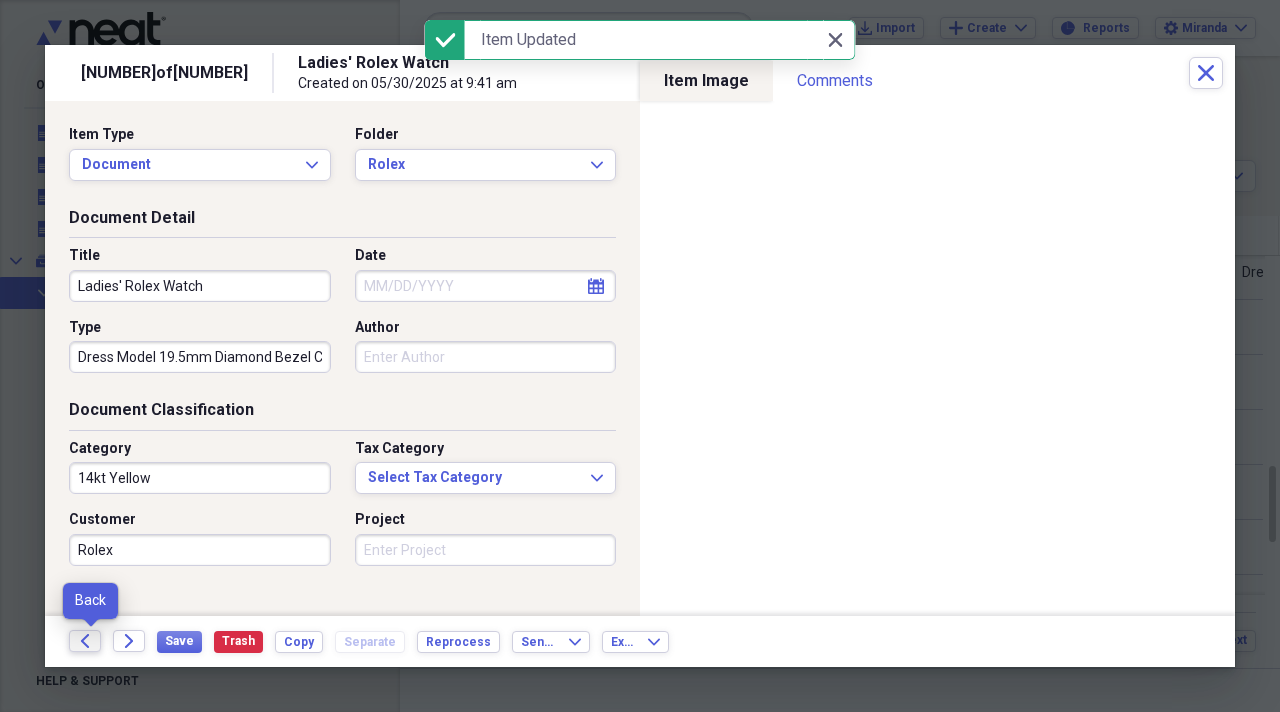 click 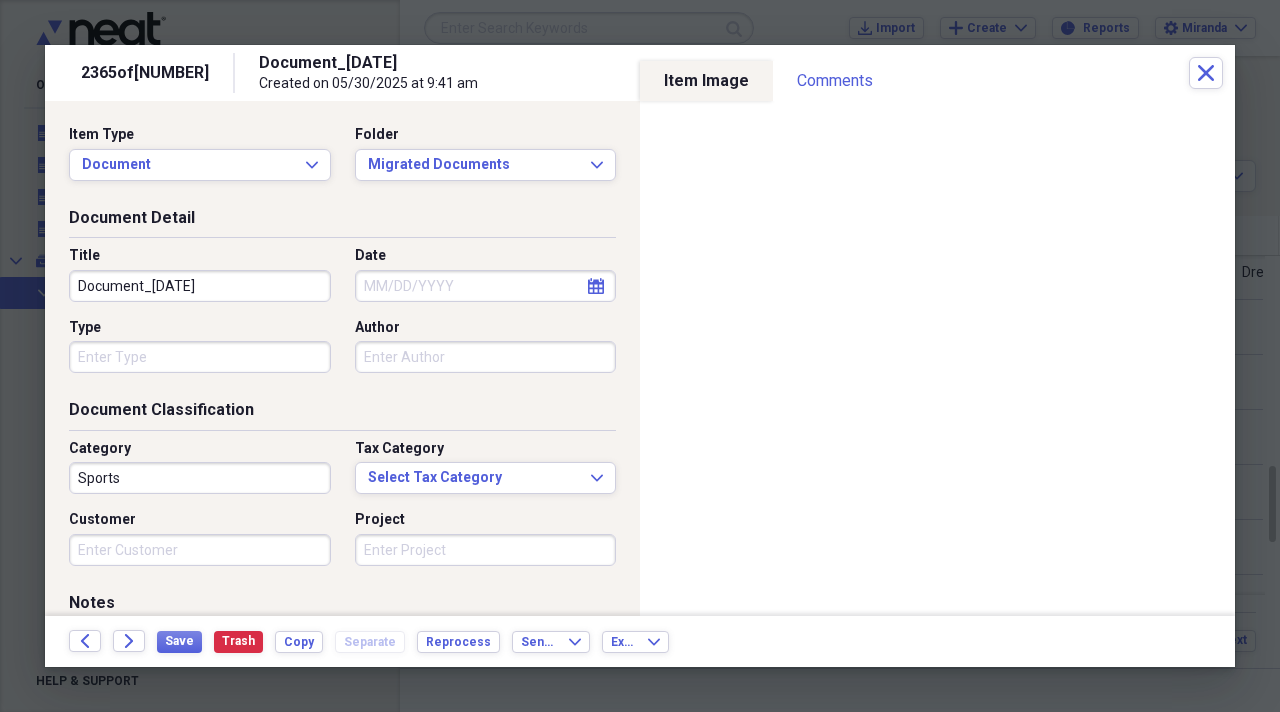 drag, startPoint x: 288, startPoint y: 295, endPoint x: 0, endPoint y: 272, distance: 288.91693 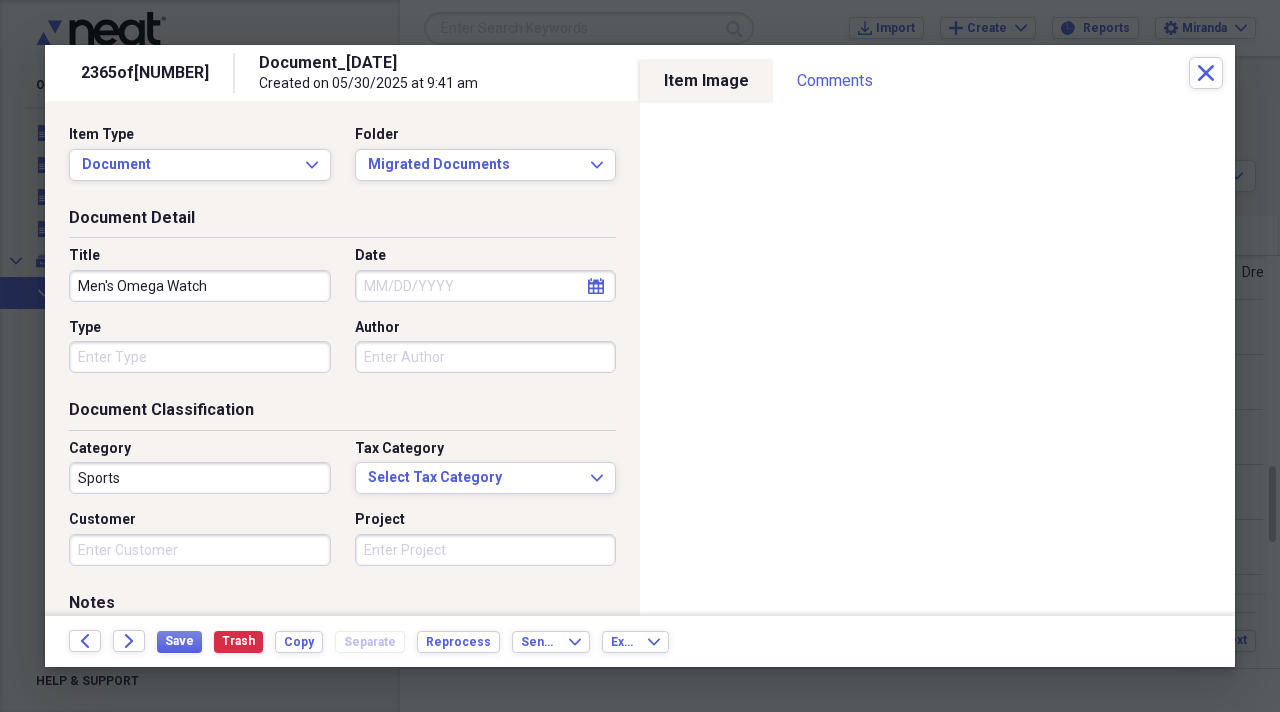 type on "Men's Omega Watch" 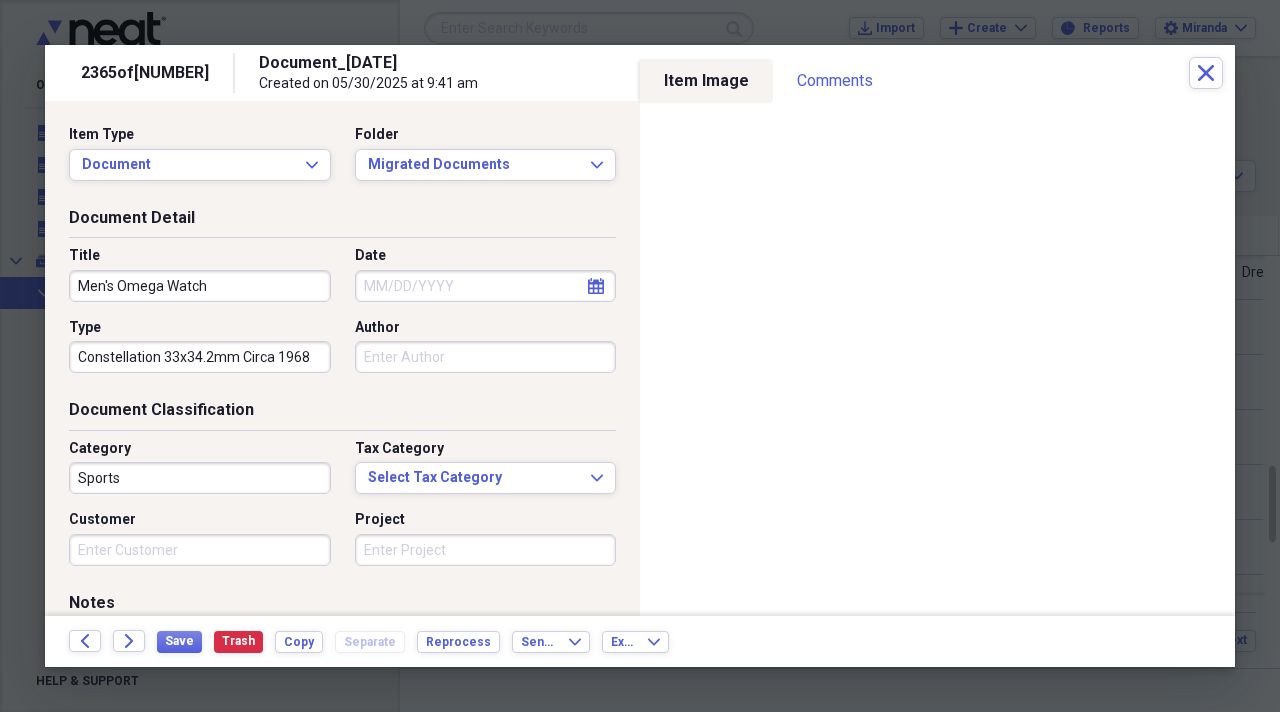 type on "Constellation 33x34.2mm Circa 1968" 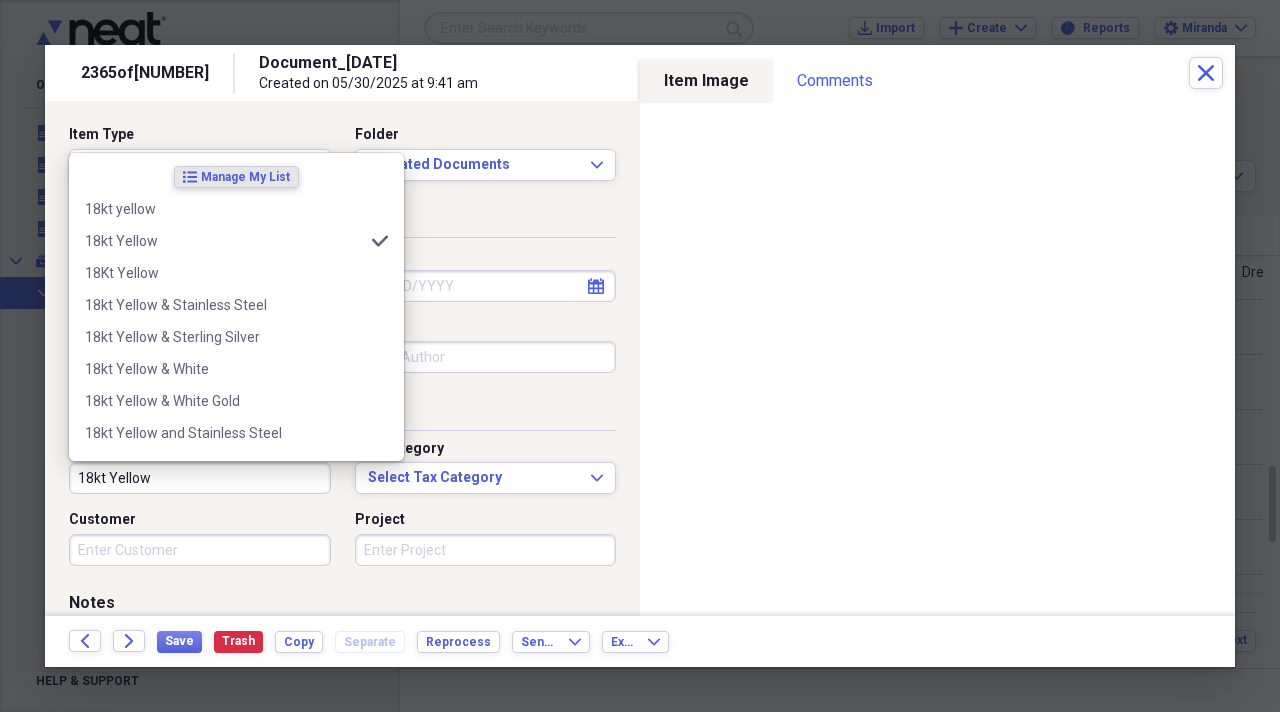 type on "18kt Yellow" 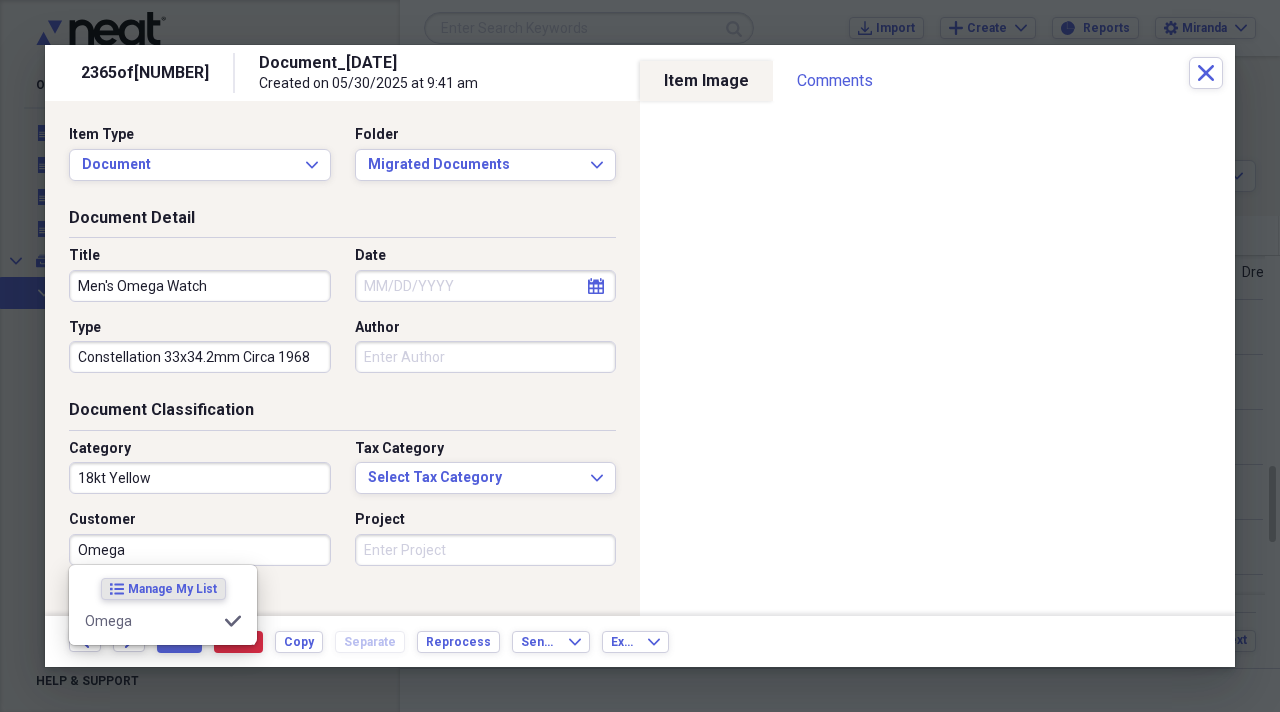 type on "Omega" 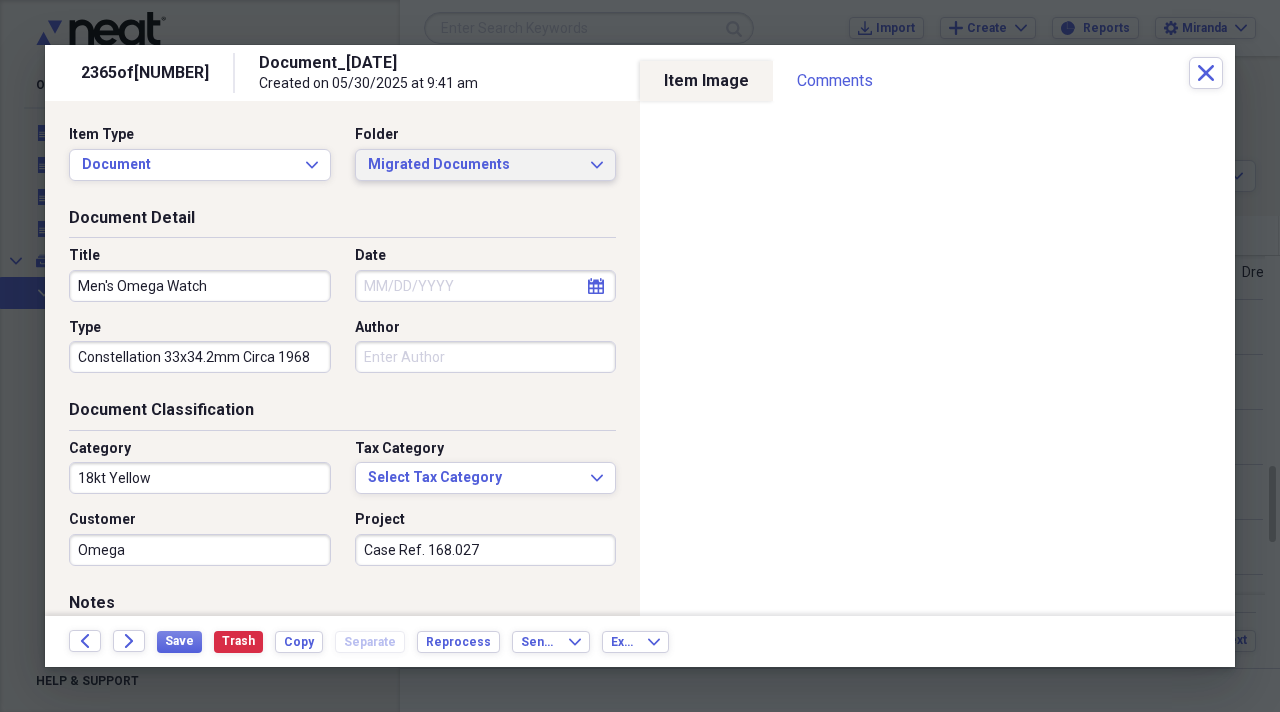 type on "Case Ref. 168.027" 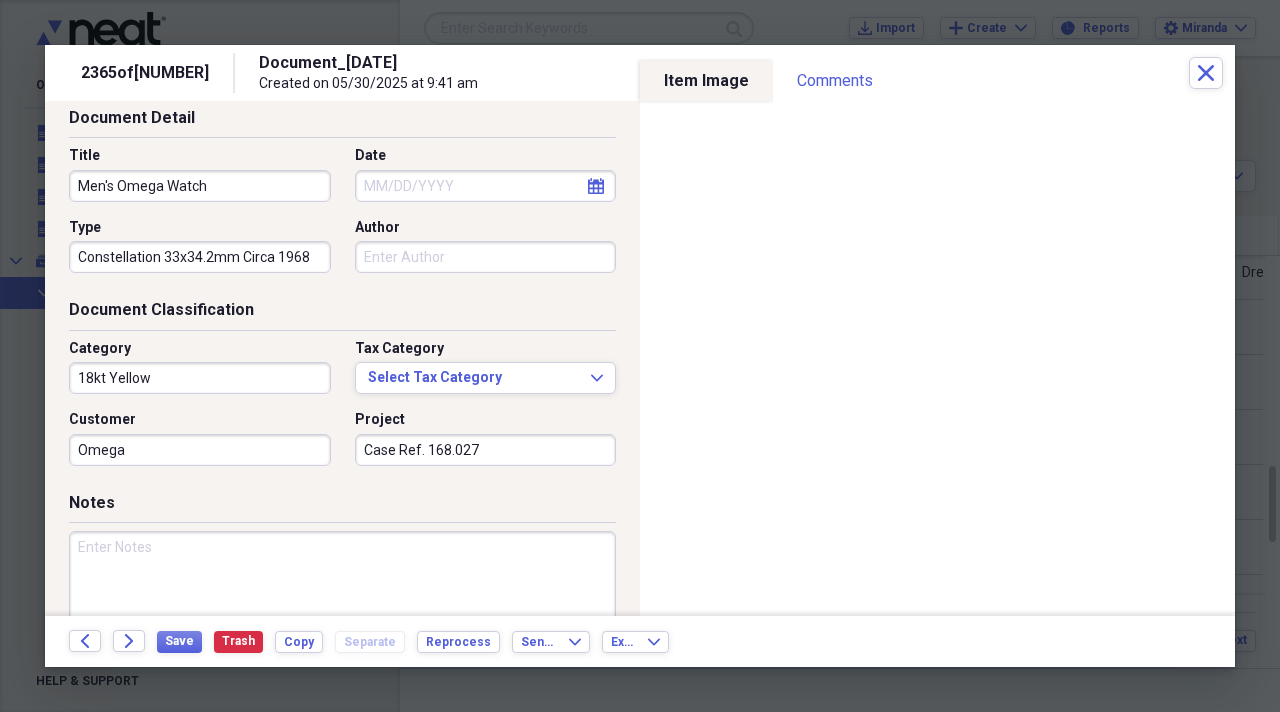 scroll, scrollTop: 0, scrollLeft: 0, axis: both 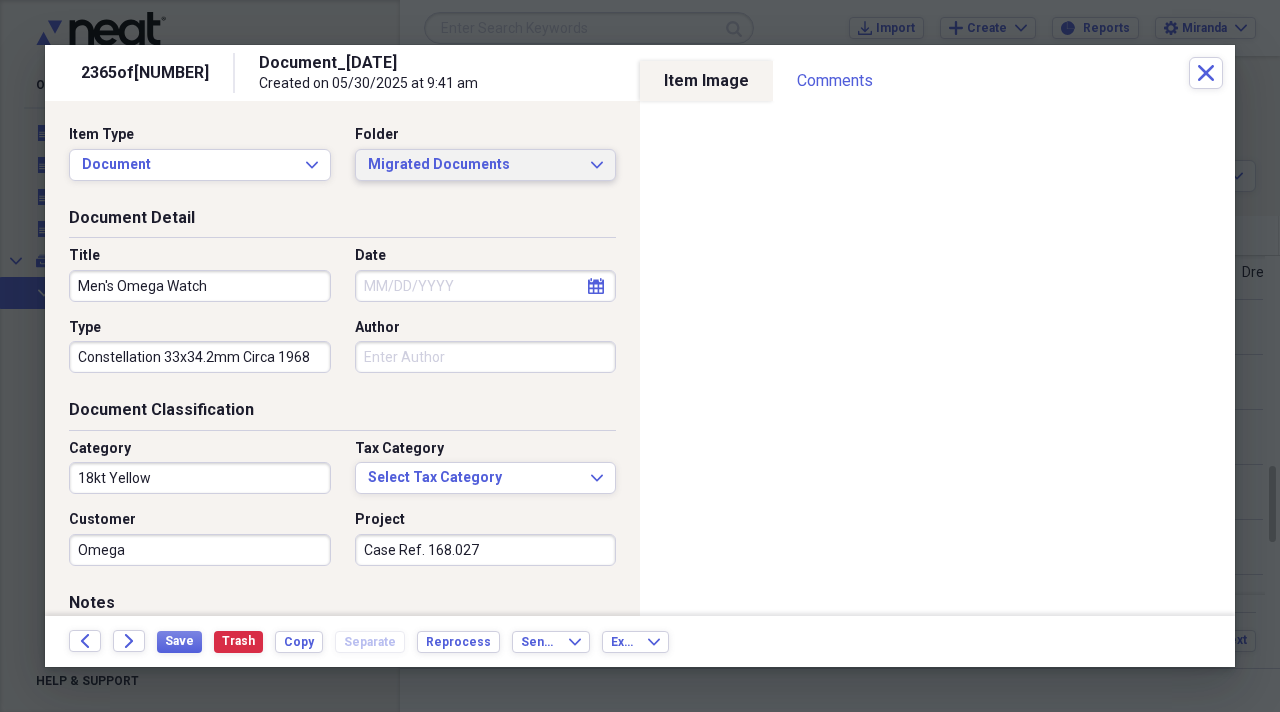 click on "Migrated Documents" at bounding box center (474, 165) 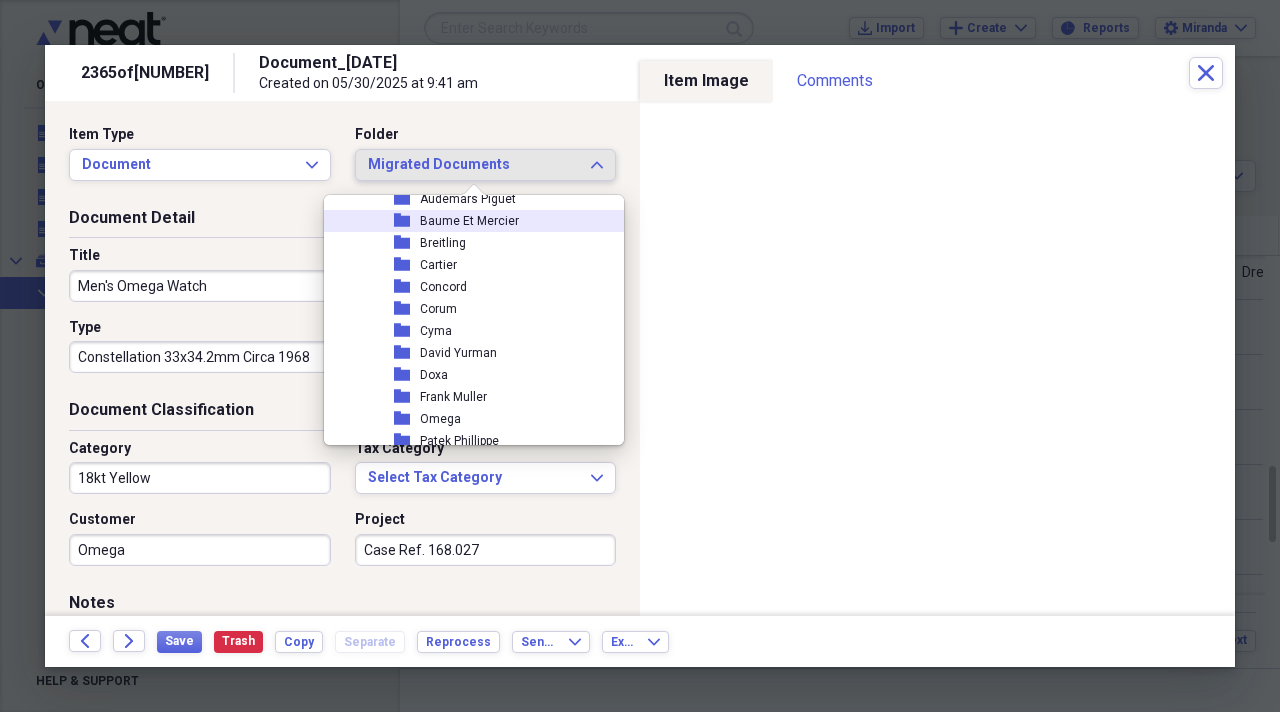 scroll, scrollTop: 2300, scrollLeft: 0, axis: vertical 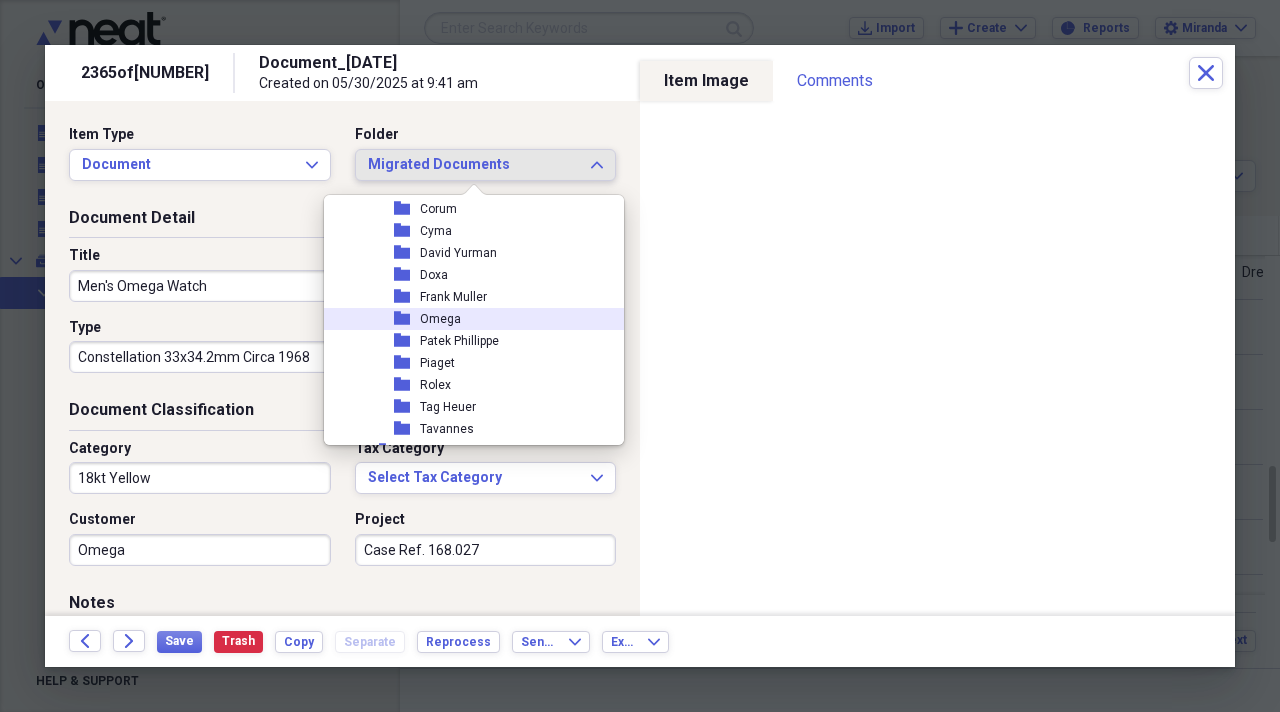 click on "Omega" at bounding box center (440, 319) 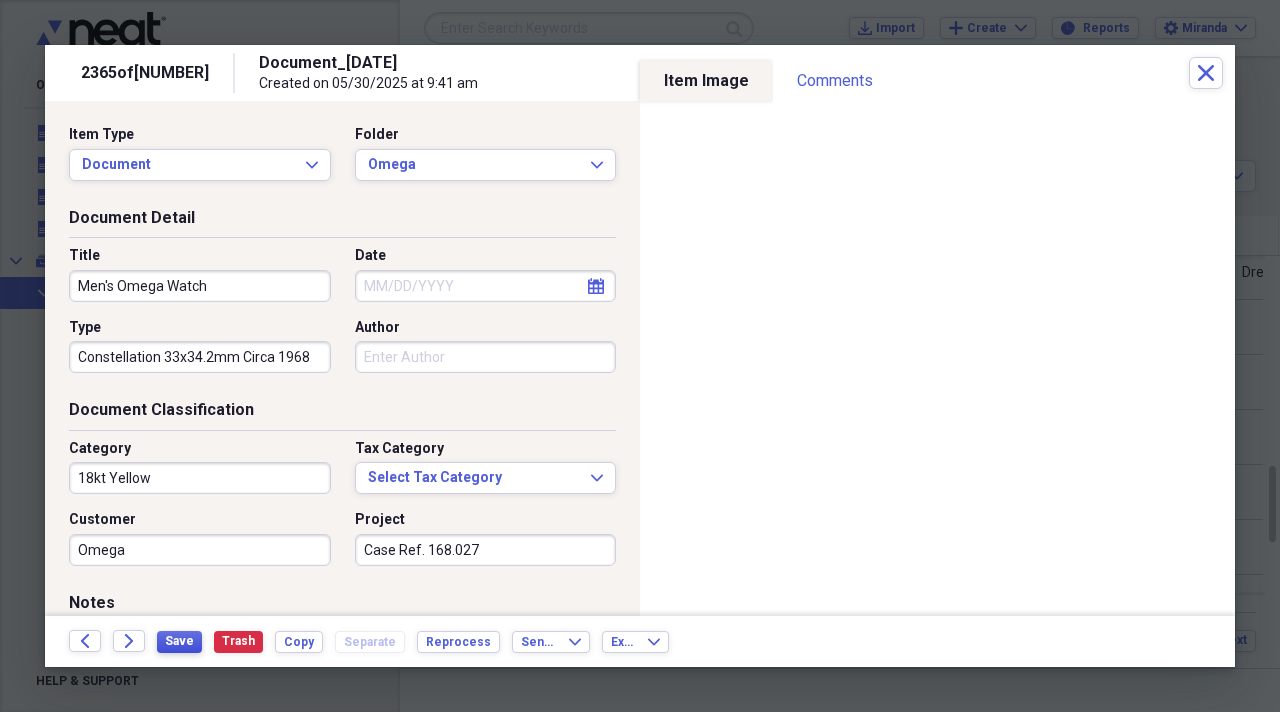click on "Save" at bounding box center (179, 641) 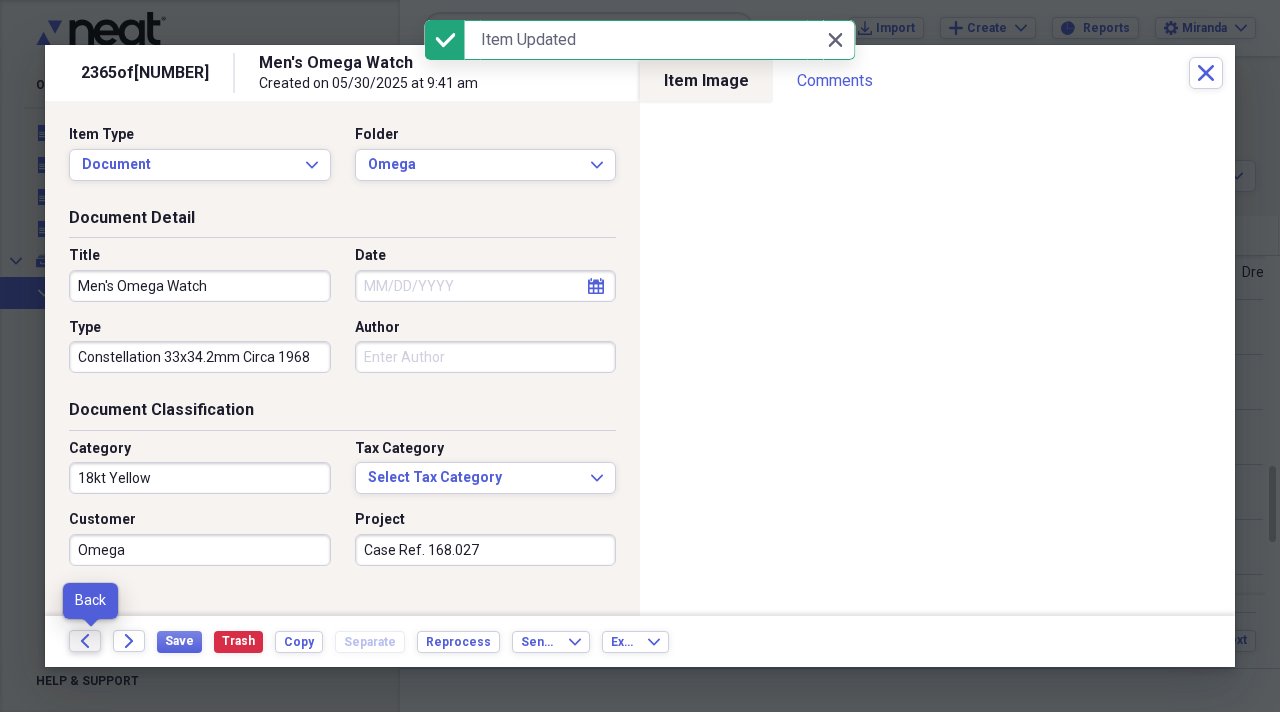 click on "Back" at bounding box center (85, 641) 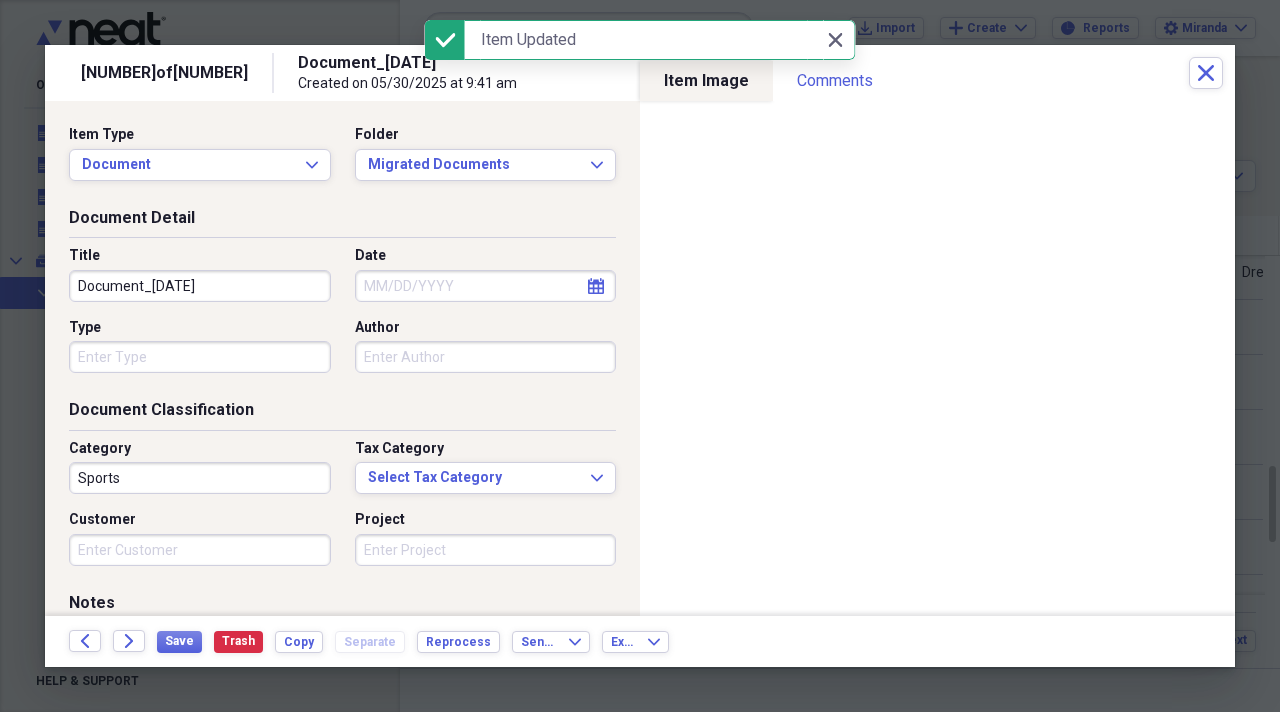 drag, startPoint x: 276, startPoint y: 290, endPoint x: 32, endPoint y: 235, distance: 250.12196 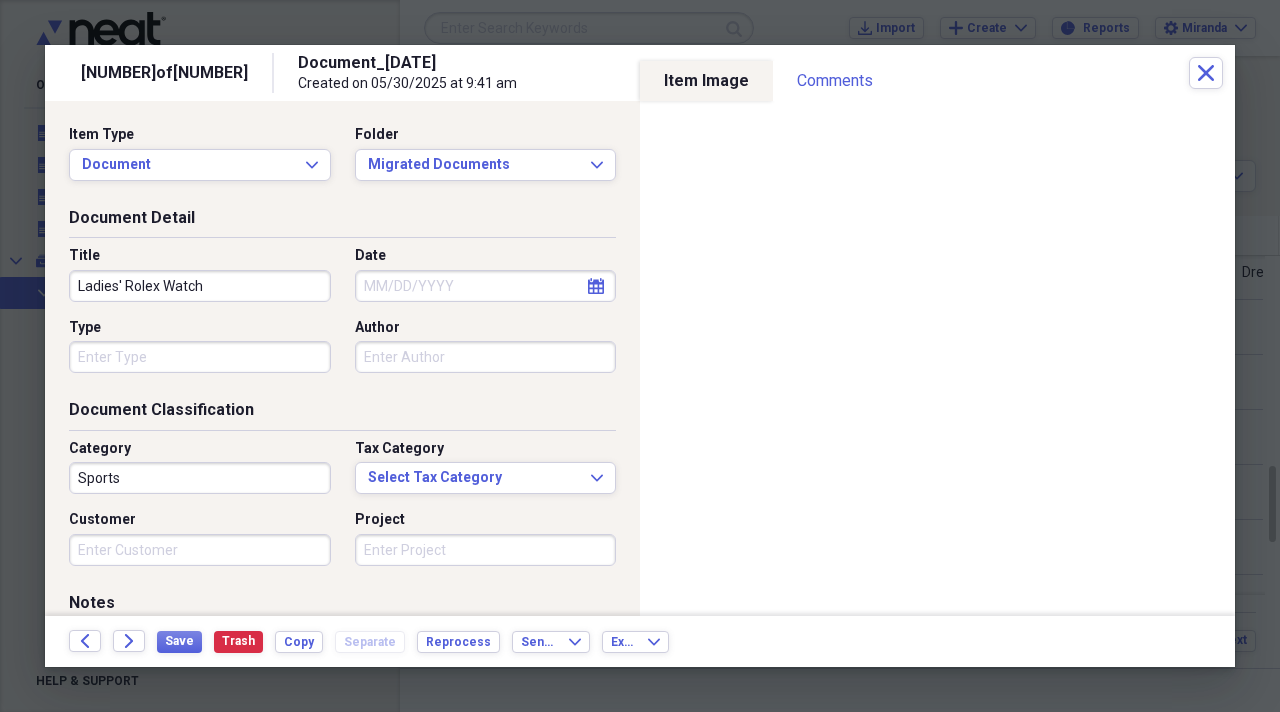 type on "Ladies' Rolex Watch" 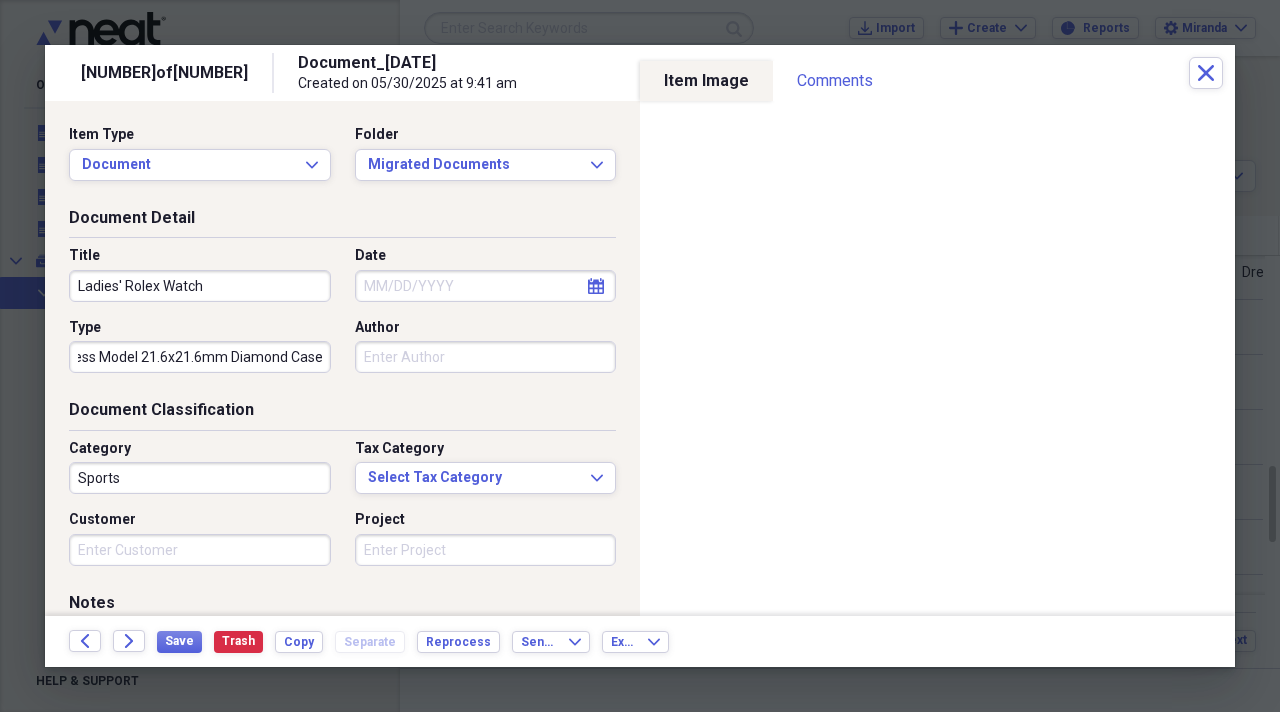 scroll, scrollTop: 0, scrollLeft: 26, axis: horizontal 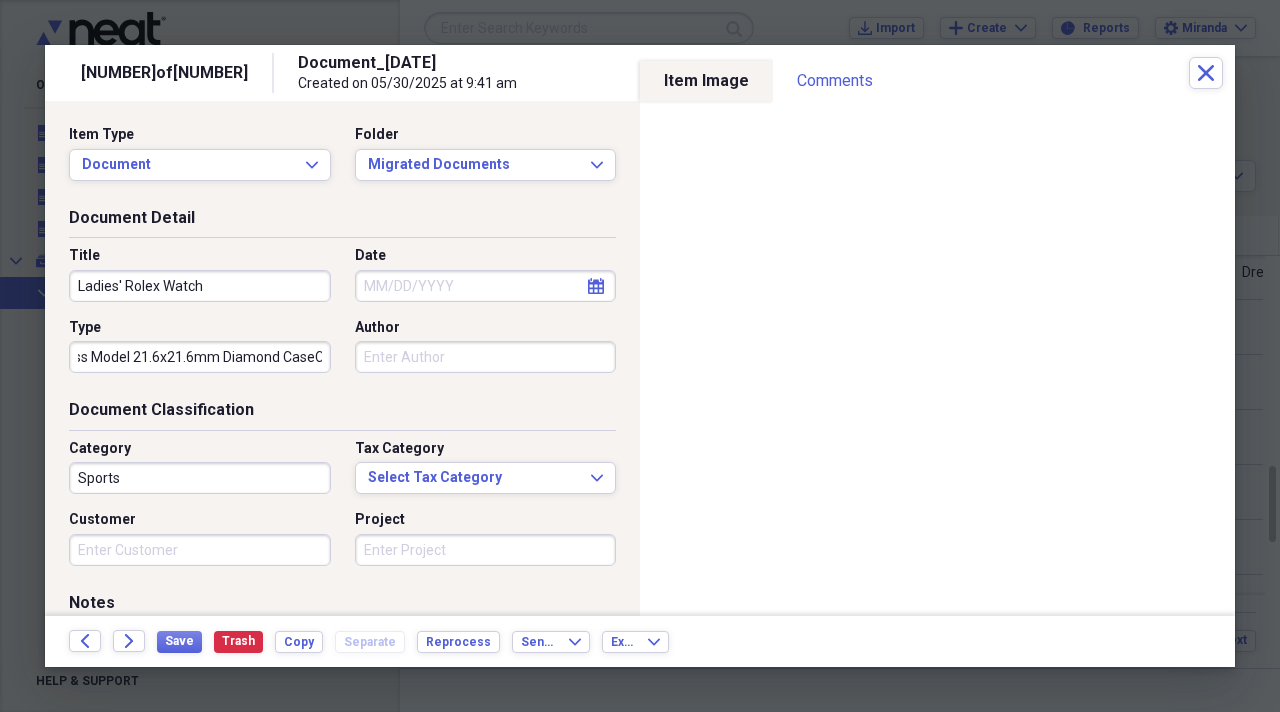 type on "Dress Model 21.6x21.6mm Diamond CaseCirca 1982" 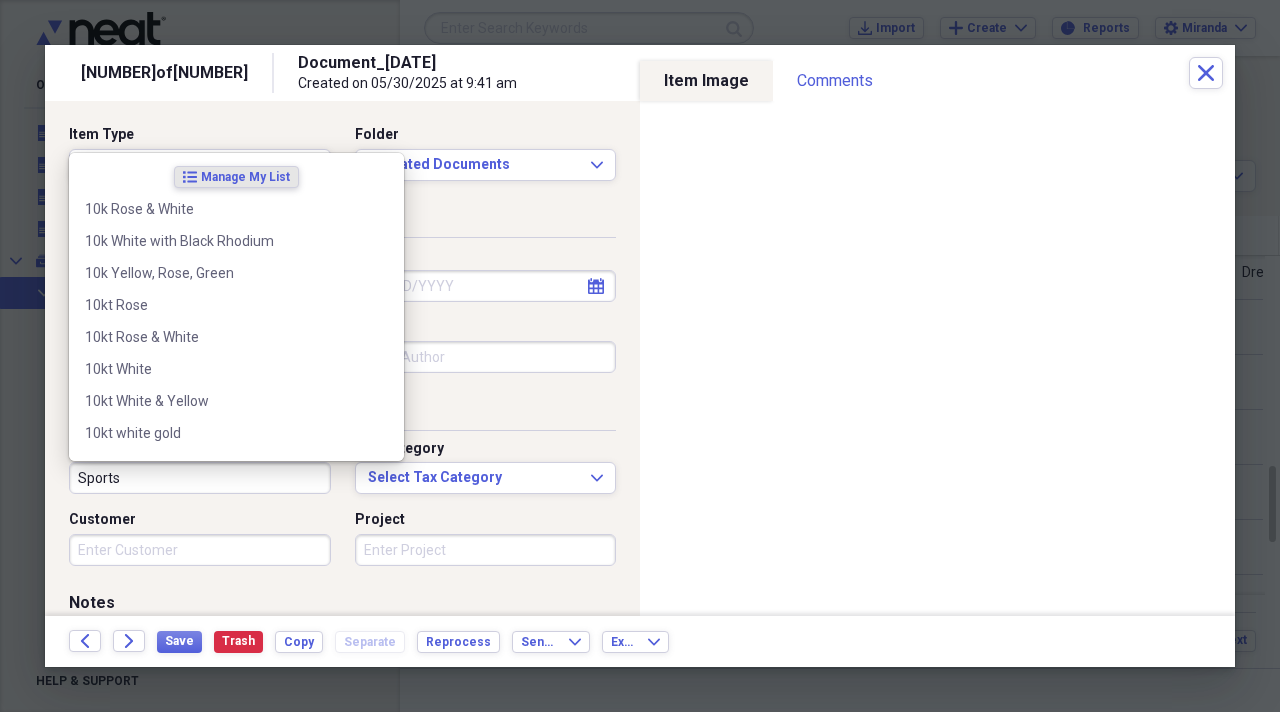 click on "Sports" at bounding box center (200, 478) 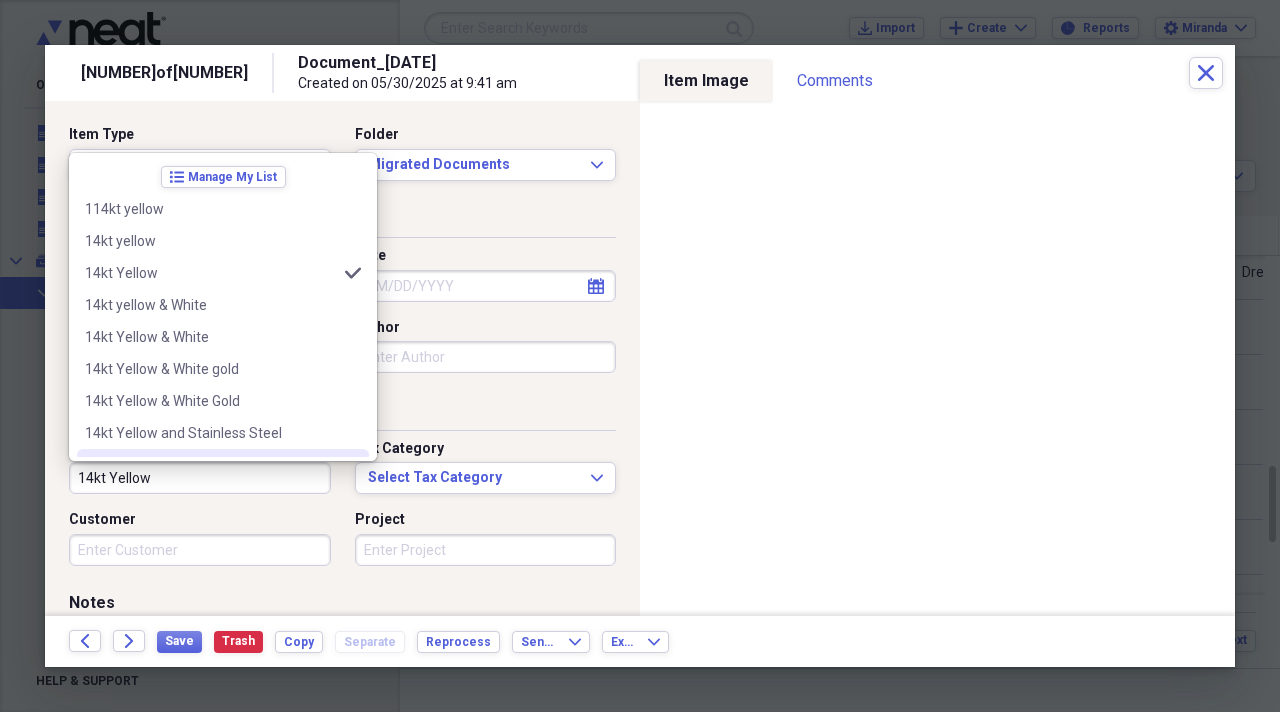 type on "14kt Yellow" 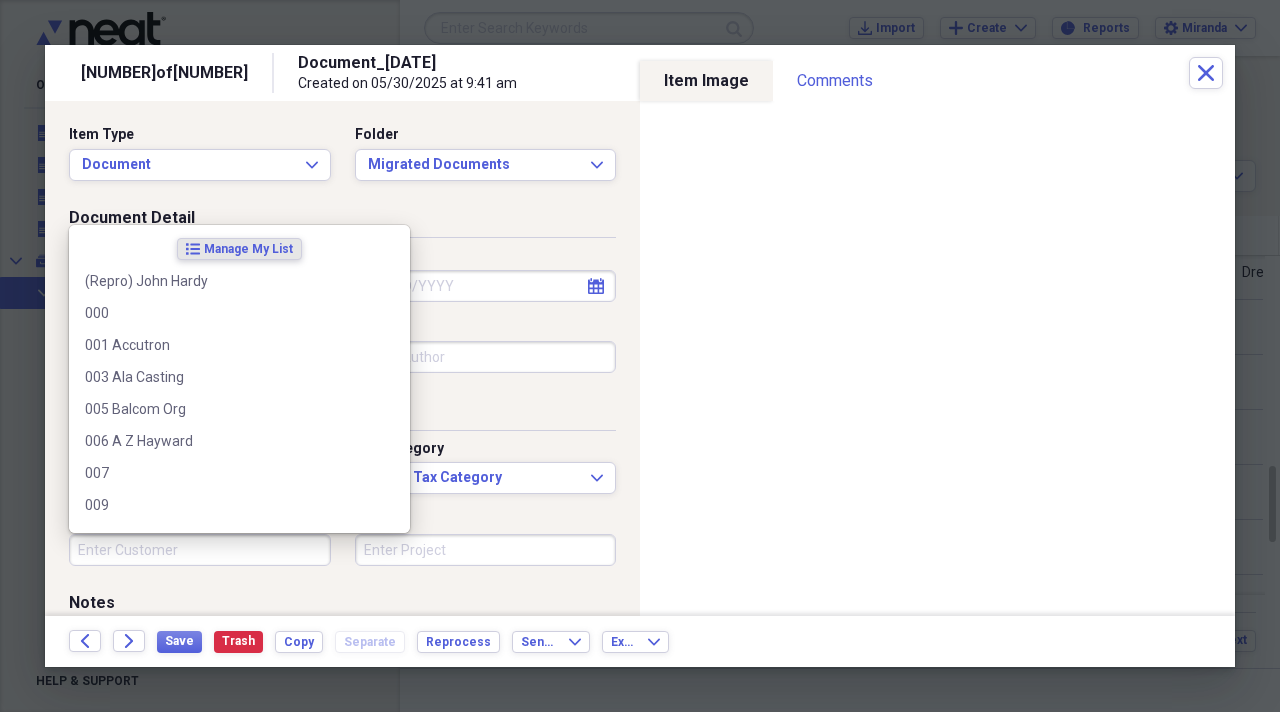 click on "Customer" at bounding box center [200, 550] 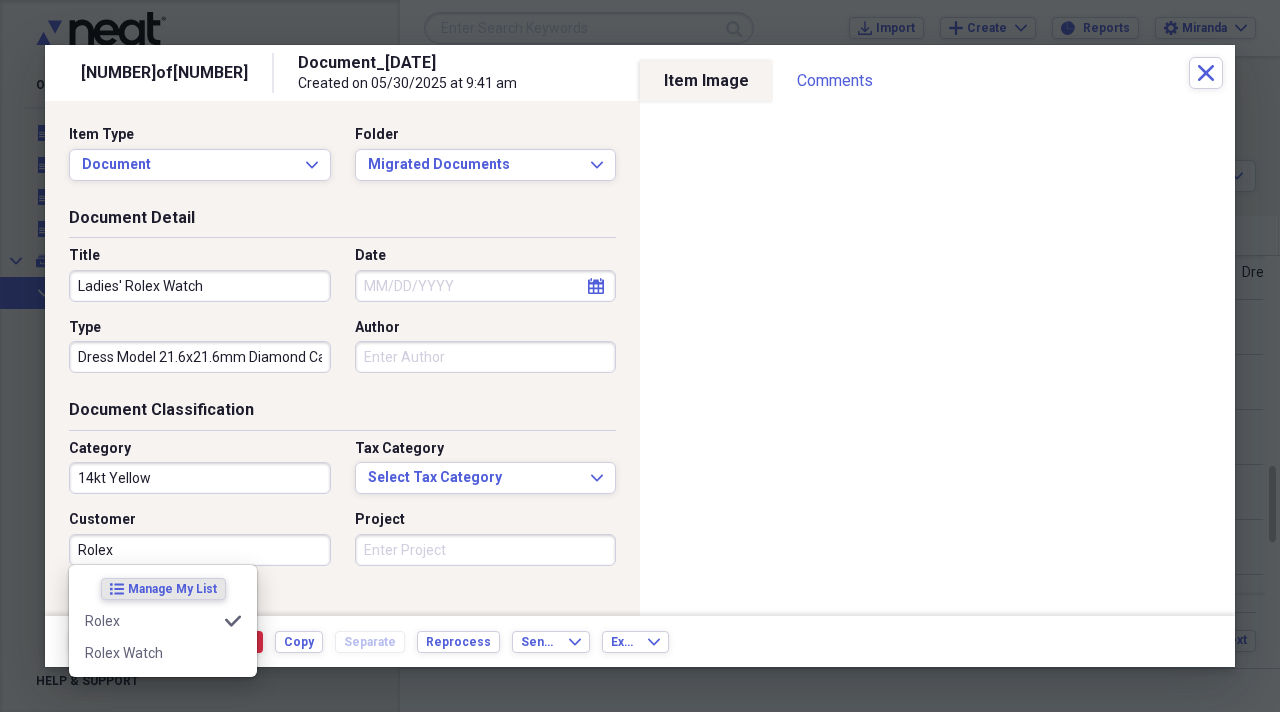 type on "Rolex" 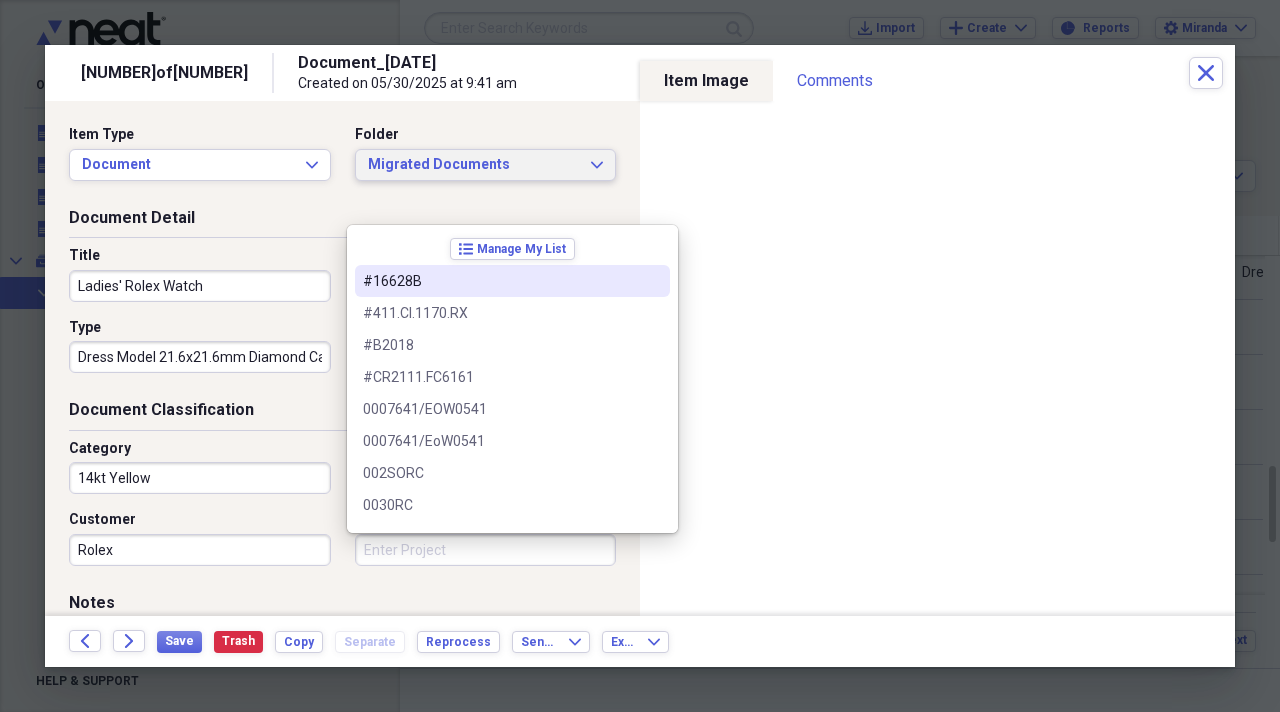 click on "Migrated Documents" at bounding box center [474, 165] 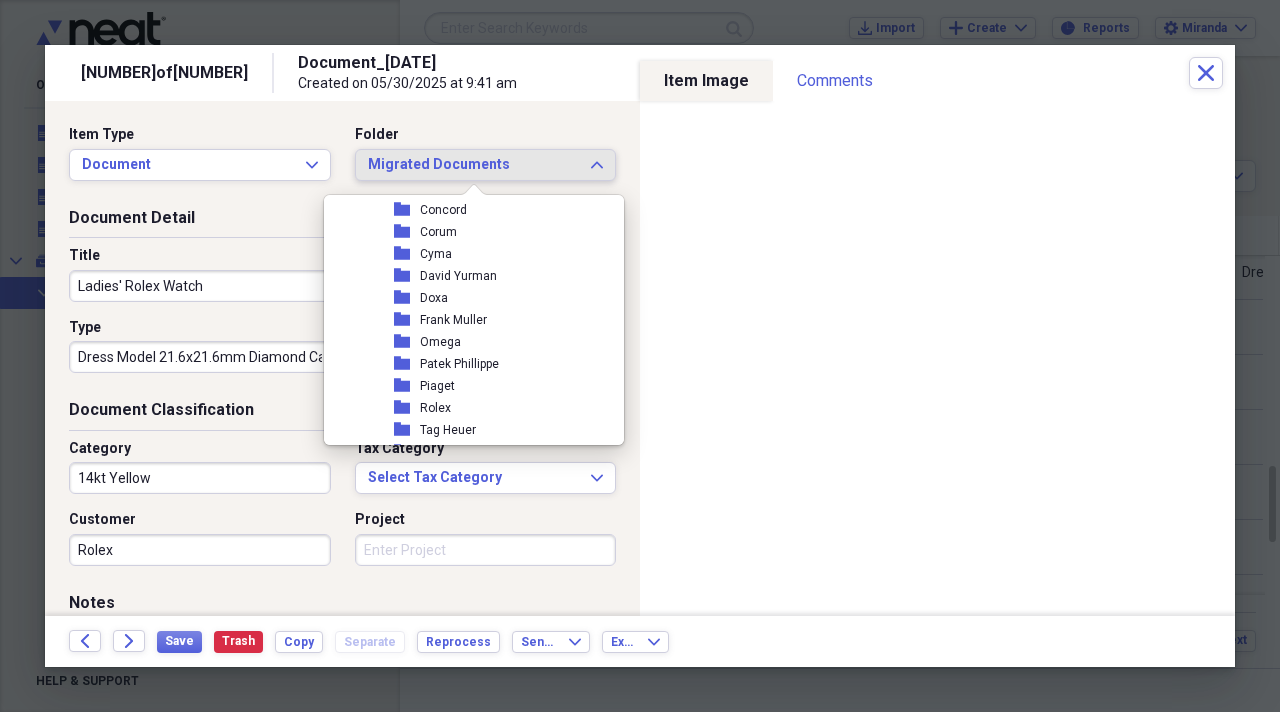 scroll, scrollTop: 2300, scrollLeft: 0, axis: vertical 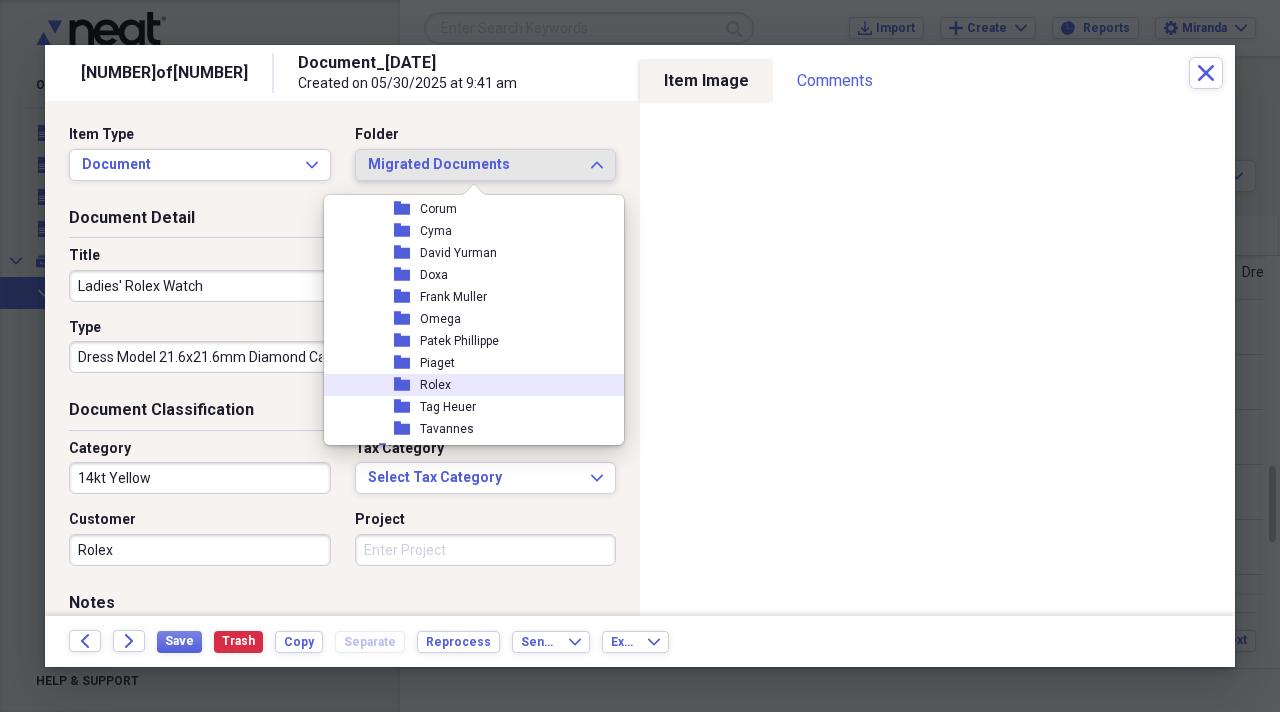 click on "folder Rolex" at bounding box center [466, 385] 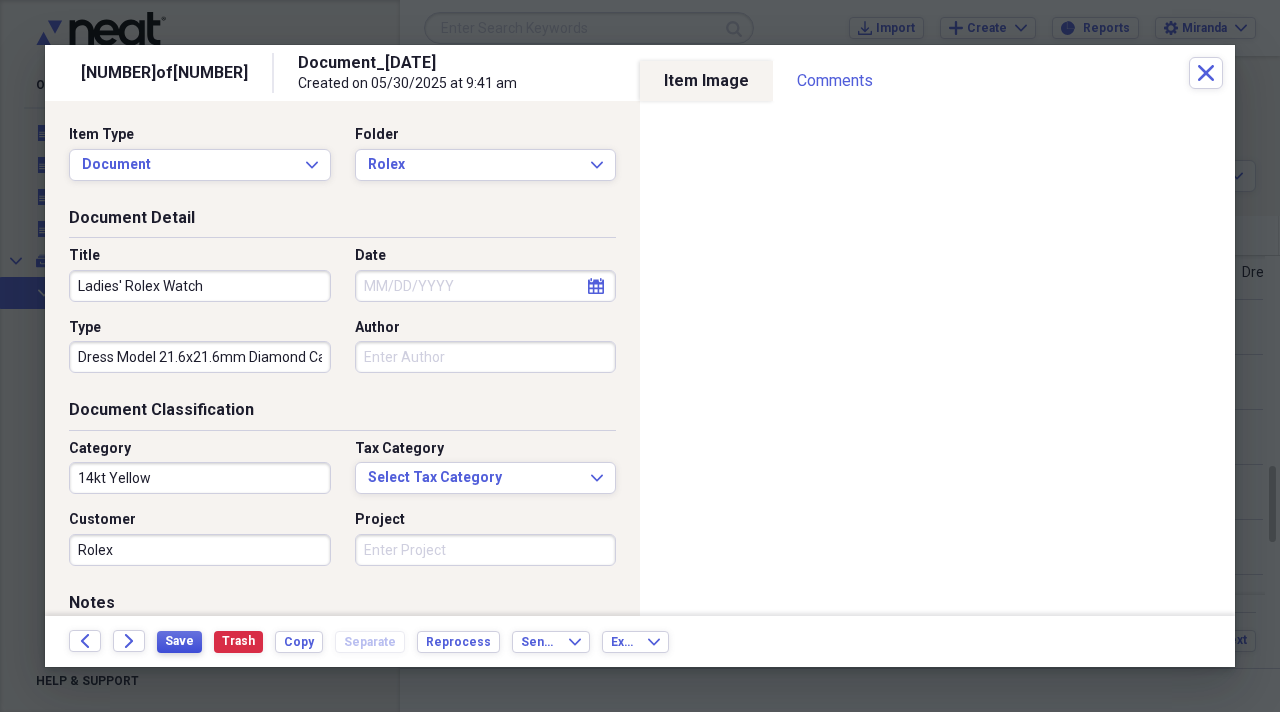 click on "Save" at bounding box center (179, 642) 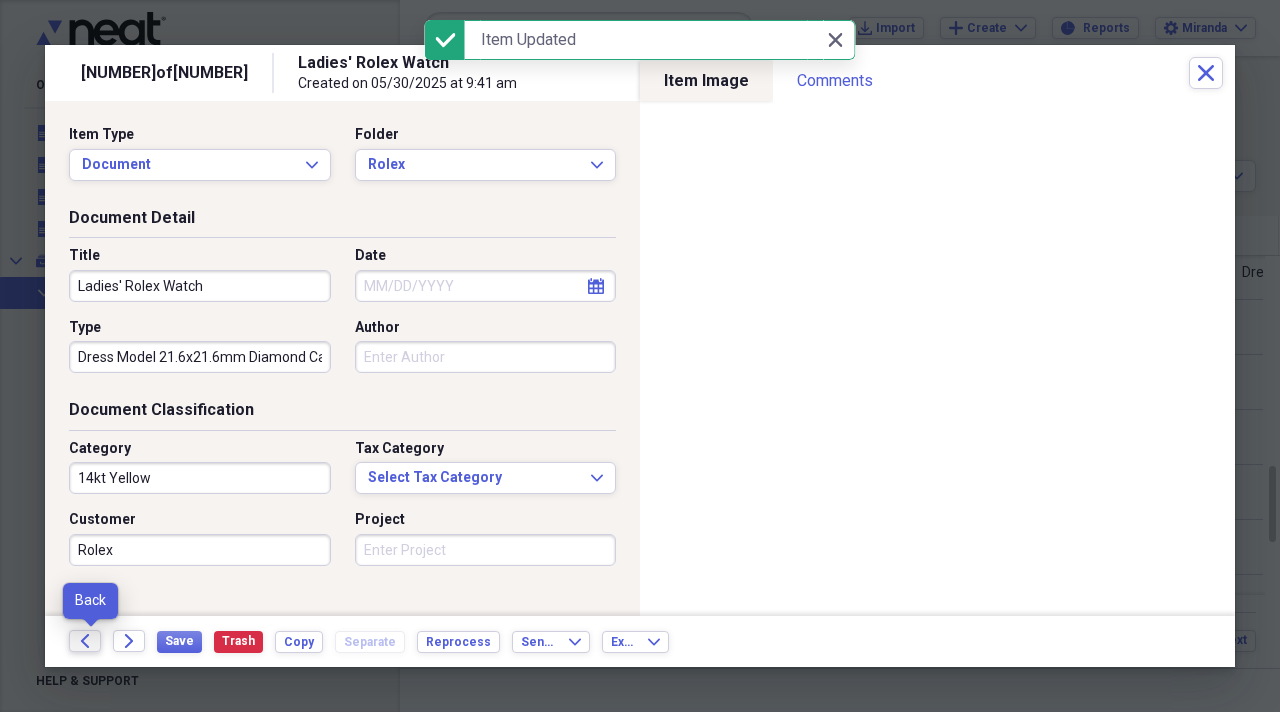 click on "Back" 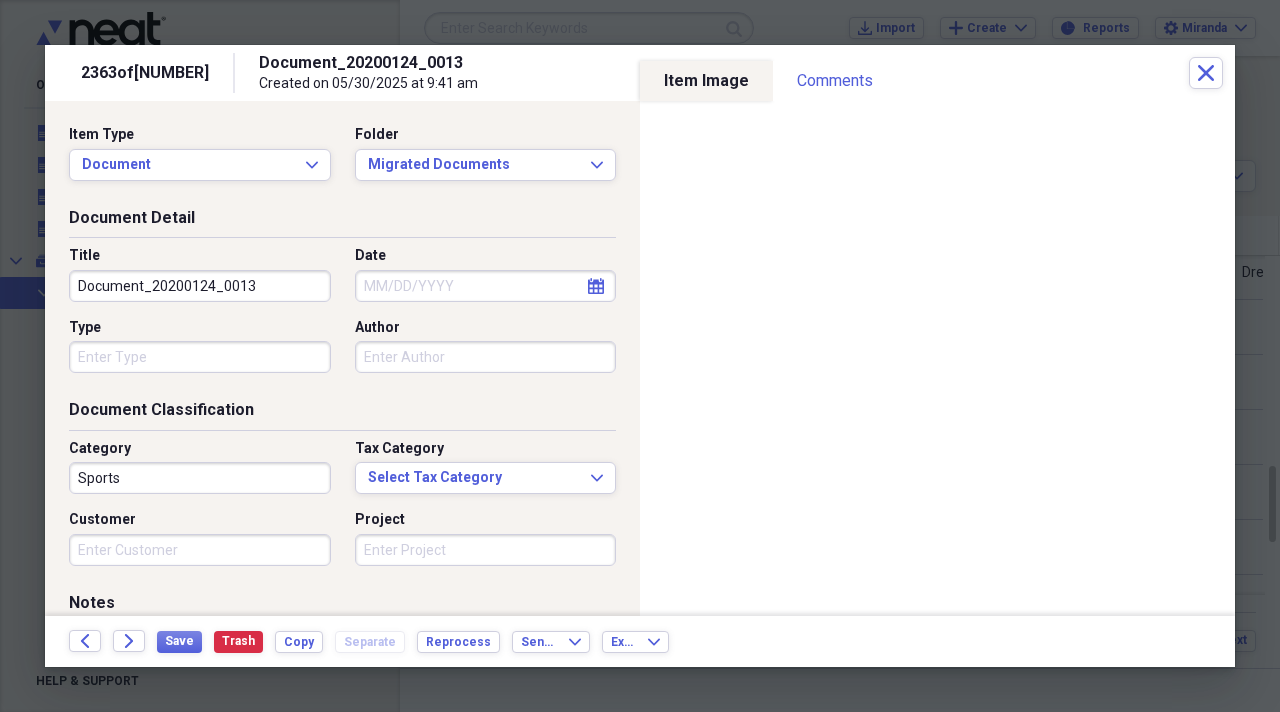 drag, startPoint x: 254, startPoint y: 280, endPoint x: 0, endPoint y: 257, distance: 255.03922 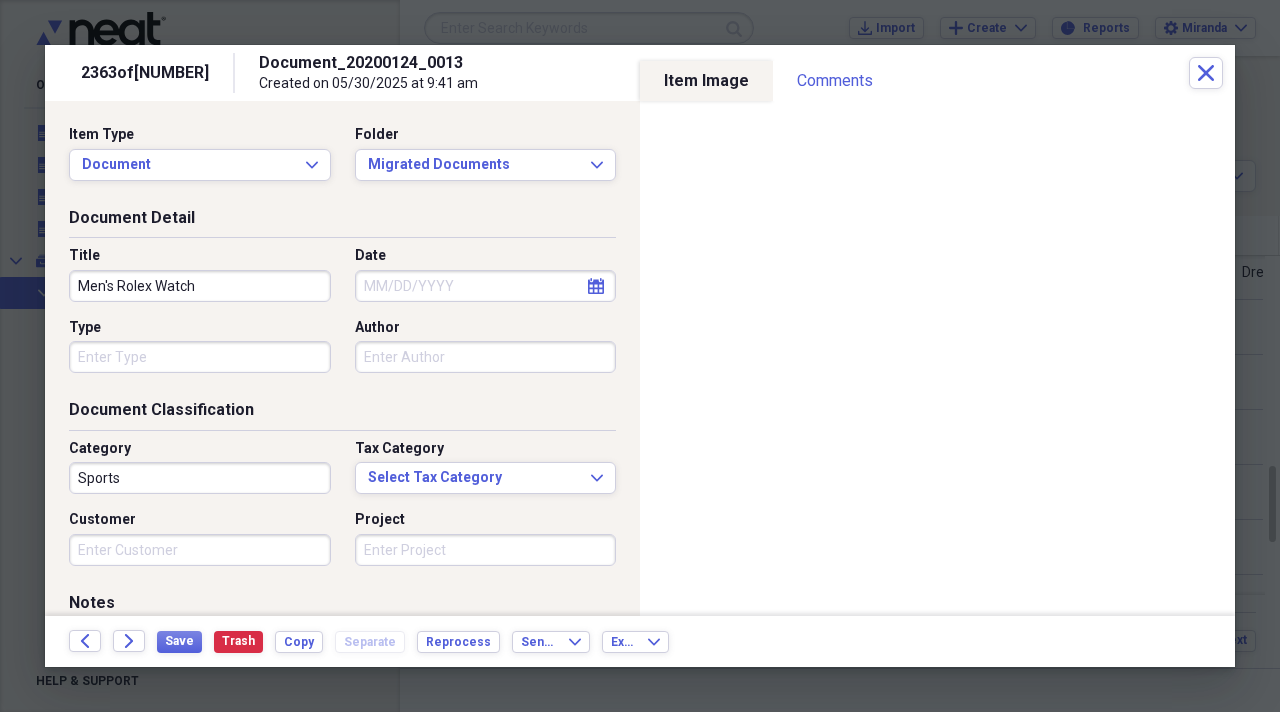 type on "Men's Rolex Watch" 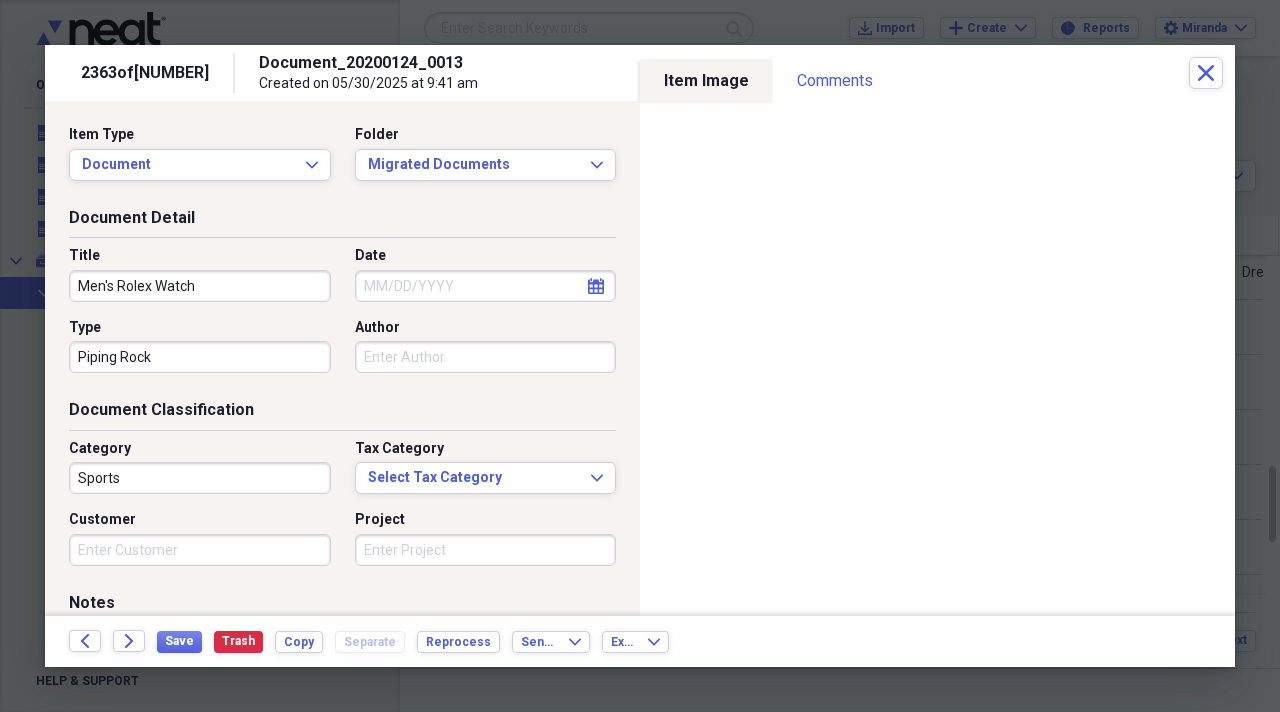 type on "Piping Rock" 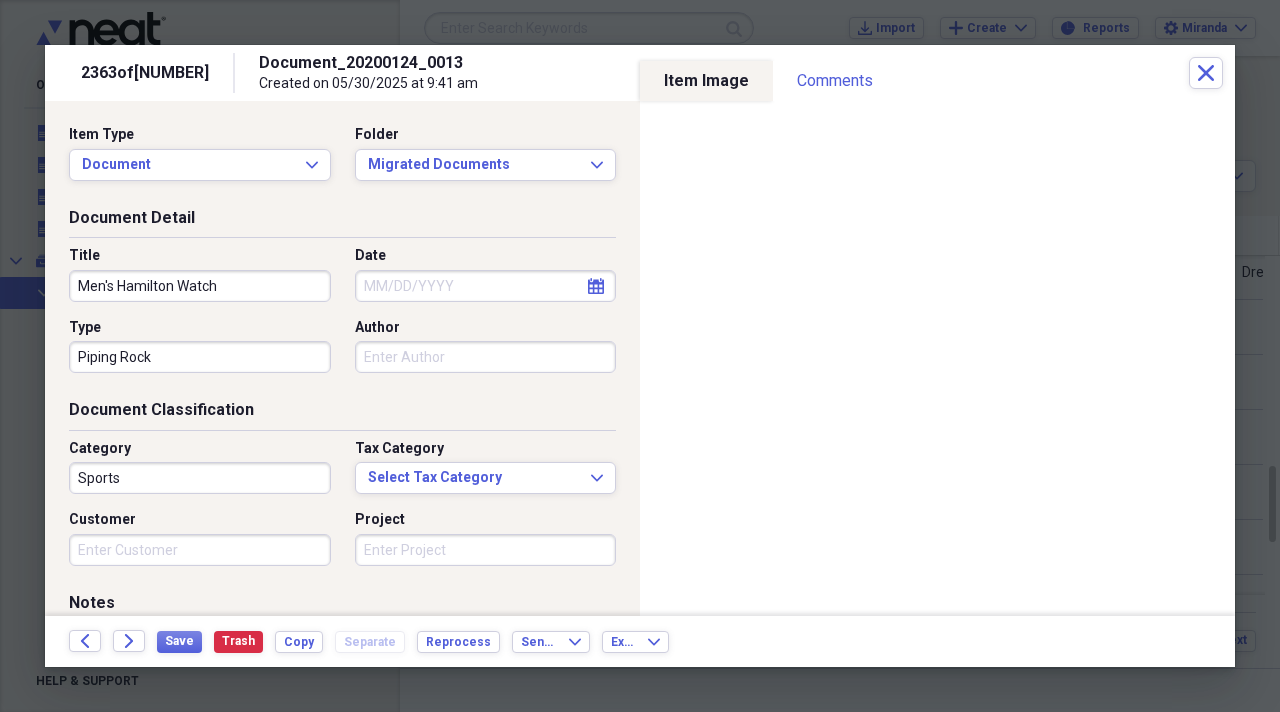 type on "Men's Hamilton Watch" 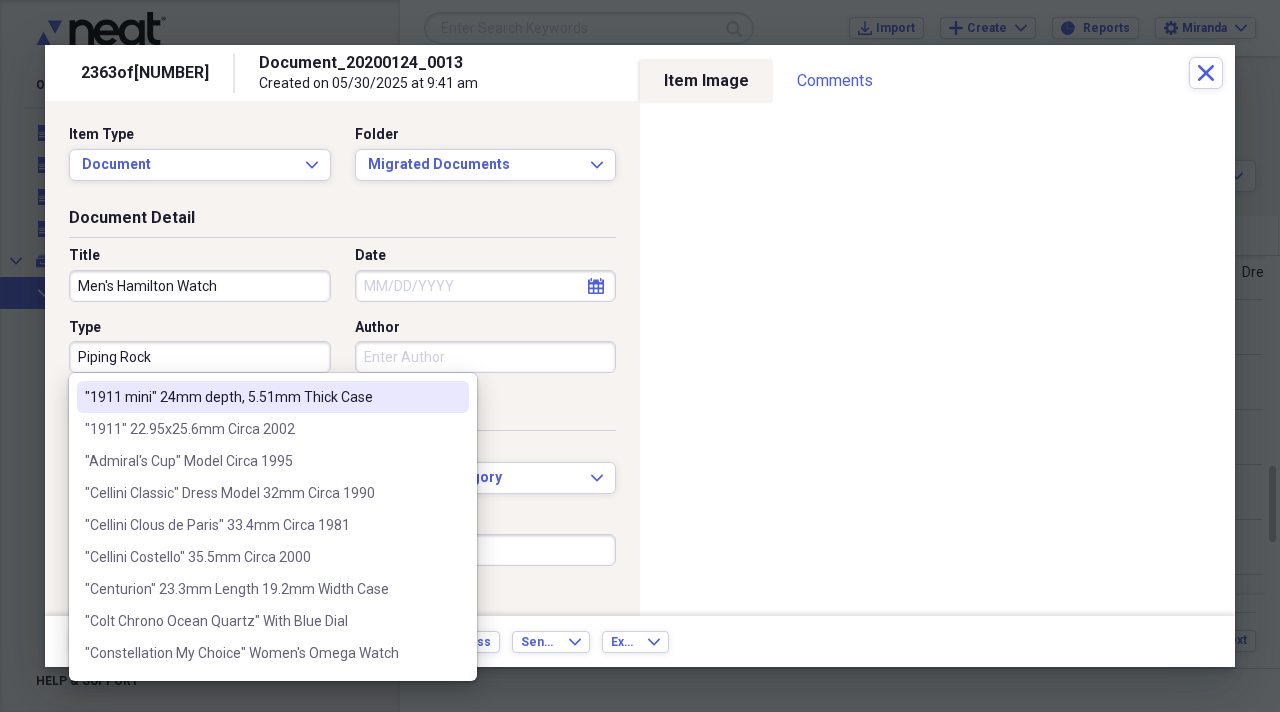 click on "Piping Rock" at bounding box center (200, 357) 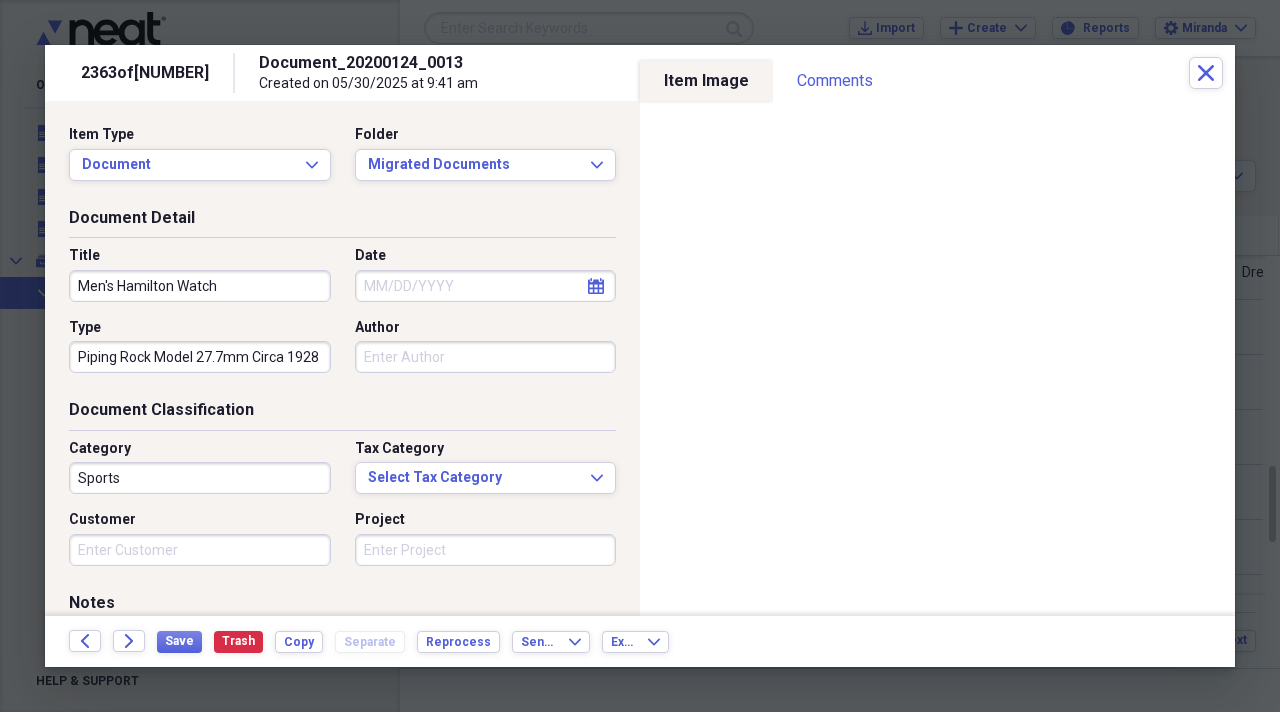type on "Piping Rock Model 27.7mm Circa 1928" 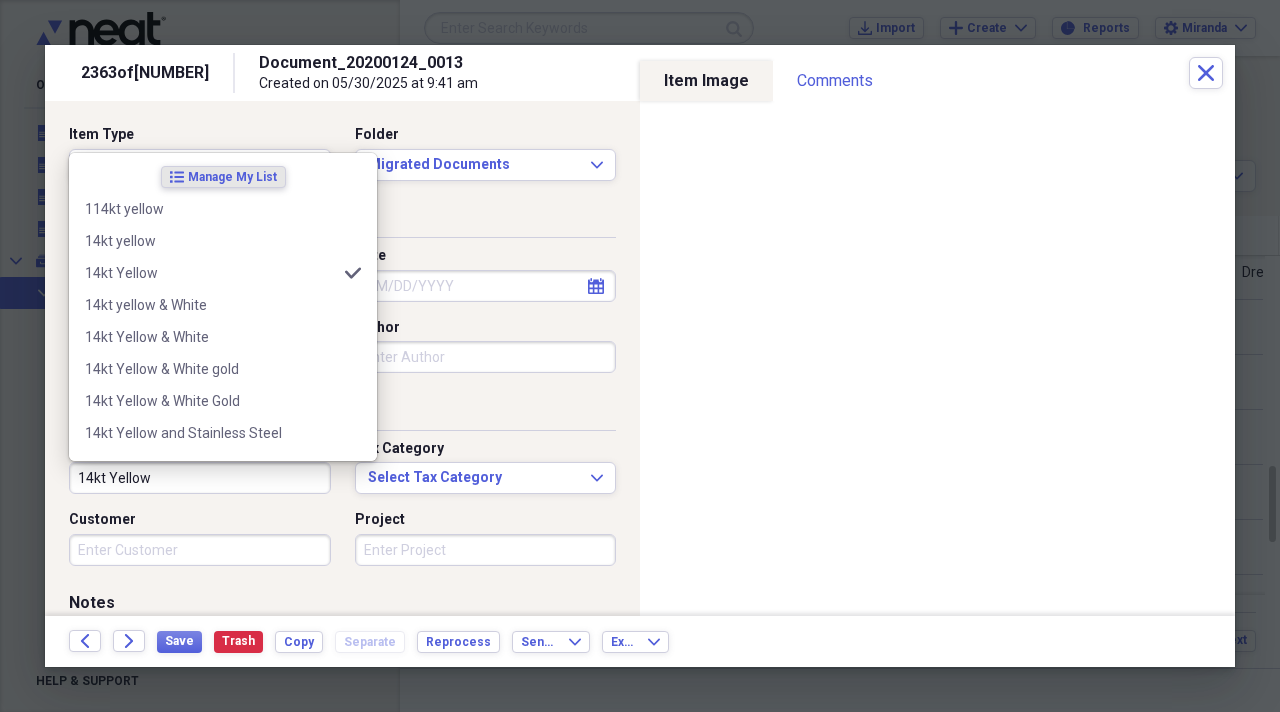 type on "14kt Yellow" 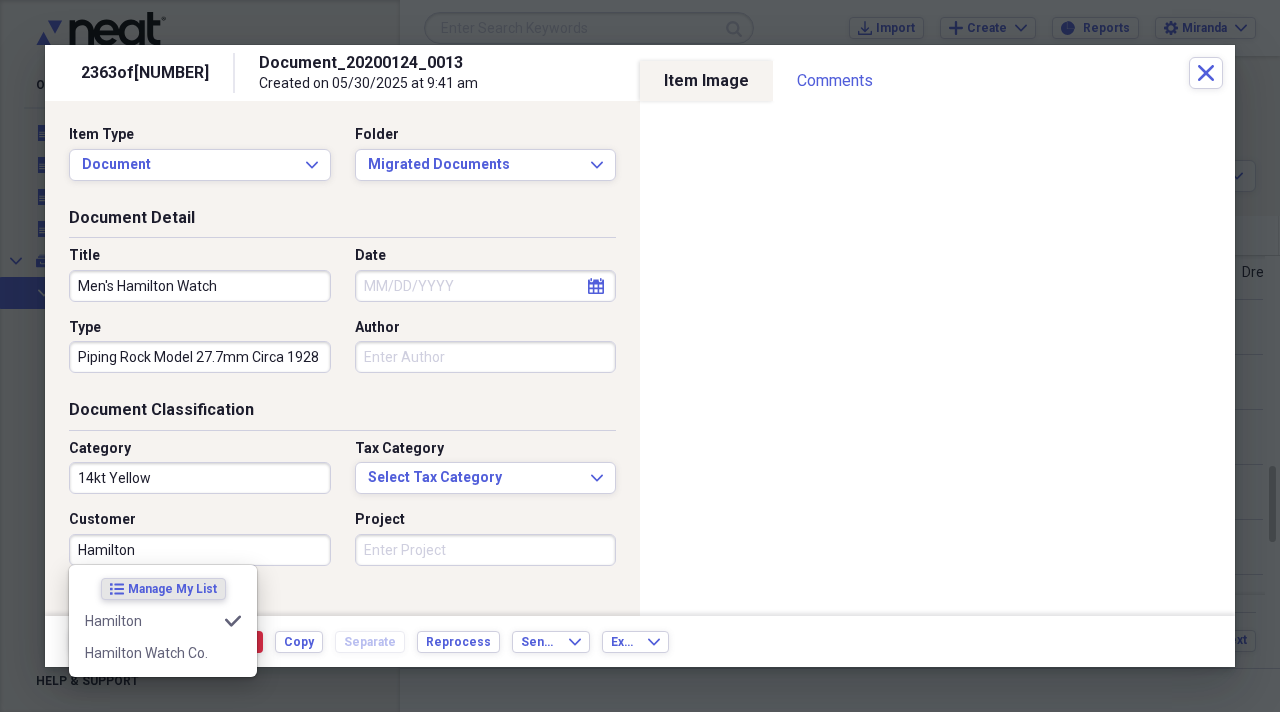 type on "Hamilton" 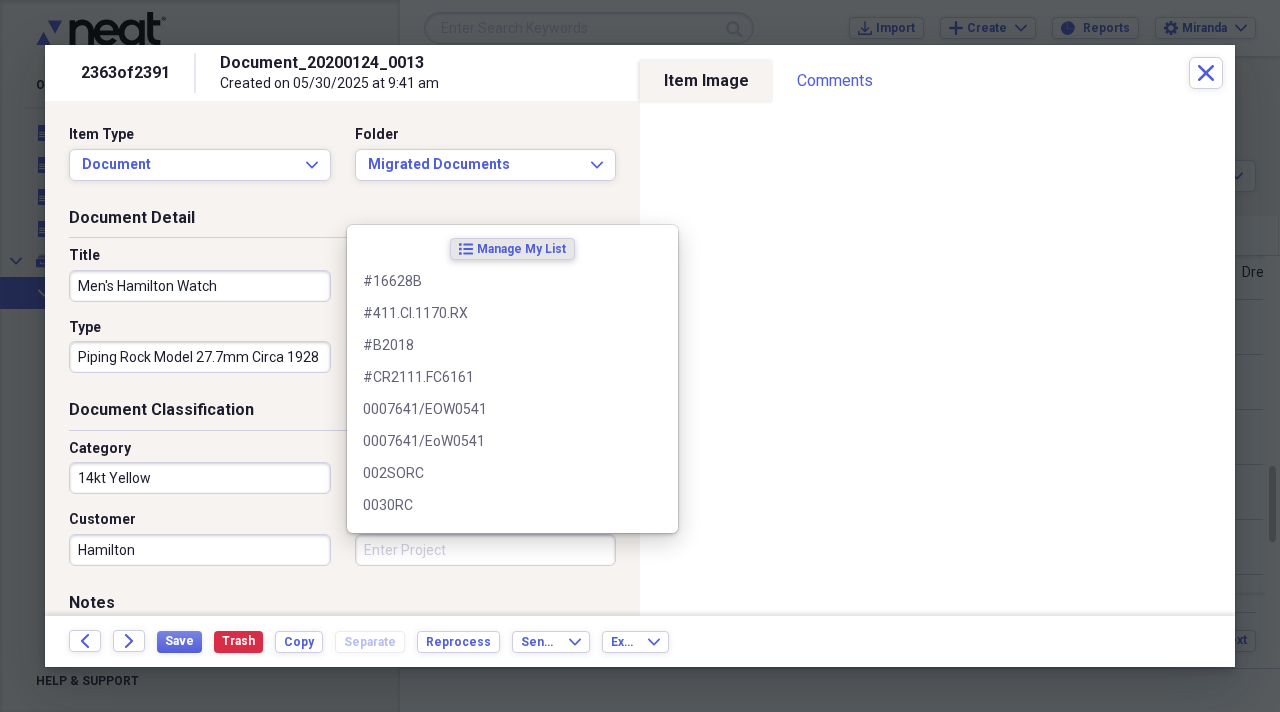 scroll, scrollTop: 0, scrollLeft: 0, axis: both 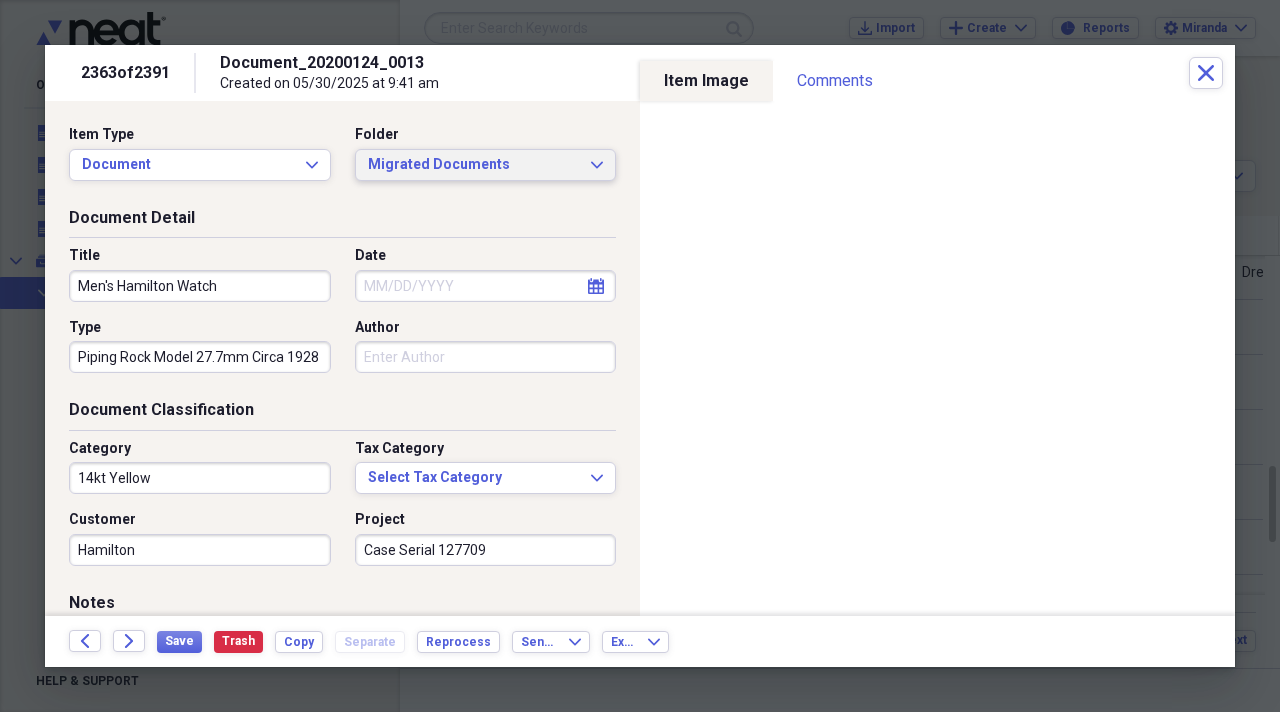 type on "Case Serial 127709" 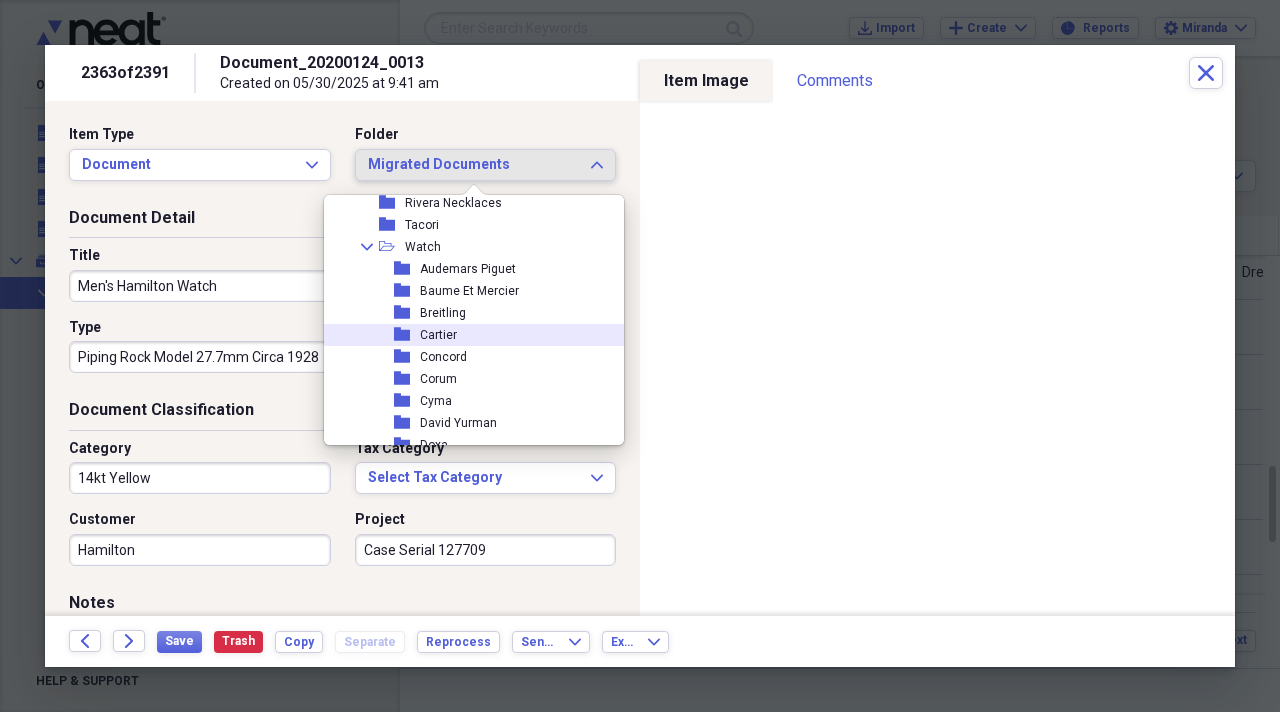 scroll, scrollTop: 2100, scrollLeft: 0, axis: vertical 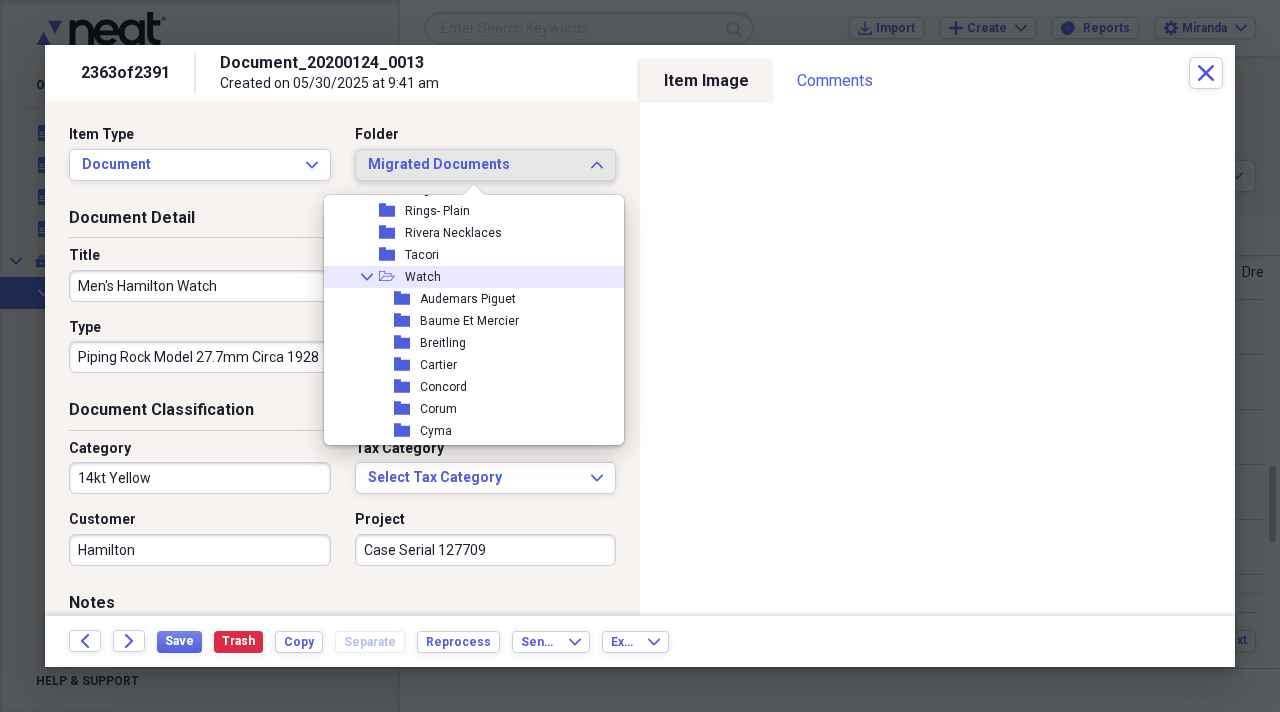 click on "Collapse open-folder Watch" at bounding box center [466, 277] 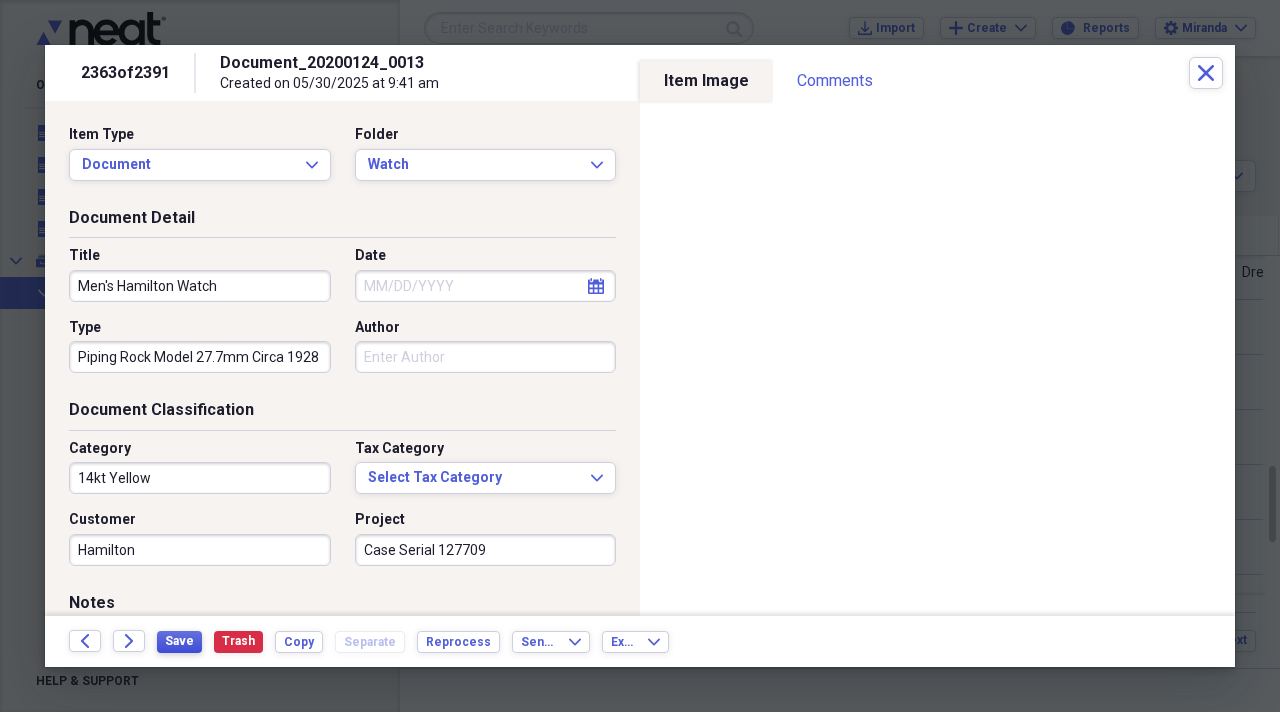 click on "Save" at bounding box center (179, 641) 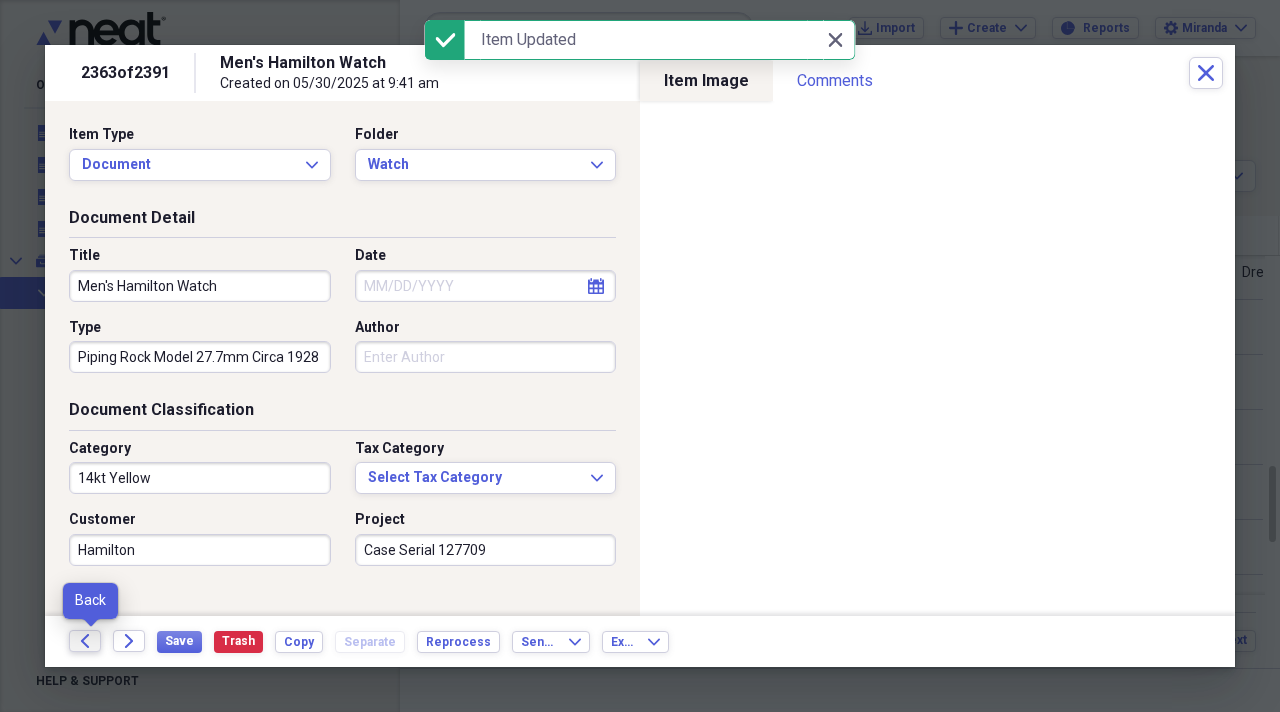 click on "Back" at bounding box center [85, 641] 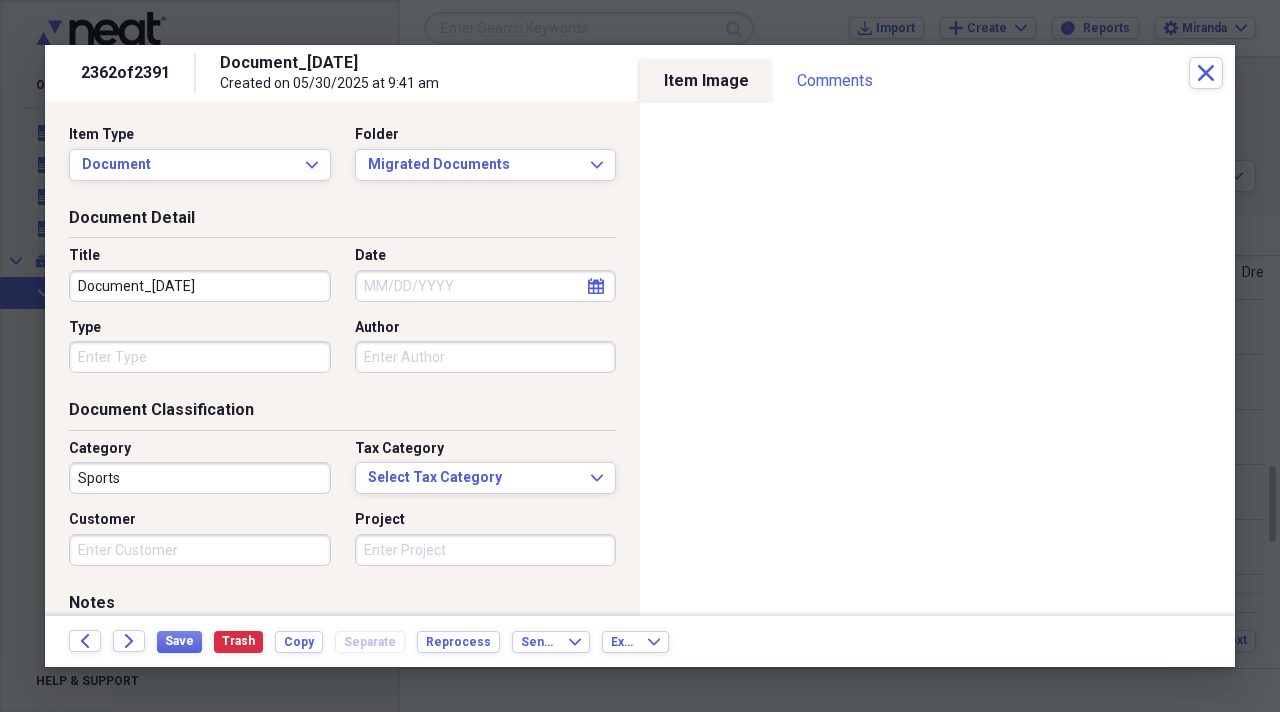 drag, startPoint x: 274, startPoint y: 291, endPoint x: 0, endPoint y: 254, distance: 276.48688 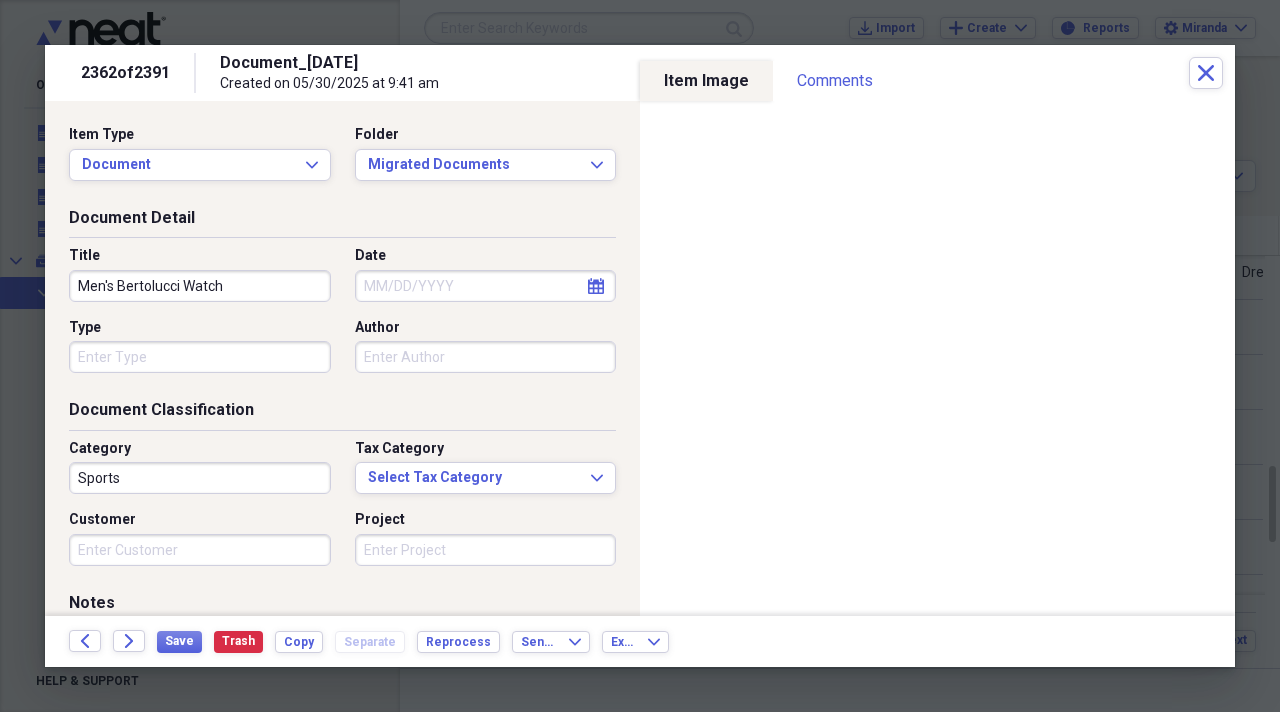 type on "Men's Bertolucci Watch" 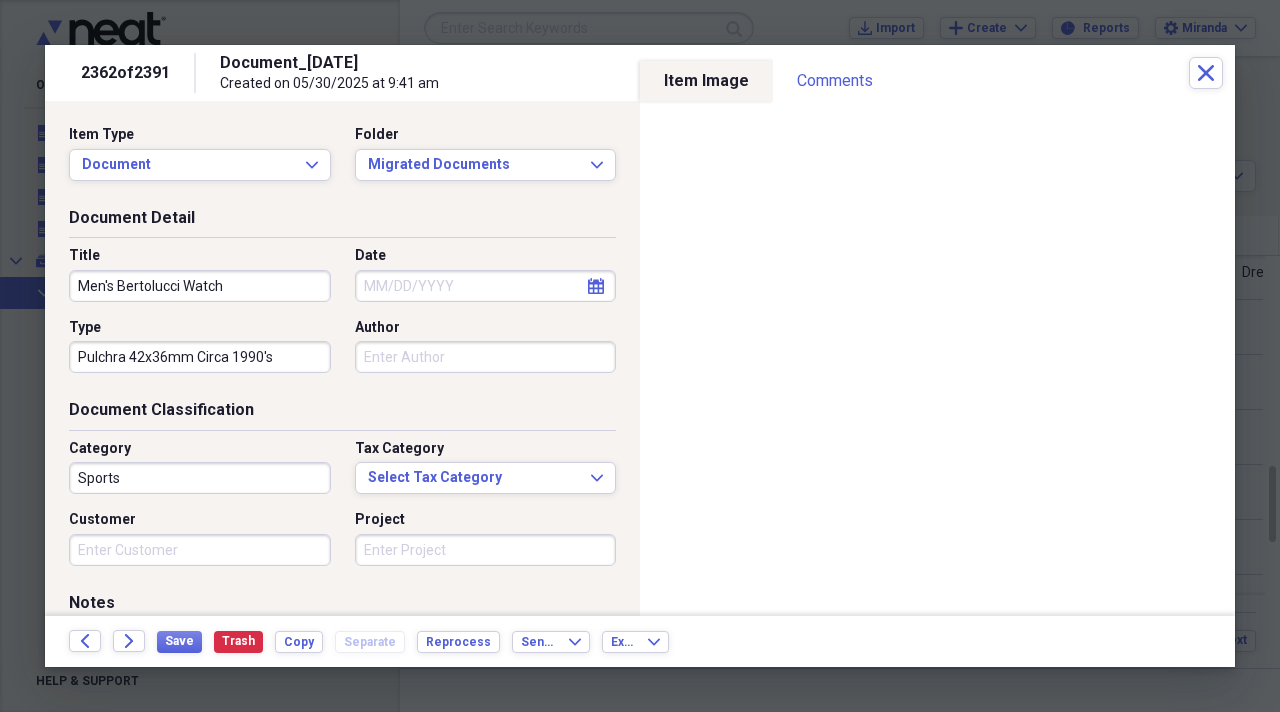 type on "Pulchra 42x36mm Circa 1990's" 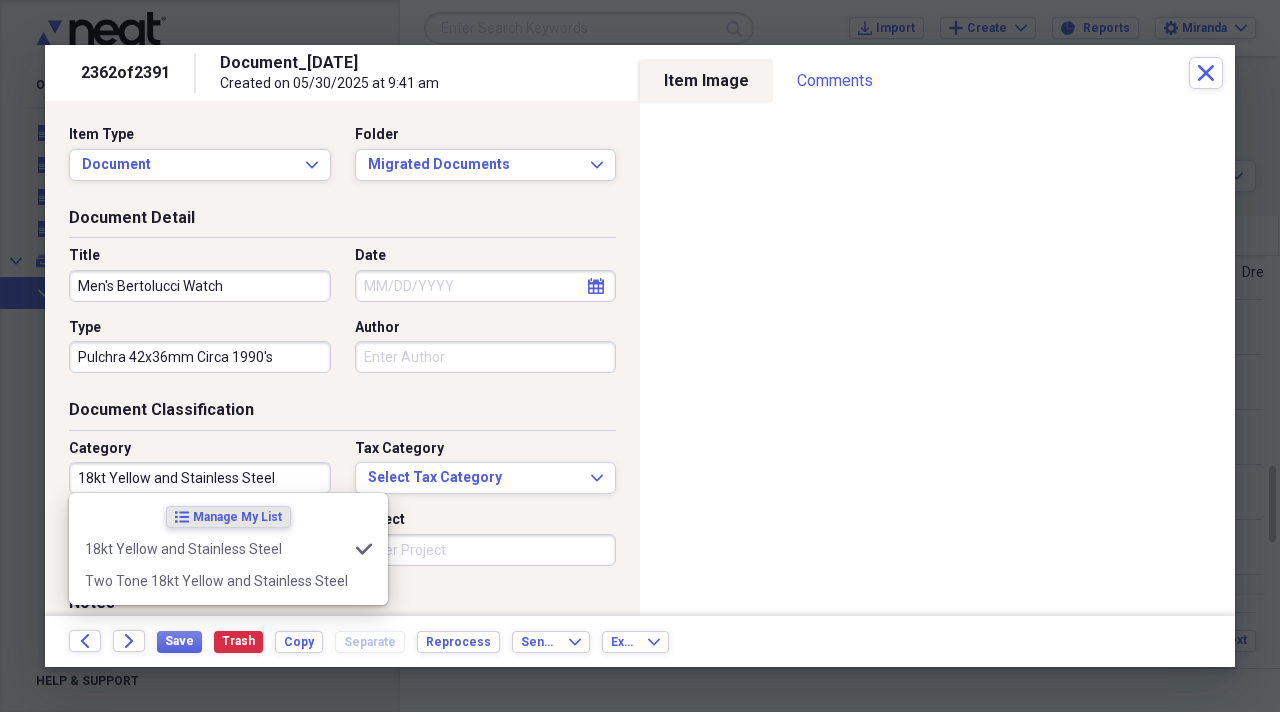 type on "18kt Yellow and Stainless Steel" 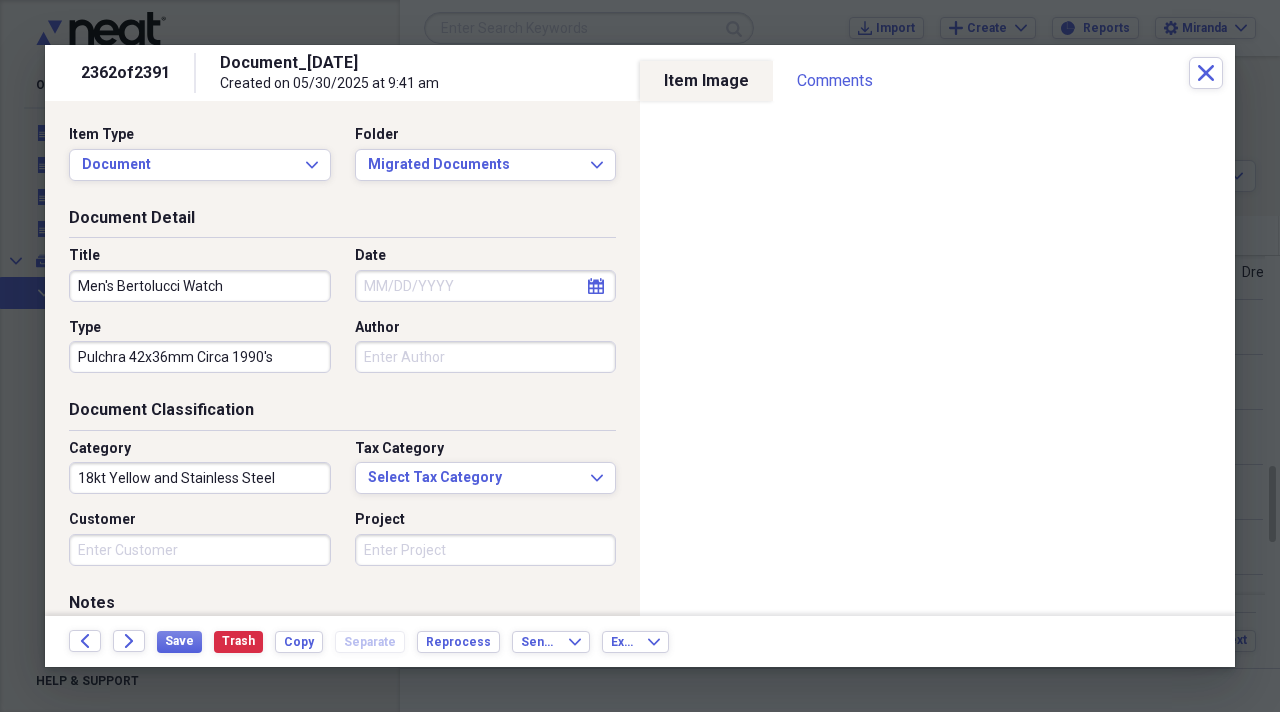 drag, startPoint x: 338, startPoint y: 396, endPoint x: 254, endPoint y: 545, distance: 171.04678 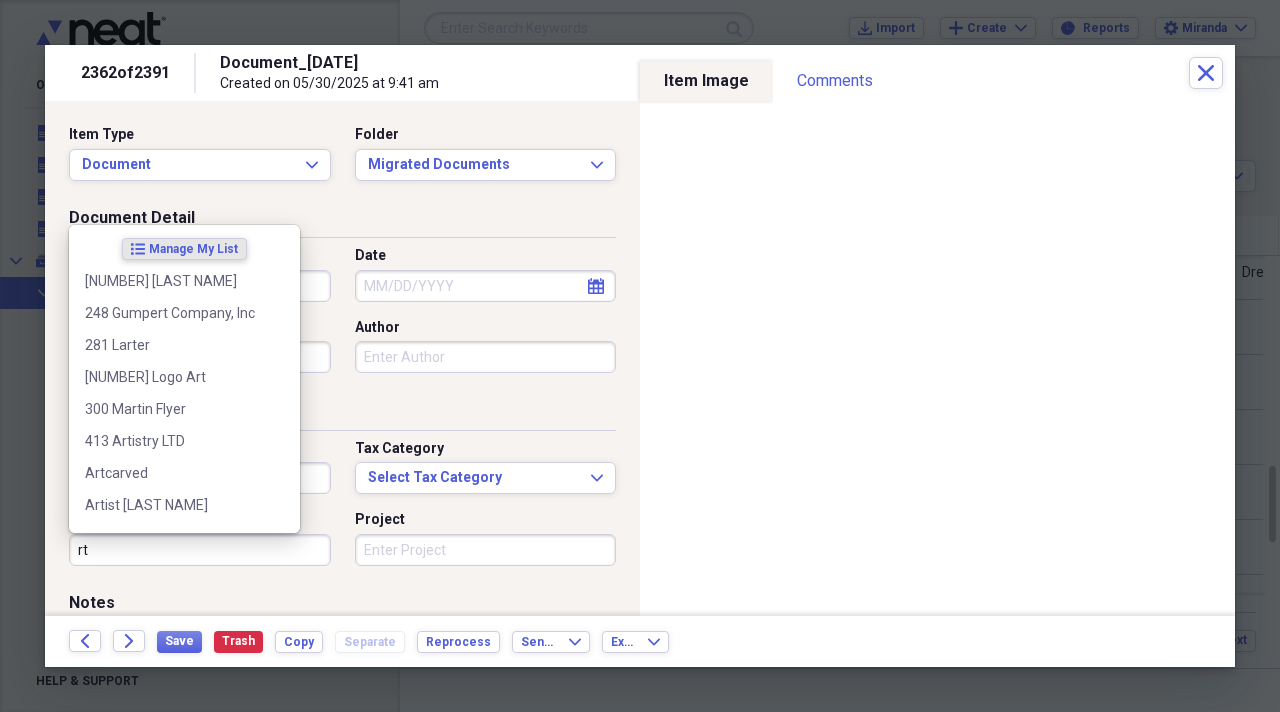 type on "r" 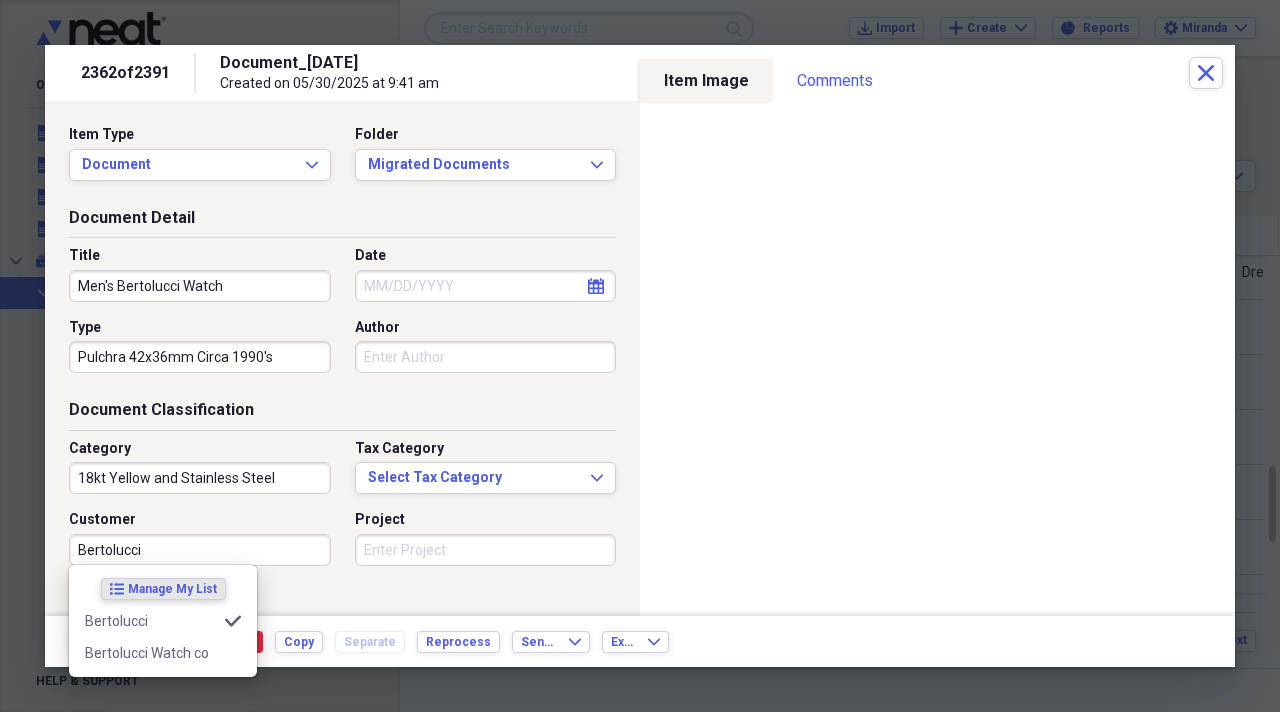 click on "Project" at bounding box center [486, 550] 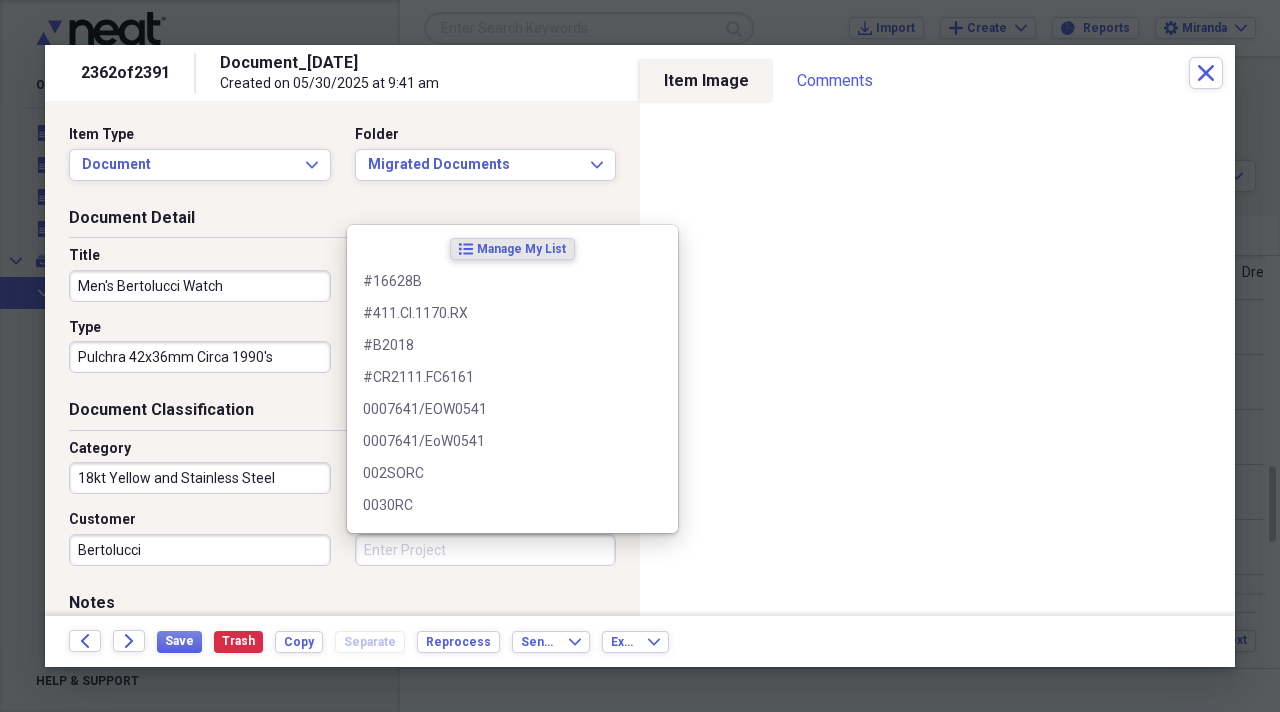click on "Bertolucci" at bounding box center (200, 550) 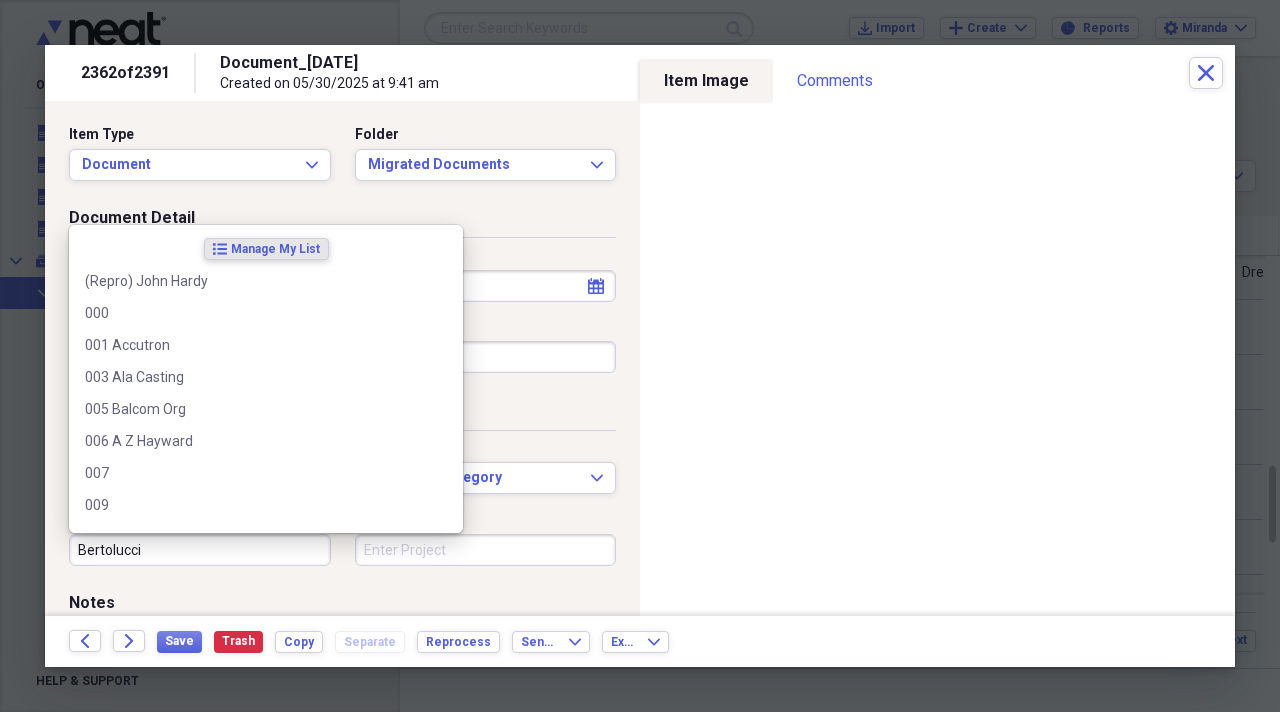 click on "Bertolucci" at bounding box center (200, 550) 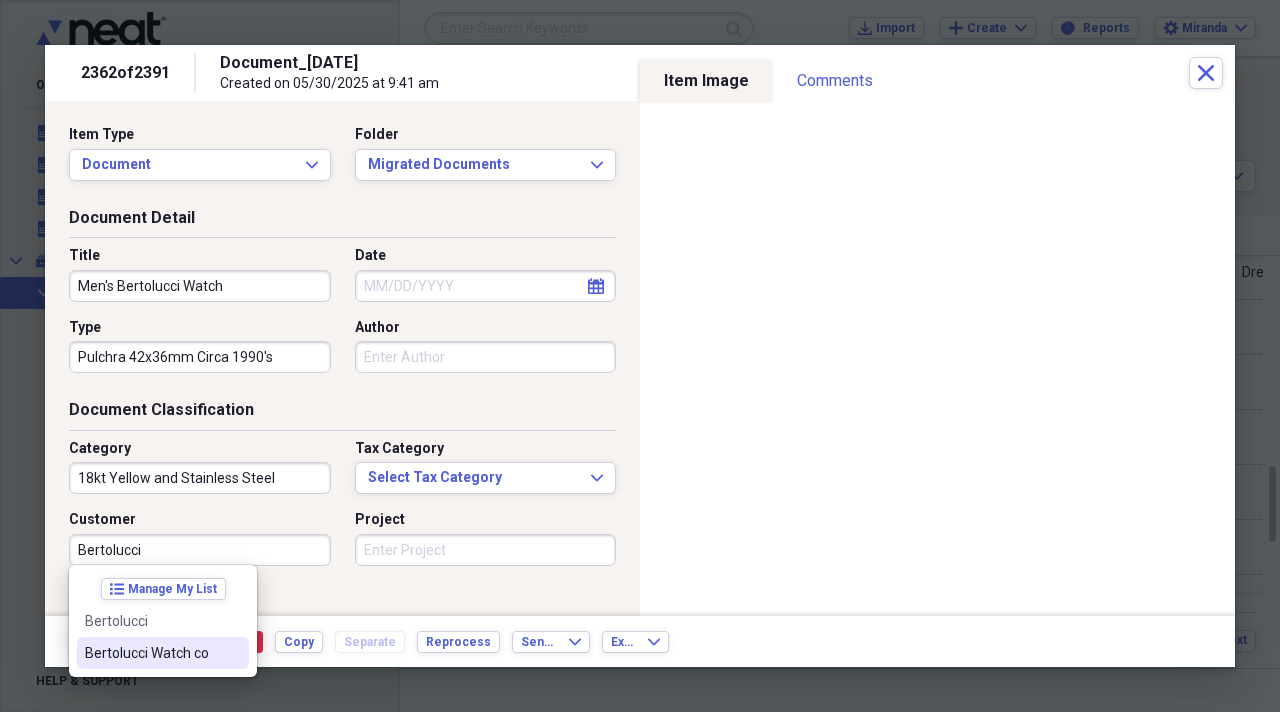 click on "Bertolucci Watch co" at bounding box center [151, 653] 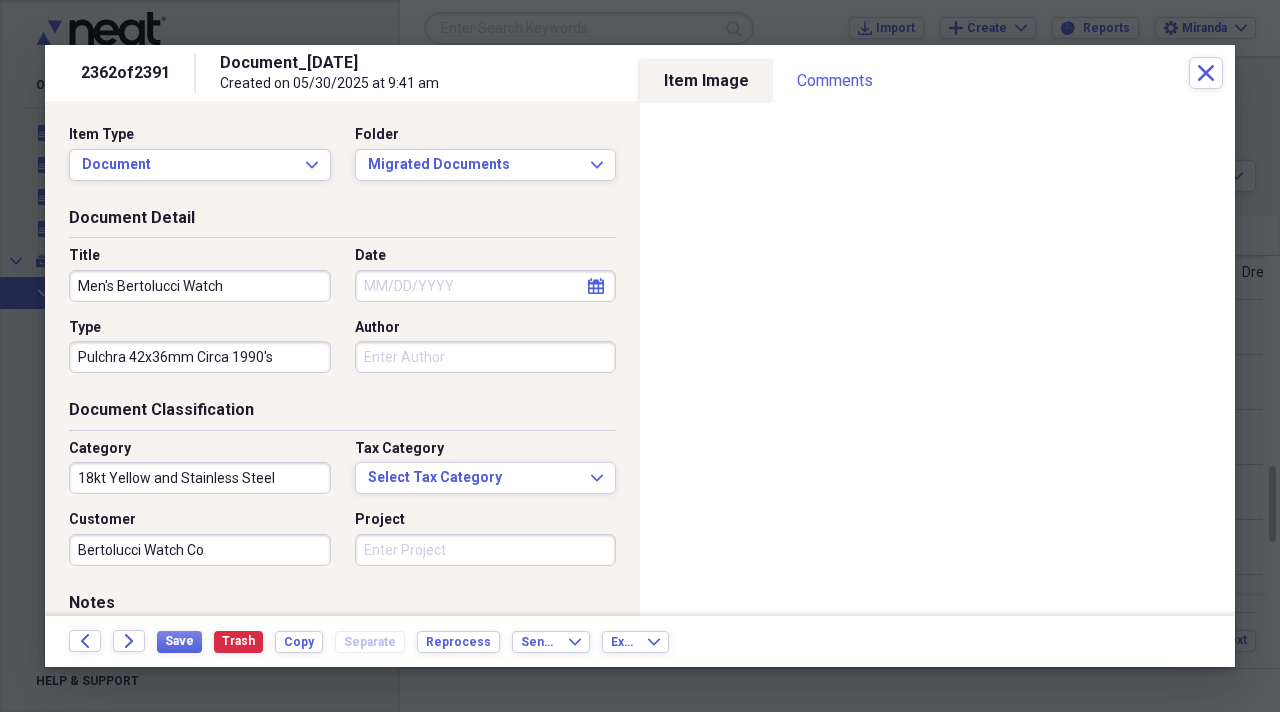 click on "Bertolucci Watch Co" at bounding box center [200, 550] 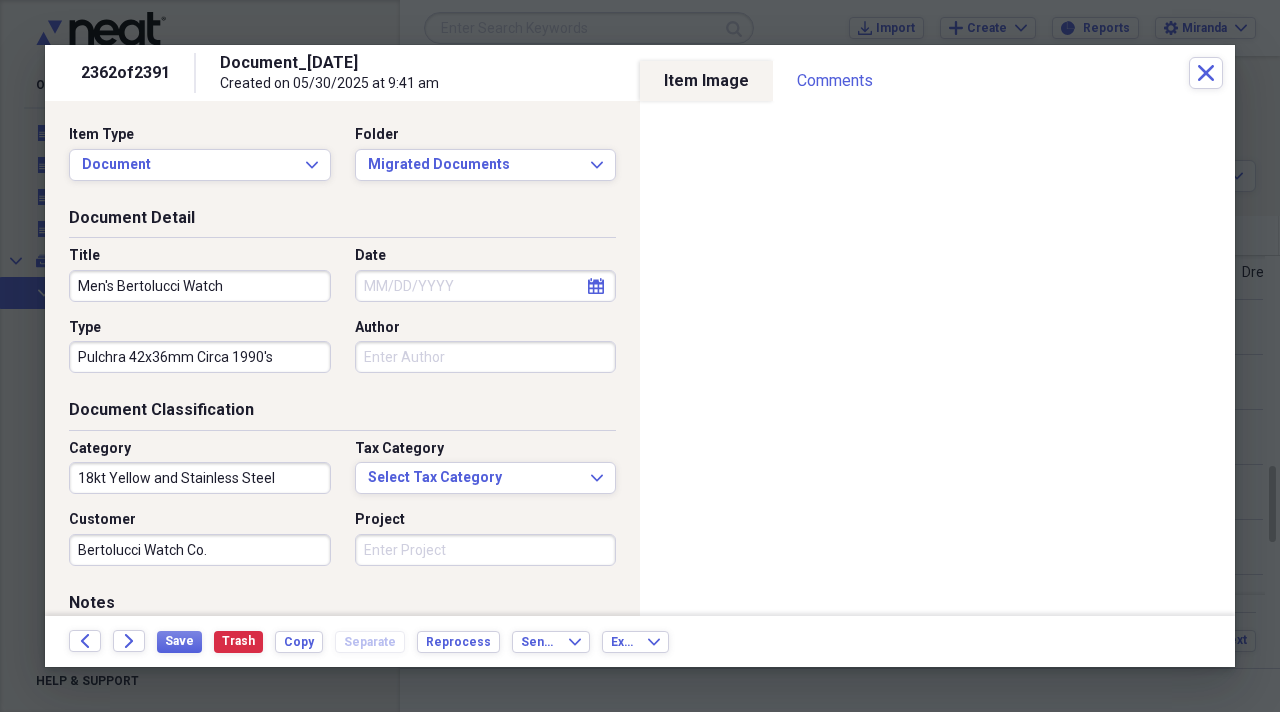type on "Bertolucci Watch Co." 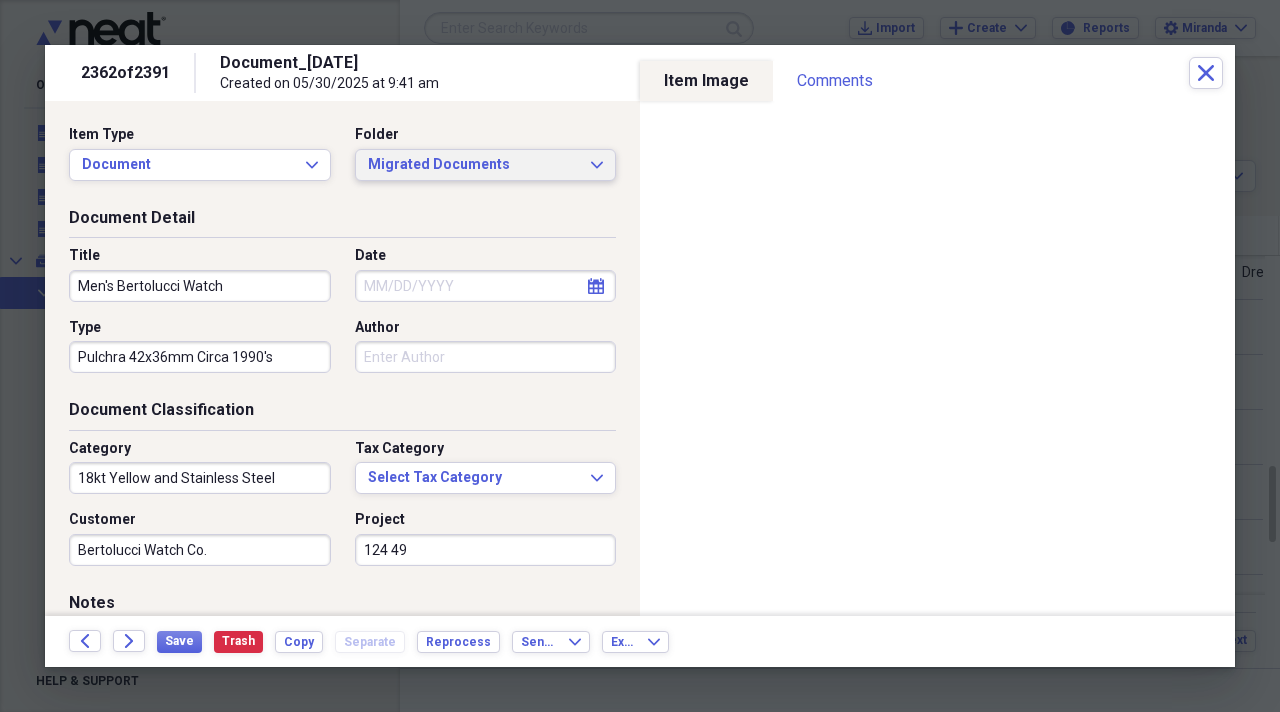 type on "124 49" 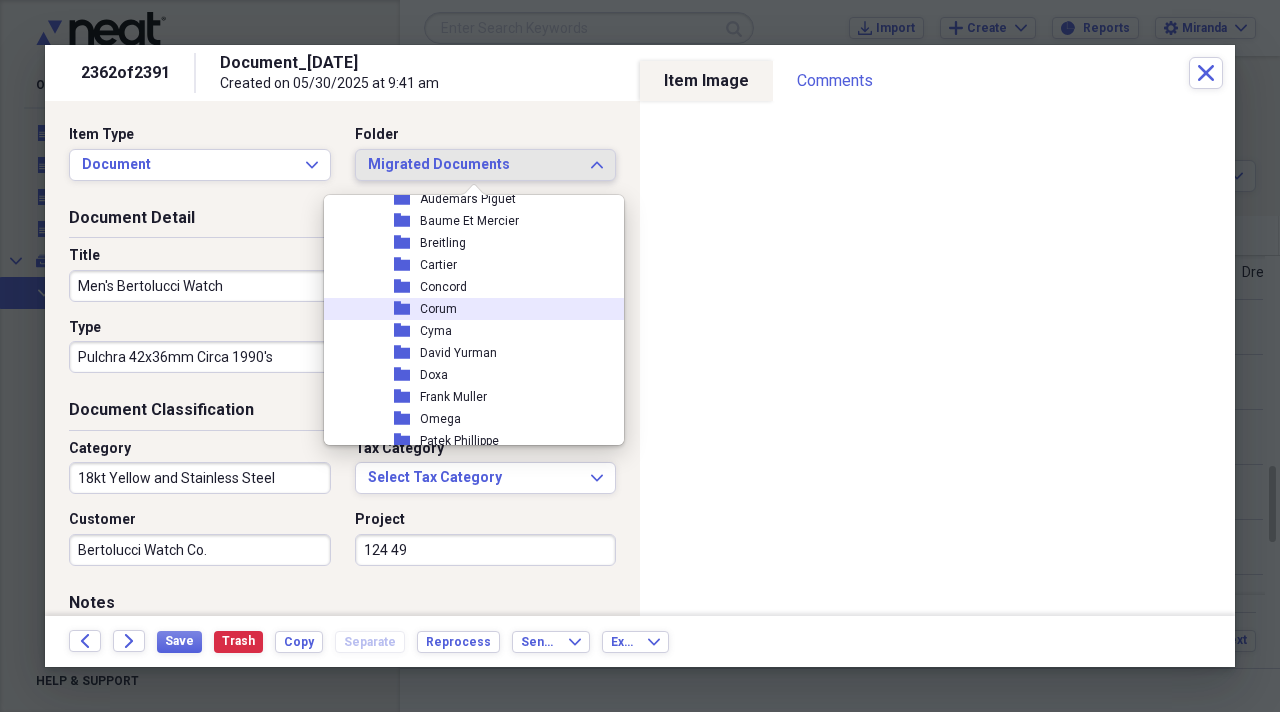 scroll, scrollTop: 2100, scrollLeft: 0, axis: vertical 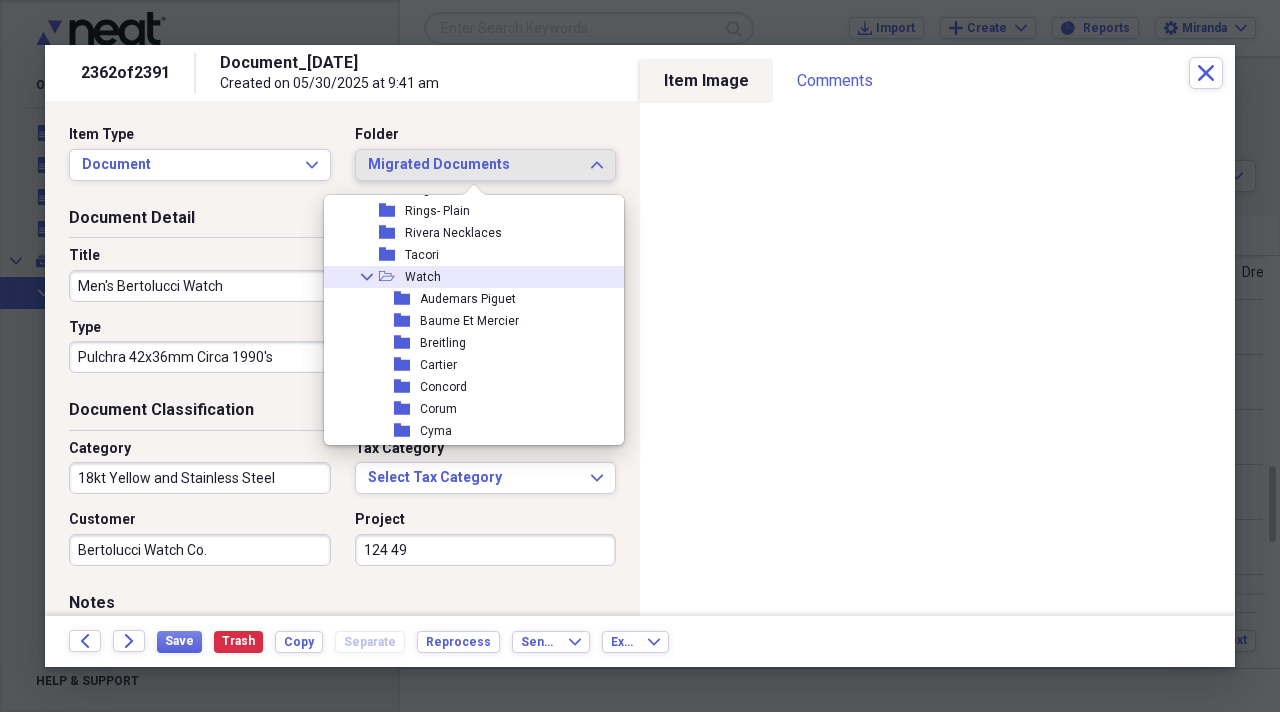 click on "Collapse open-folder Watch" at bounding box center [466, 277] 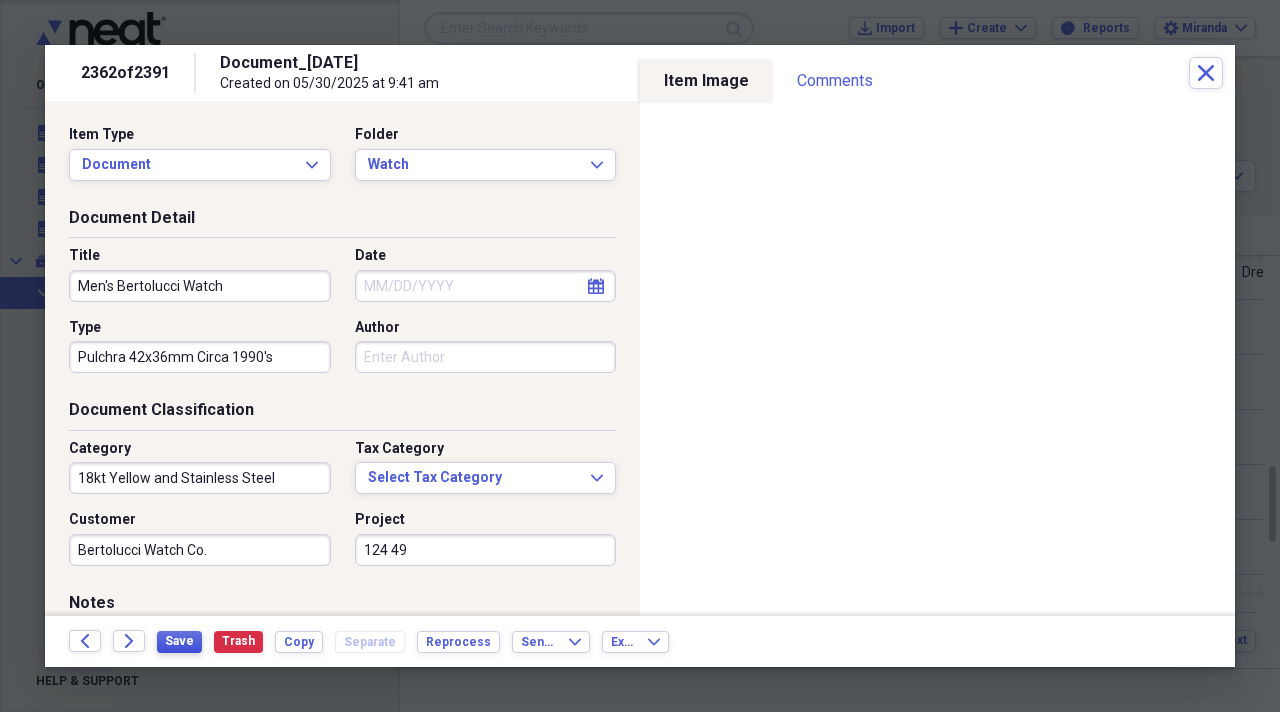 click on "Save" at bounding box center [179, 641] 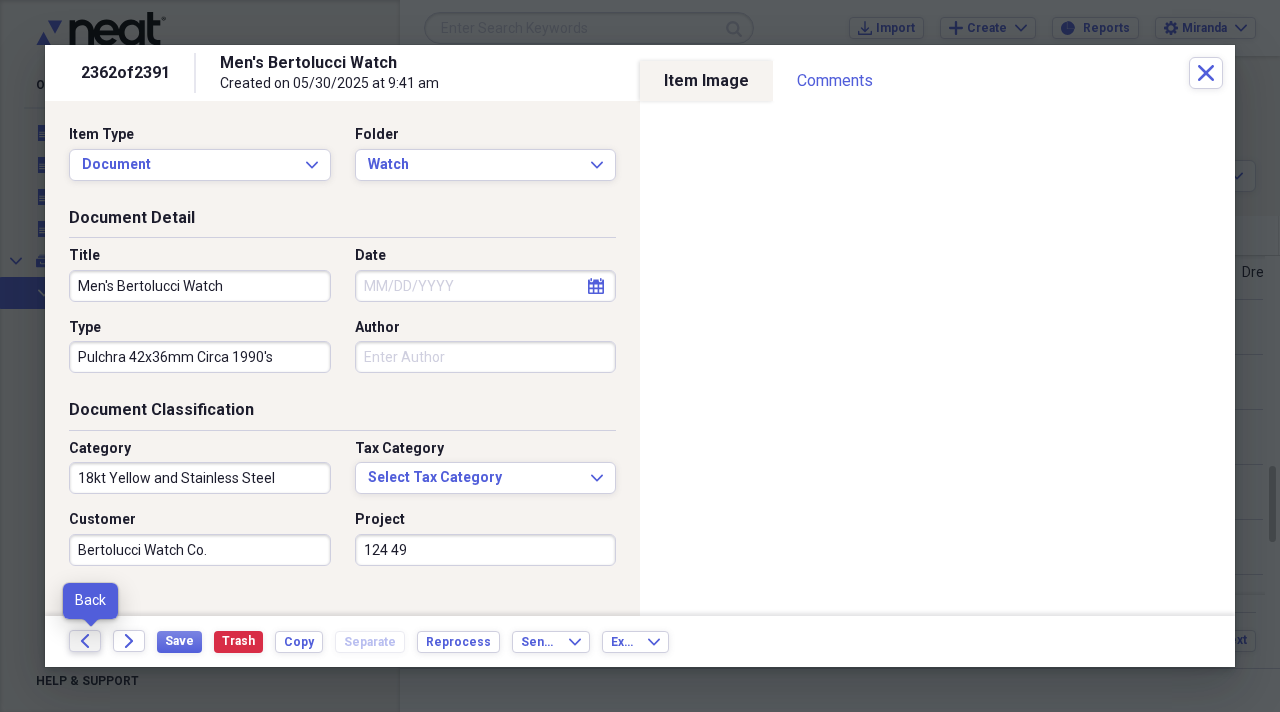 click on "Back" at bounding box center [85, 641] 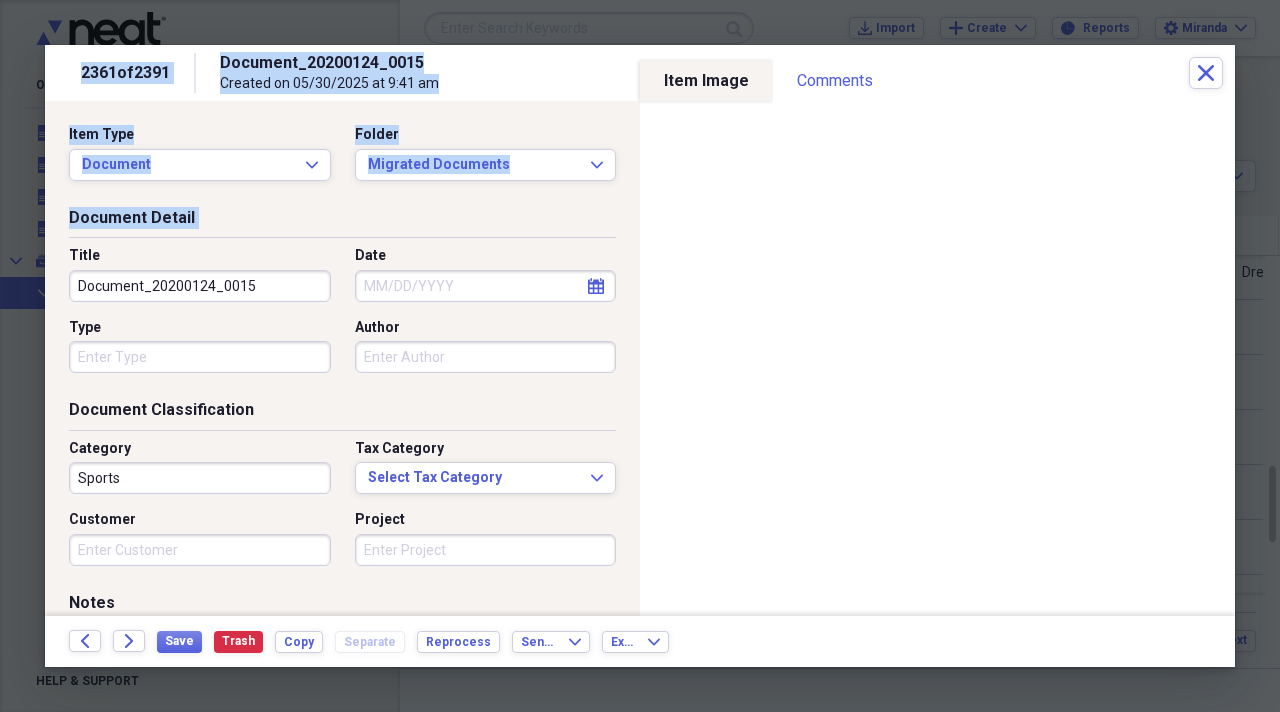 drag, startPoint x: 48, startPoint y: 232, endPoint x: 22, endPoint y: 230, distance: 26.076809 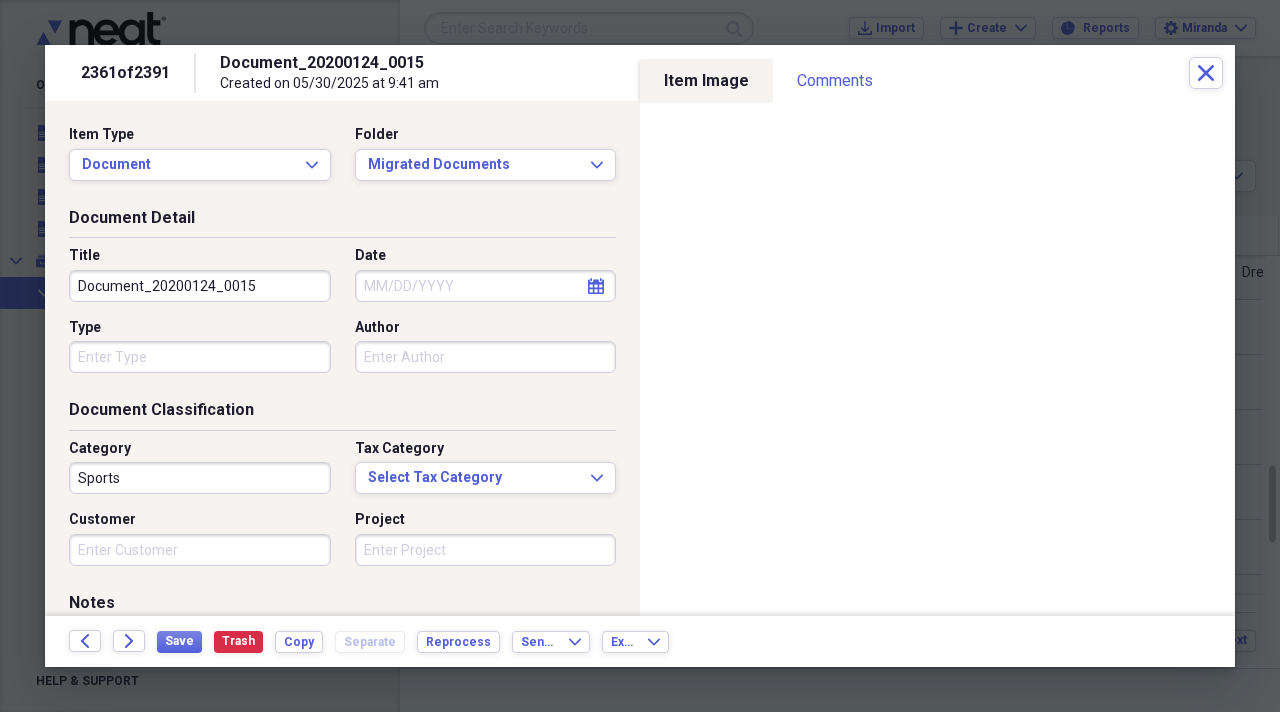 drag, startPoint x: 285, startPoint y: 277, endPoint x: 0, endPoint y: 286, distance: 285.14206 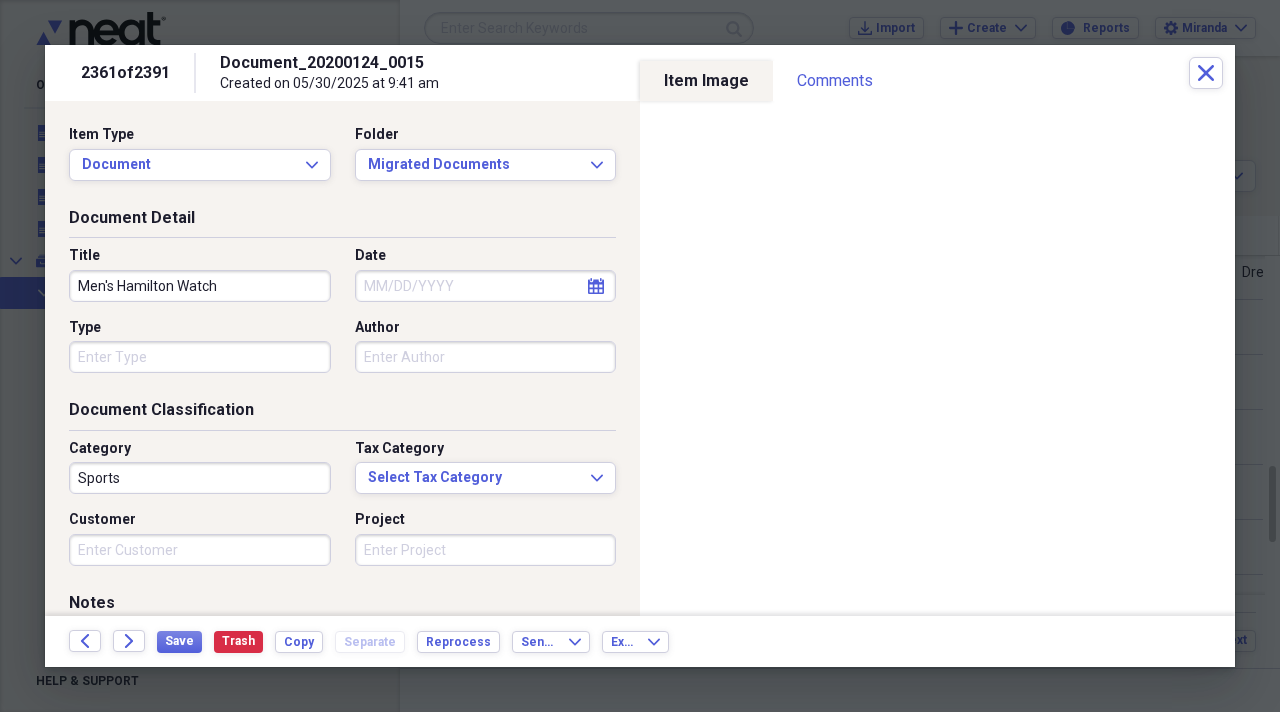 type on "Men's Hamilton Watch" 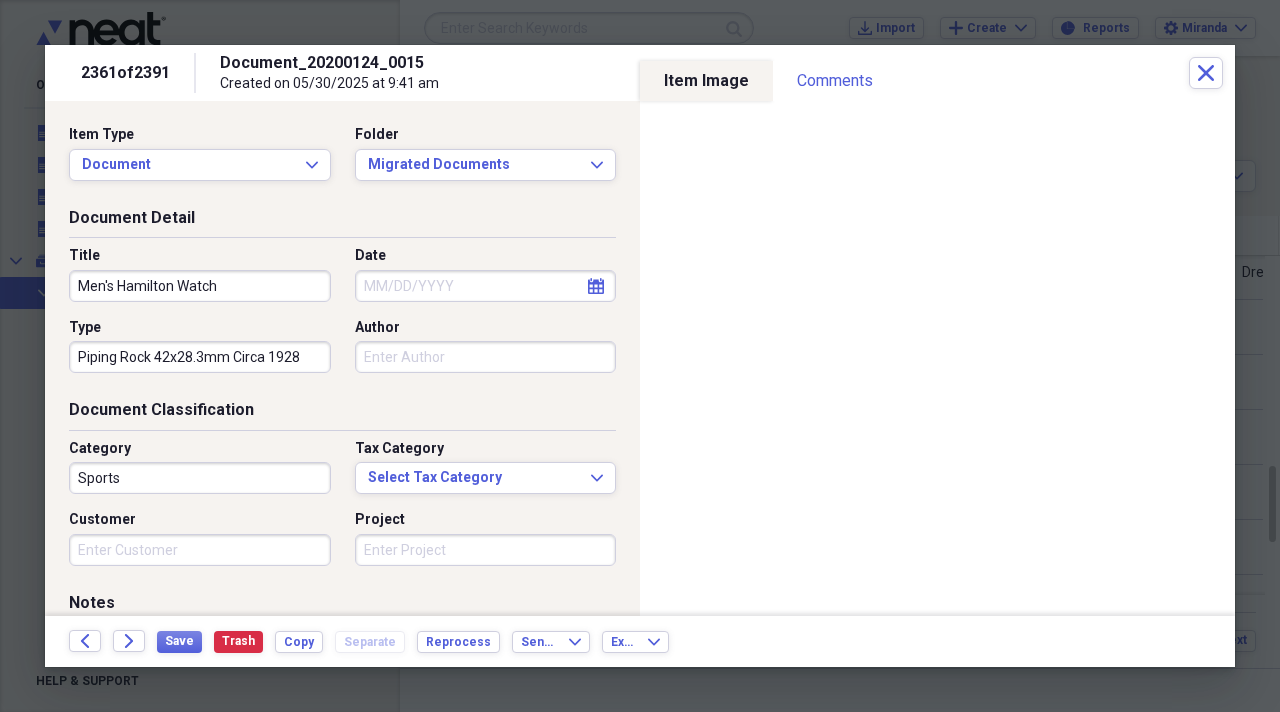 type on "Piping Rock 42x28.3mm Circa 1928" 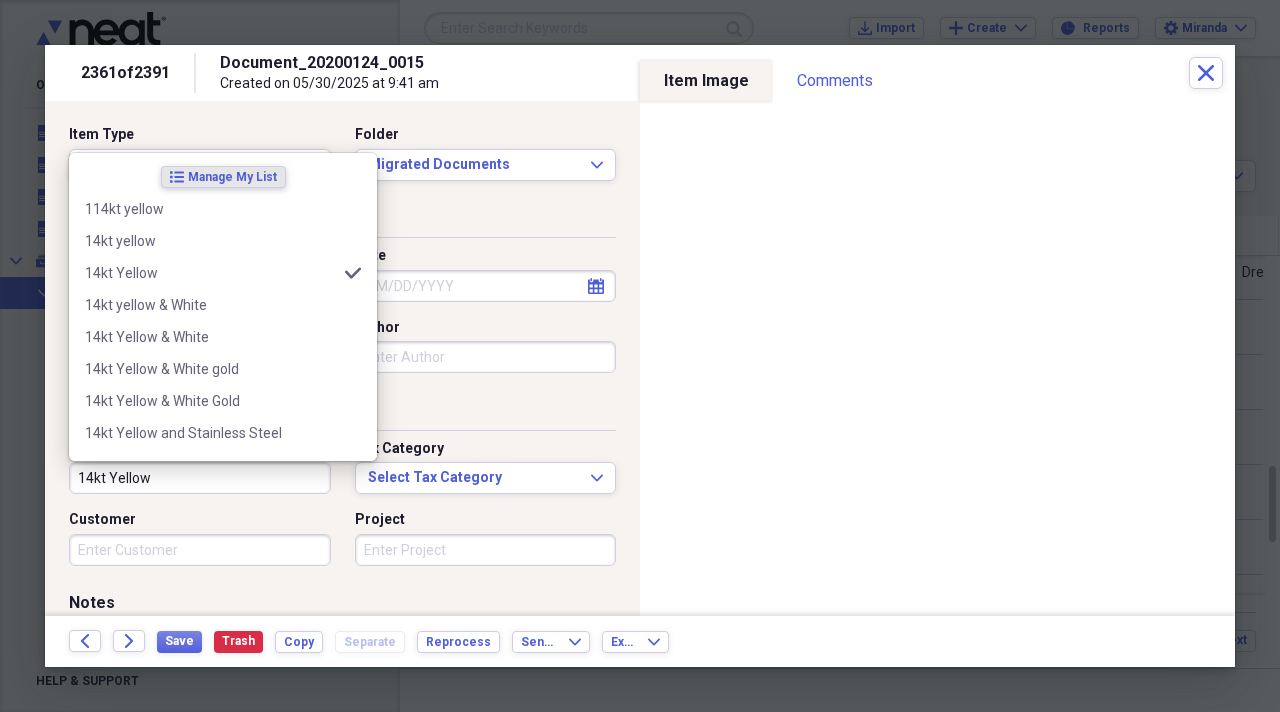 type on "14kt Yellow" 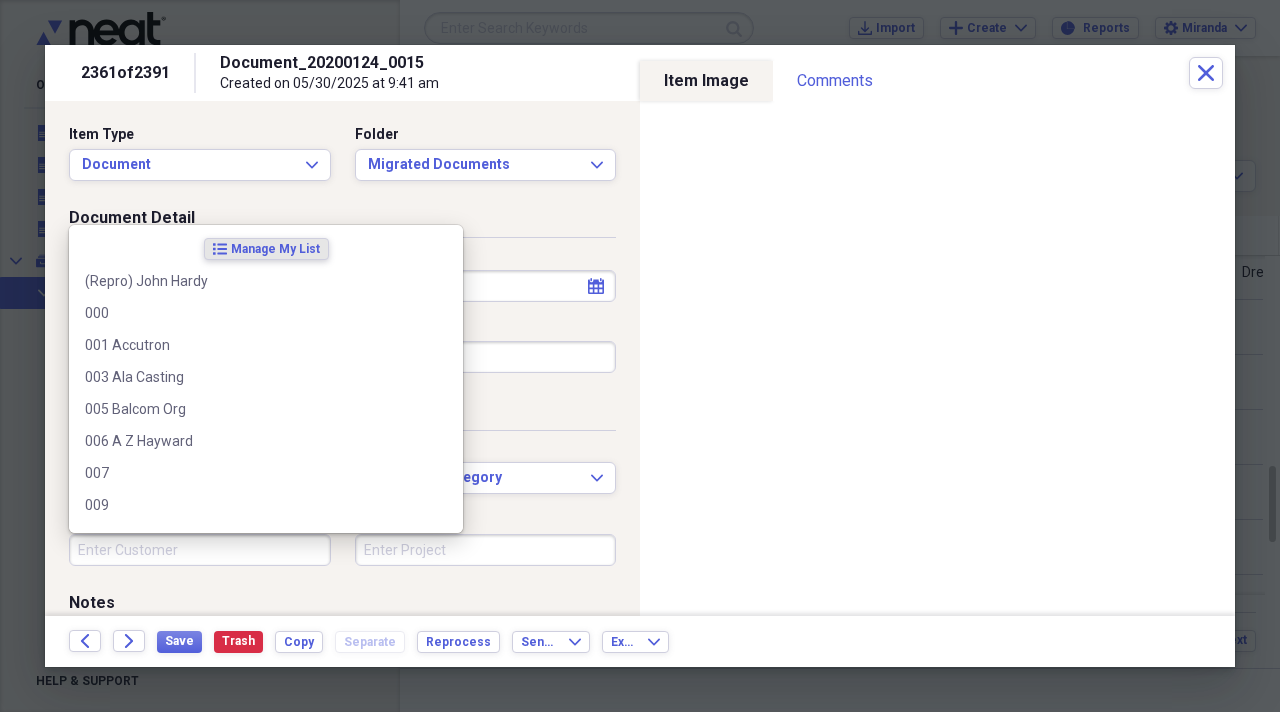click on "Customer" at bounding box center (200, 550) 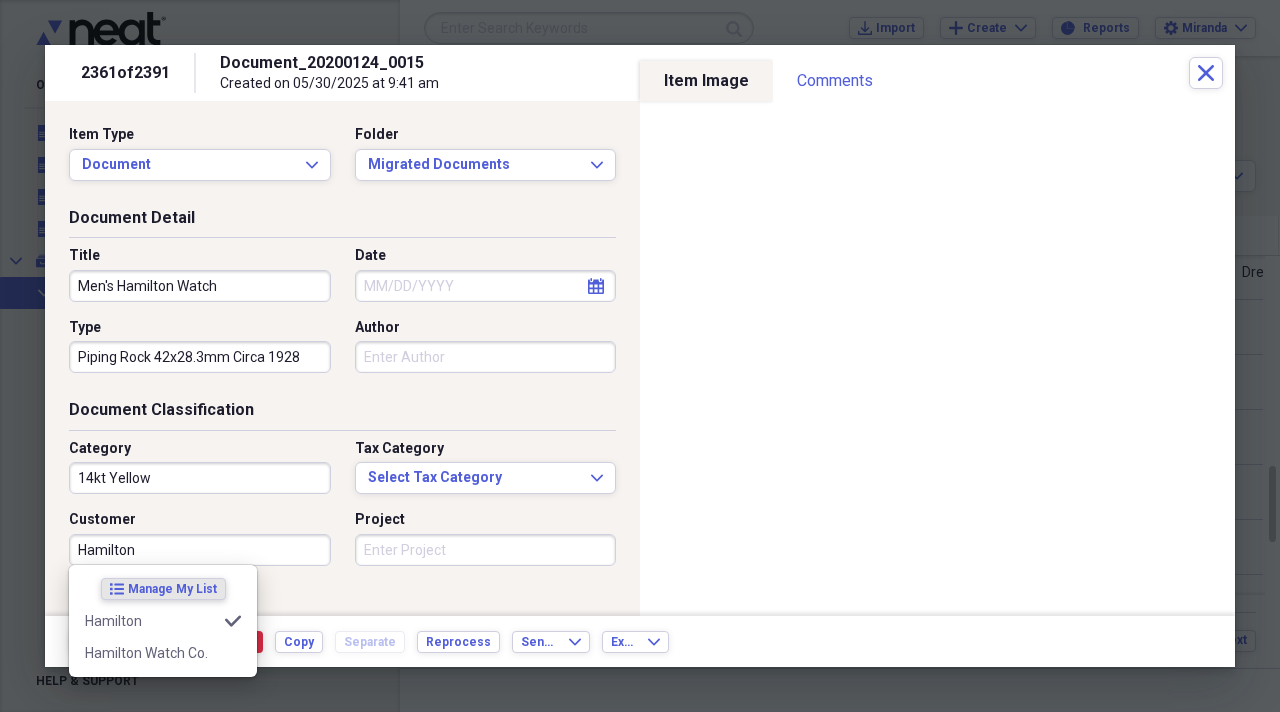 type on "Hamilton" 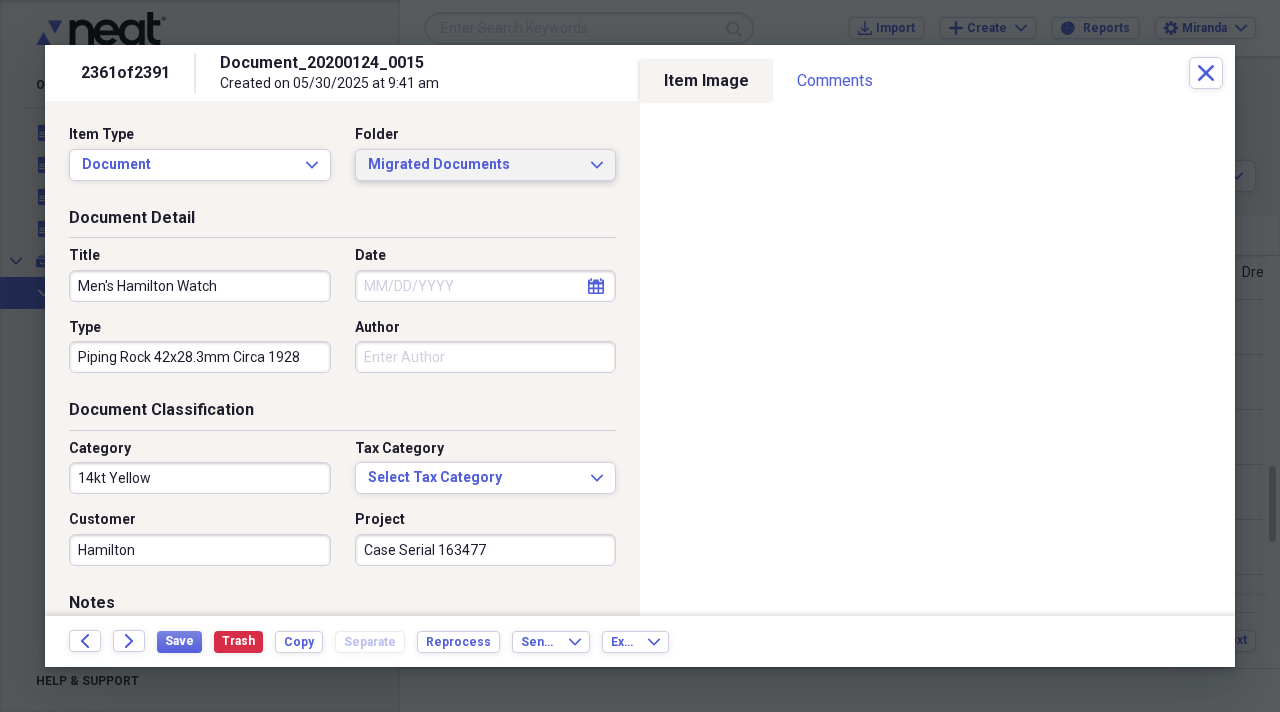 type on "Case Serial 163477" 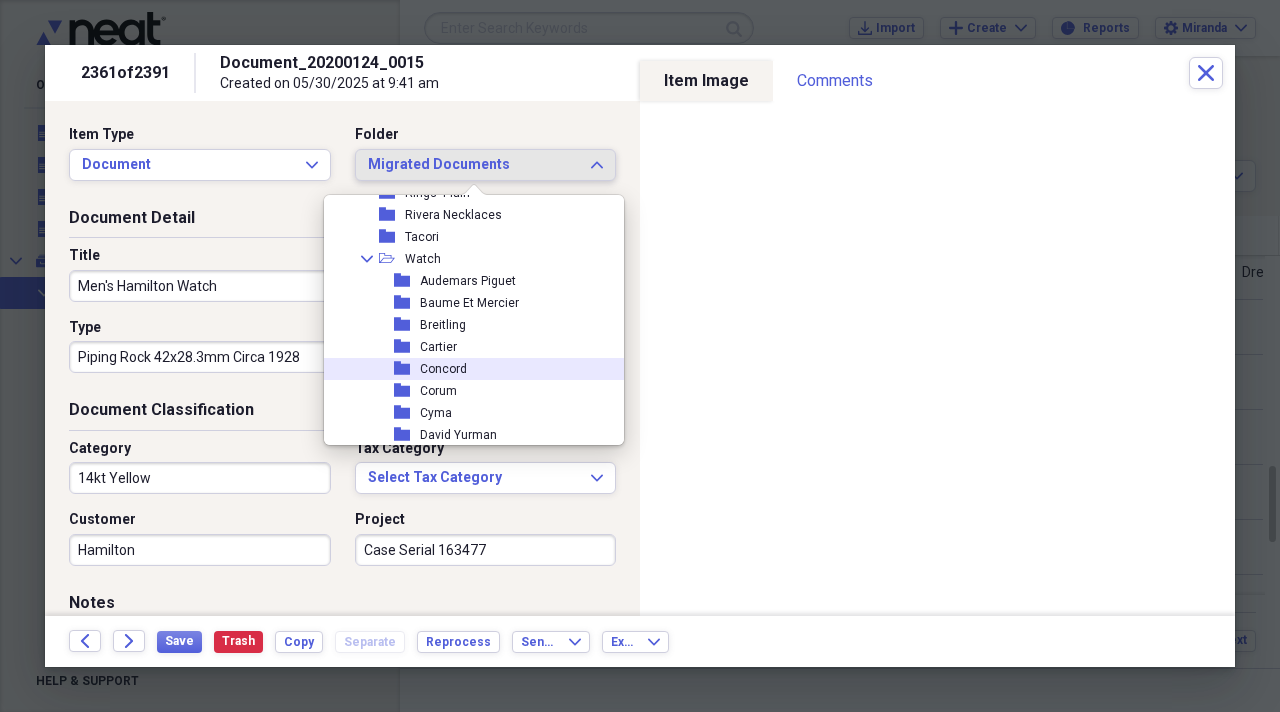 scroll, scrollTop: 2100, scrollLeft: 0, axis: vertical 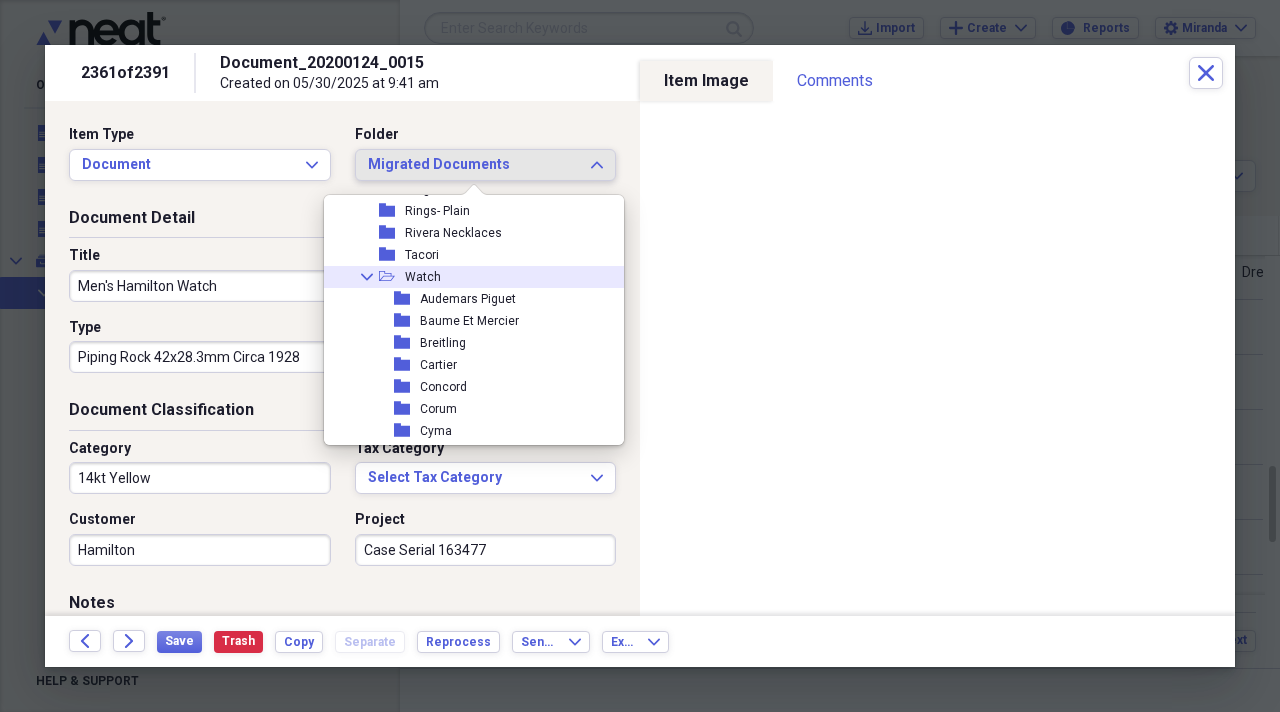click on "Watch" at bounding box center [423, 277] 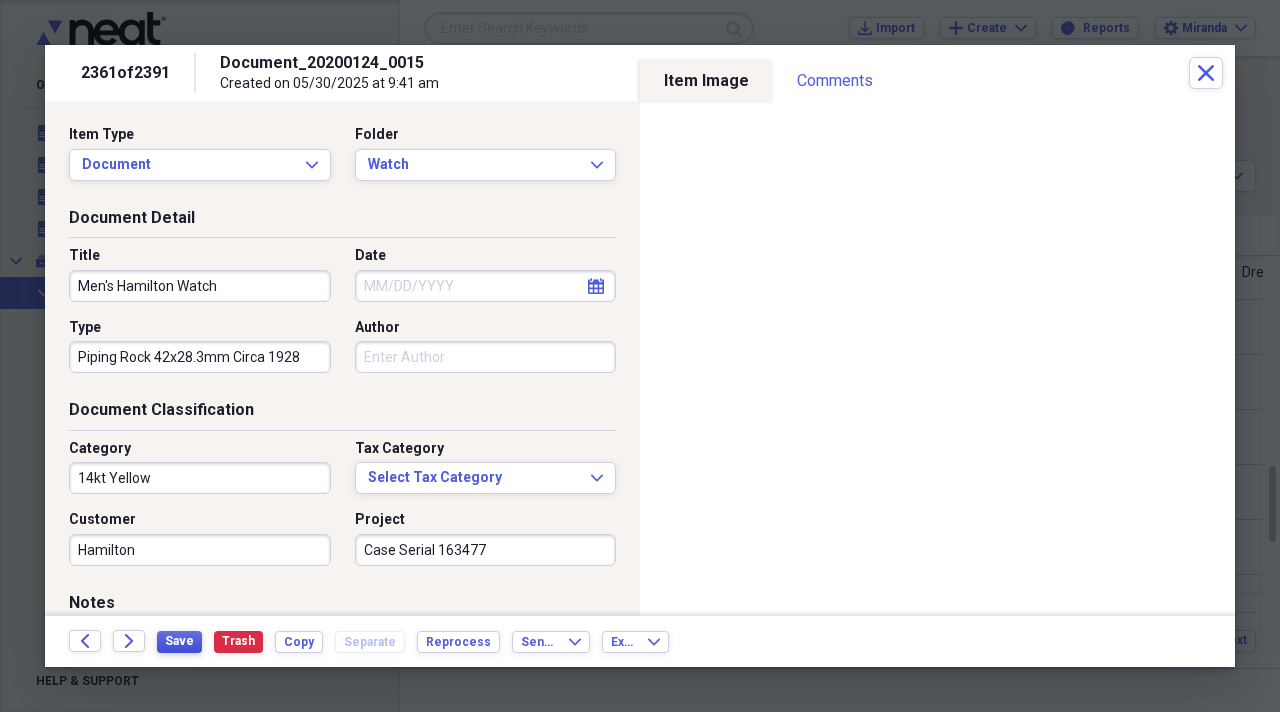 click on "Save" at bounding box center (179, 641) 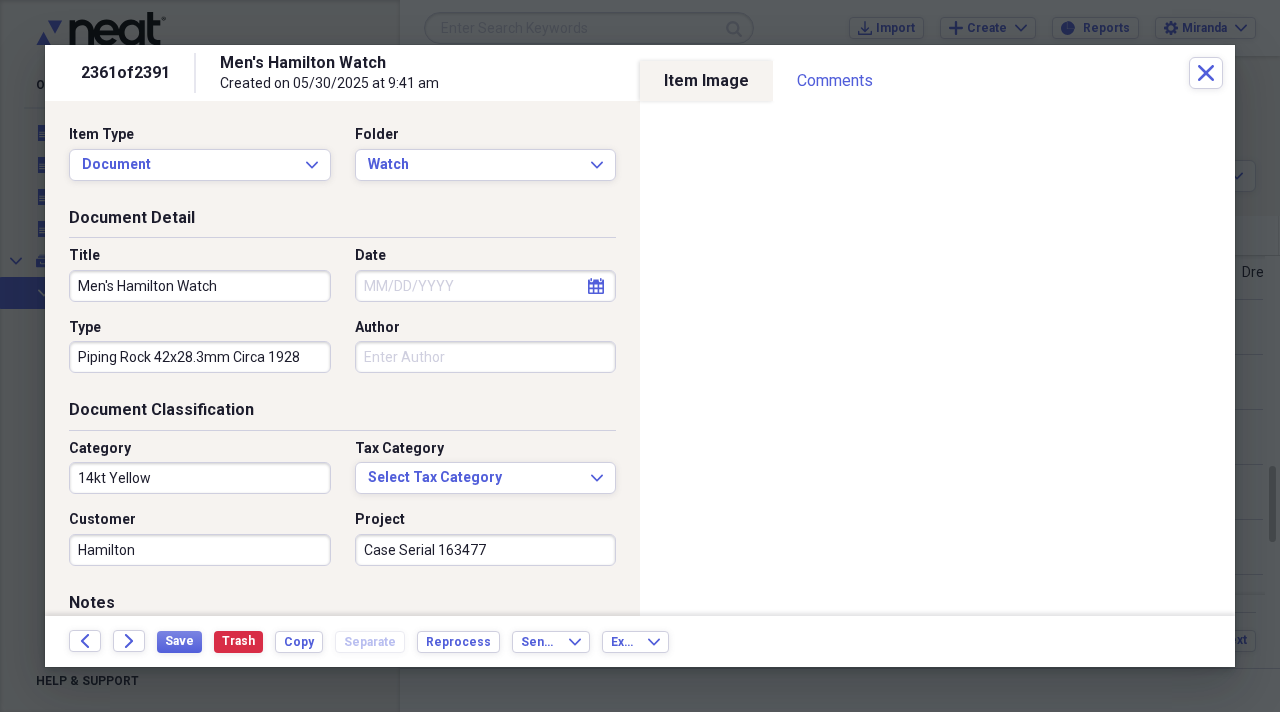 click on "Back Forward Save Trash Copy Separate Reprocess Send To Expand Export Expand" at bounding box center [640, 641] 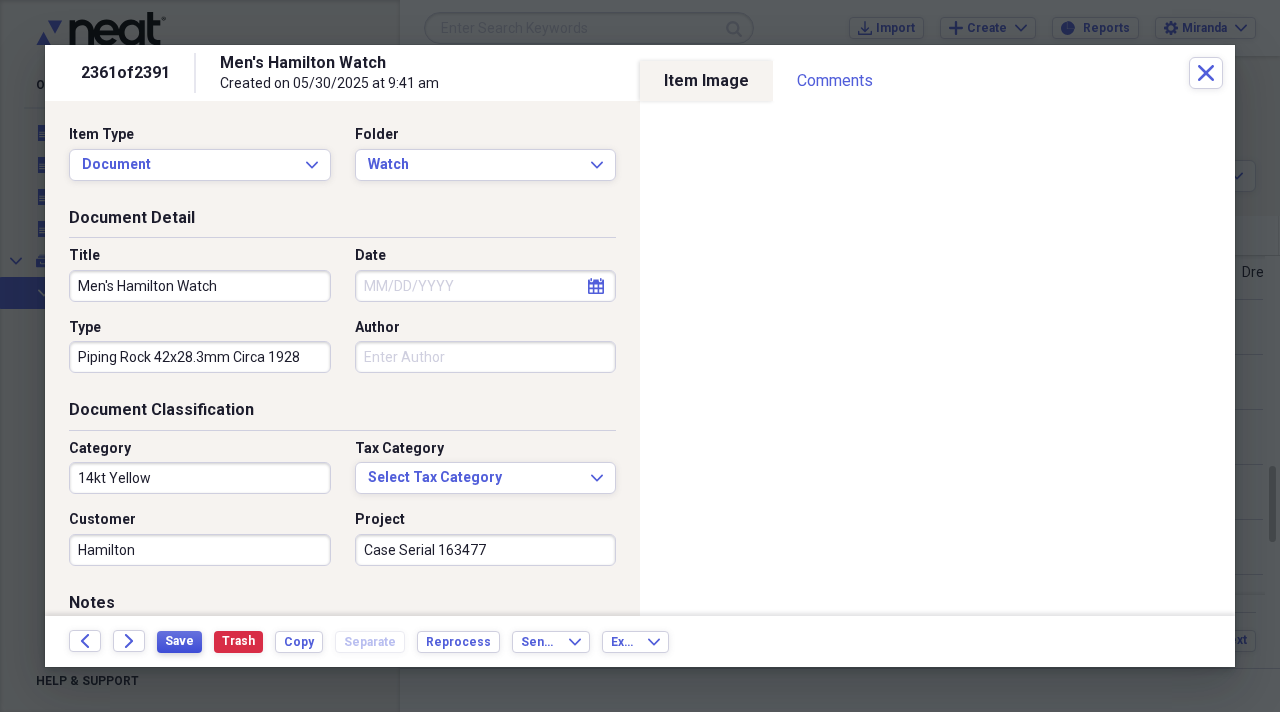 click on "Save" at bounding box center [179, 641] 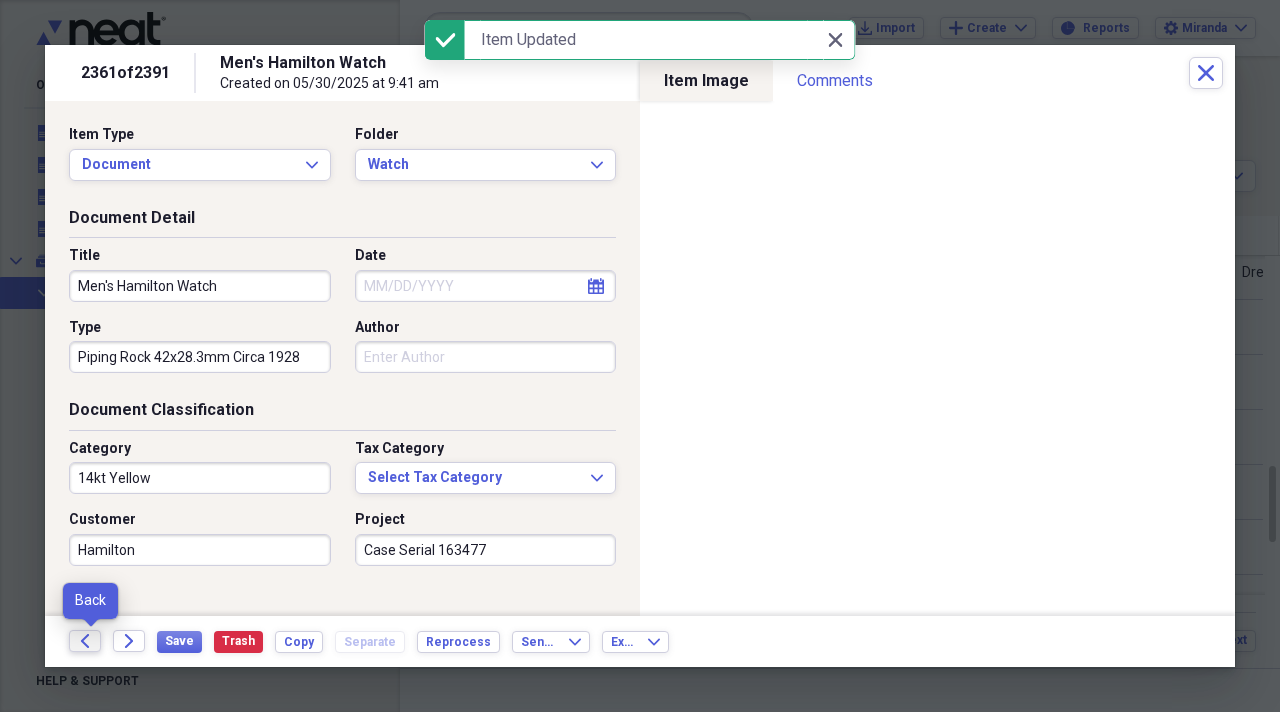 click 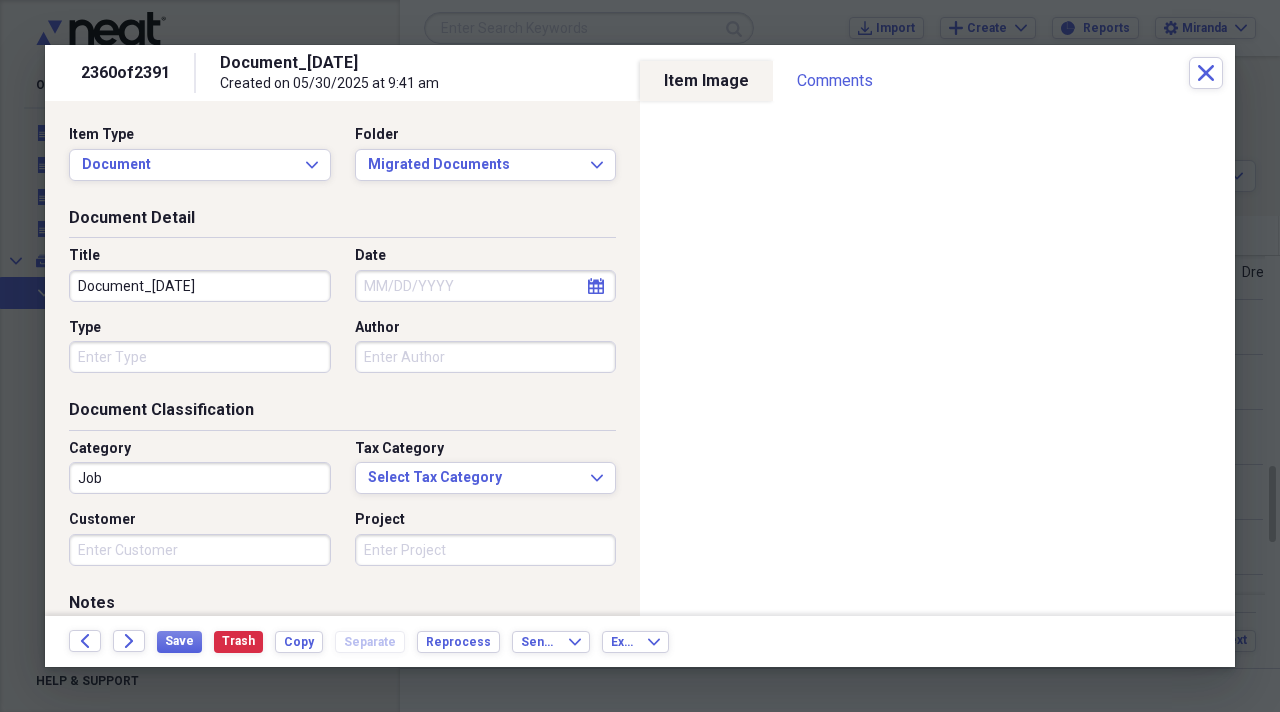 drag, startPoint x: 273, startPoint y: 297, endPoint x: 0, endPoint y: 167, distance: 302.37228 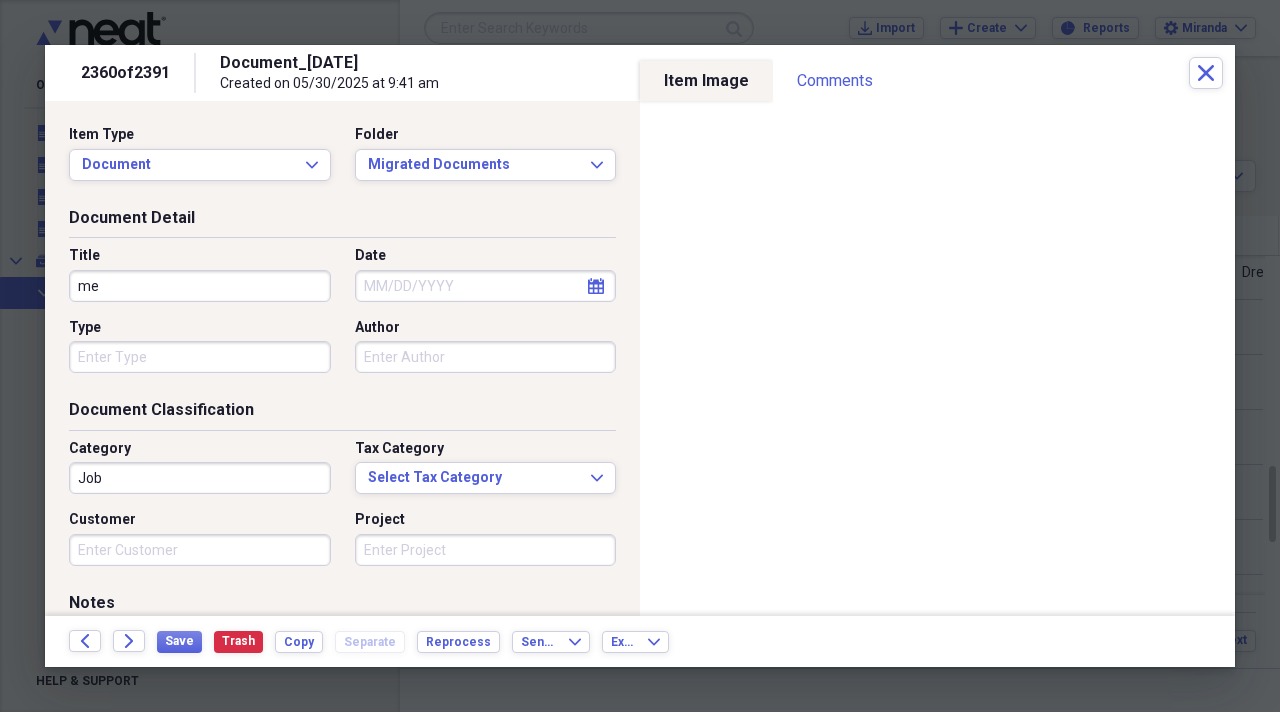 type on "m" 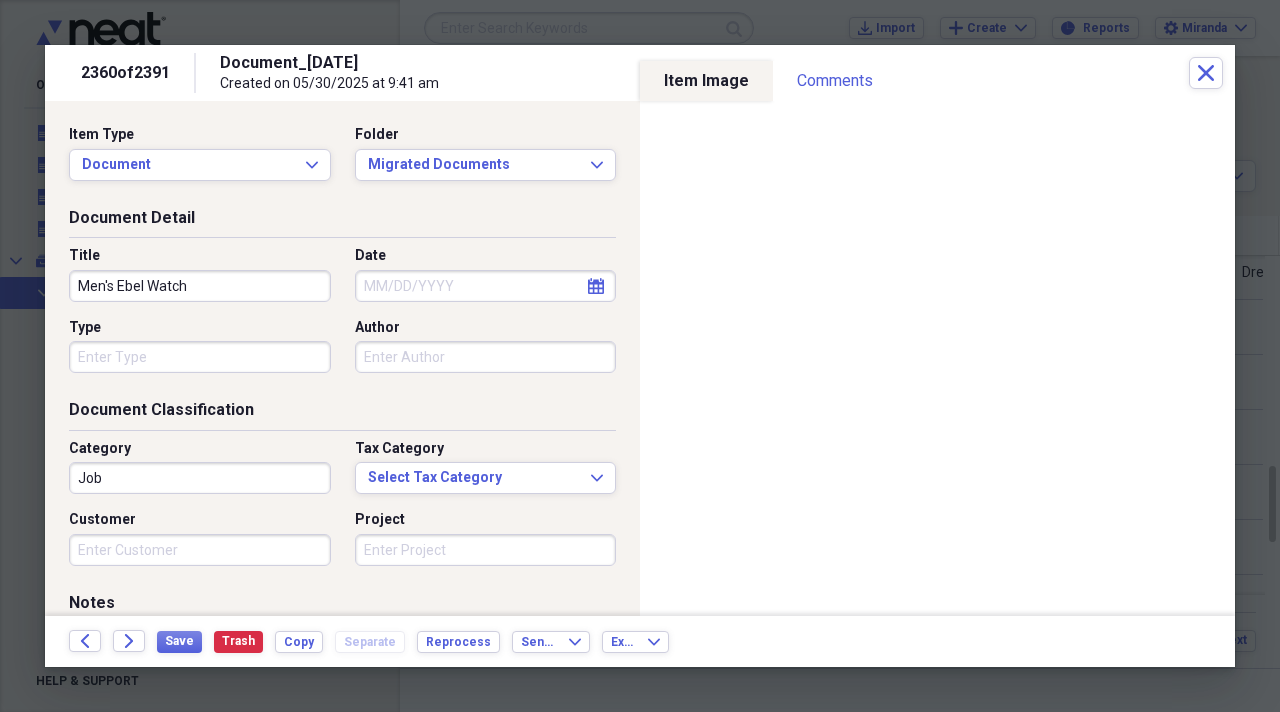 type on "Men's Ebel Watch" 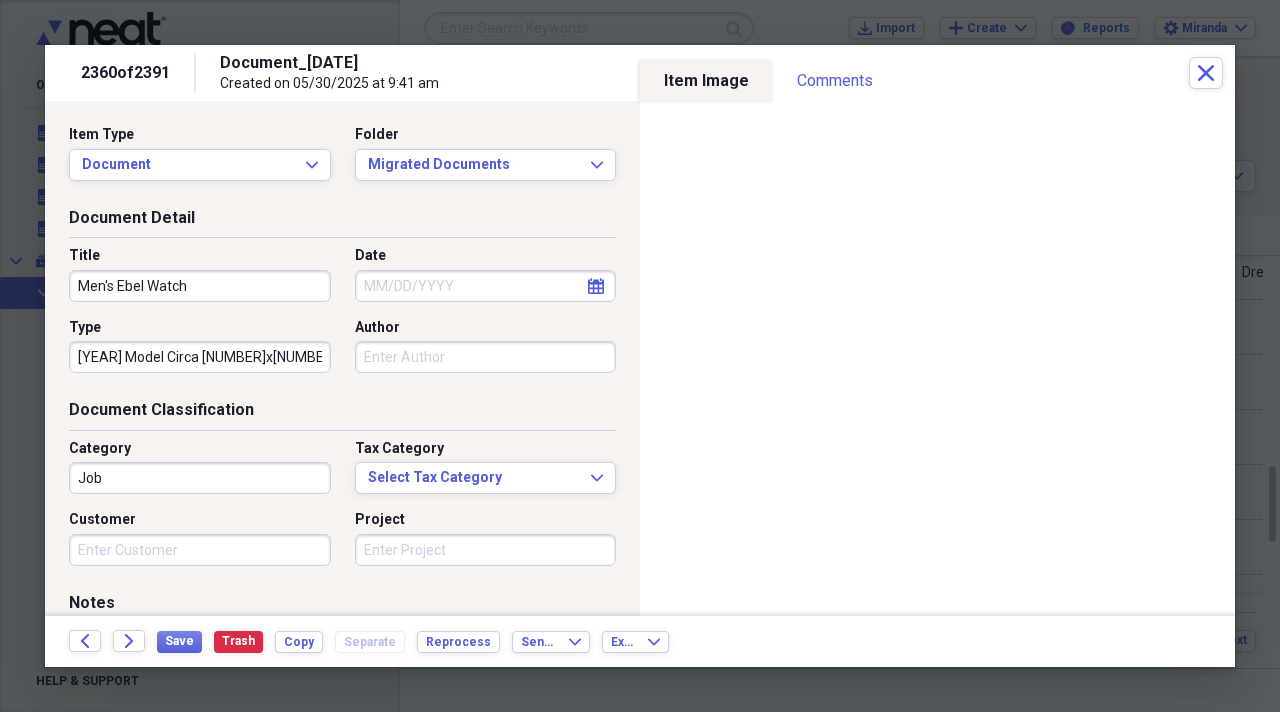 scroll, scrollTop: 0, scrollLeft: 2, axis: horizontal 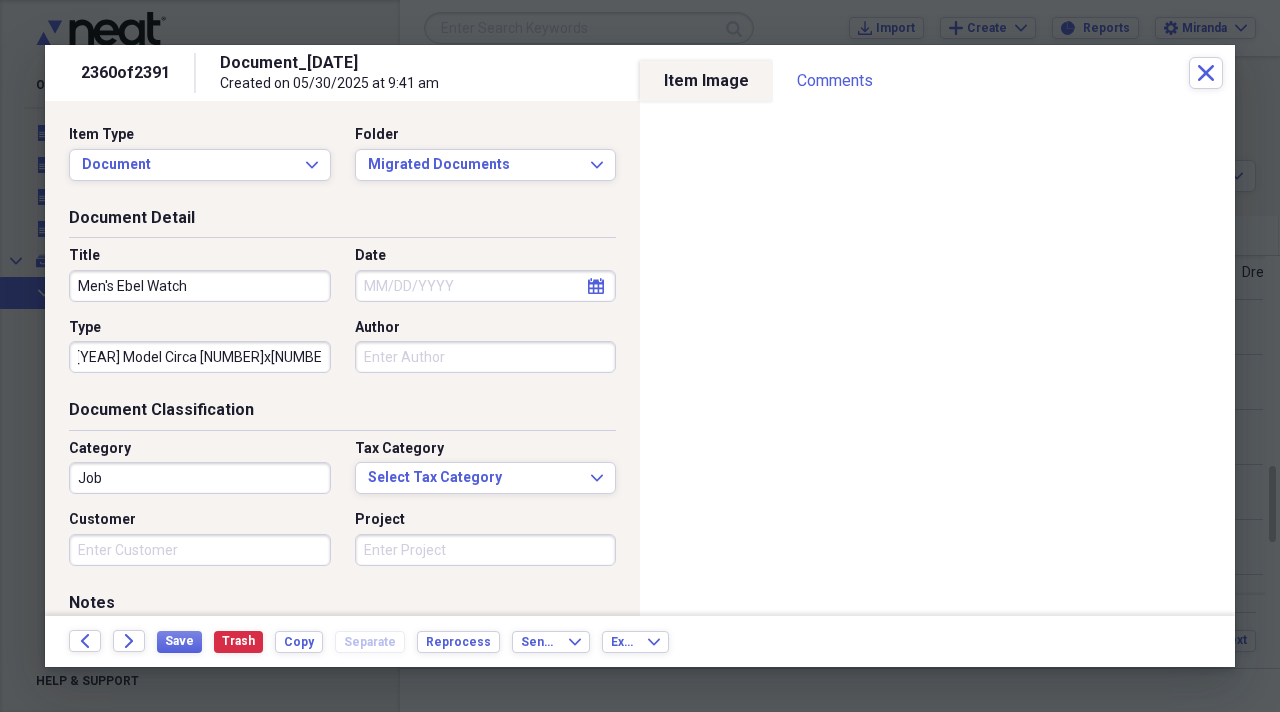 click on "[YEAR] Model Circa [NUMBER]x[NUMBER] Circa [YEAR]" at bounding box center [200, 357] 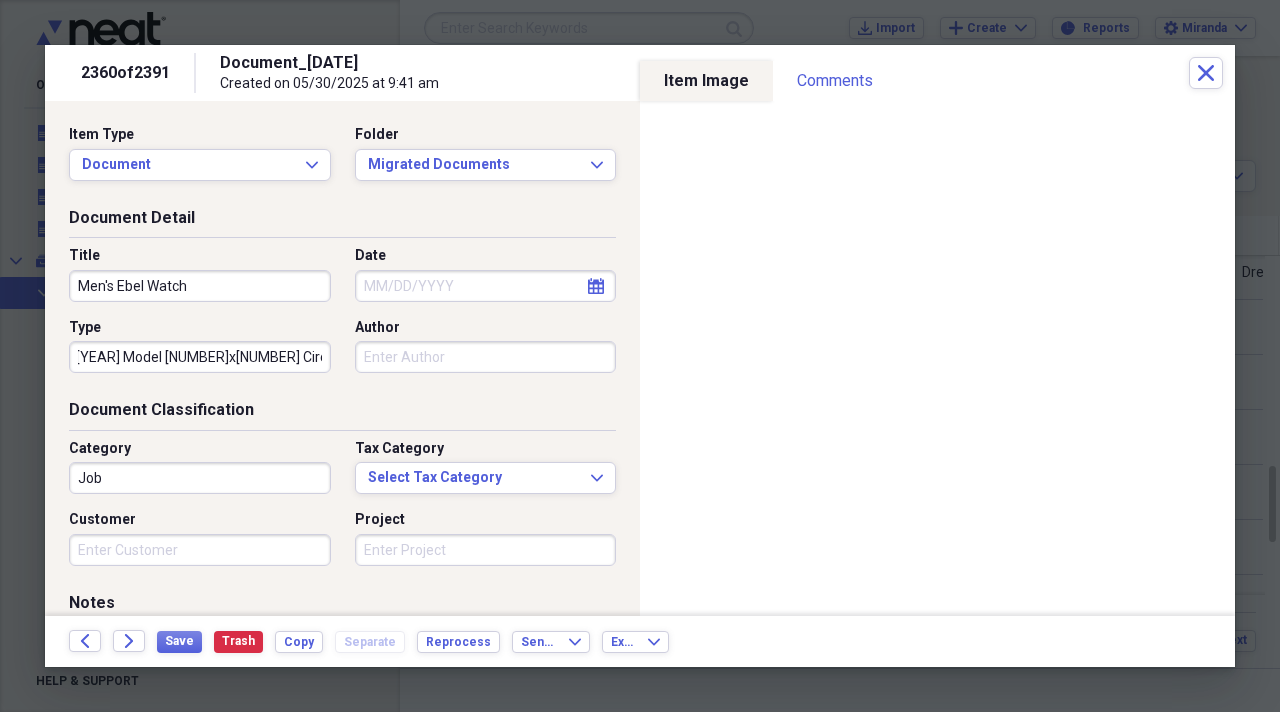 scroll, scrollTop: 0, scrollLeft: 0, axis: both 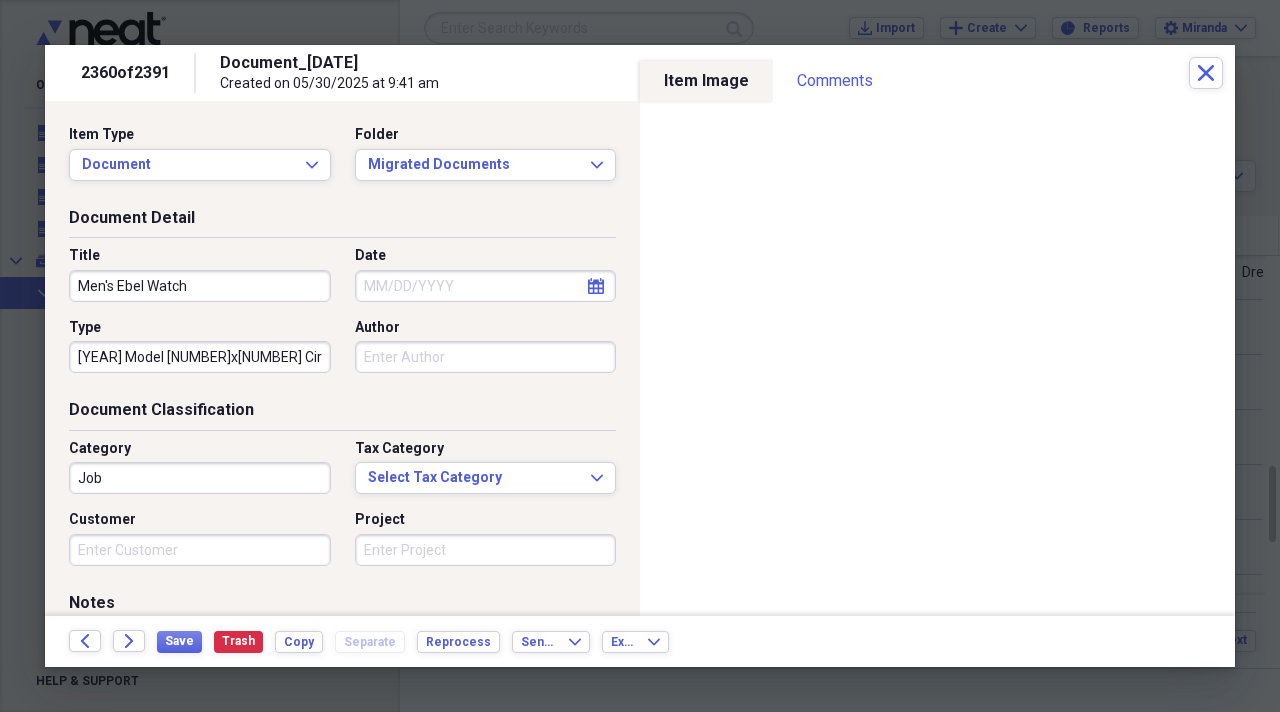 type on "[YEAR] Model [NUMBER]x[NUMBER] Circa [YEAR]" 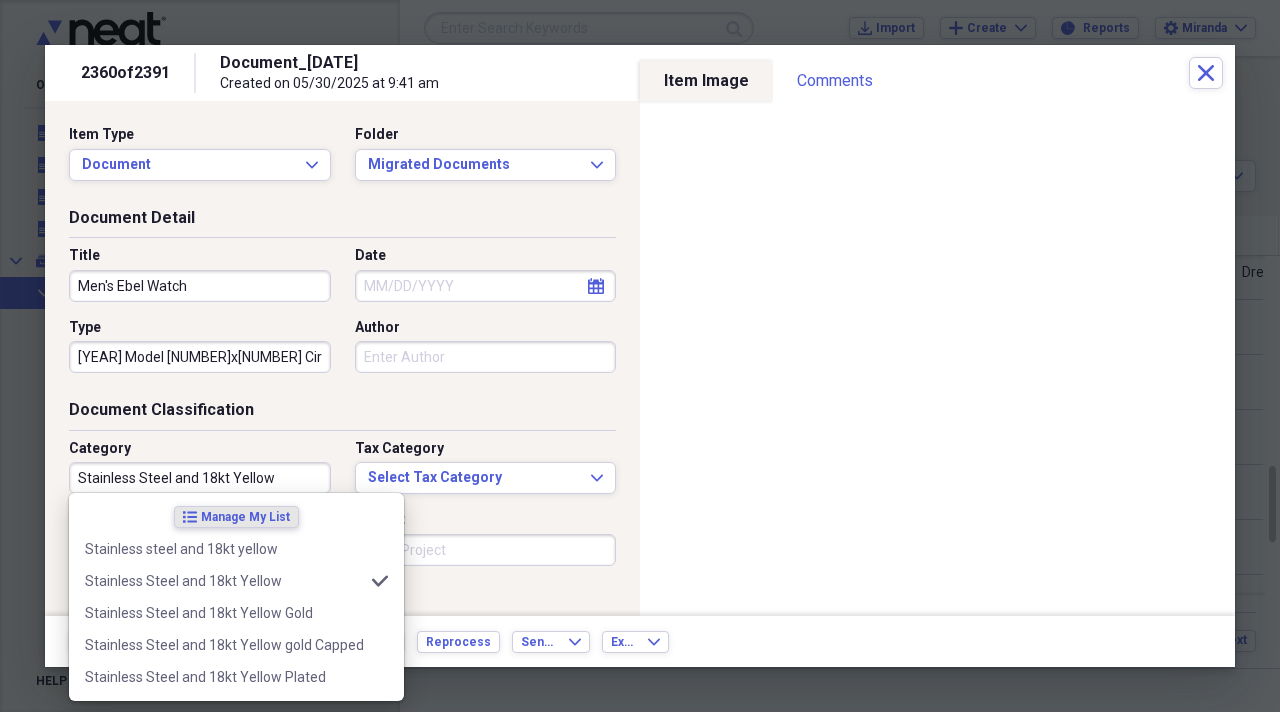 type on "Stainless Steel and 18kt Yellow" 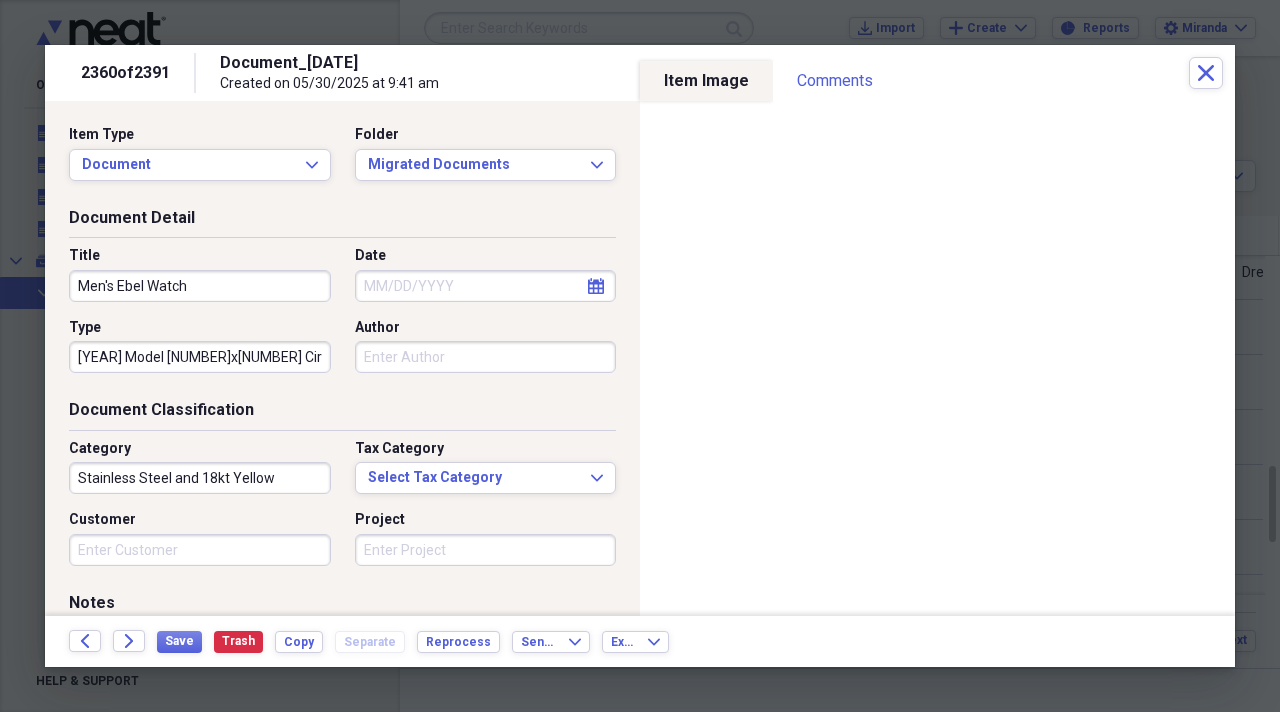 click on "Customer" at bounding box center [206, 538] 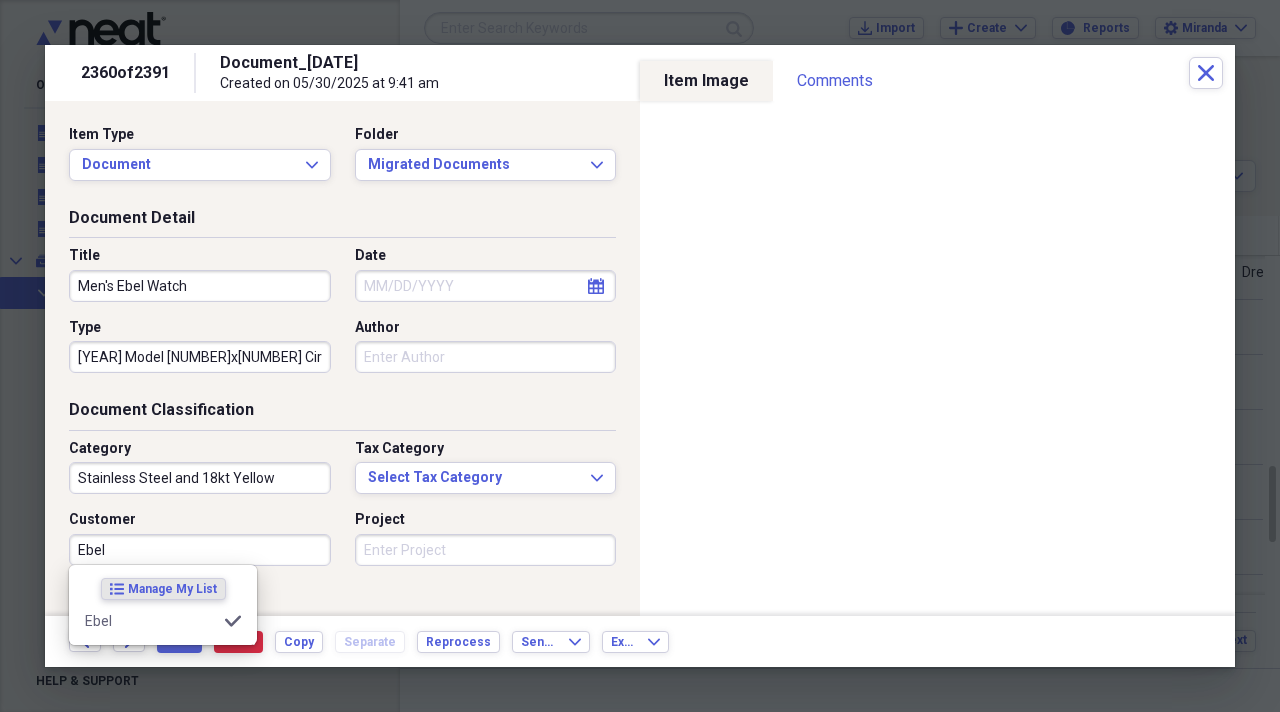 type on "Ebel" 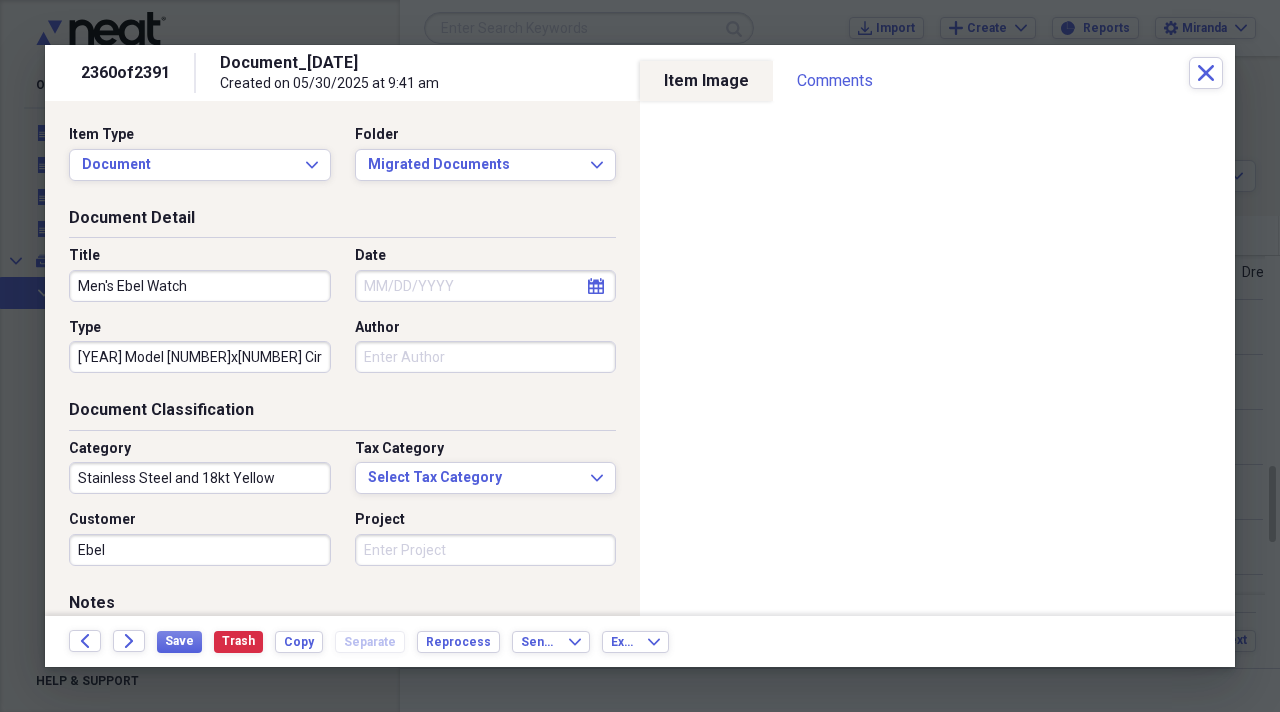click on "Category Stainless Steel and 18kt Yellow Tax Category Select Tax Category Expand Customer Ebel Project" at bounding box center [342, 510] 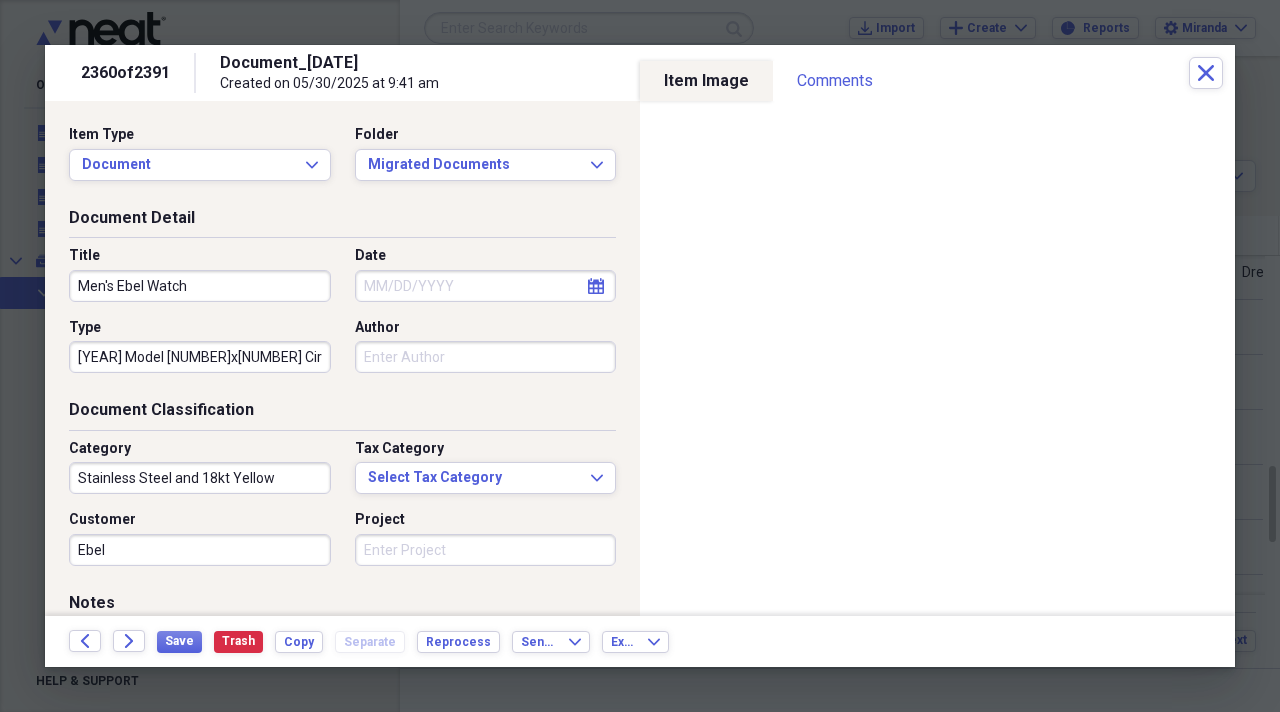 click on "Project" at bounding box center (486, 550) 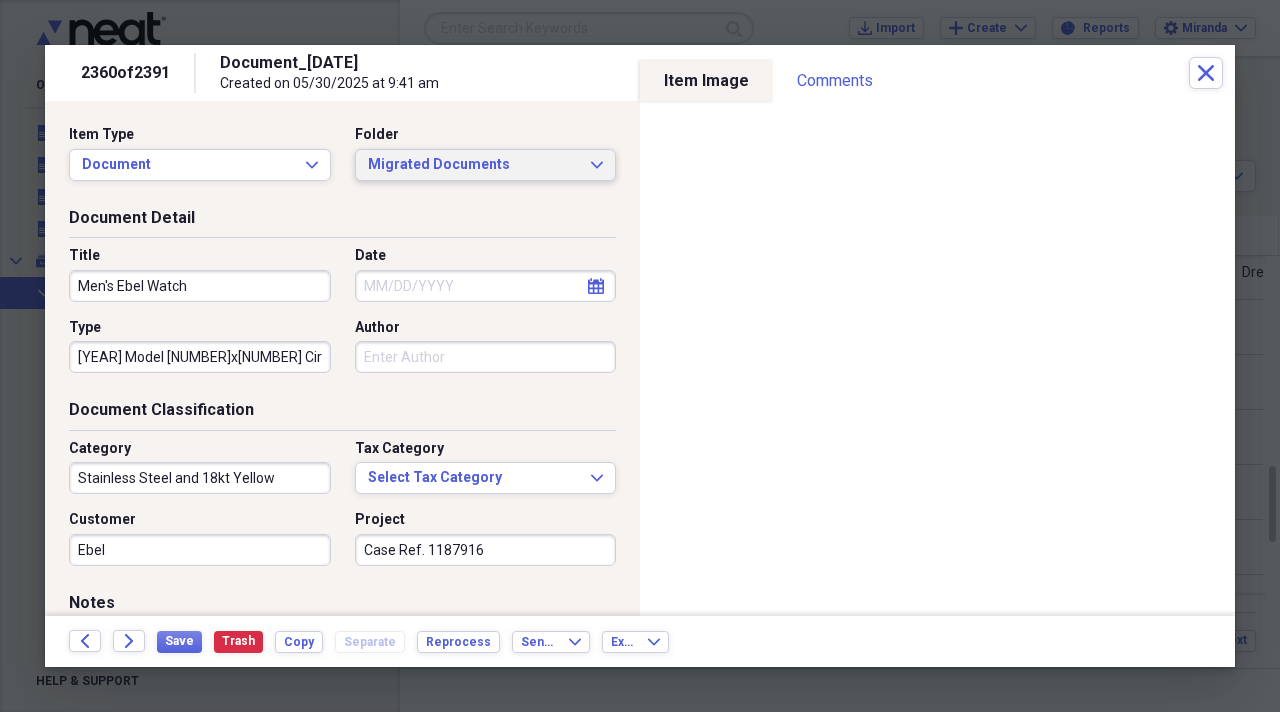 type on "Case Ref. 1187916" 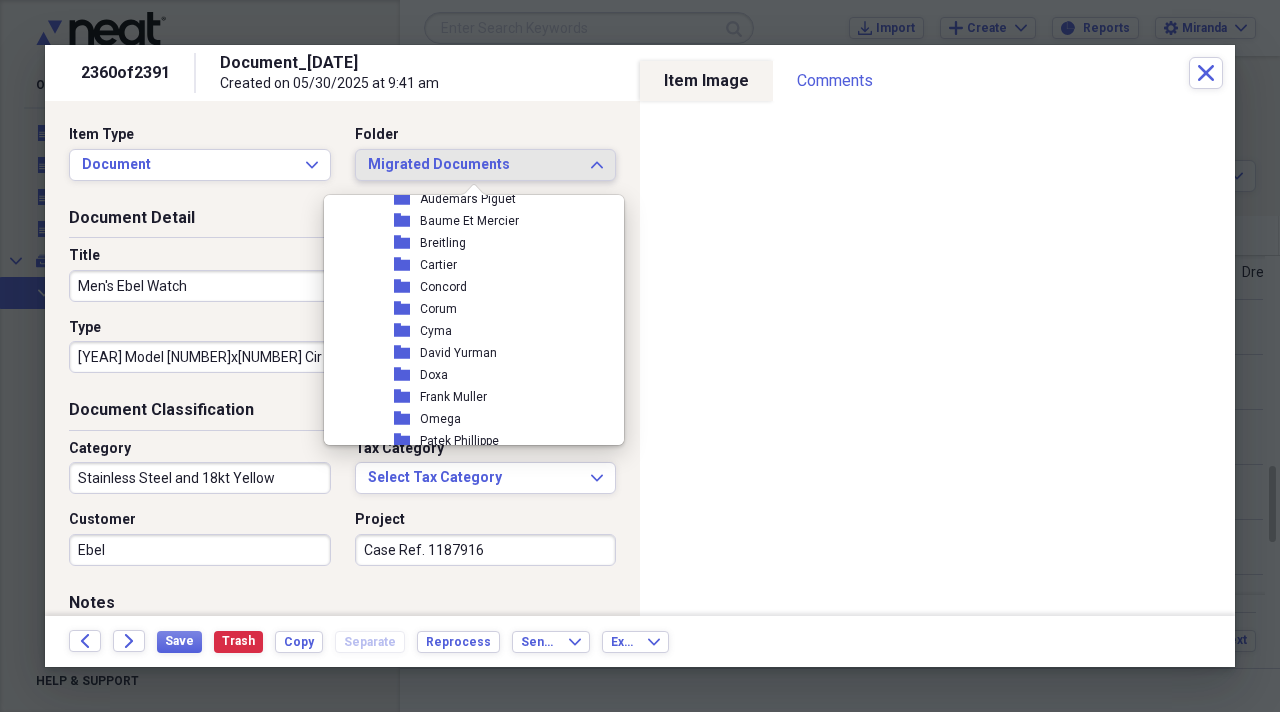 scroll, scrollTop: 2100, scrollLeft: 0, axis: vertical 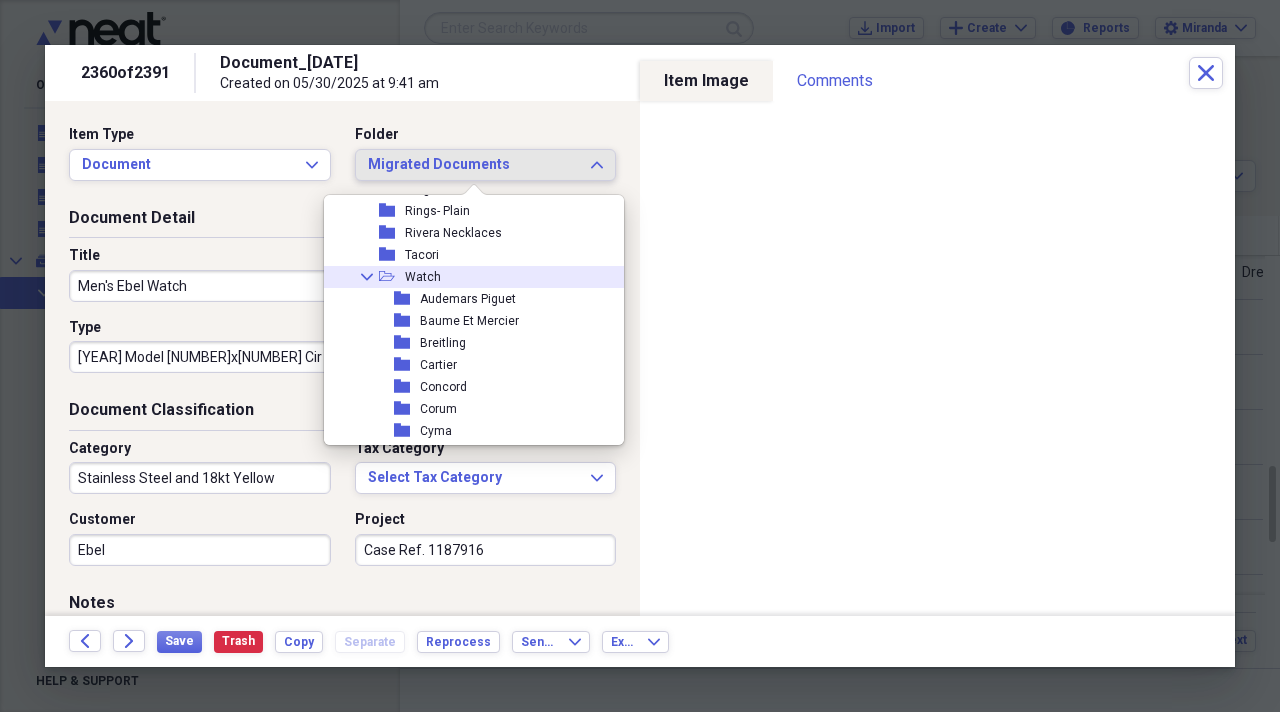 click on "Collapse open-folder Watch" at bounding box center (466, 277) 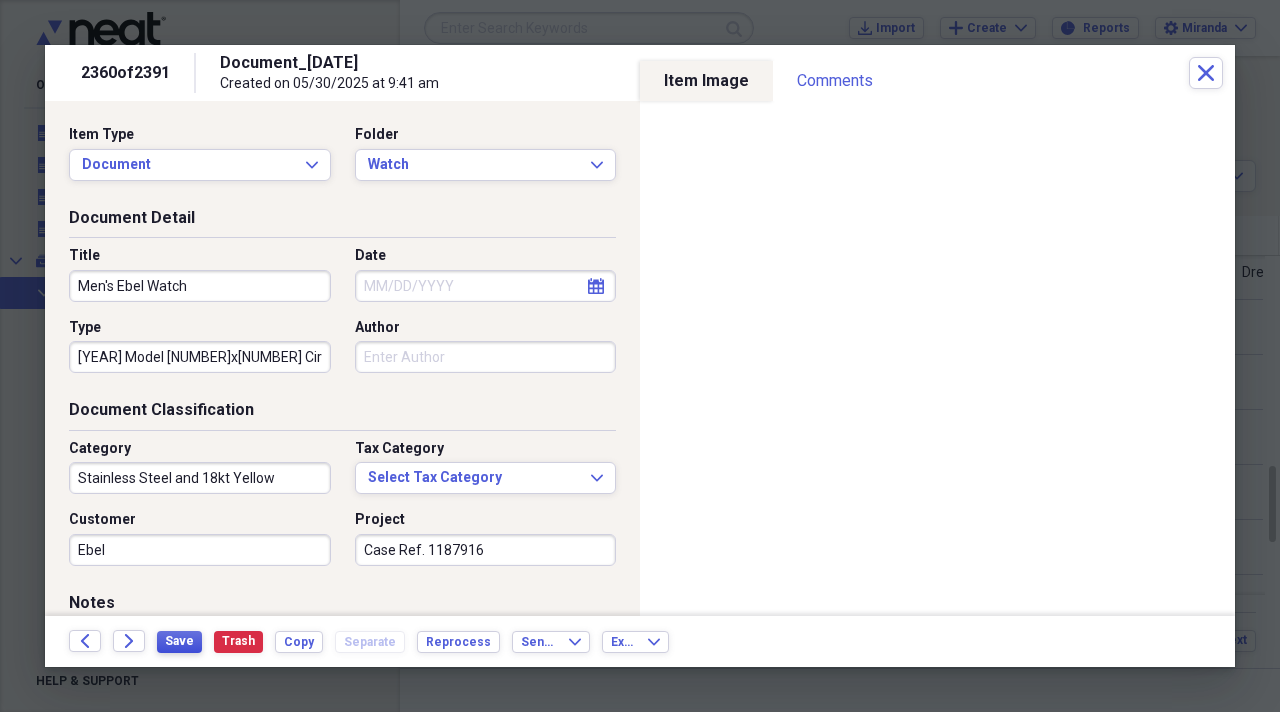click on "Save" at bounding box center [179, 641] 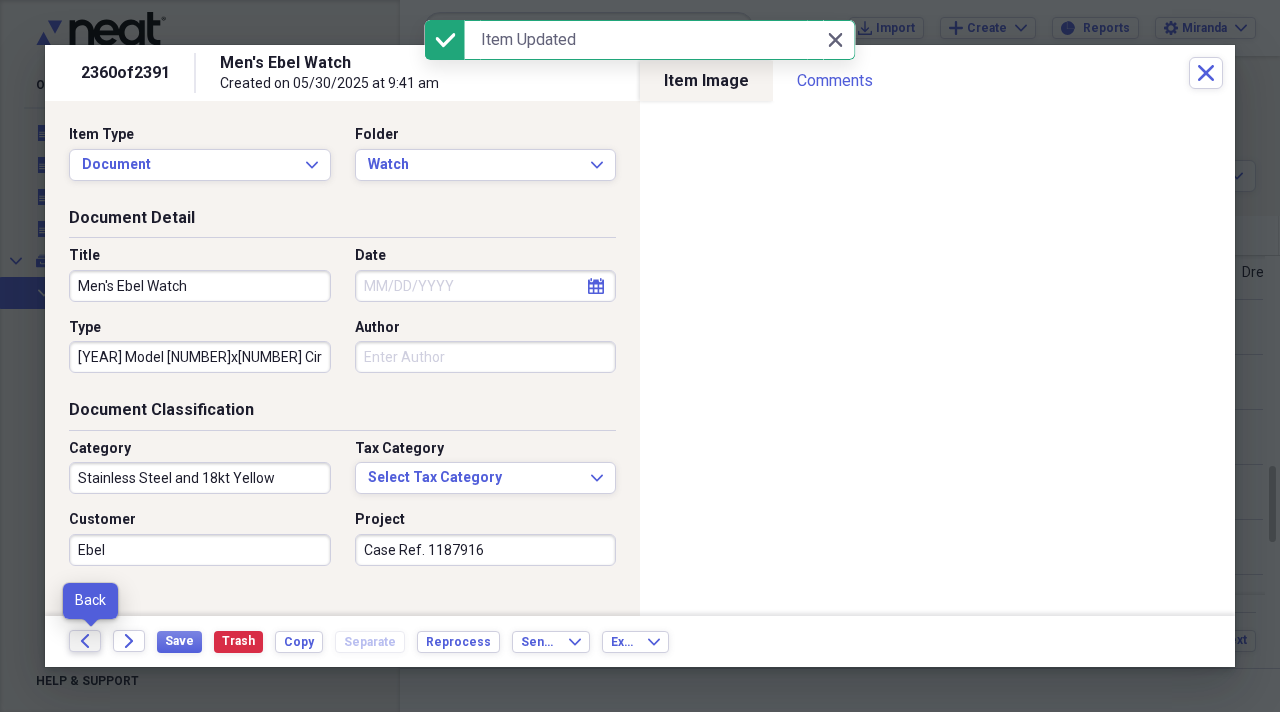 click 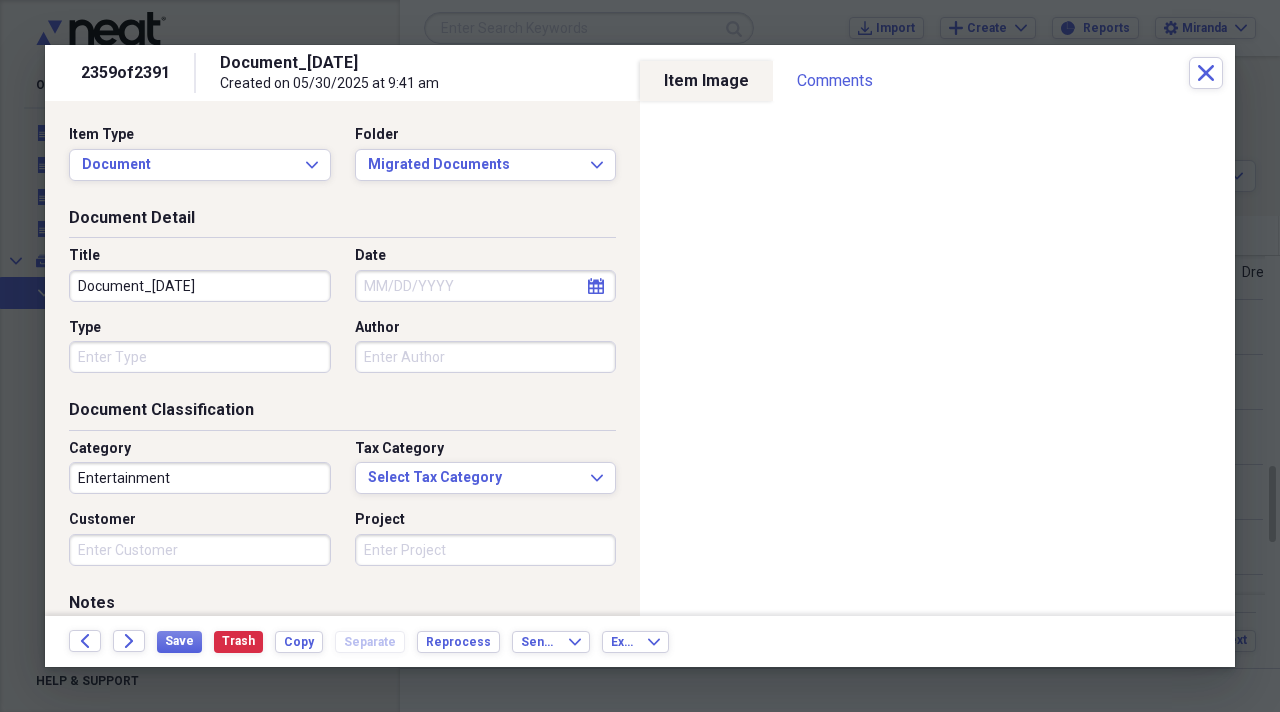 drag, startPoint x: 279, startPoint y: 287, endPoint x: 0, endPoint y: 175, distance: 300.641 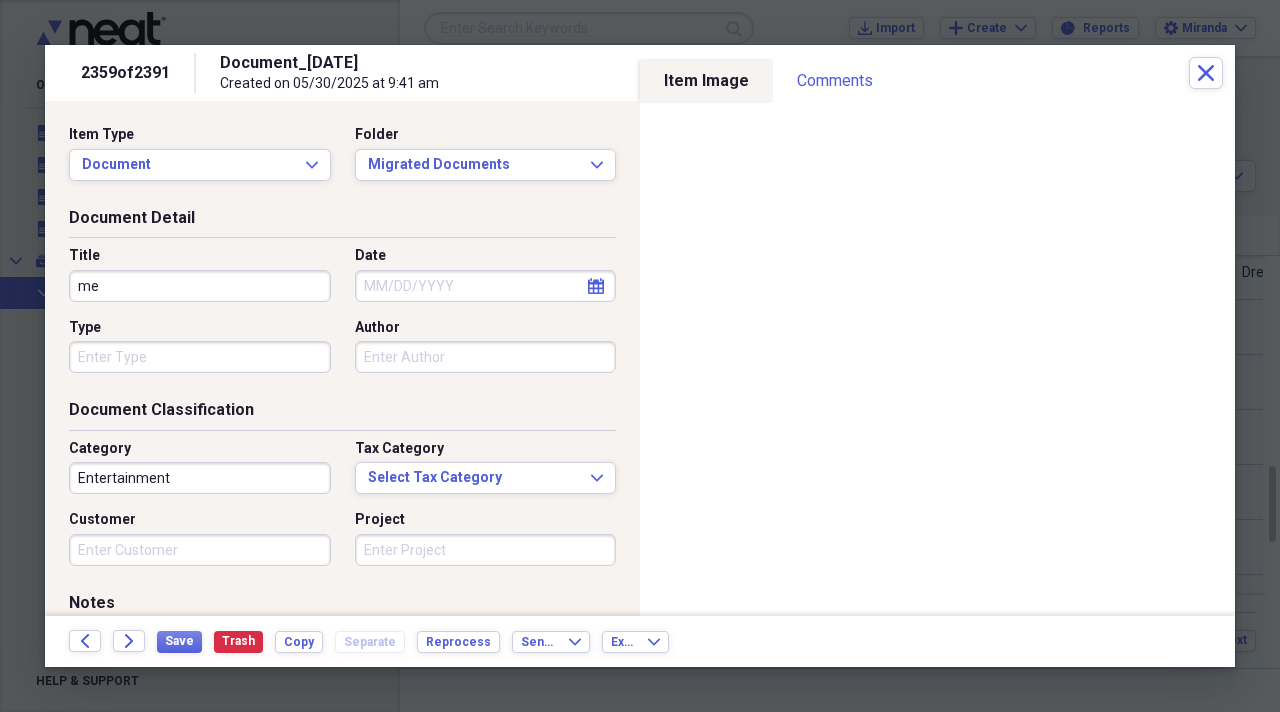 type on "m" 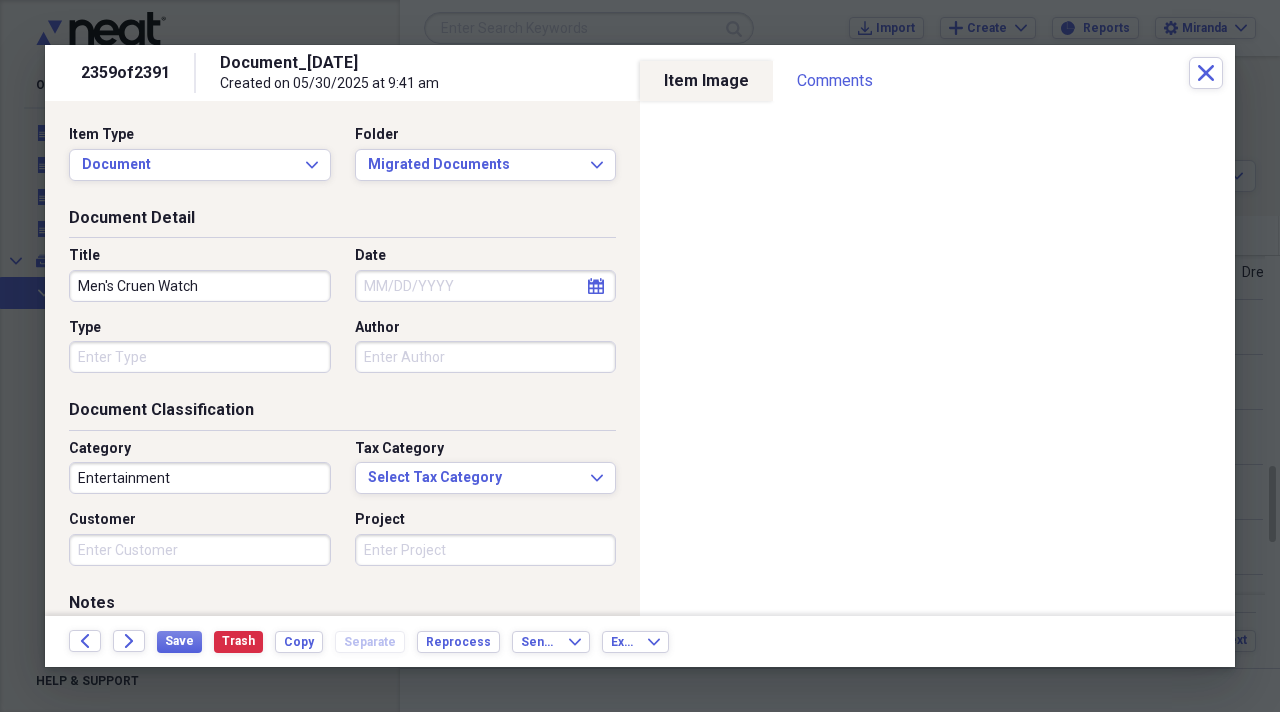 click on "Men's Cruen Watch" at bounding box center (200, 286) 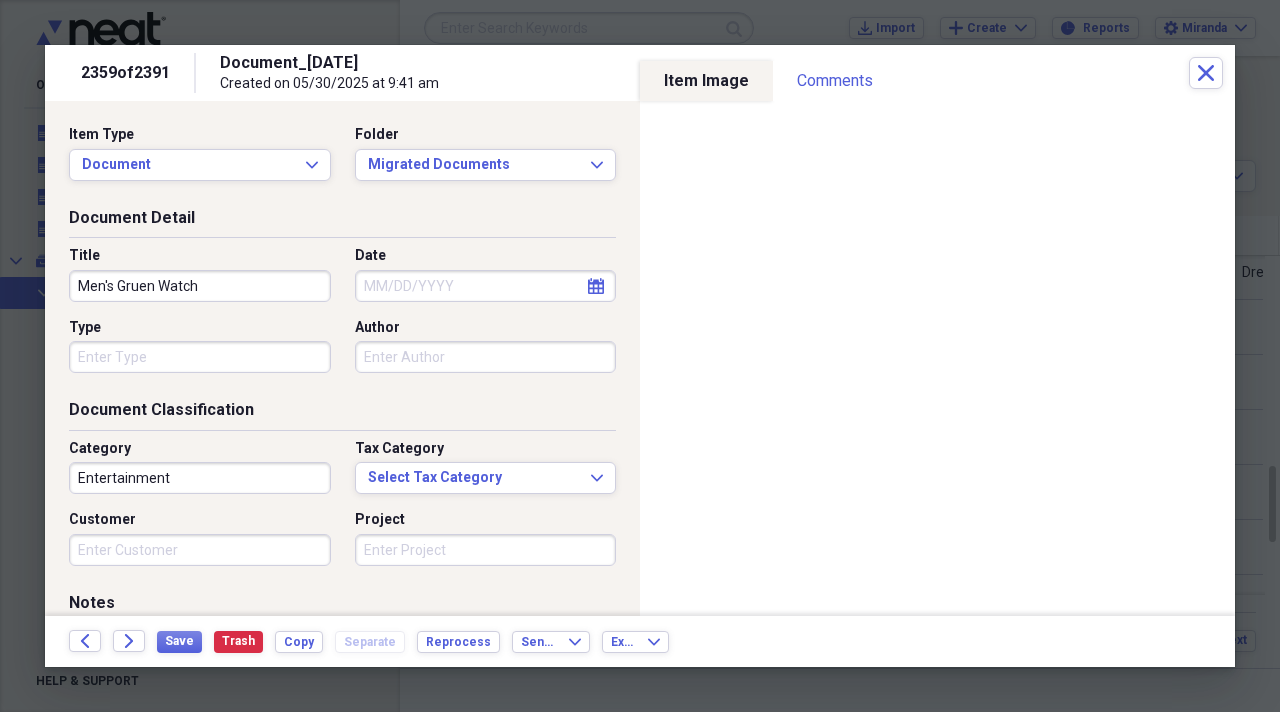 type on "Men's Gruen Watch" 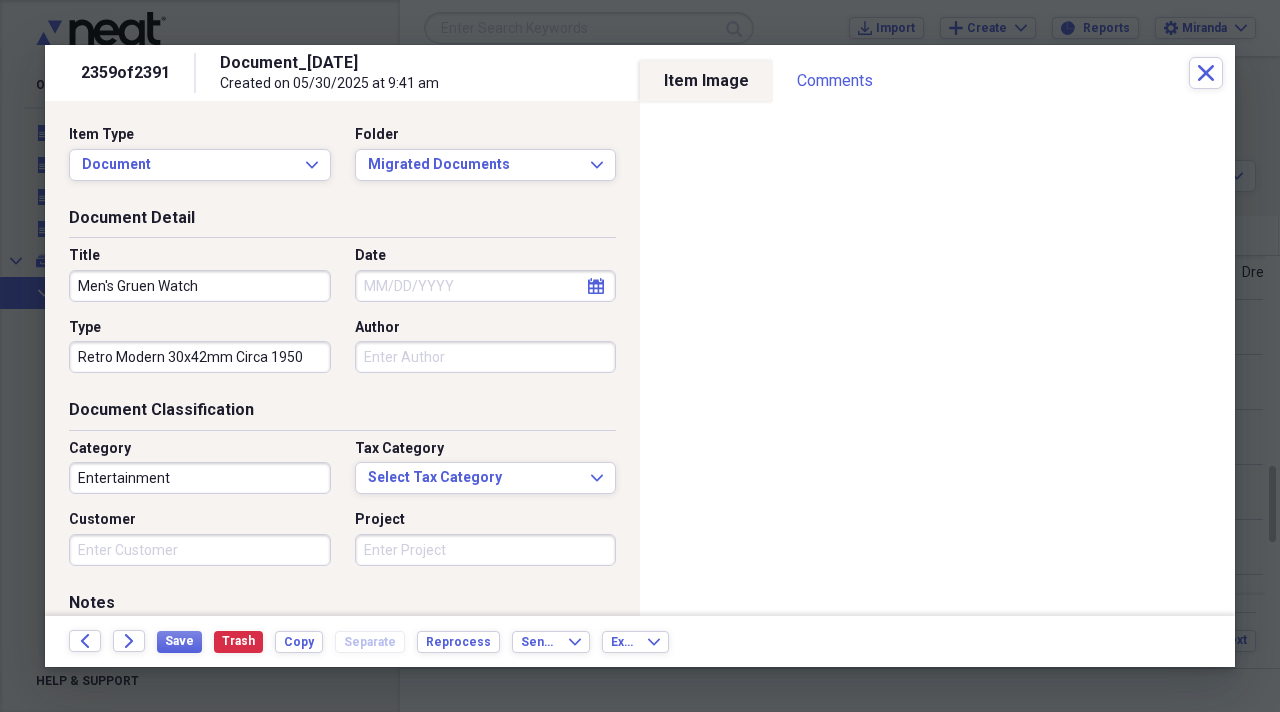 type on "Retro Modern 30x42mm Circa 1950" 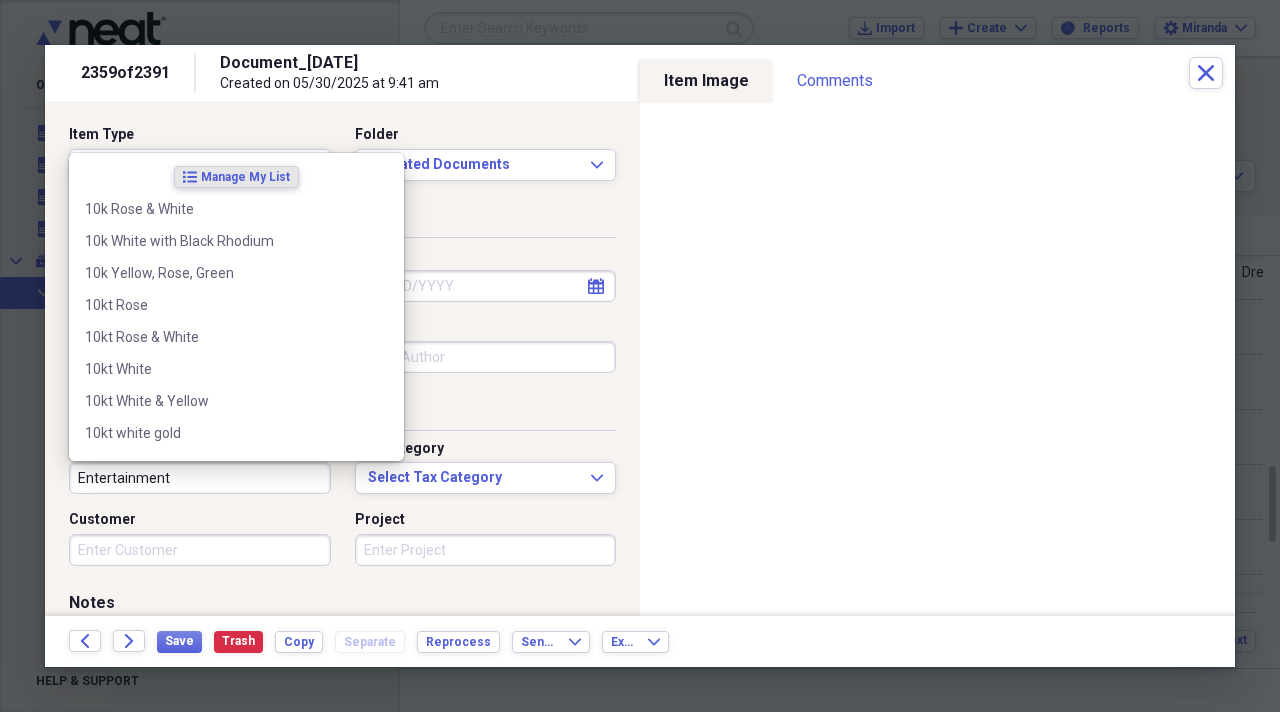 click on "Entertainment" at bounding box center [200, 478] 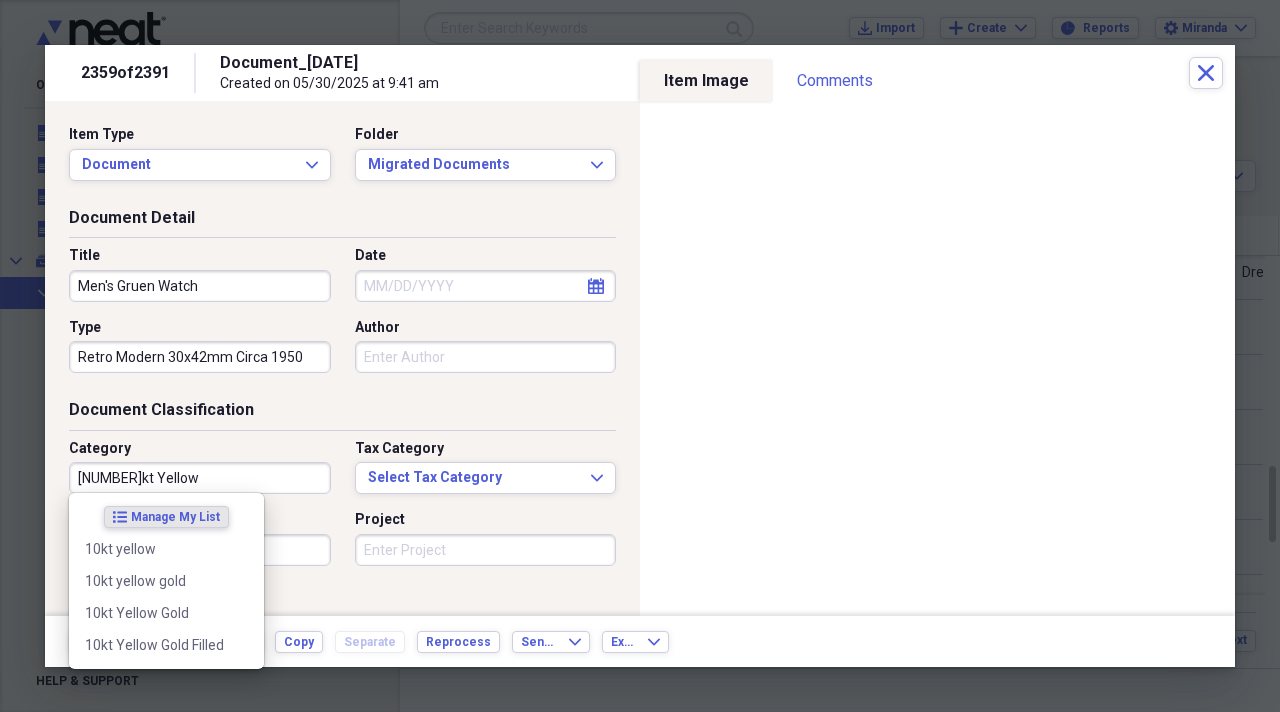 type on "[NUMBER]kt Yellow" 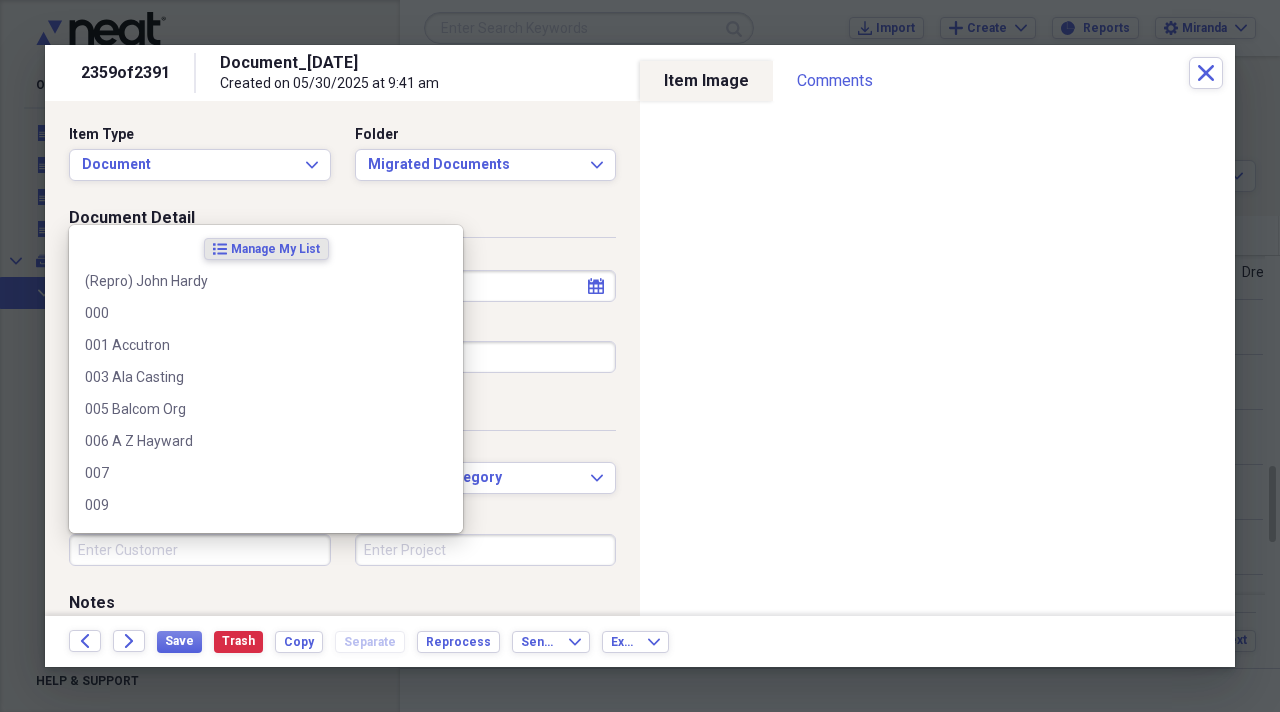 click on "Customer" at bounding box center [200, 550] 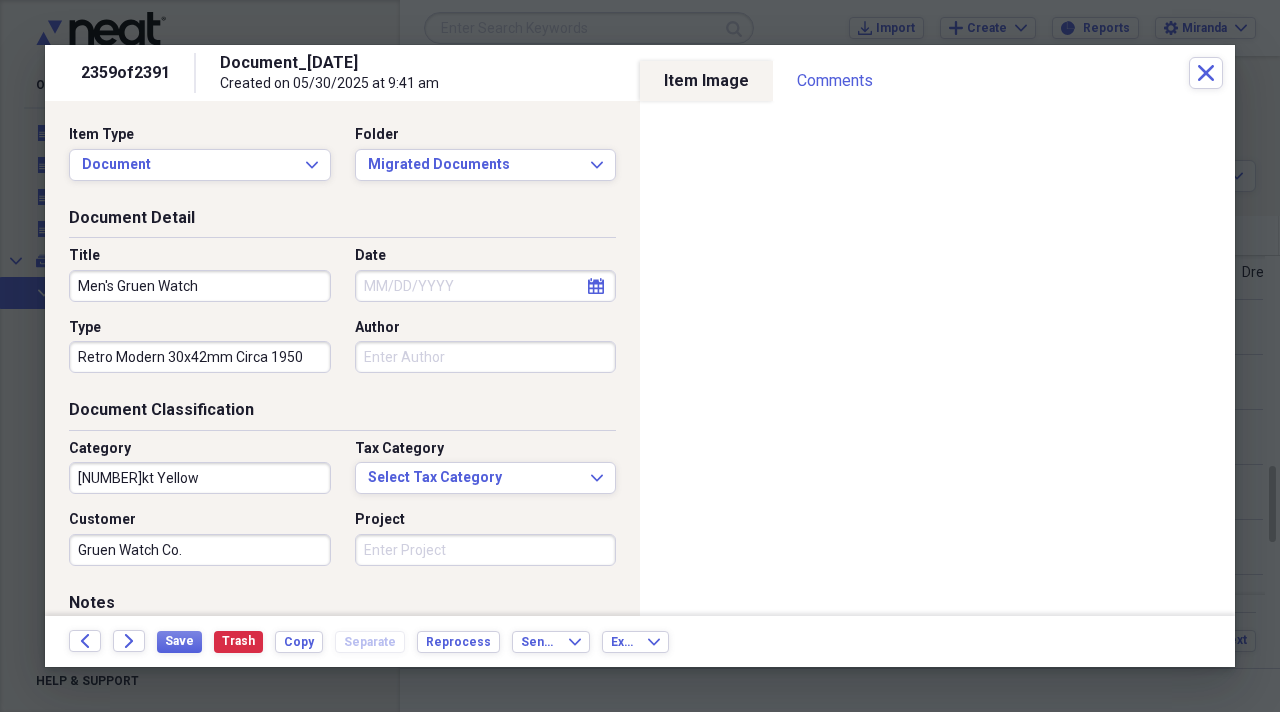 type on "Gruen Watch Co." 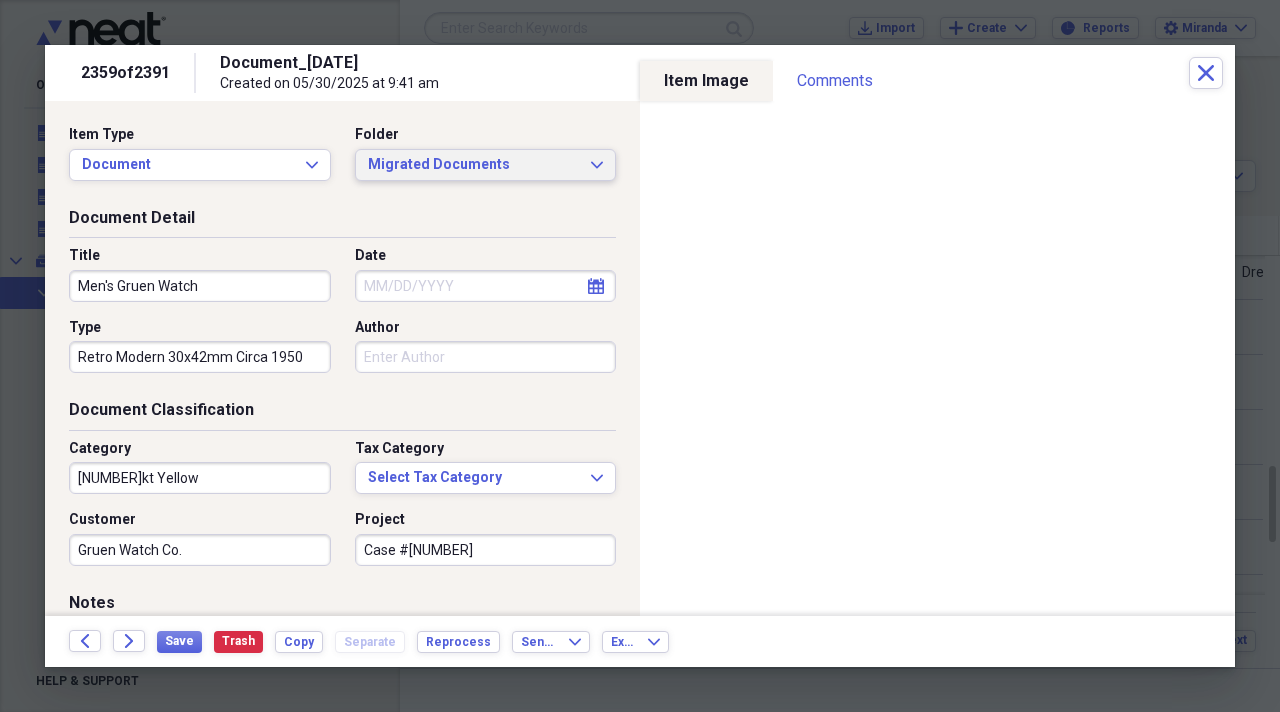 type on "Case #[NUMBER]" 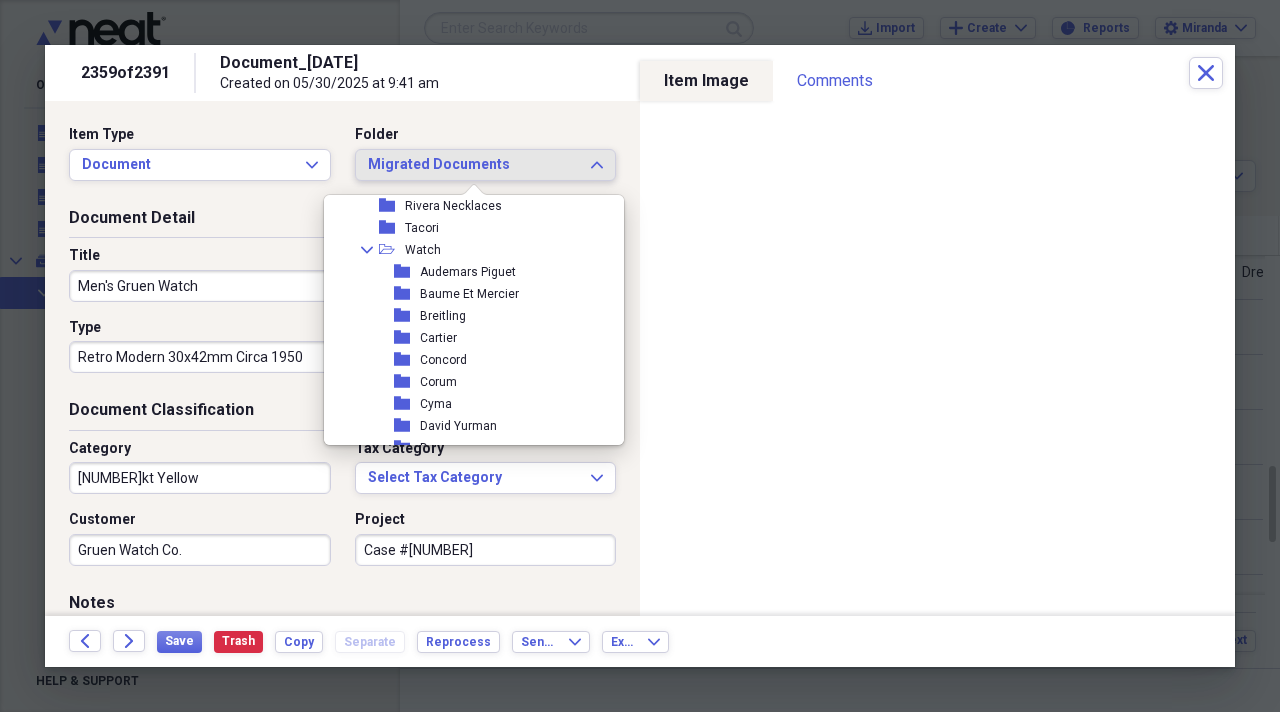 scroll, scrollTop: 2100, scrollLeft: 0, axis: vertical 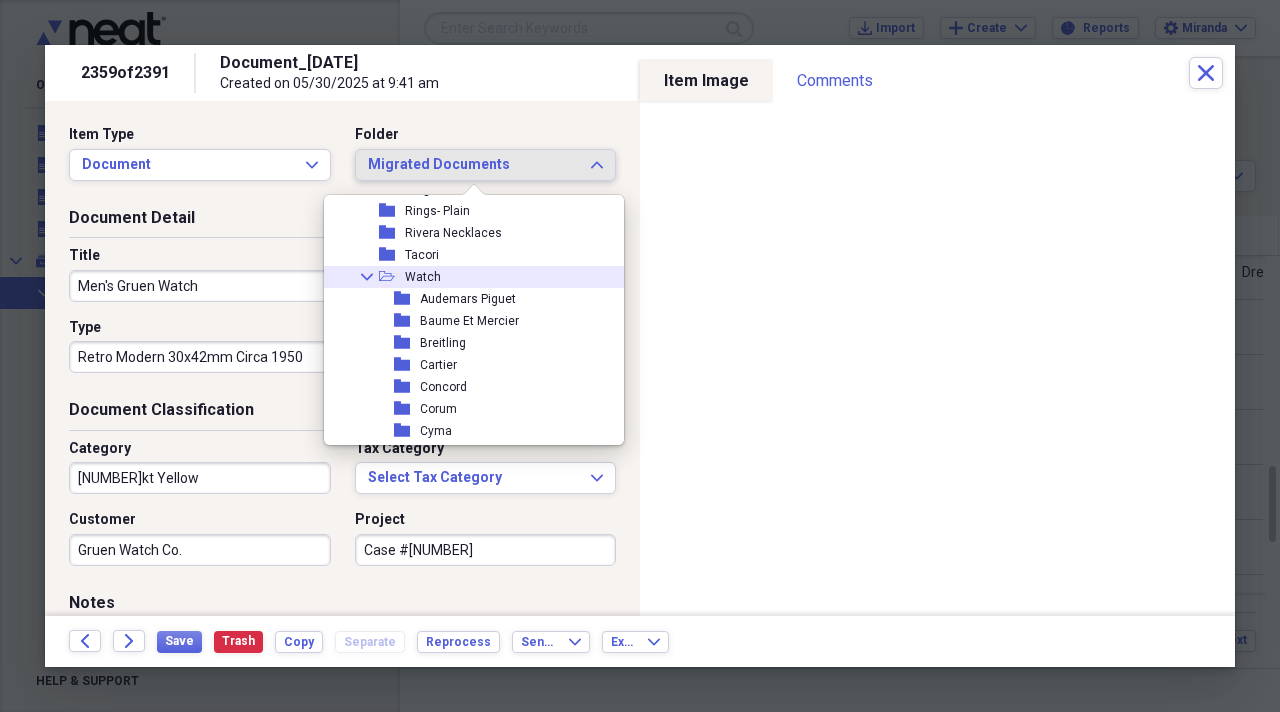 click on "Collapse open-folder Watch" at bounding box center [466, 277] 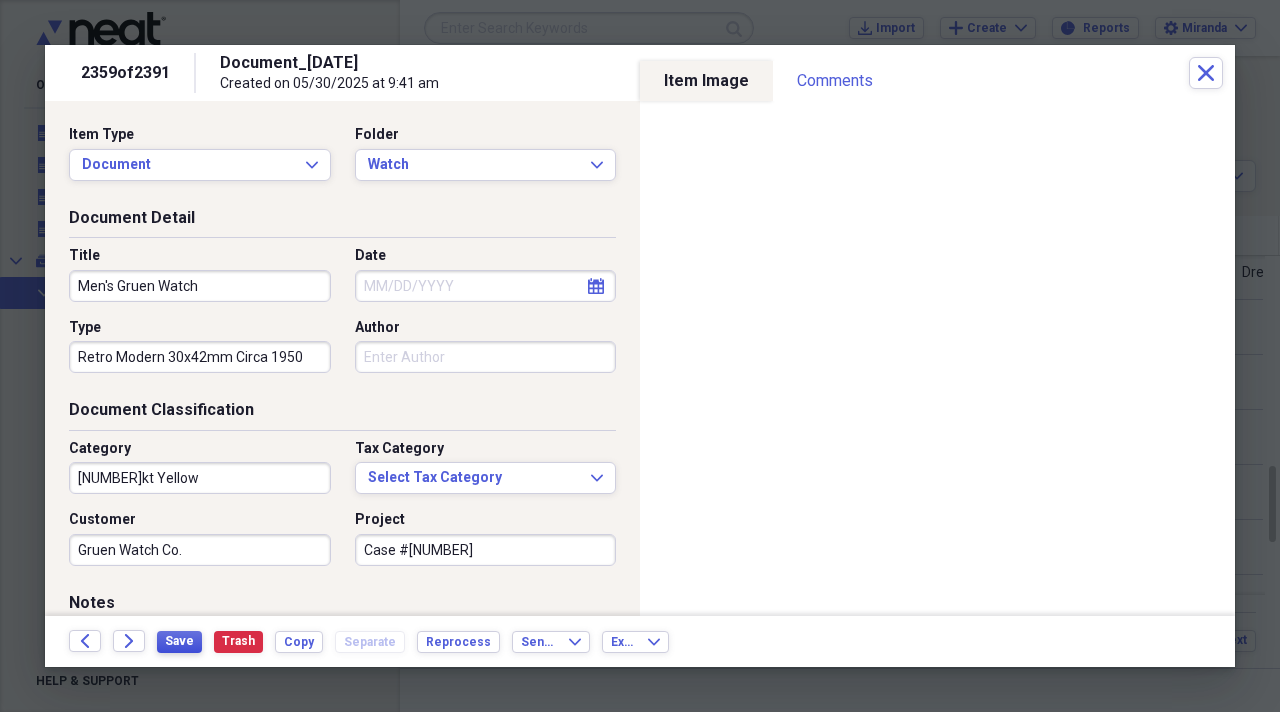 click on "Save" at bounding box center (179, 641) 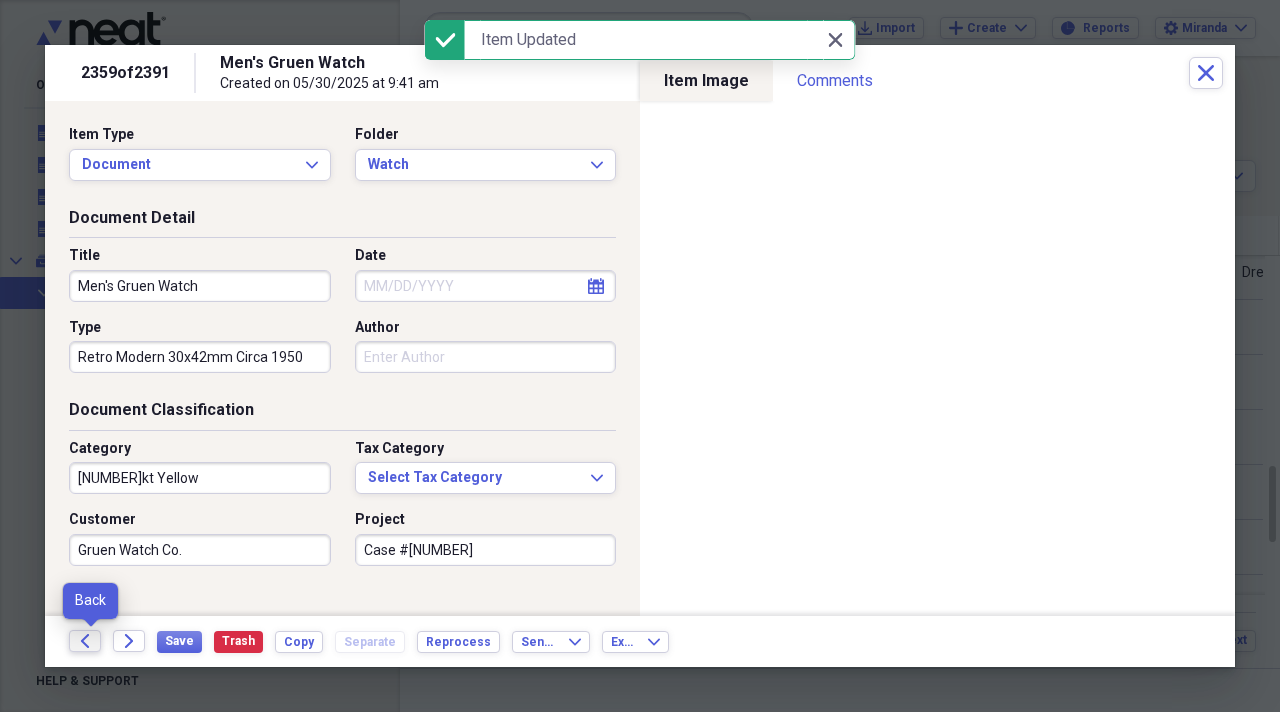 click on "Back" at bounding box center (85, 641) 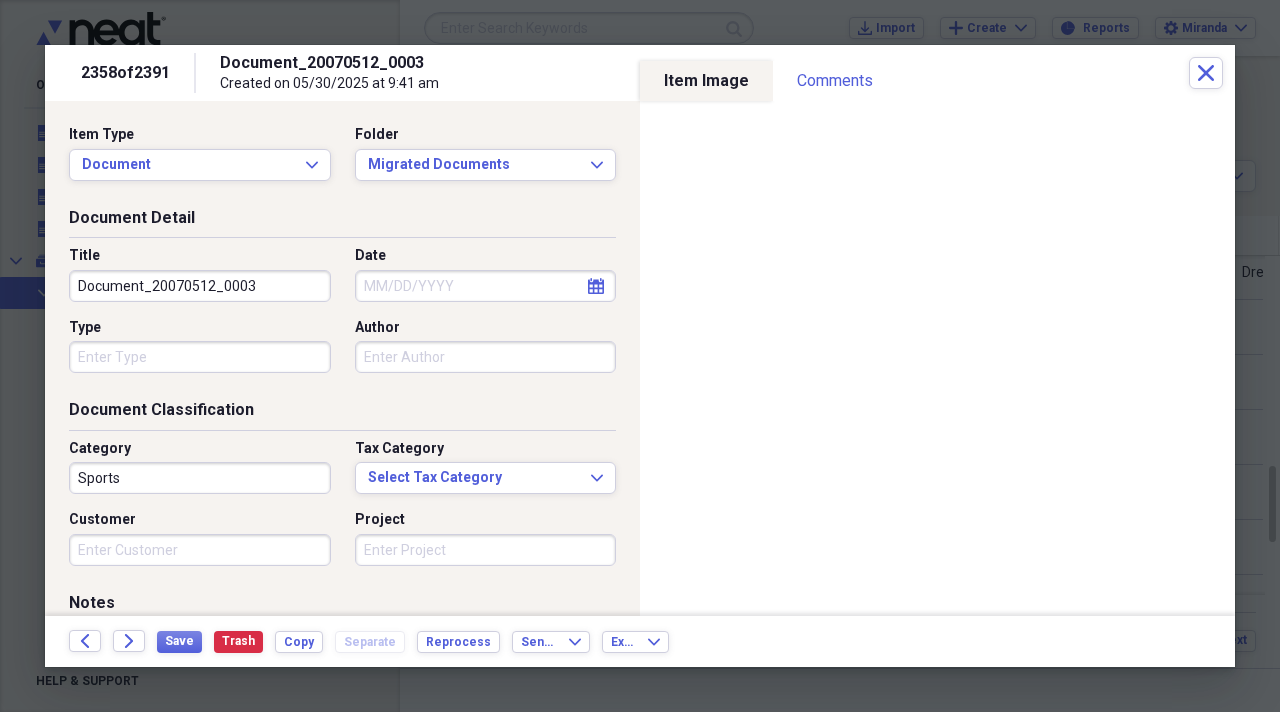 drag, startPoint x: 250, startPoint y: 291, endPoint x: 27, endPoint y: 195, distance: 242.78592 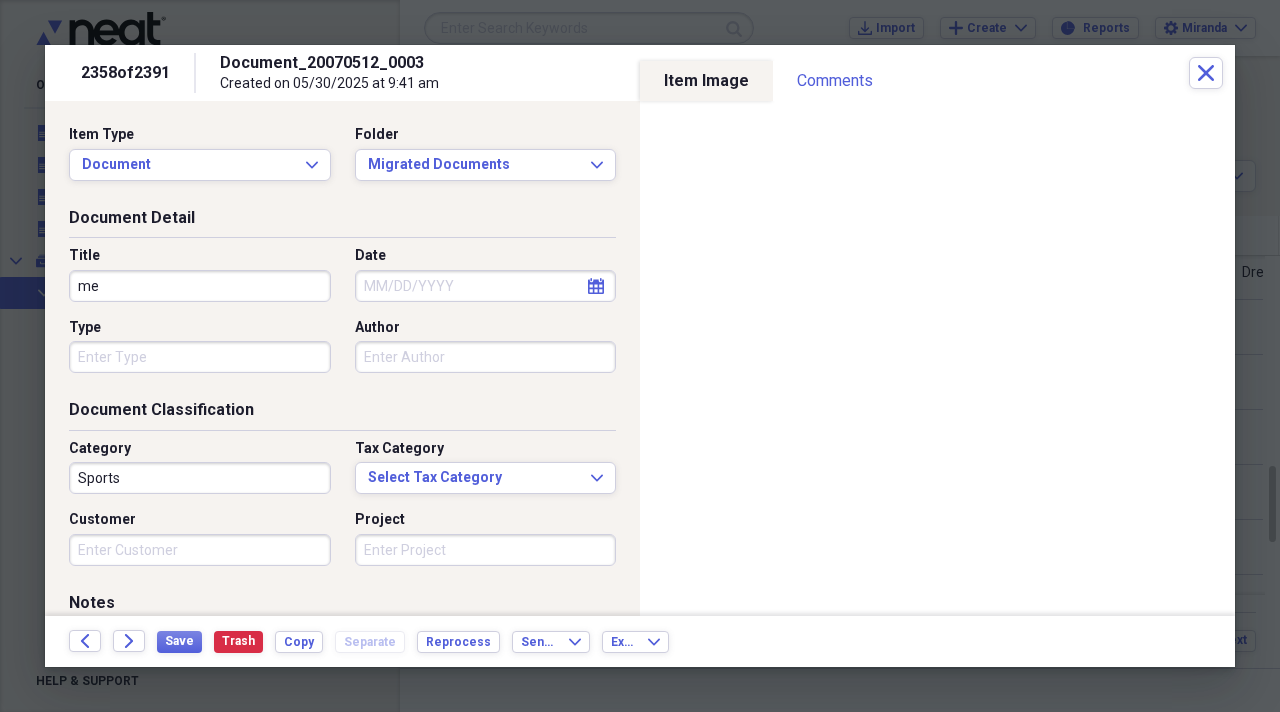 type on "m" 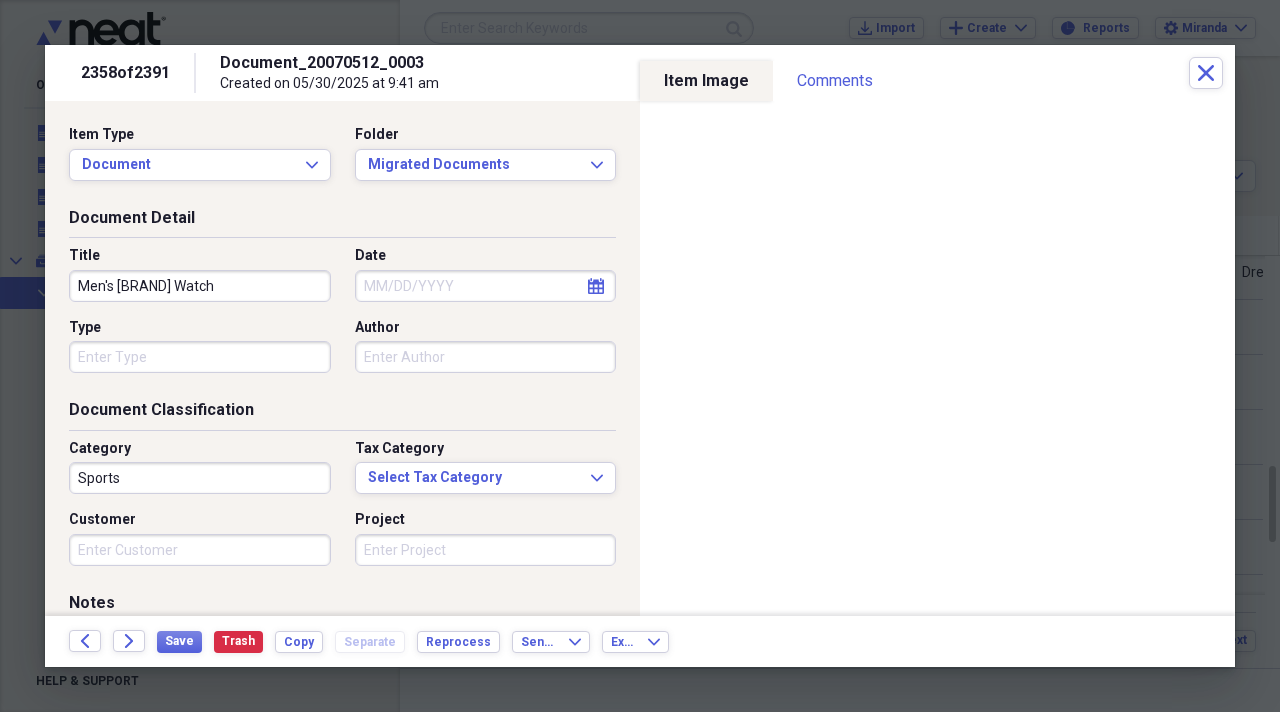 type on "Men's [BRAND] Watch" 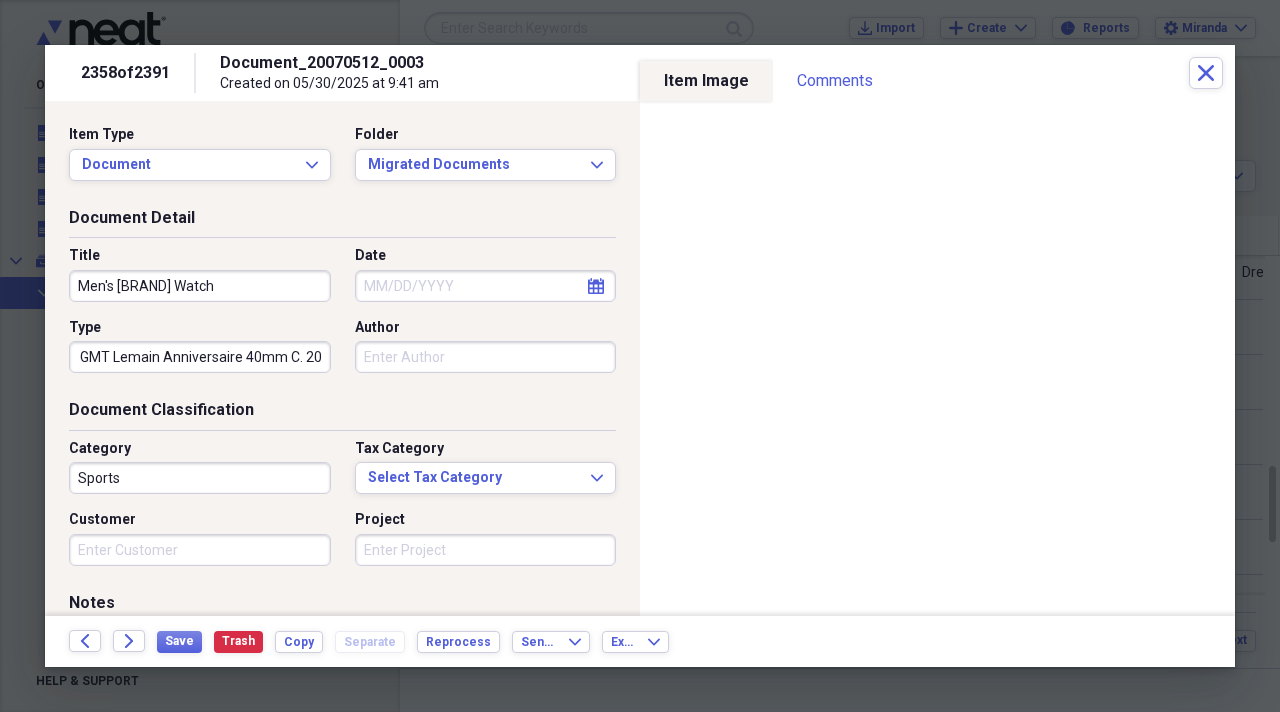 scroll, scrollTop: 0, scrollLeft: 43, axis: horizontal 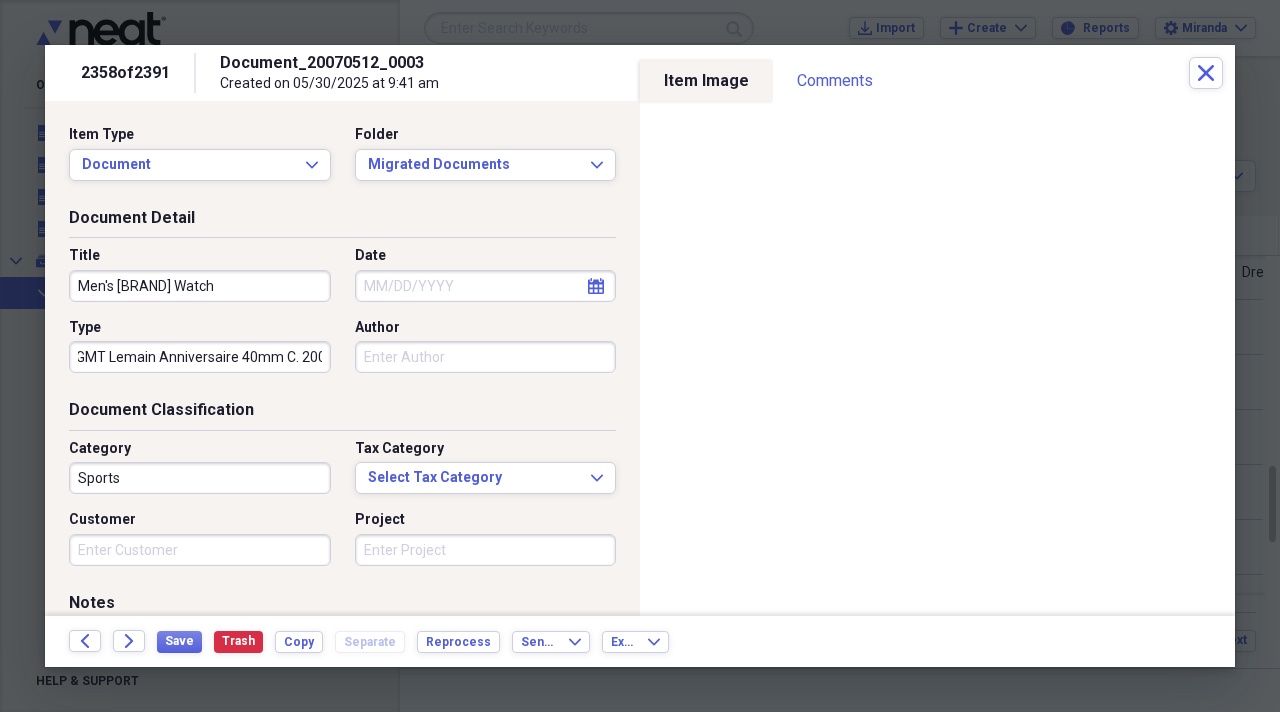 type on "Reveil GMT Lemain Anniversaire 40mm C. 2005" 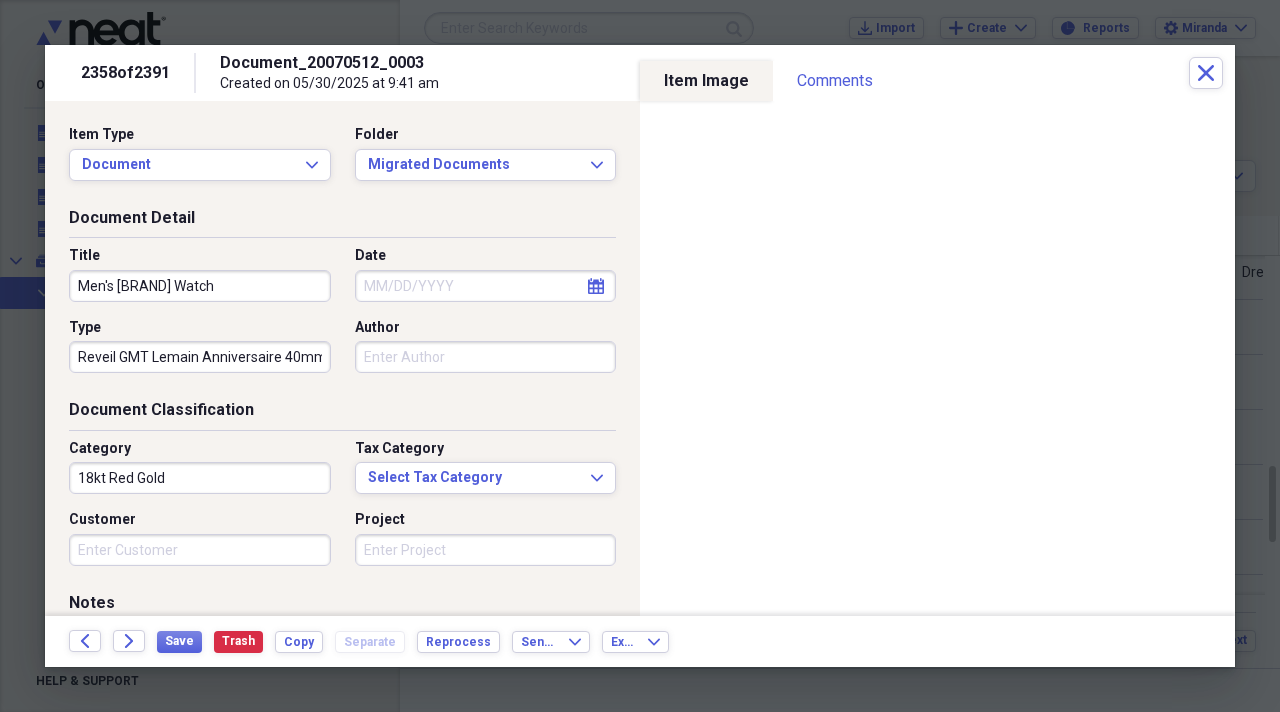 type on "18kt Red Gold" 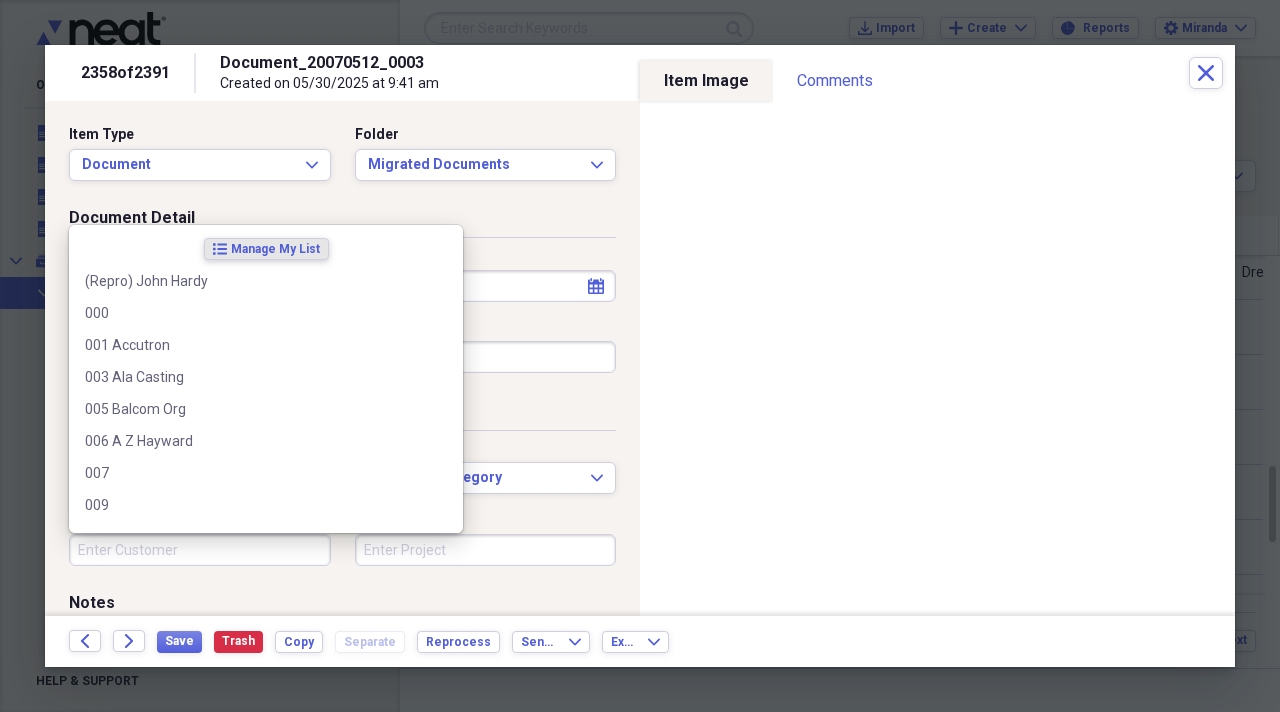 click on "Customer" at bounding box center [200, 550] 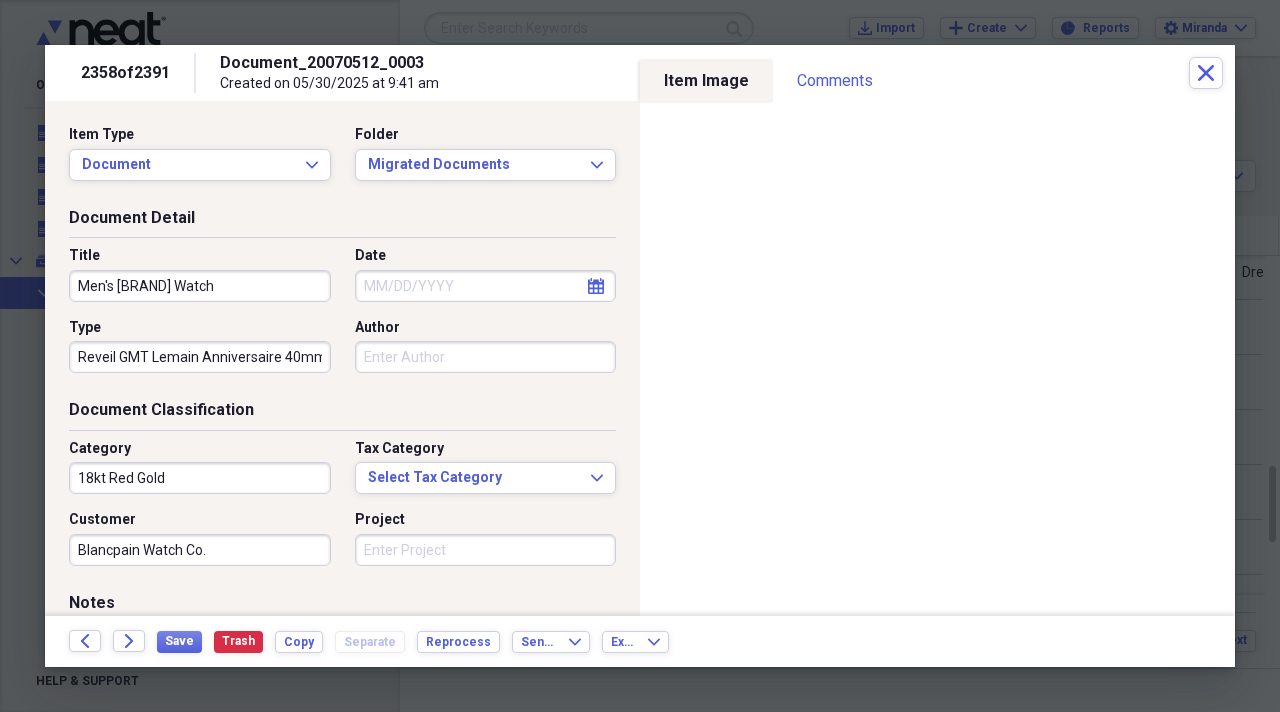 type on "Blancpain Watch Co." 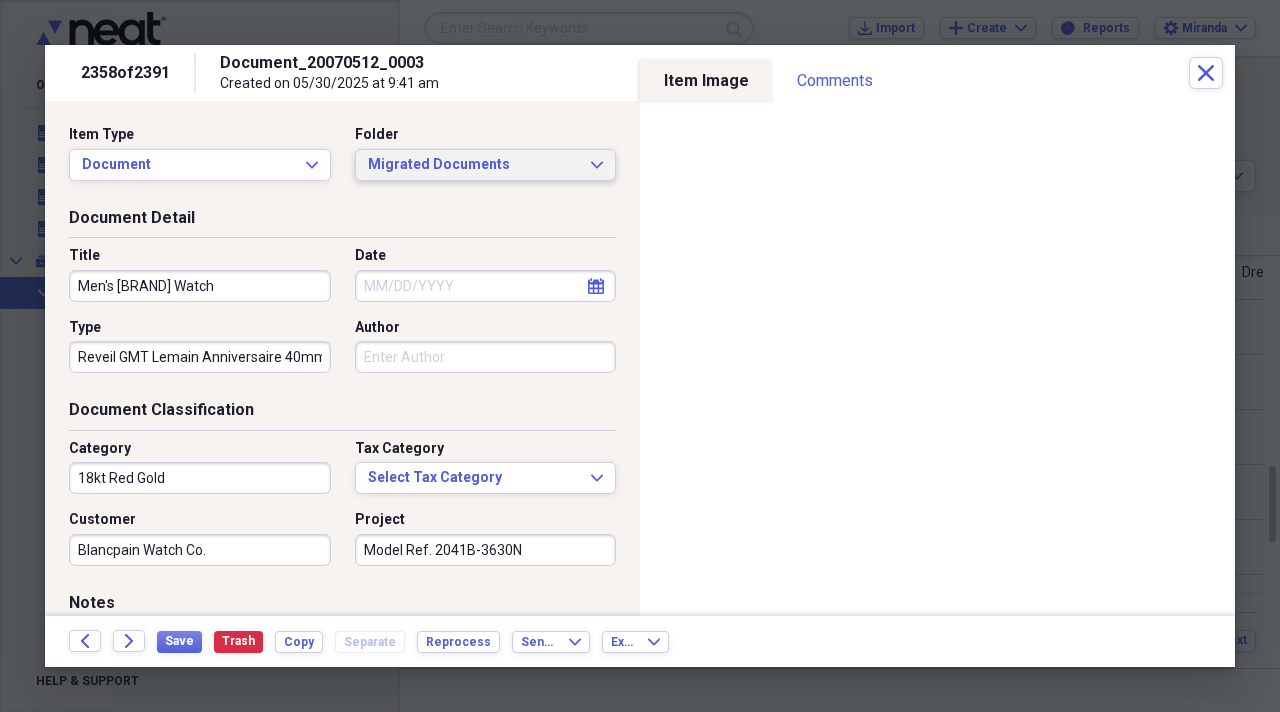 type on "Model Ref. 2041B-3630N" 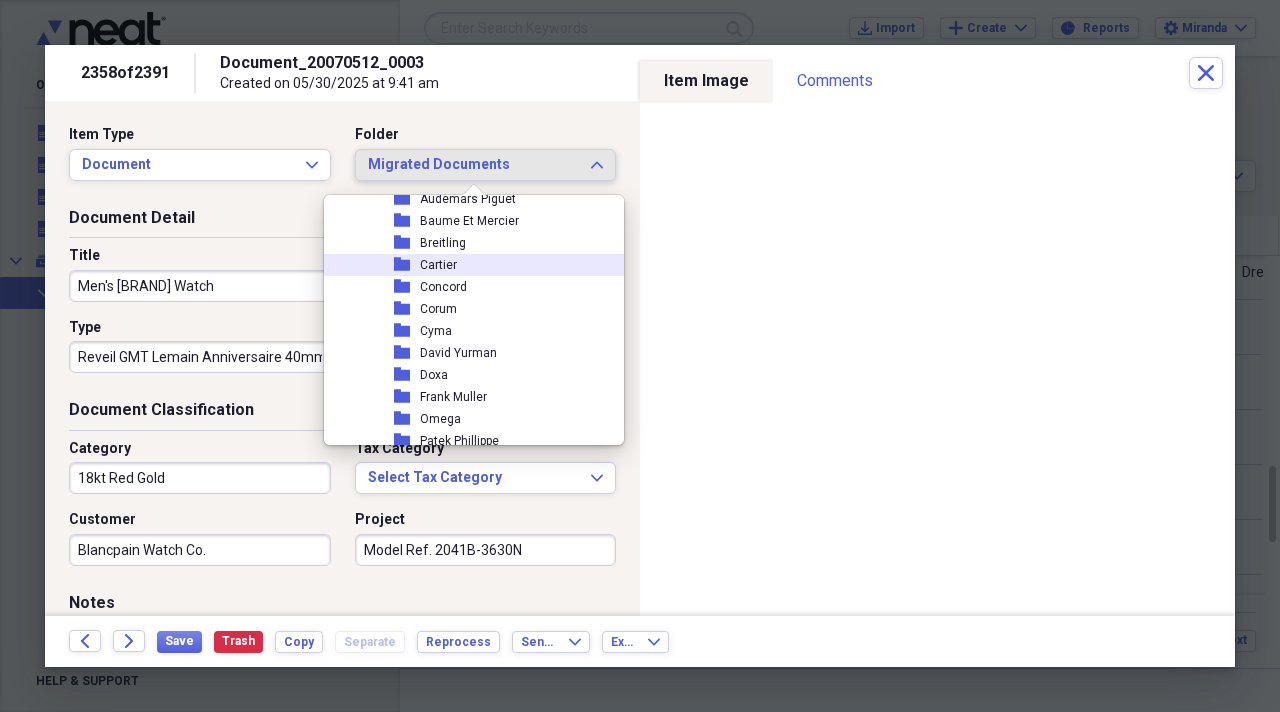 scroll, scrollTop: 2100, scrollLeft: 0, axis: vertical 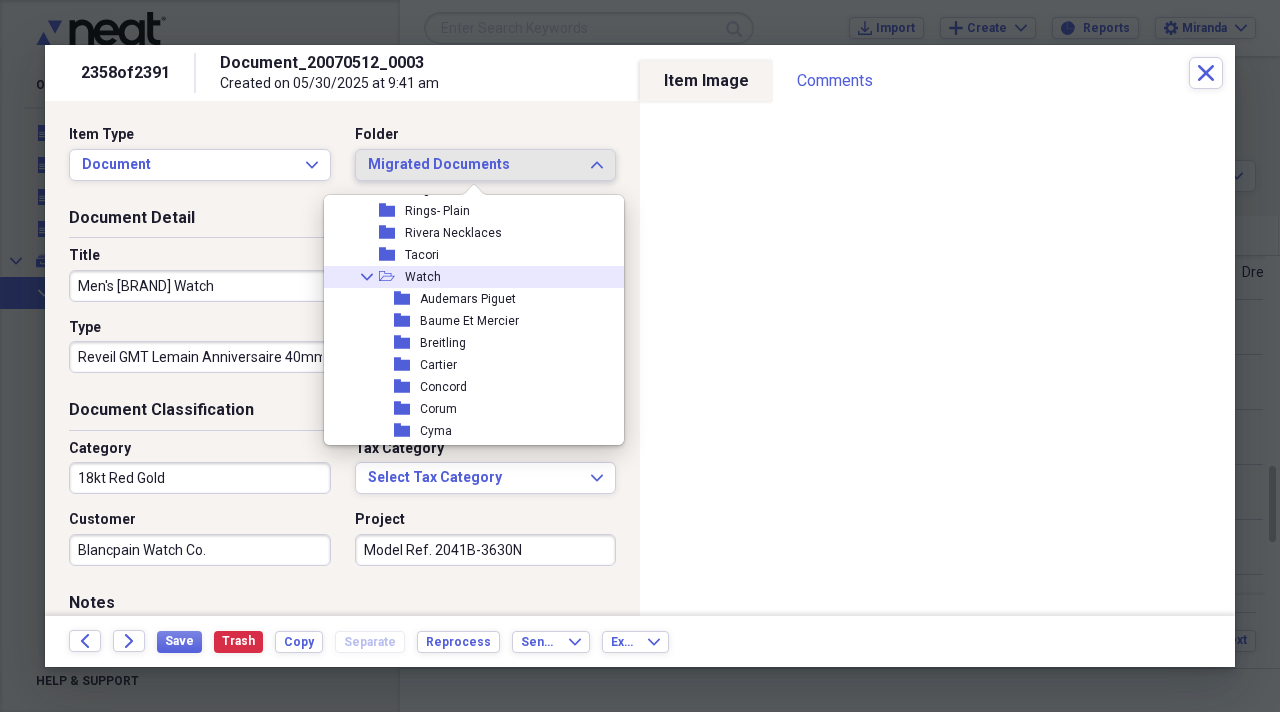 click on "Collapse open-folder Watch" at bounding box center (466, 277) 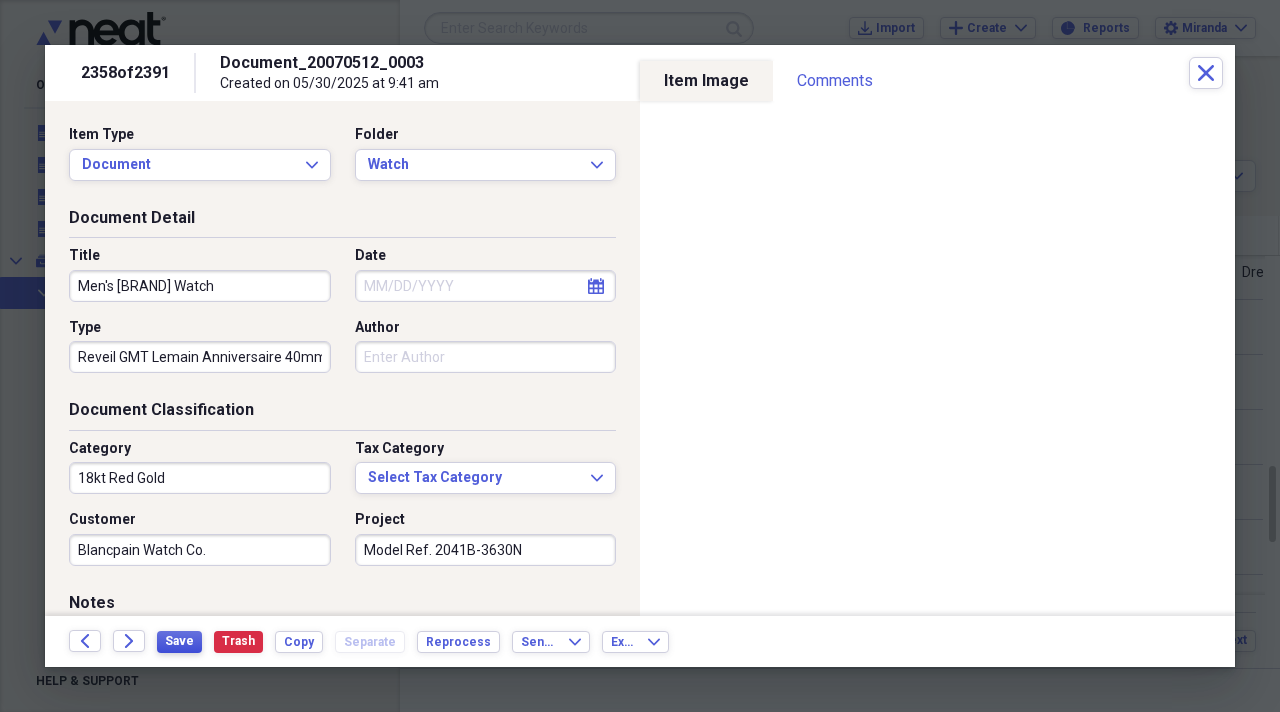click on "Save" at bounding box center (179, 642) 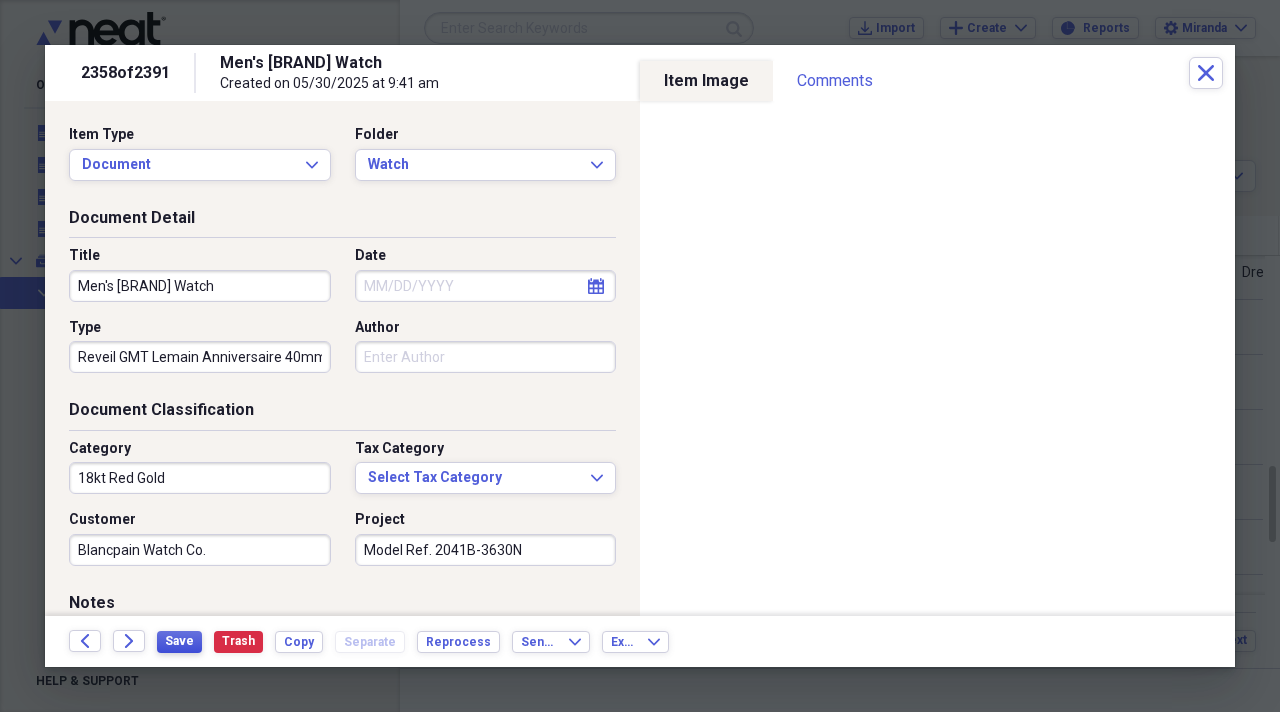 click on "Save" at bounding box center [179, 642] 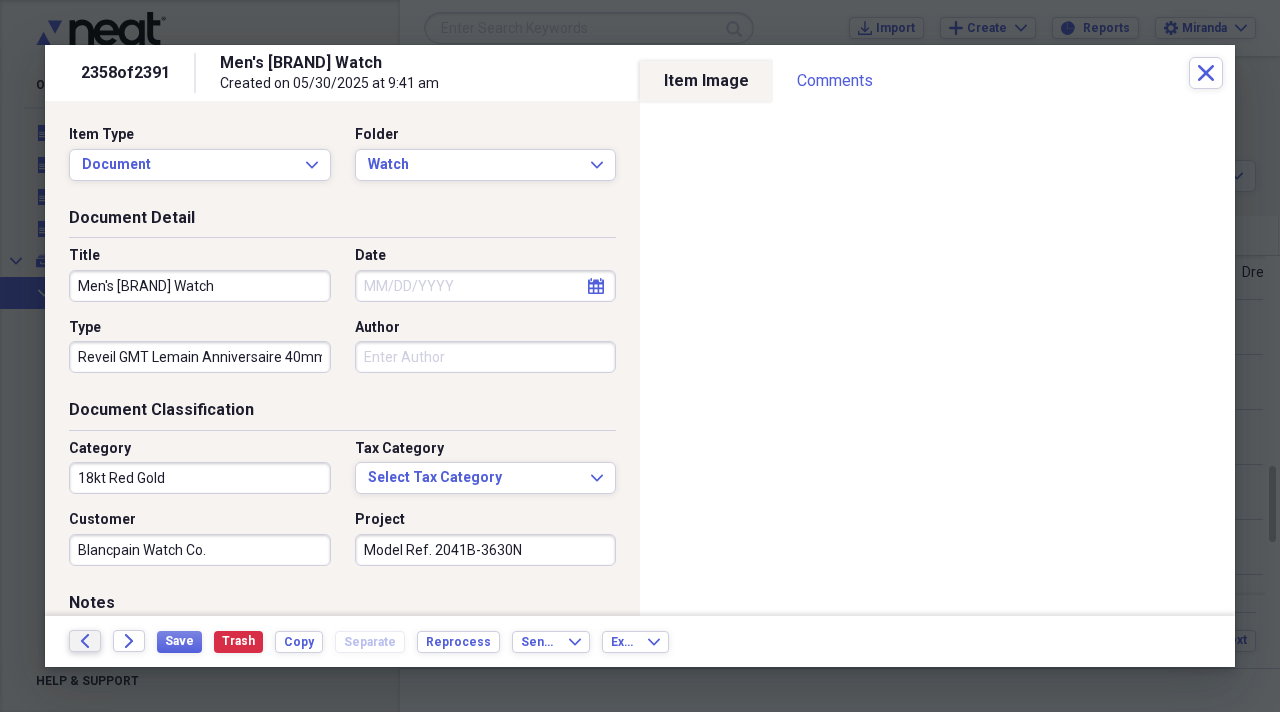 click 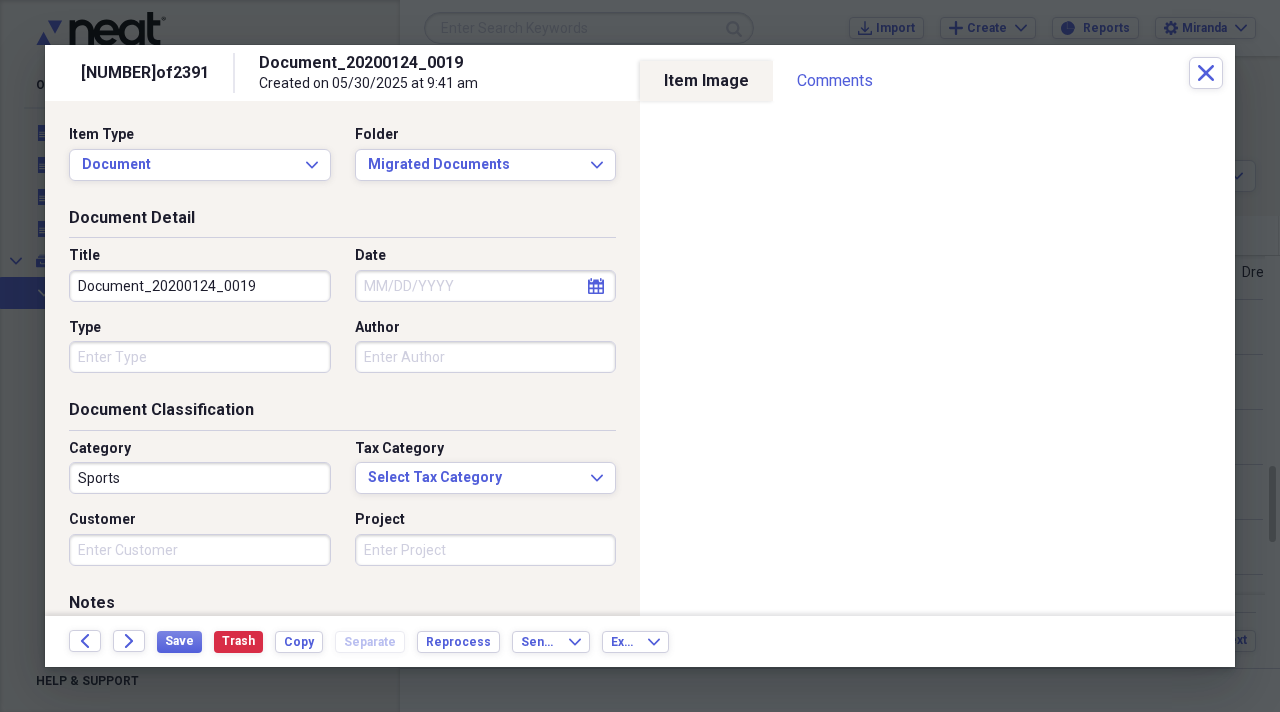 drag, startPoint x: 278, startPoint y: 282, endPoint x: 0, endPoint y: 281, distance: 278.0018 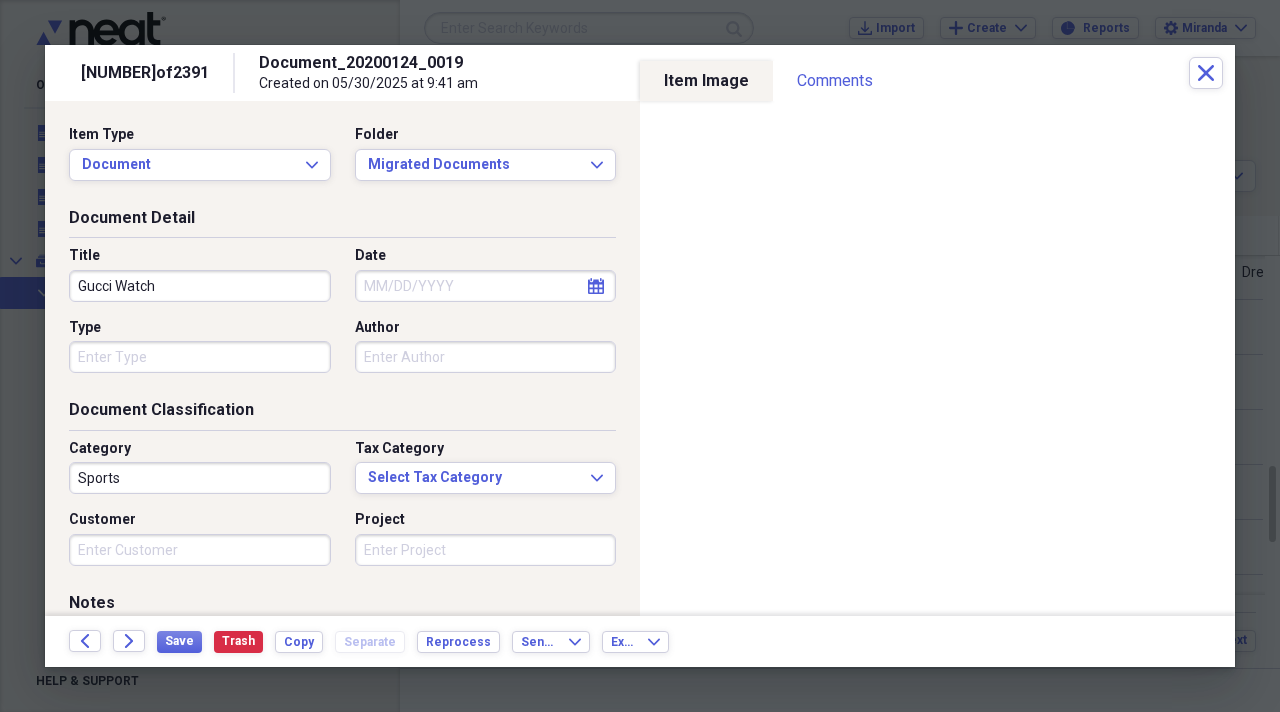 type on "Gucci Watch" 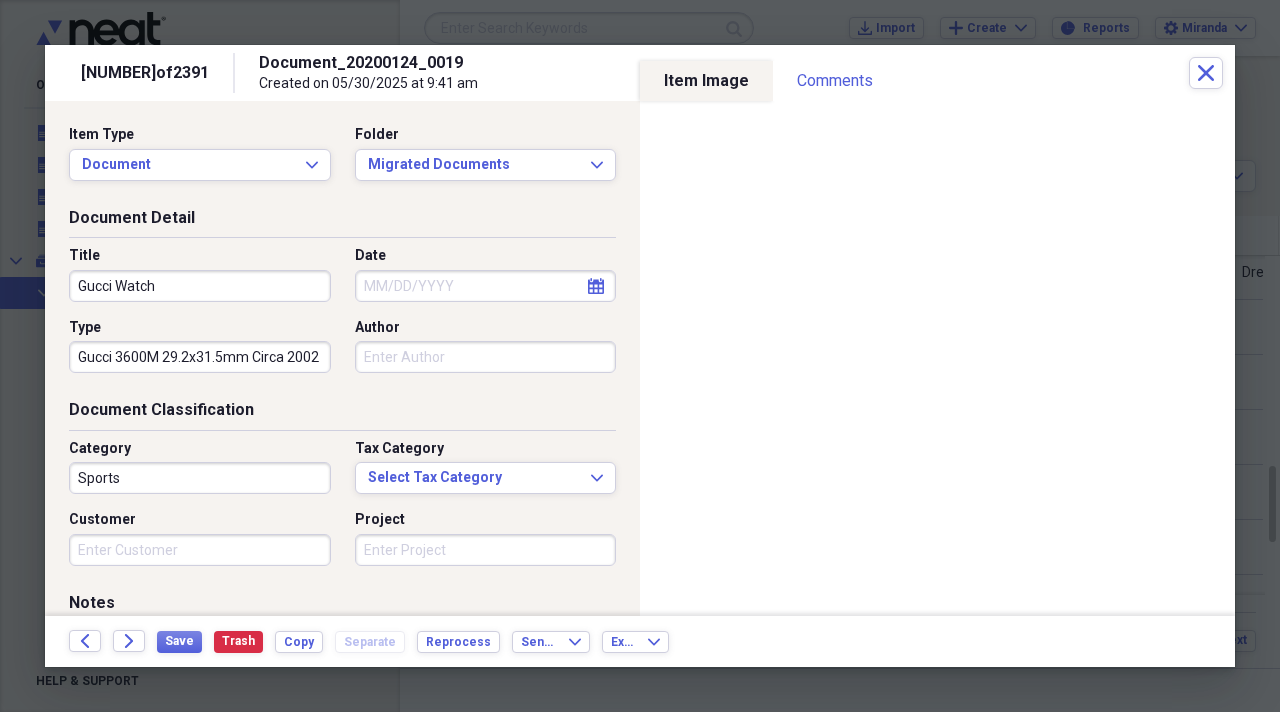 type on "Gucci 3600M 29.2x31.5mm Circa 2002" 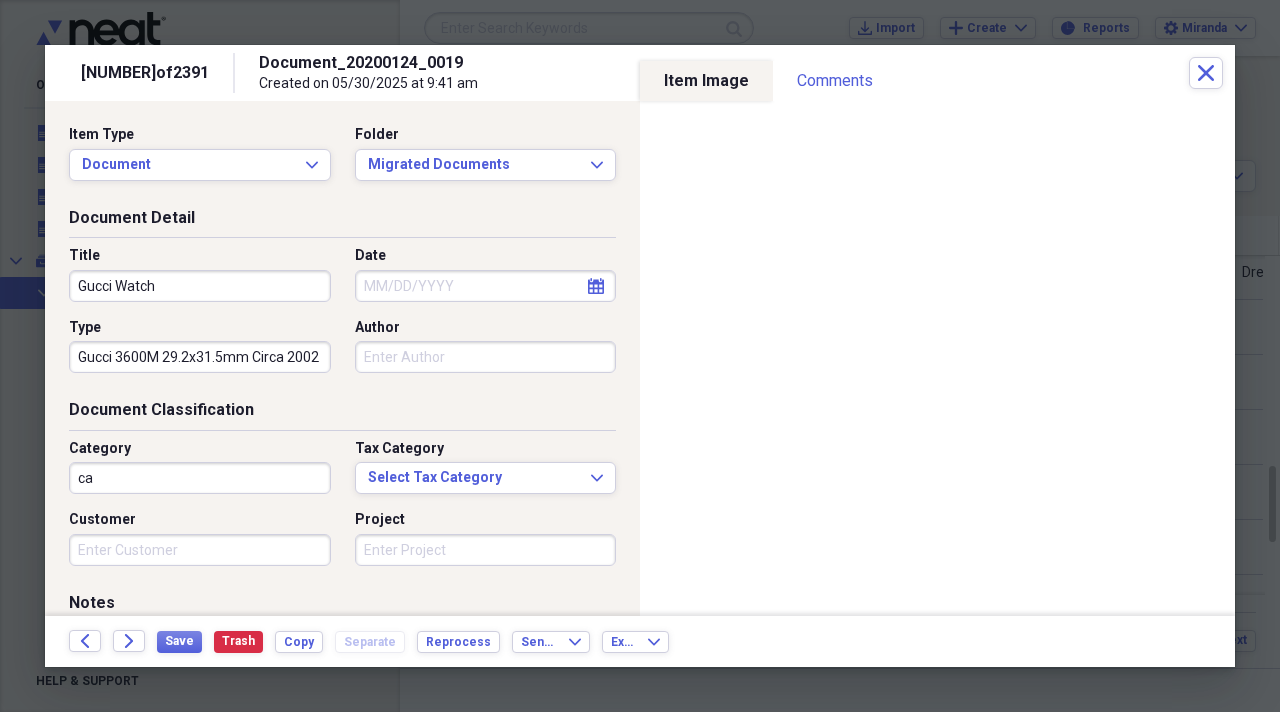 type on "c" 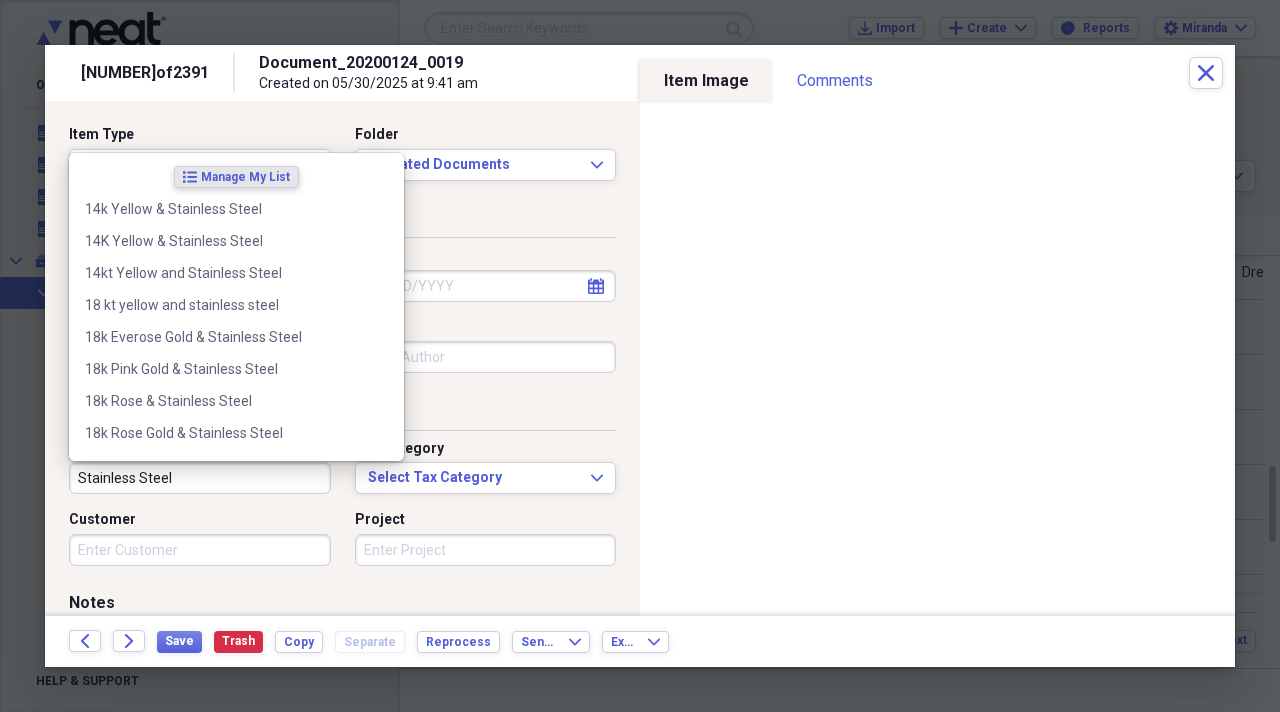 type on "Stainless Steel" 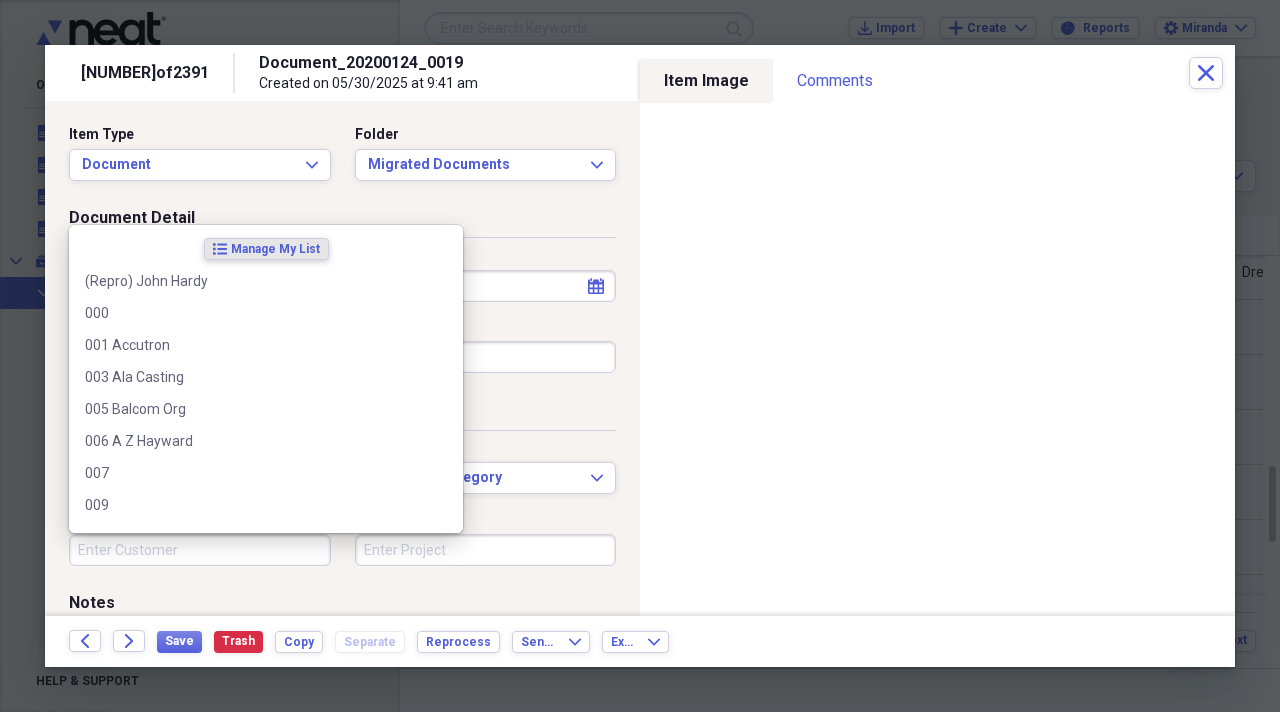click on "Customer" at bounding box center (200, 550) 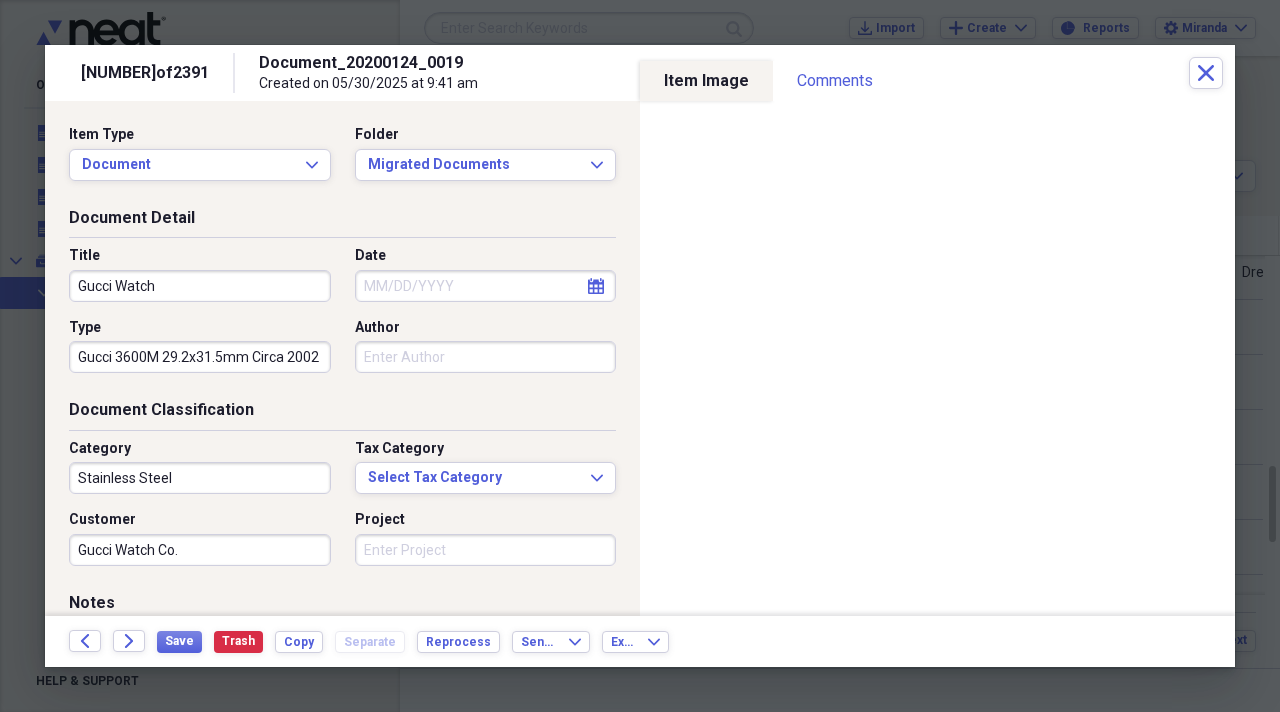 type on "Gucci Watch Co." 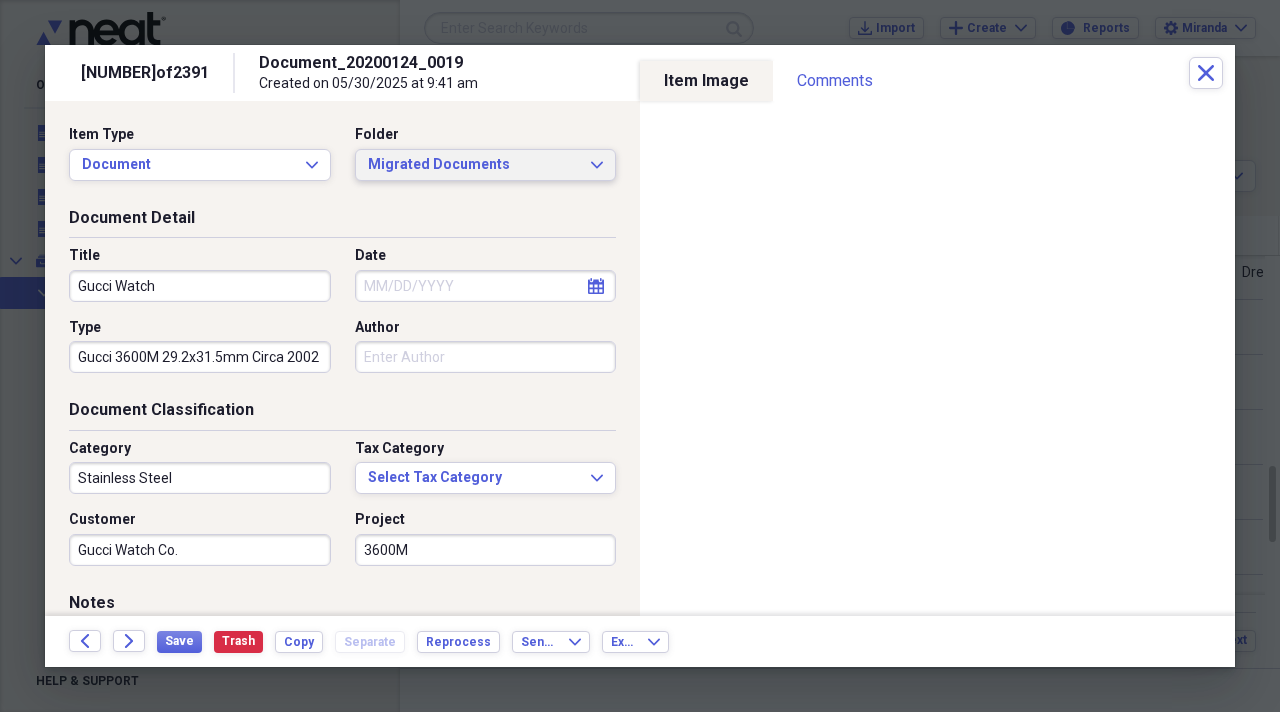 type on "3600M" 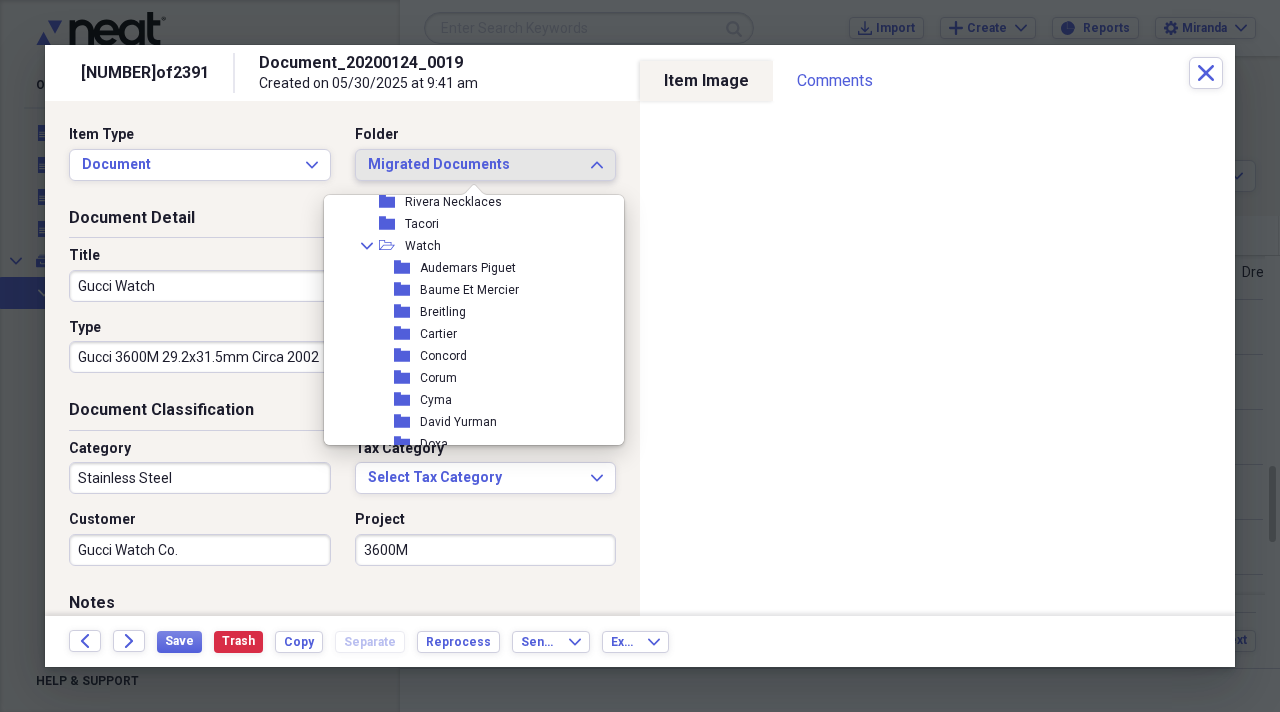 scroll, scrollTop: 2128, scrollLeft: 0, axis: vertical 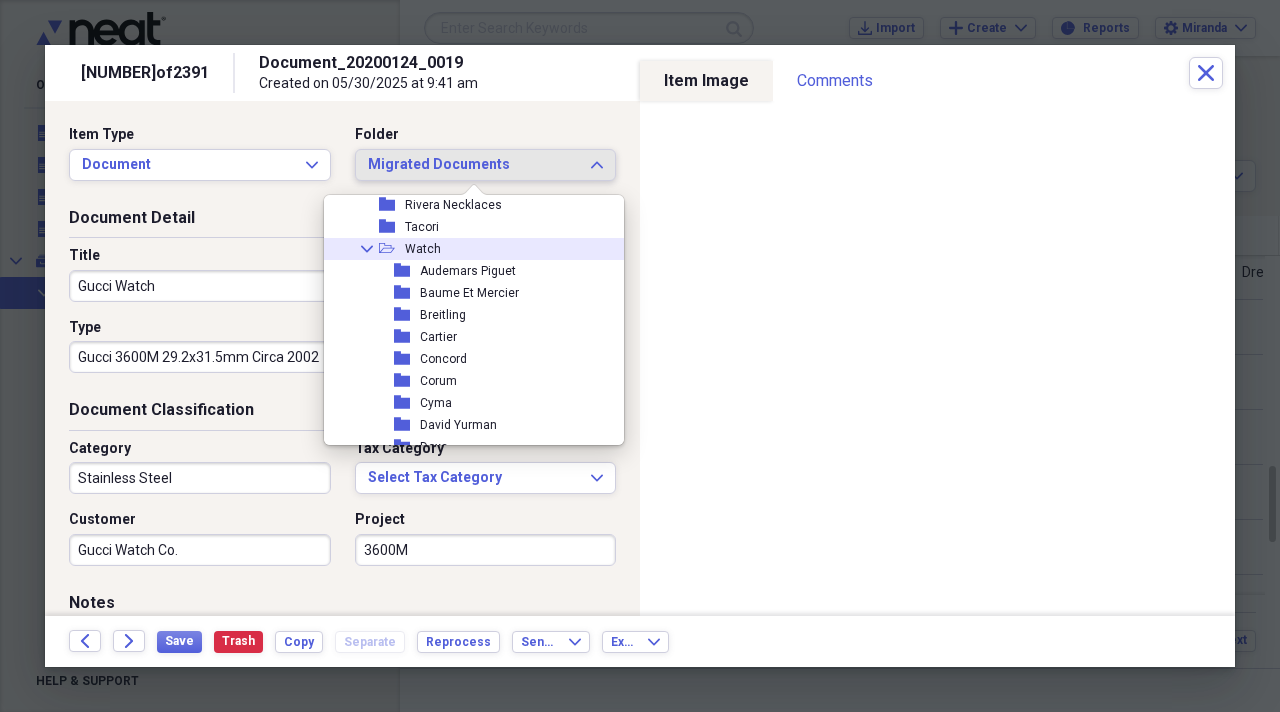 click on "open-folder" 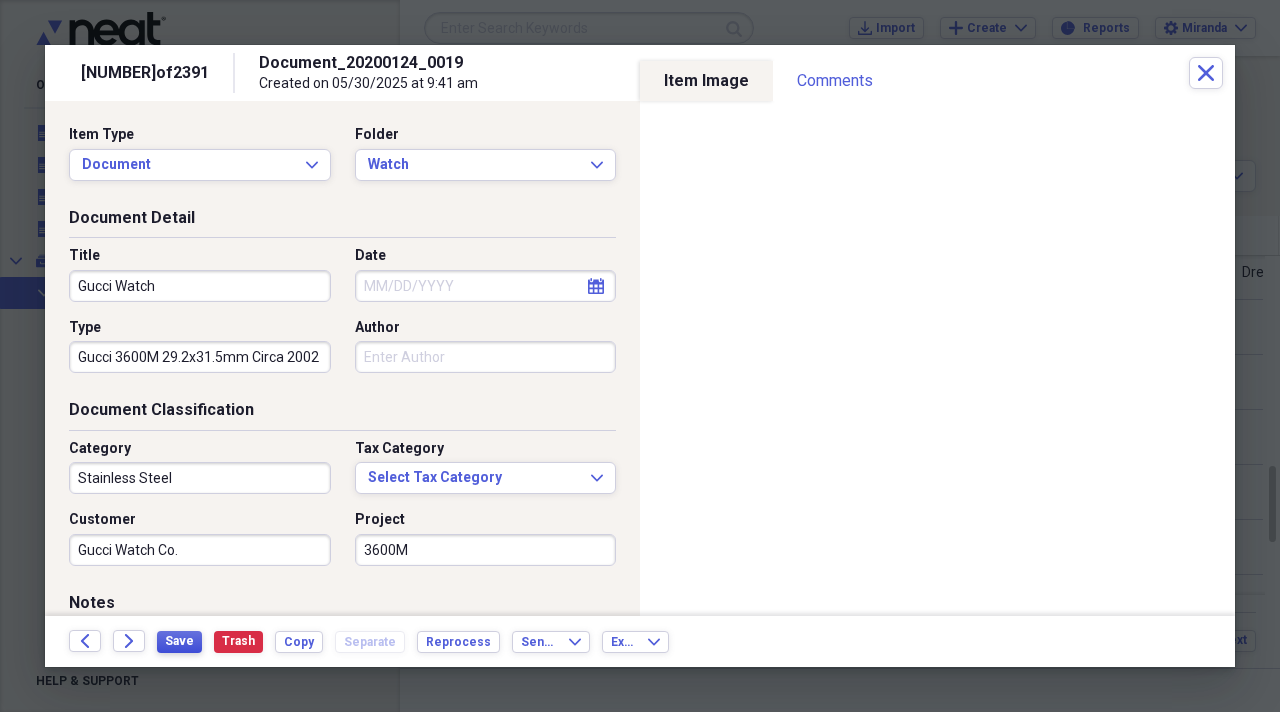 click on "Save" at bounding box center [179, 641] 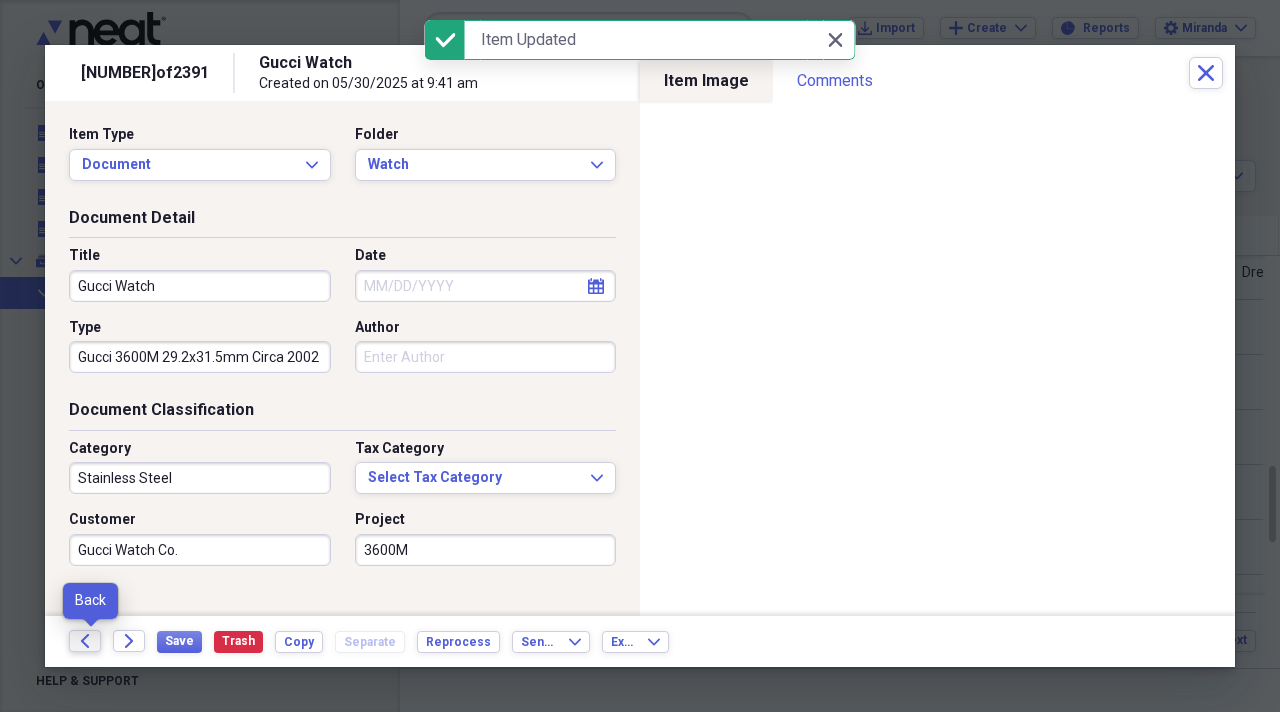 click on "Back" 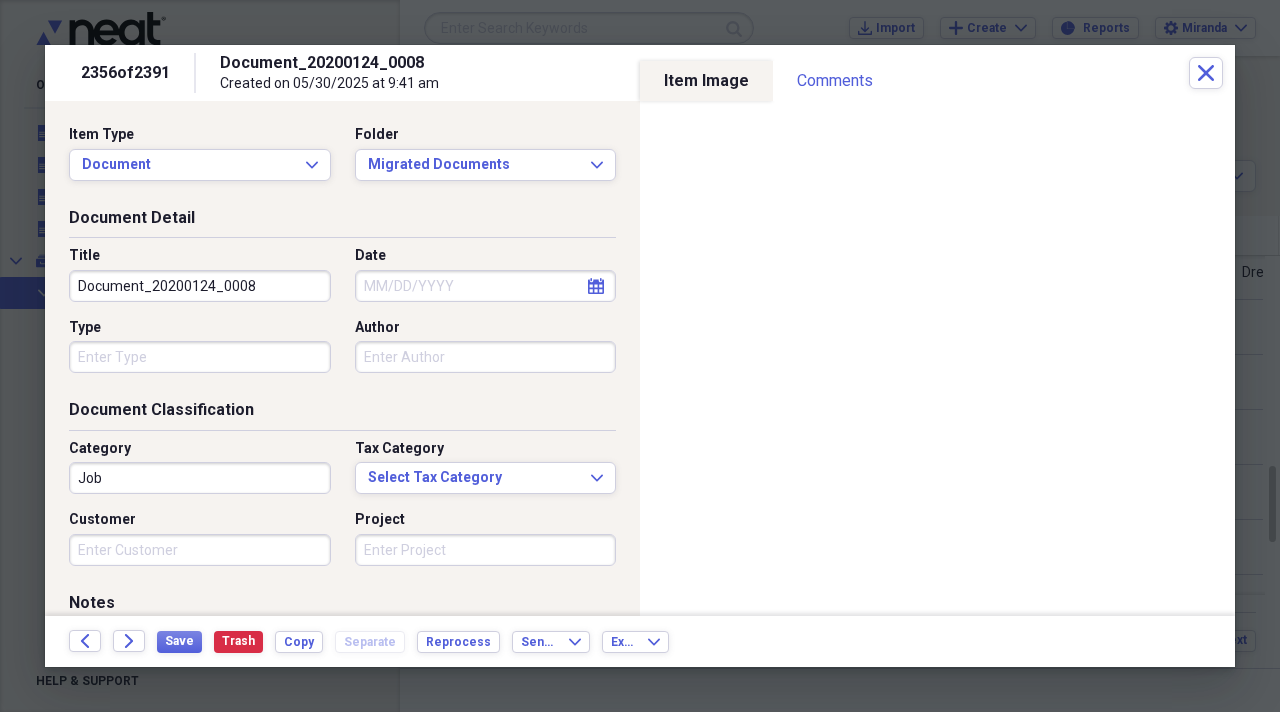drag, startPoint x: 279, startPoint y: 288, endPoint x: 0, endPoint y: 265, distance: 279.9464 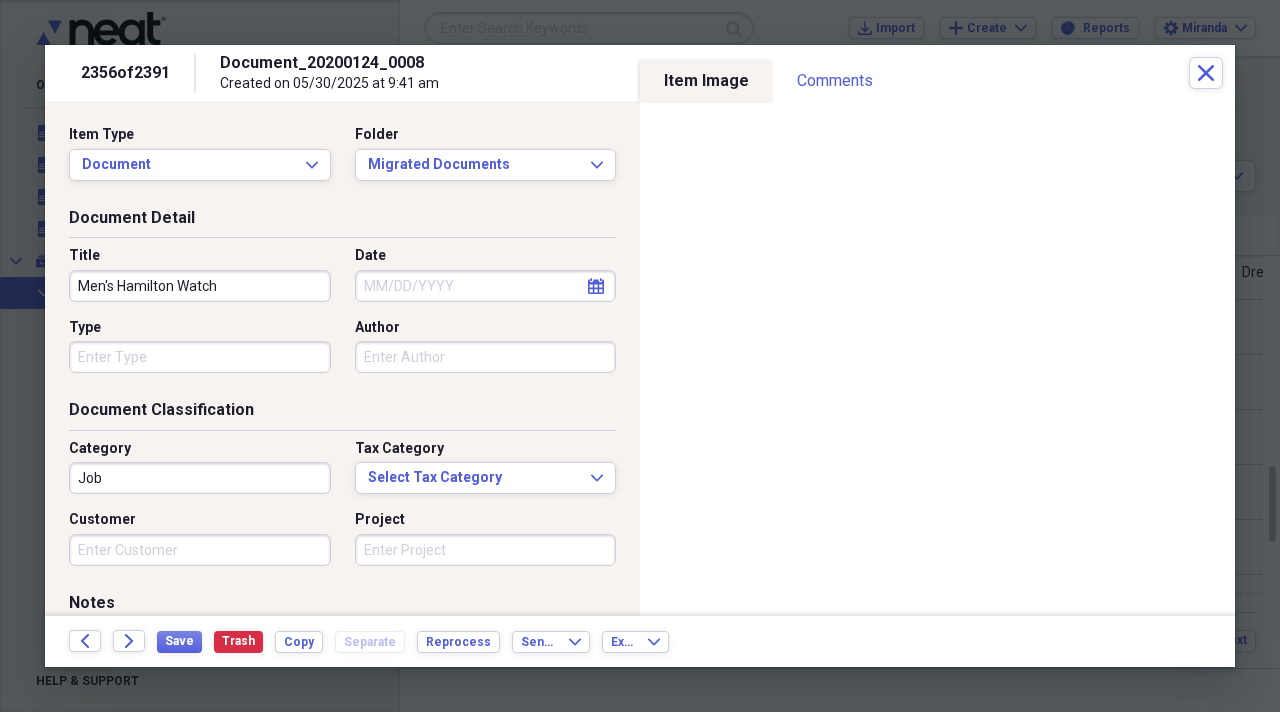 type on "Men's Hamilton Watch" 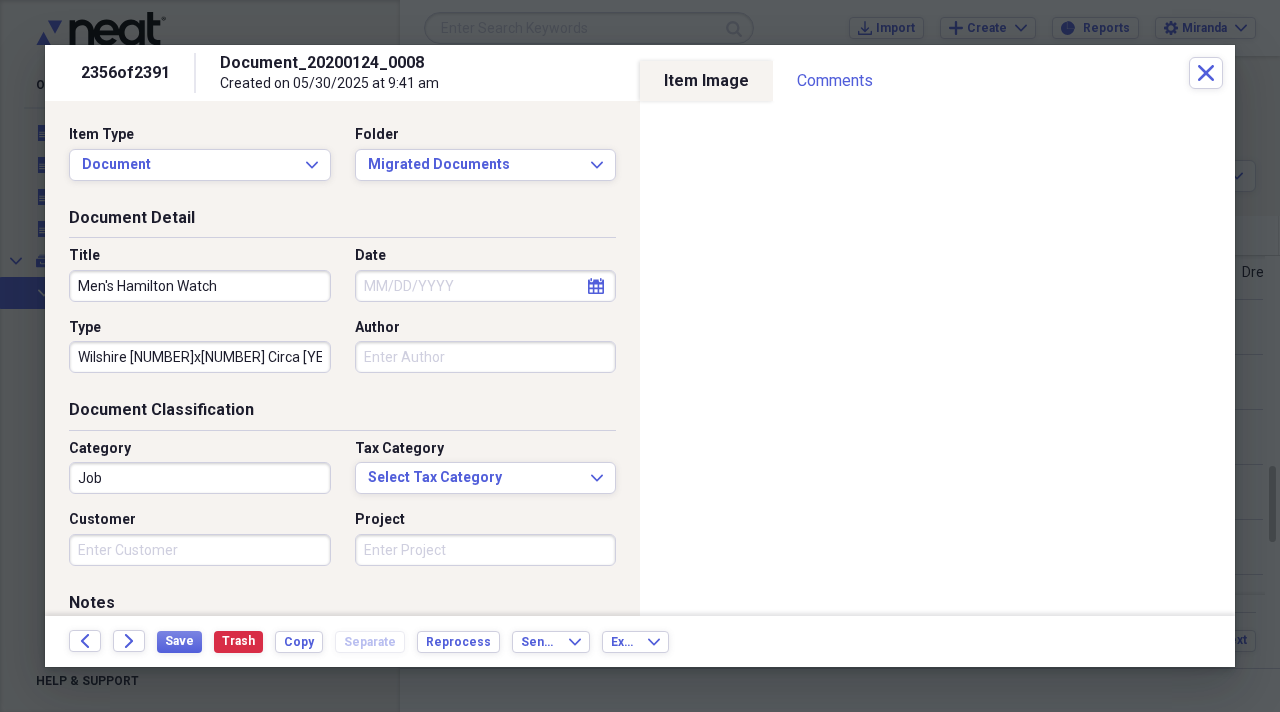 type on "Wilshire [NUMBER]x[NUMBER] Circa [YEAR]" 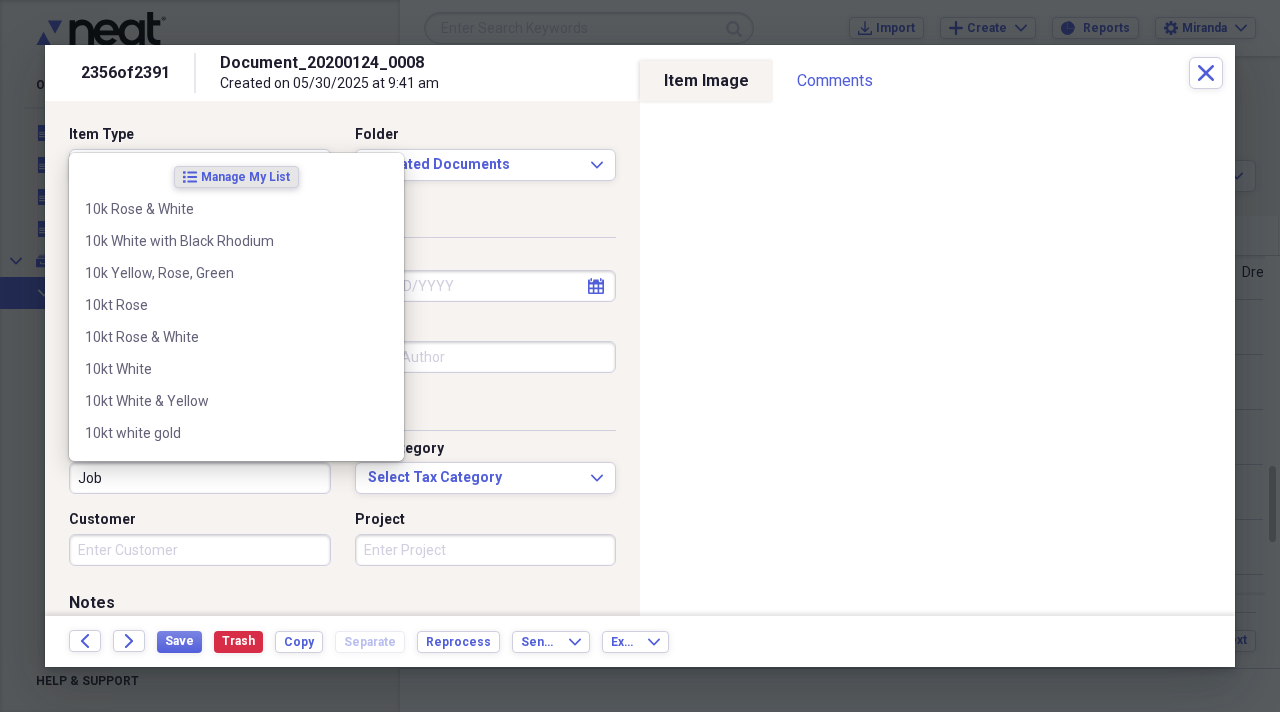 click on "Job" at bounding box center (200, 478) 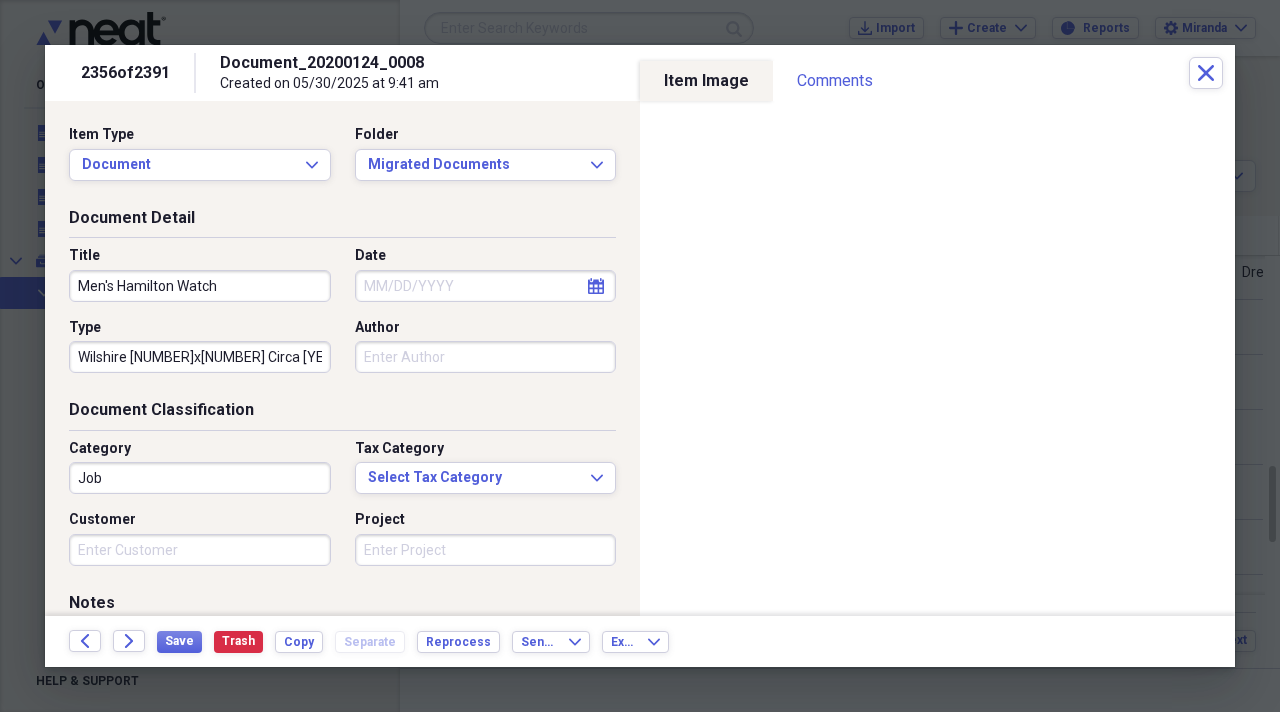 click on "Document Classification" at bounding box center [342, 414] 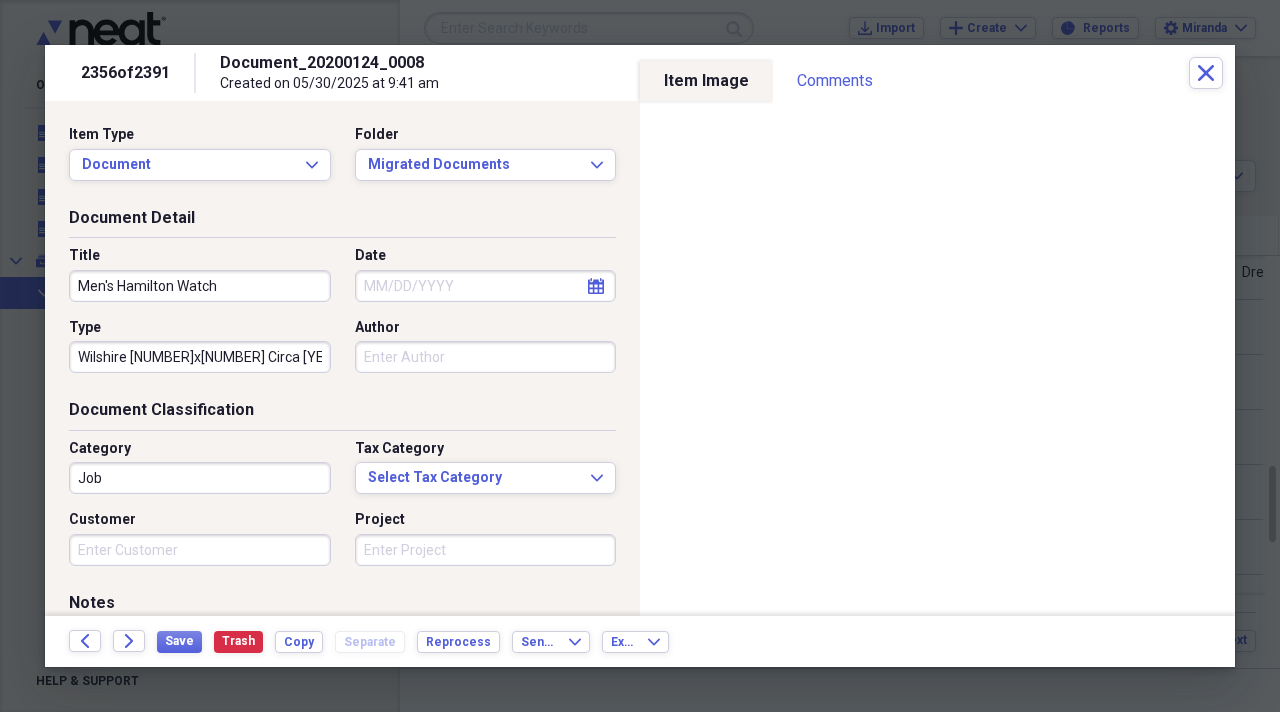 click on "Category" at bounding box center (200, 449) 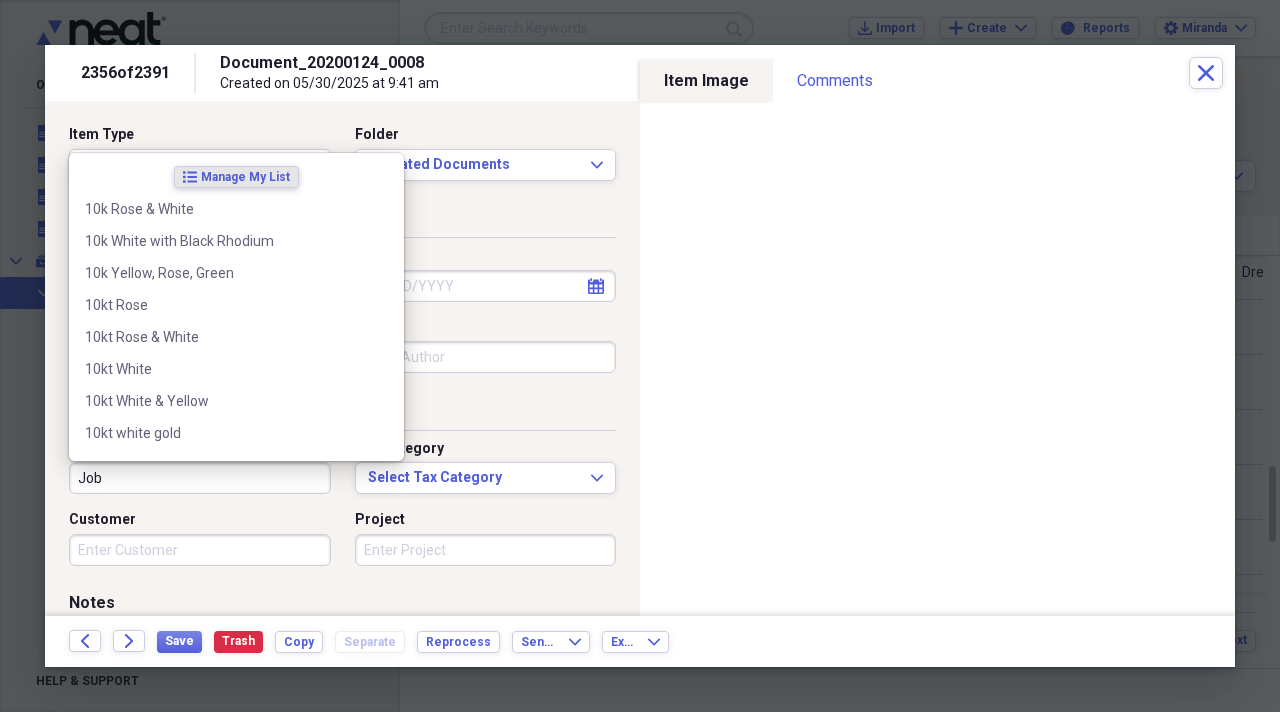 click on "Job" at bounding box center (200, 478) 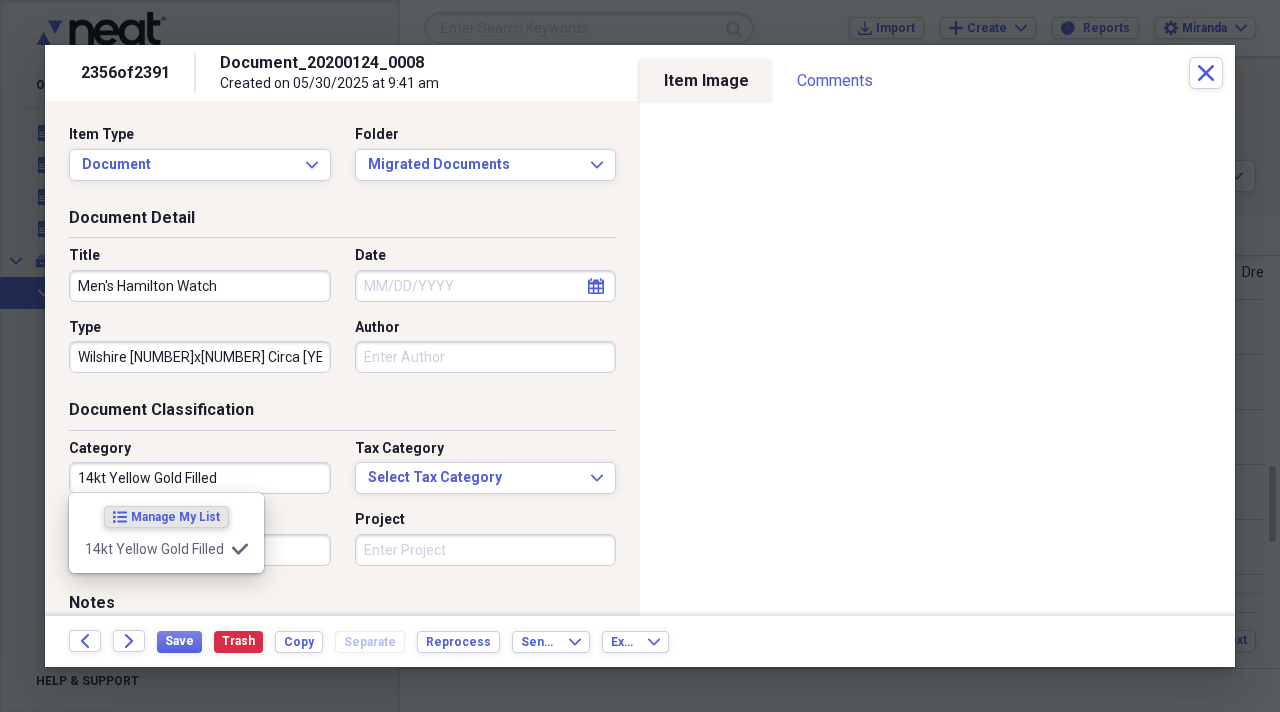 type on "14kt Yellow Gold Filled" 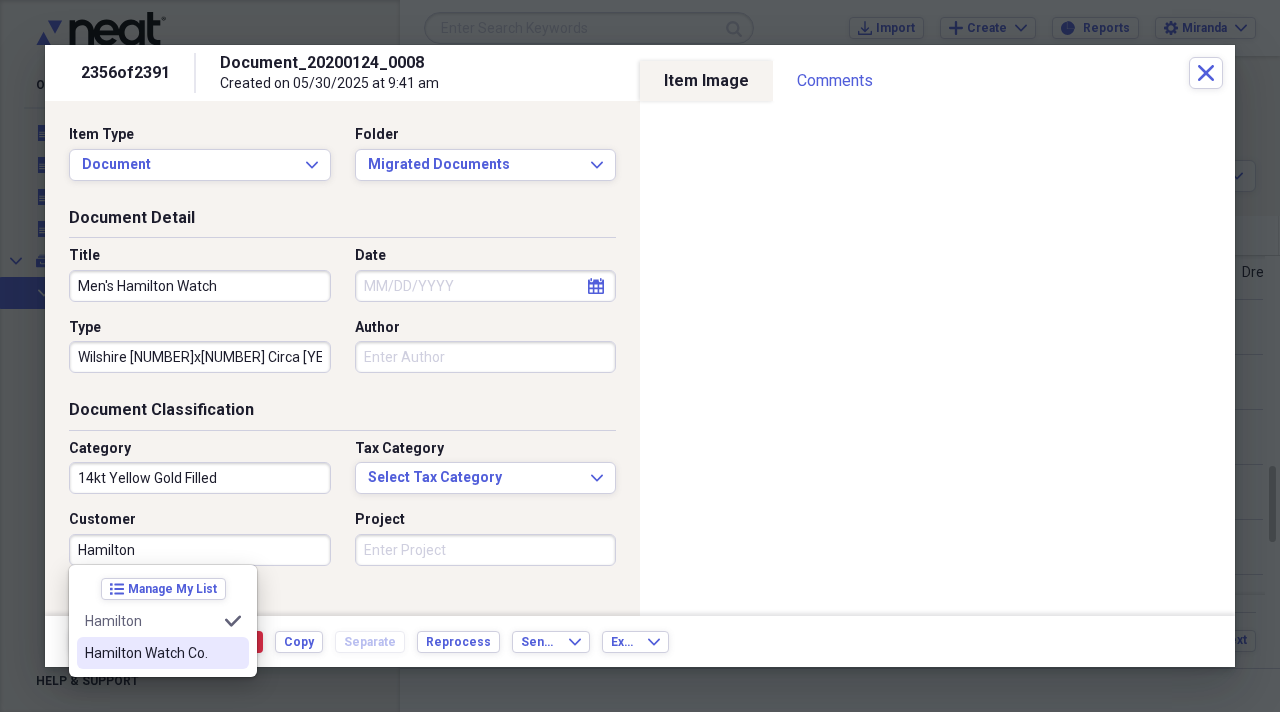 click on "Hamilton Watch Co." at bounding box center (151, 653) 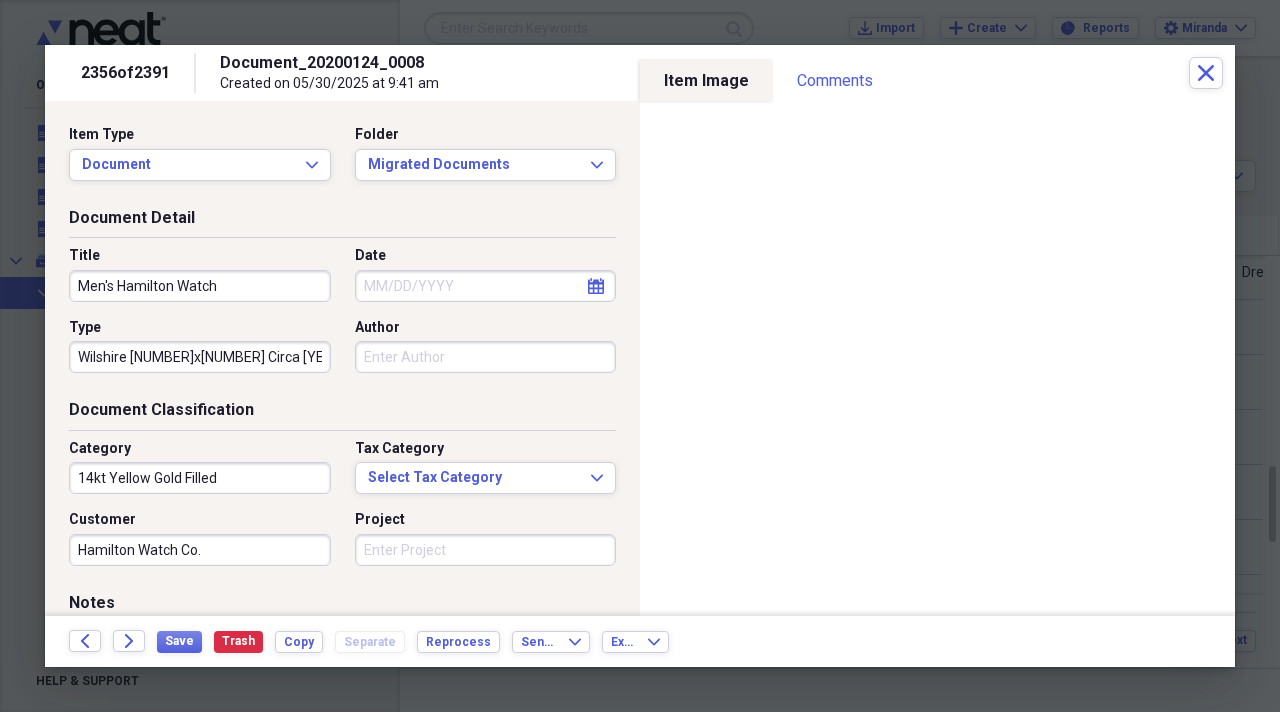 click on "Project" at bounding box center (486, 550) 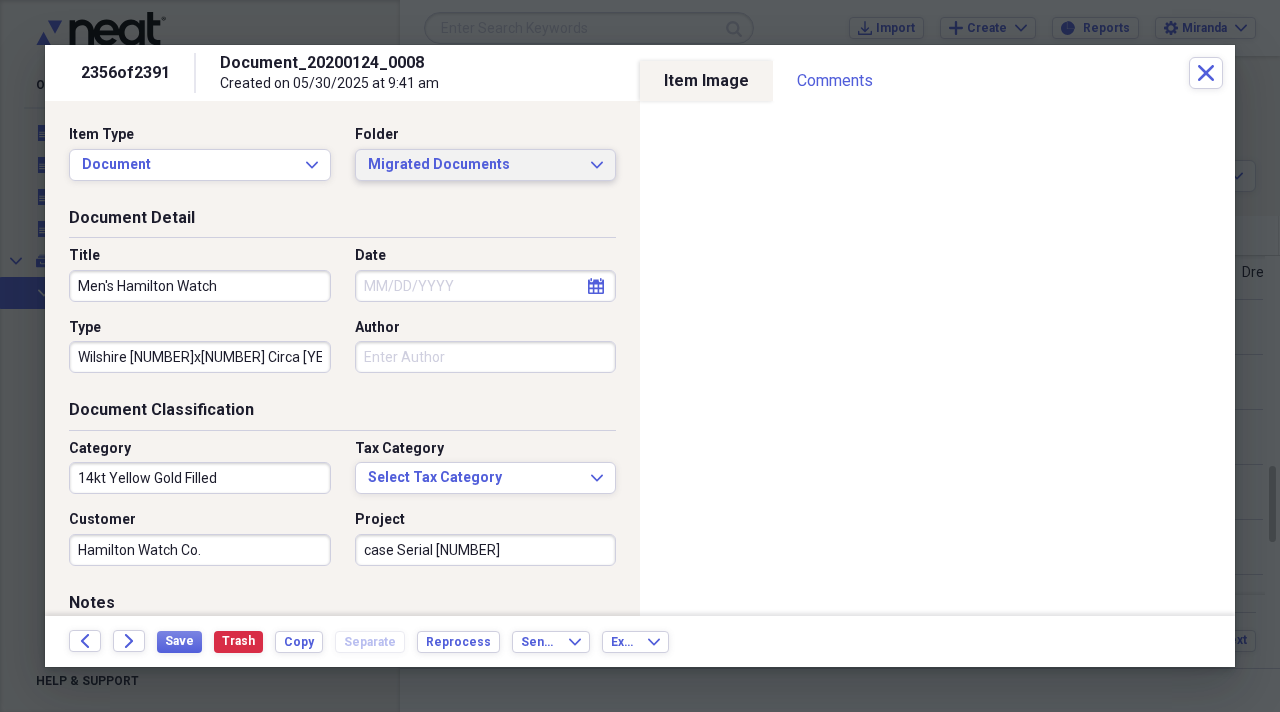 click on "Migrated Documents" at bounding box center [474, 165] 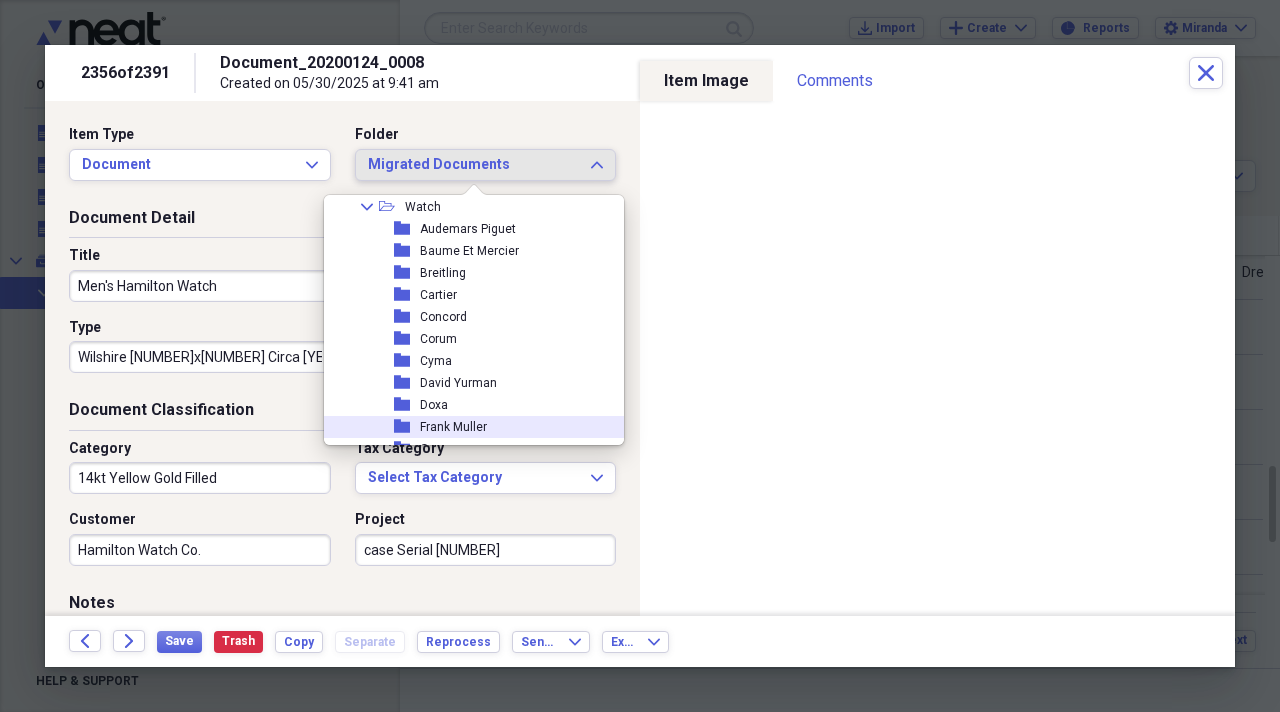 scroll, scrollTop: 2100, scrollLeft: 0, axis: vertical 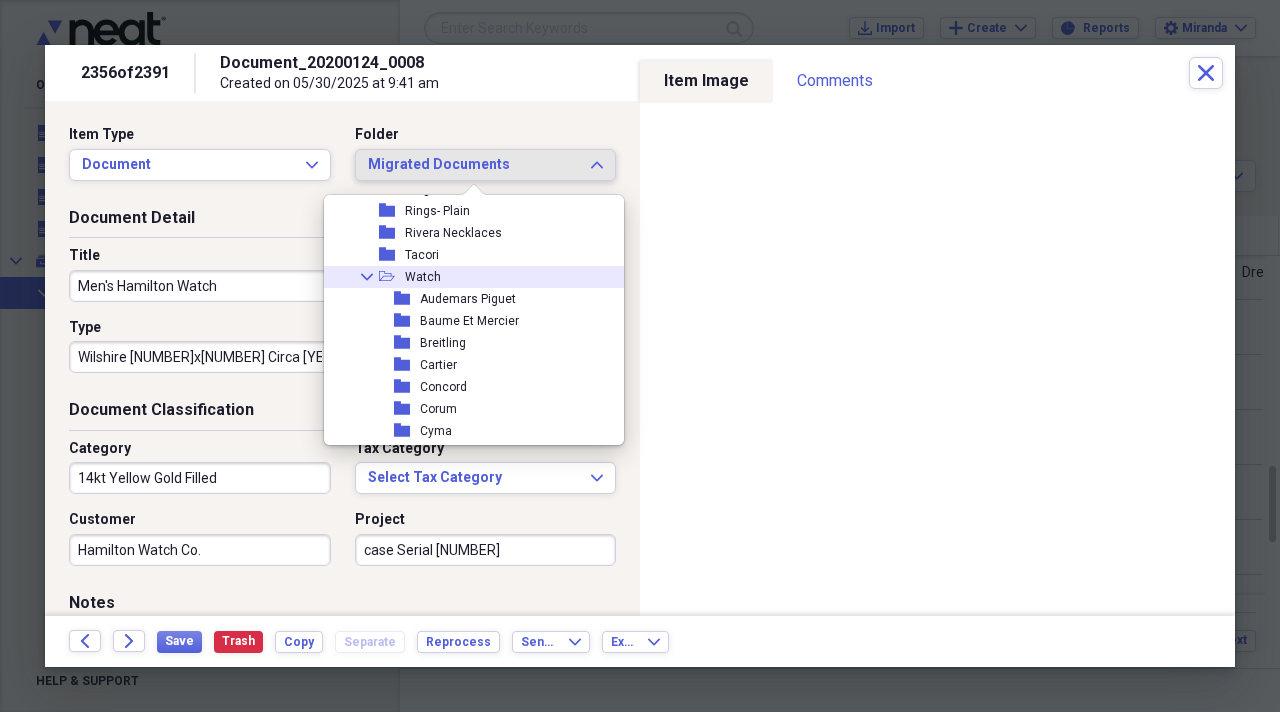 click on "Watch" at bounding box center (423, 277) 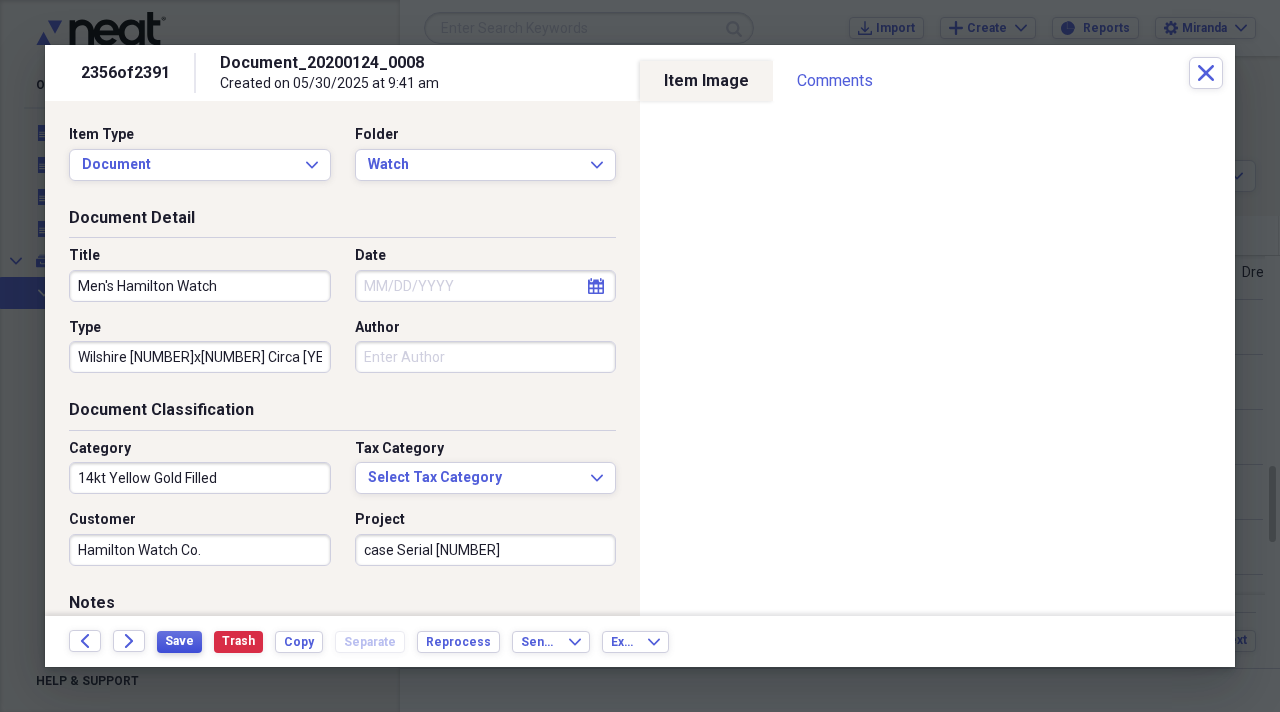 click on "Save" at bounding box center (179, 641) 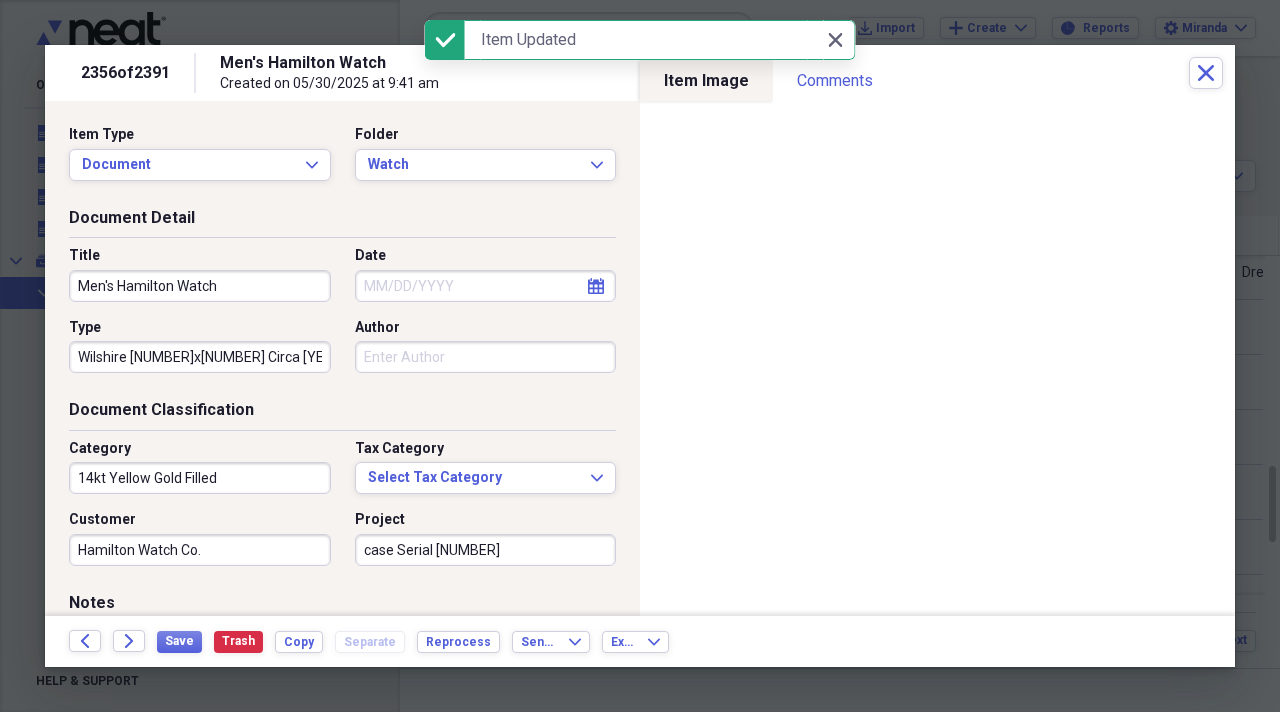 click on "case Serial [NUMBER]" at bounding box center (486, 550) 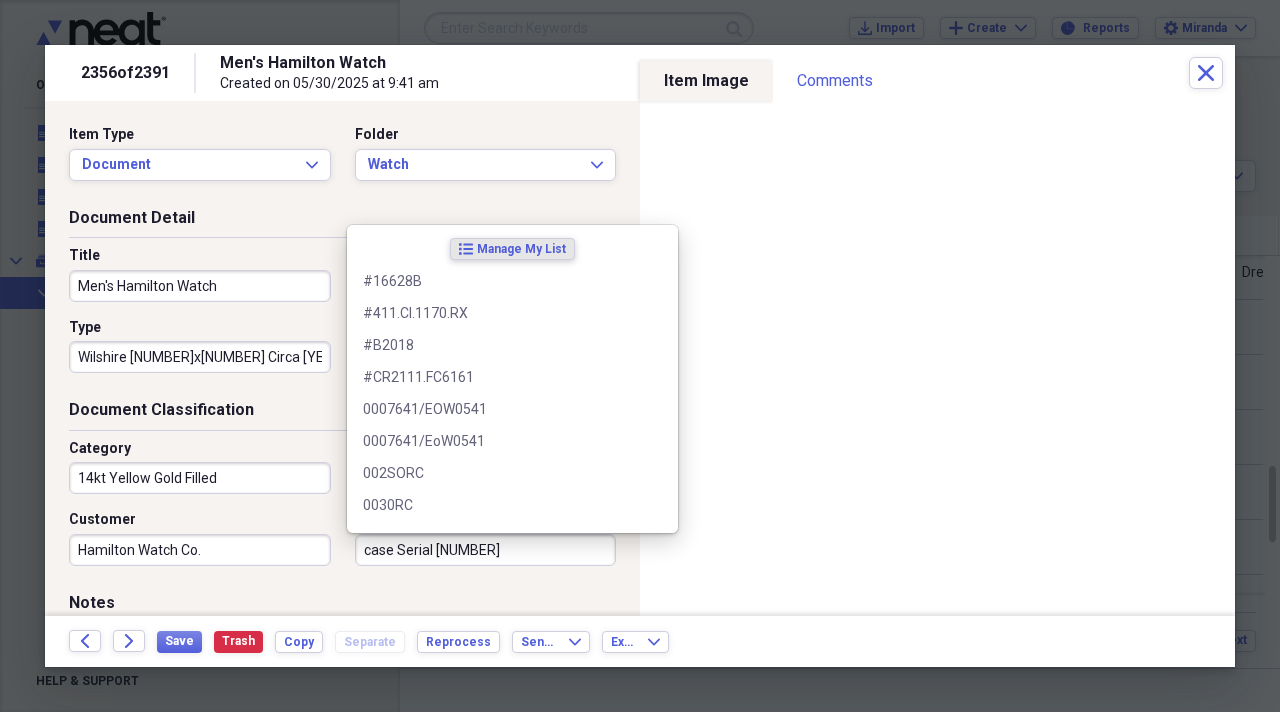 click on "case Serial [NUMBER]" at bounding box center [486, 550] 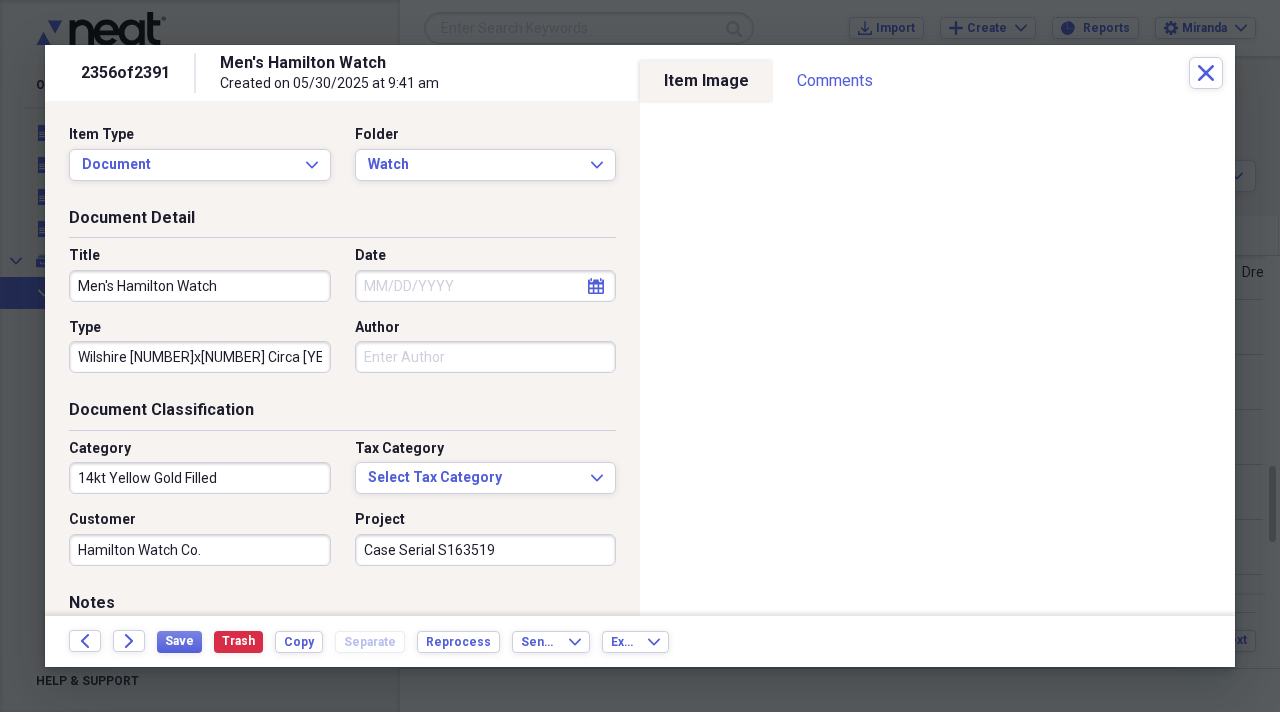 type on "Case Serial S163519" 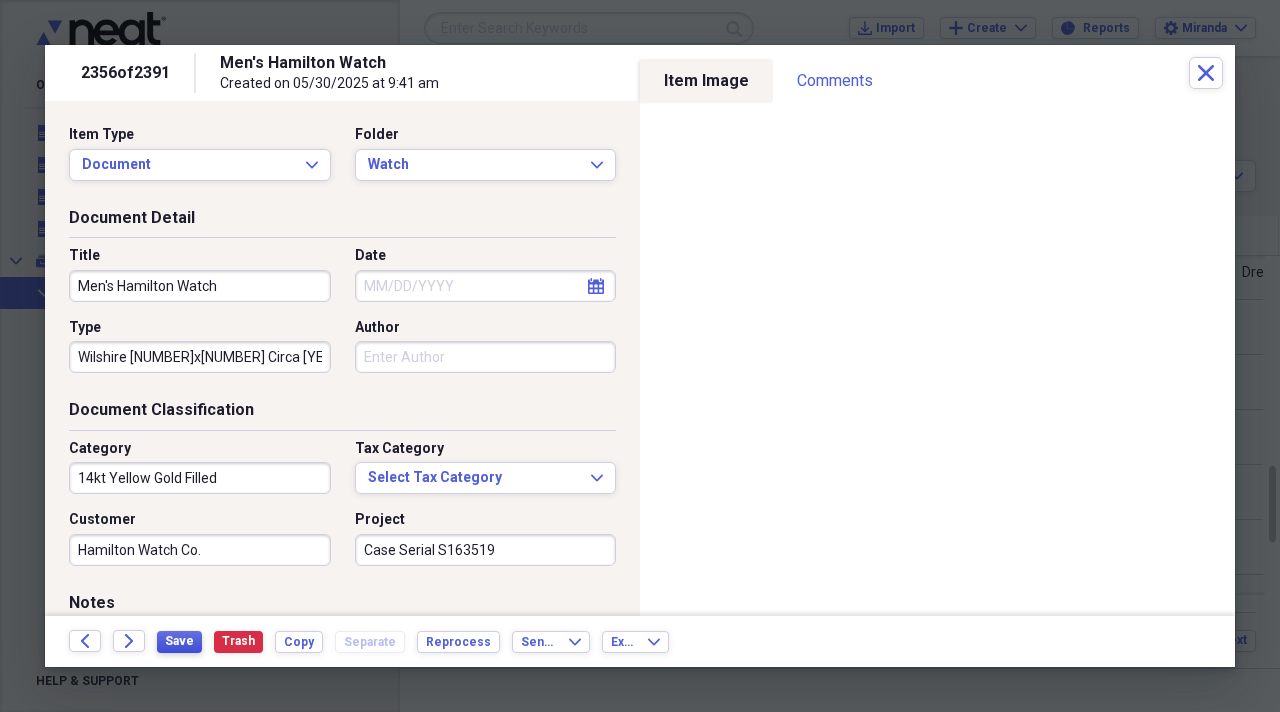 click on "Save" at bounding box center [179, 641] 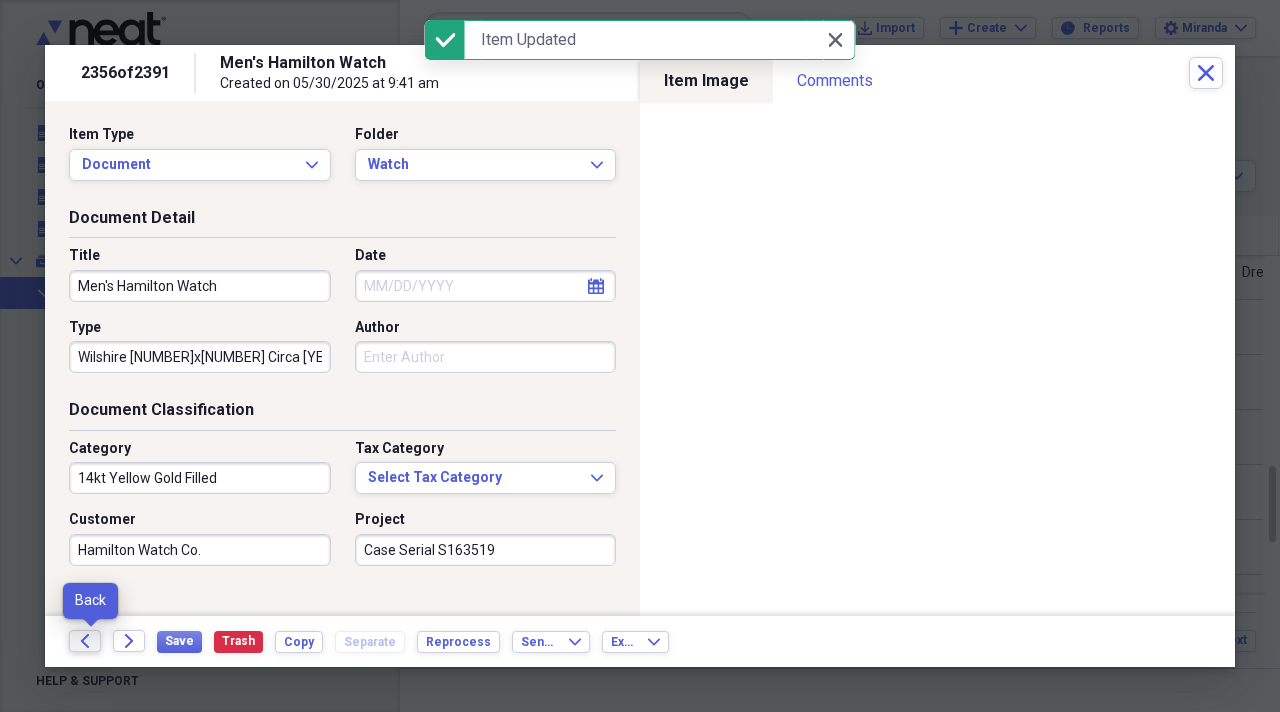 click 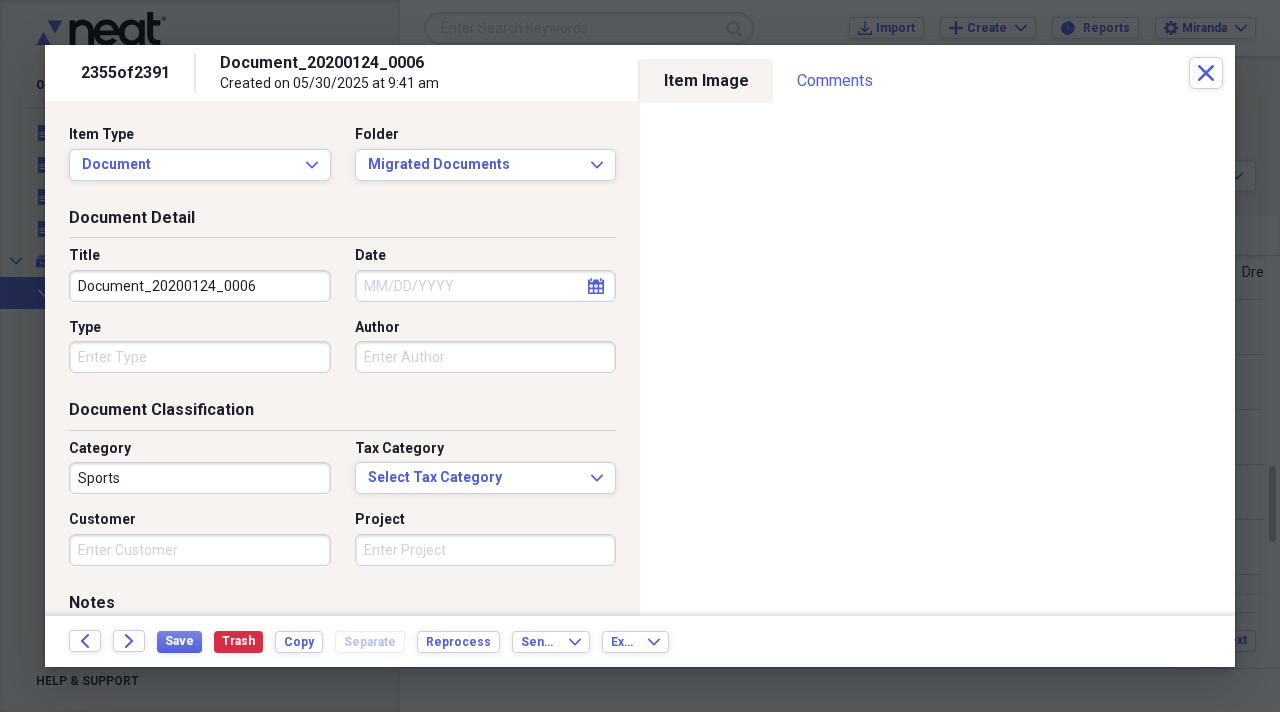 drag, startPoint x: 264, startPoint y: 280, endPoint x: 0, endPoint y: 308, distance: 265.48068 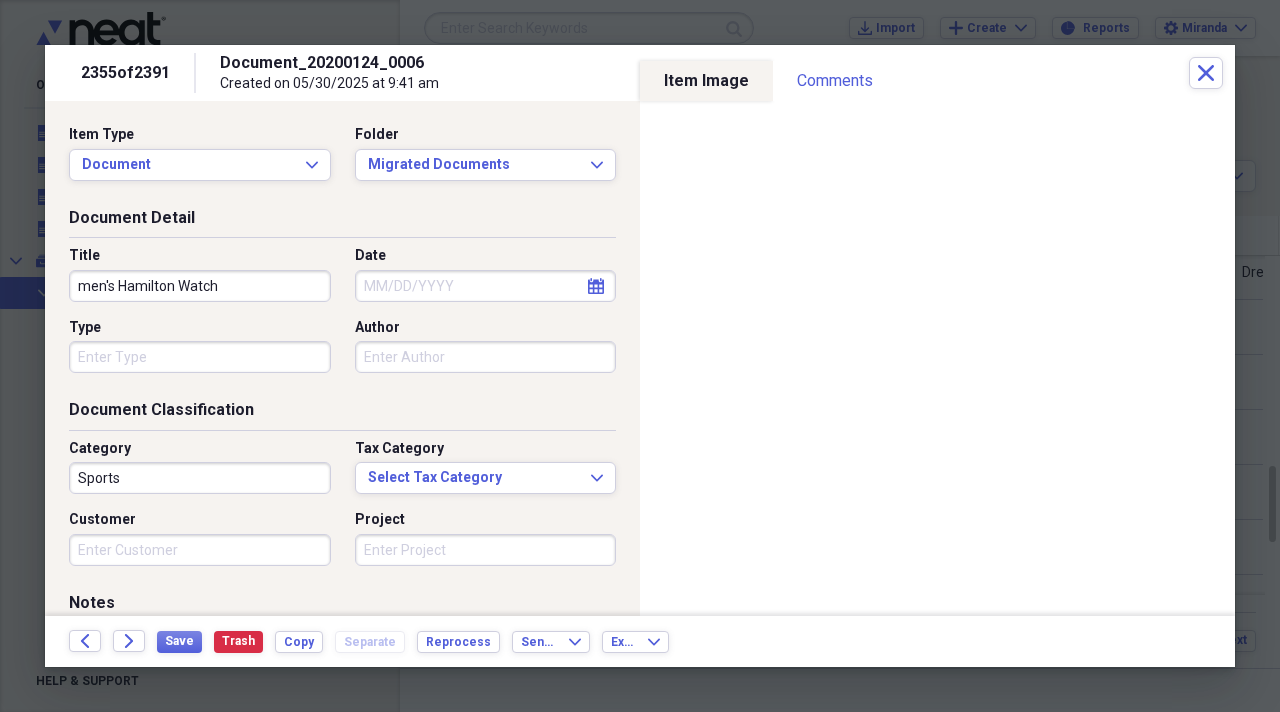 click on "men's Hamilton Watch" at bounding box center (200, 286) 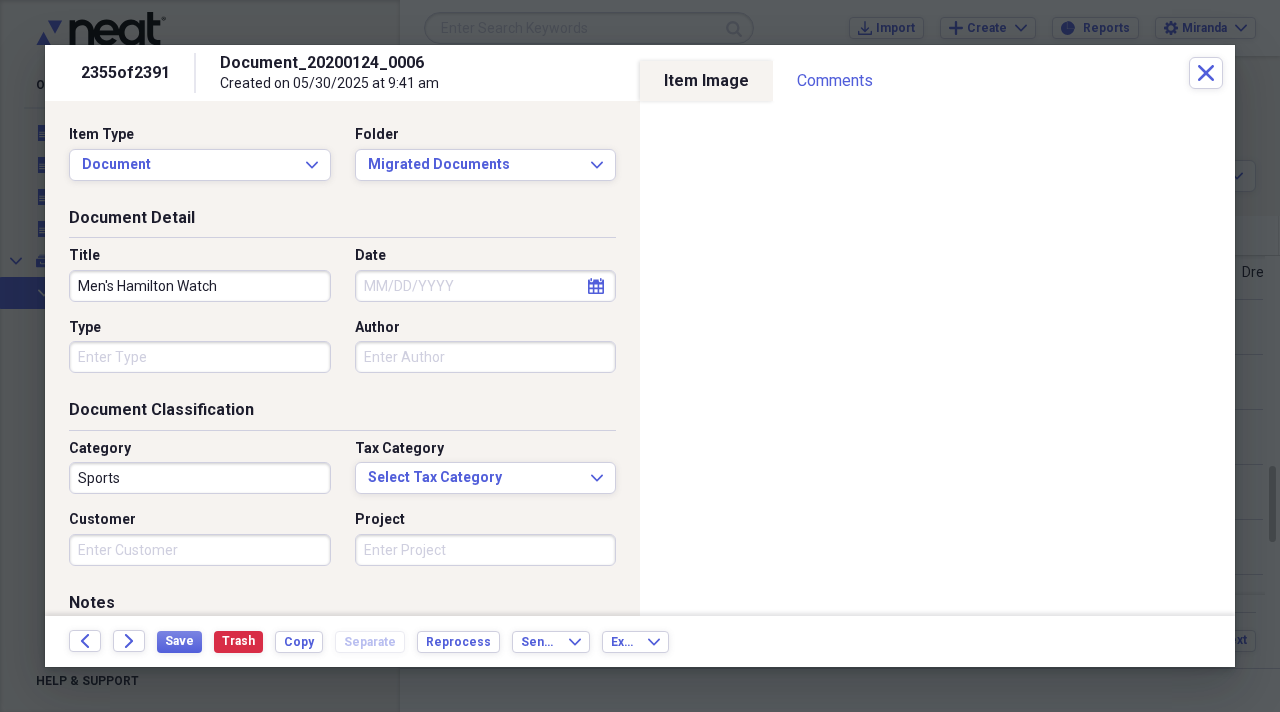 type on "Men's Hamilton Watch" 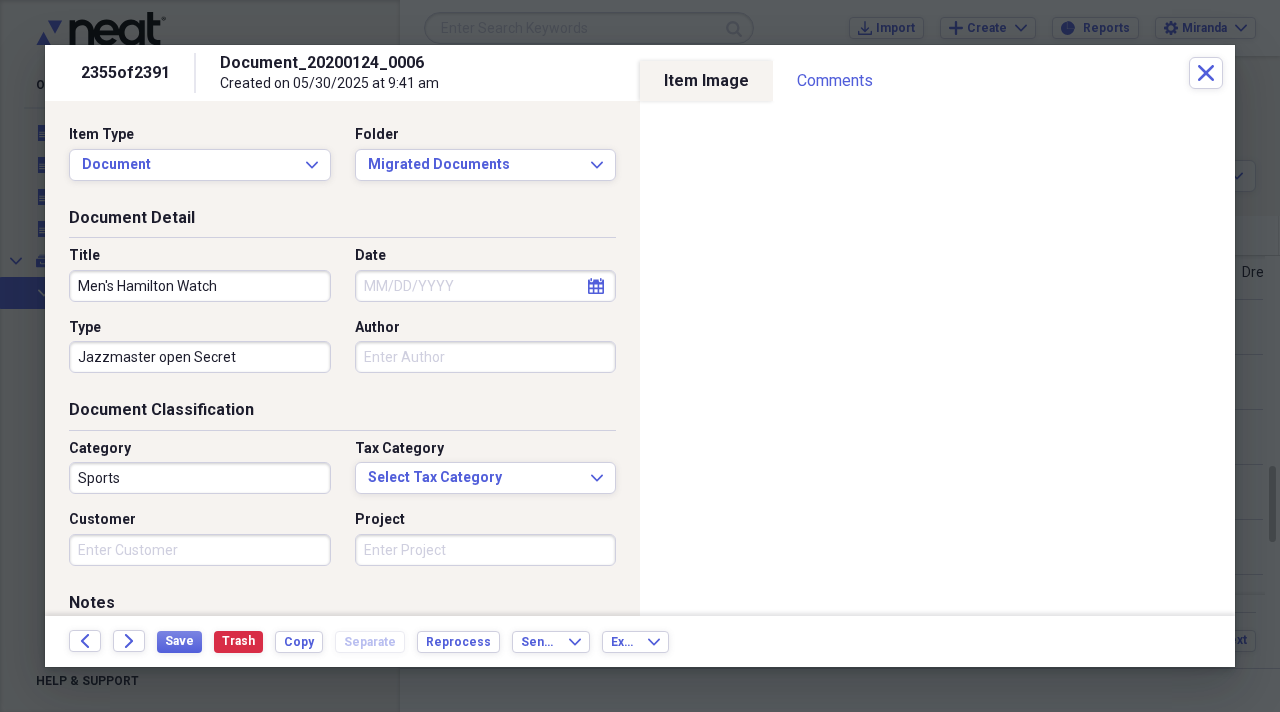 click on "Jazzmaster open Secret" at bounding box center [200, 357] 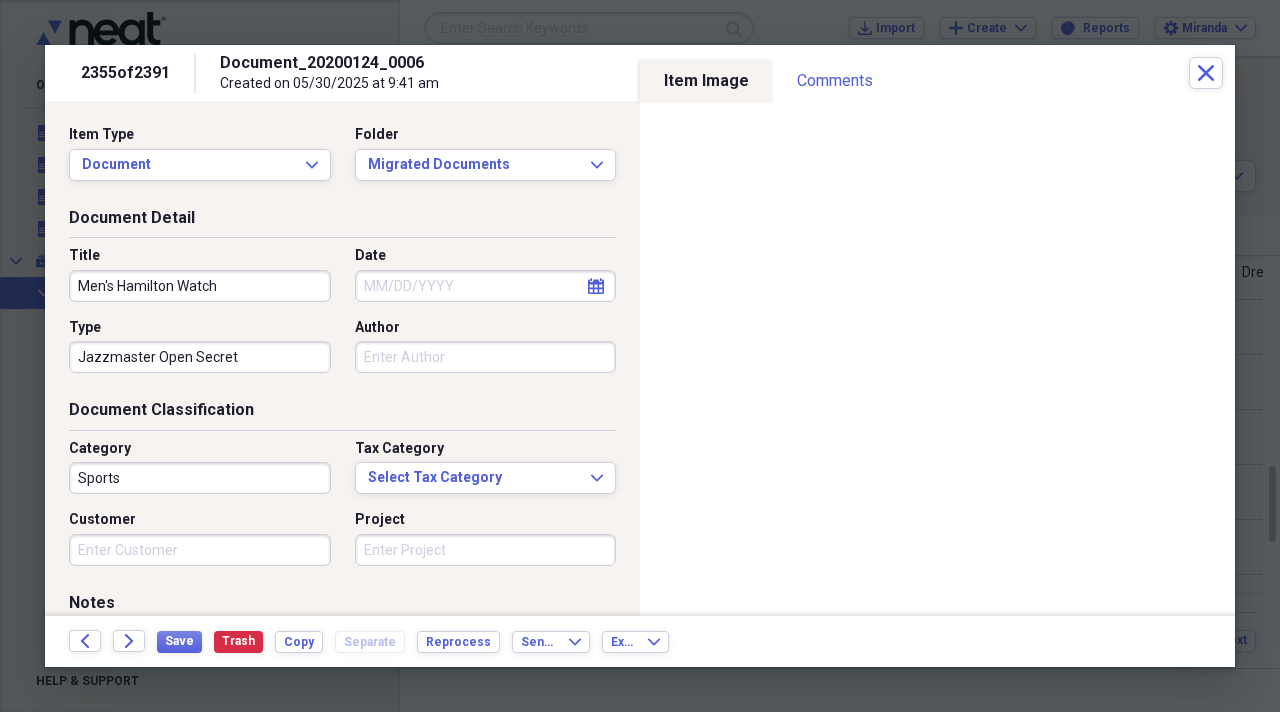 click on "Jazzmaster Open Secret" at bounding box center (200, 357) 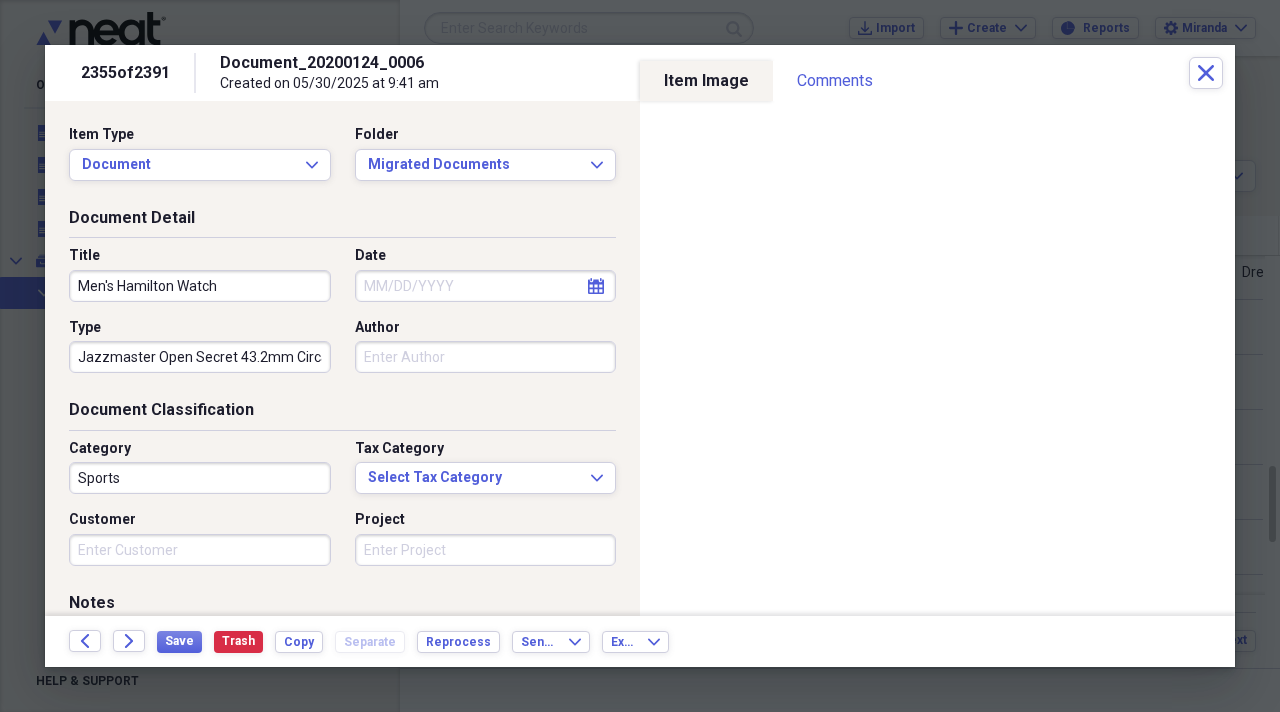 type on "Jazzmaster Open Secret 43.2mm Circa 2008" 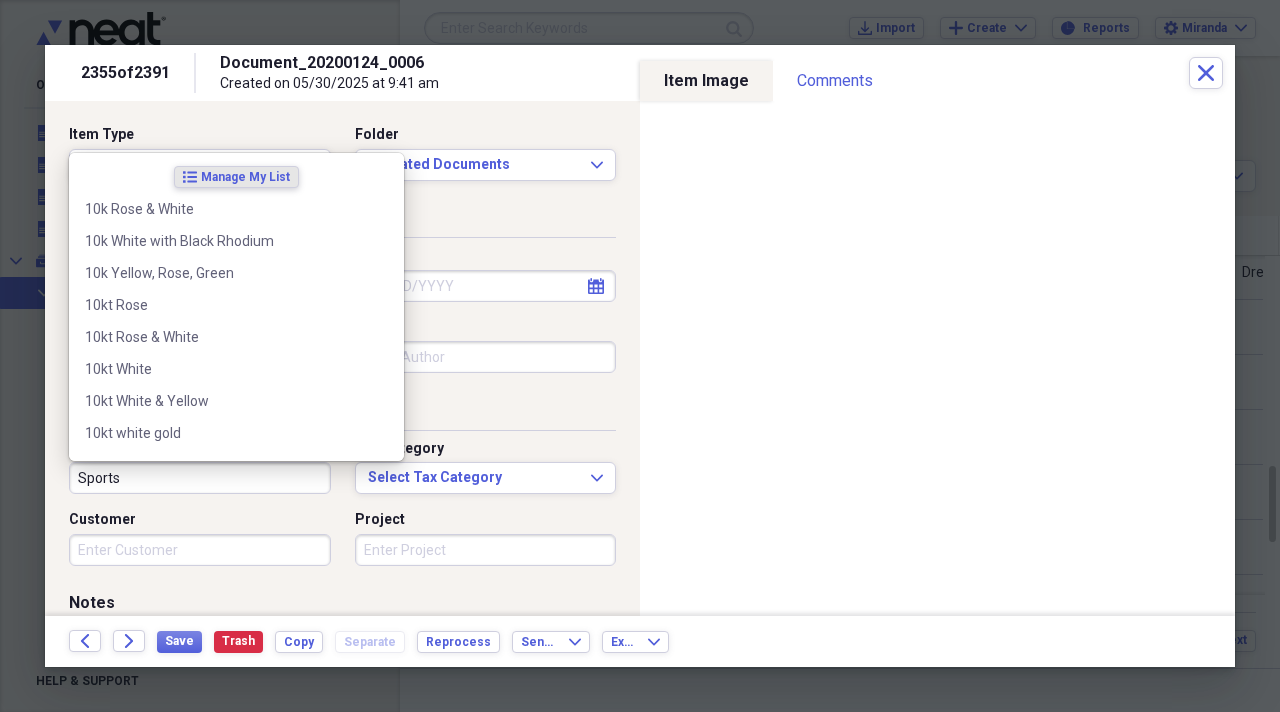 click on "Sports" at bounding box center (200, 478) 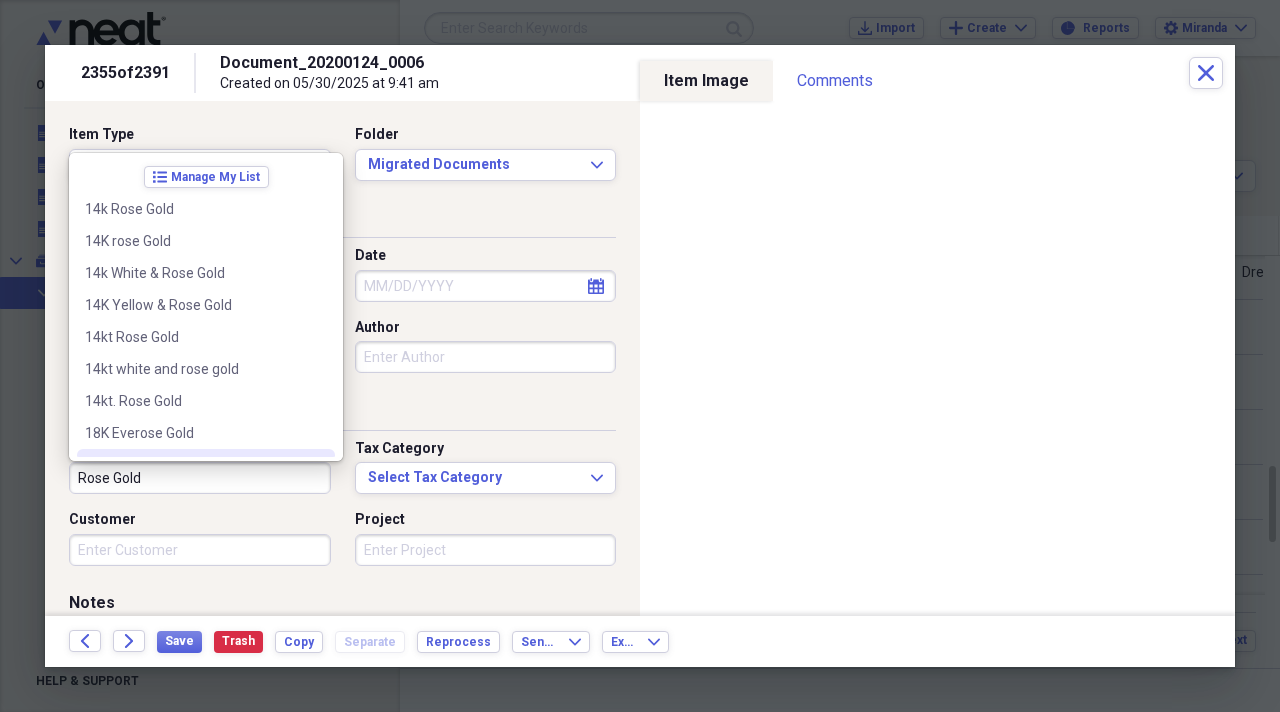 type on "Rose Gold" 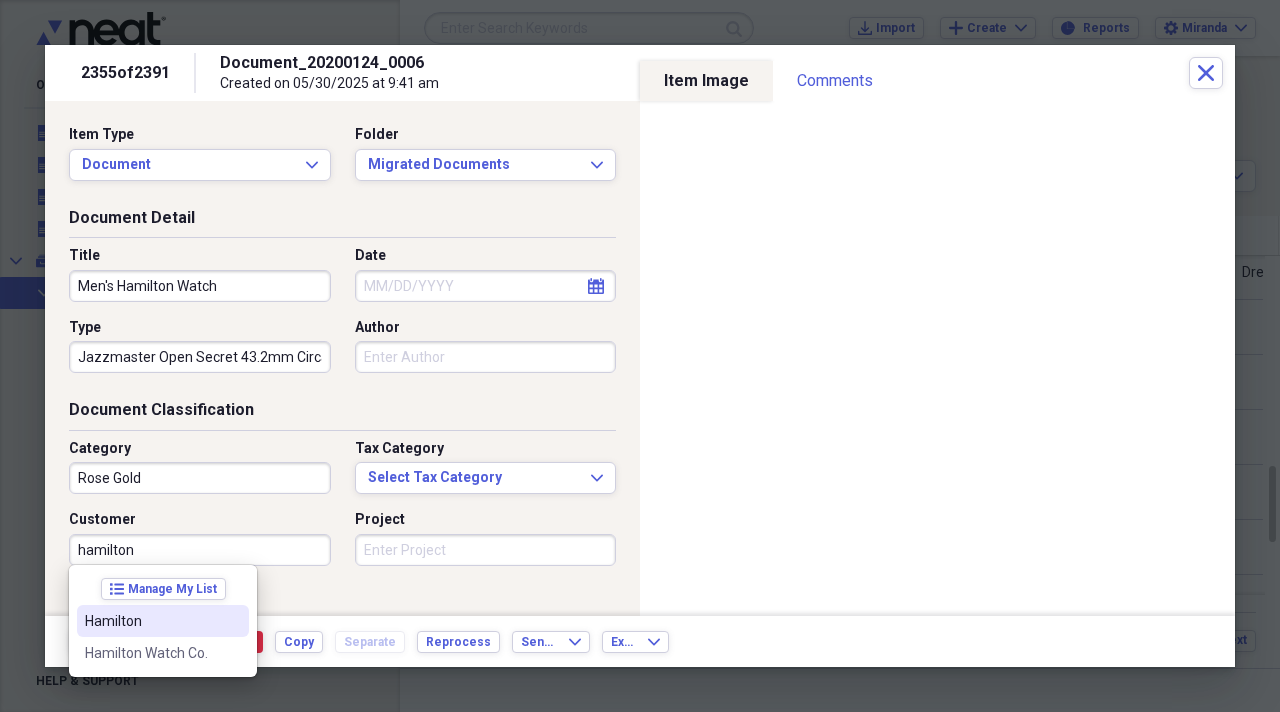 click on "hamilton" at bounding box center [200, 550] 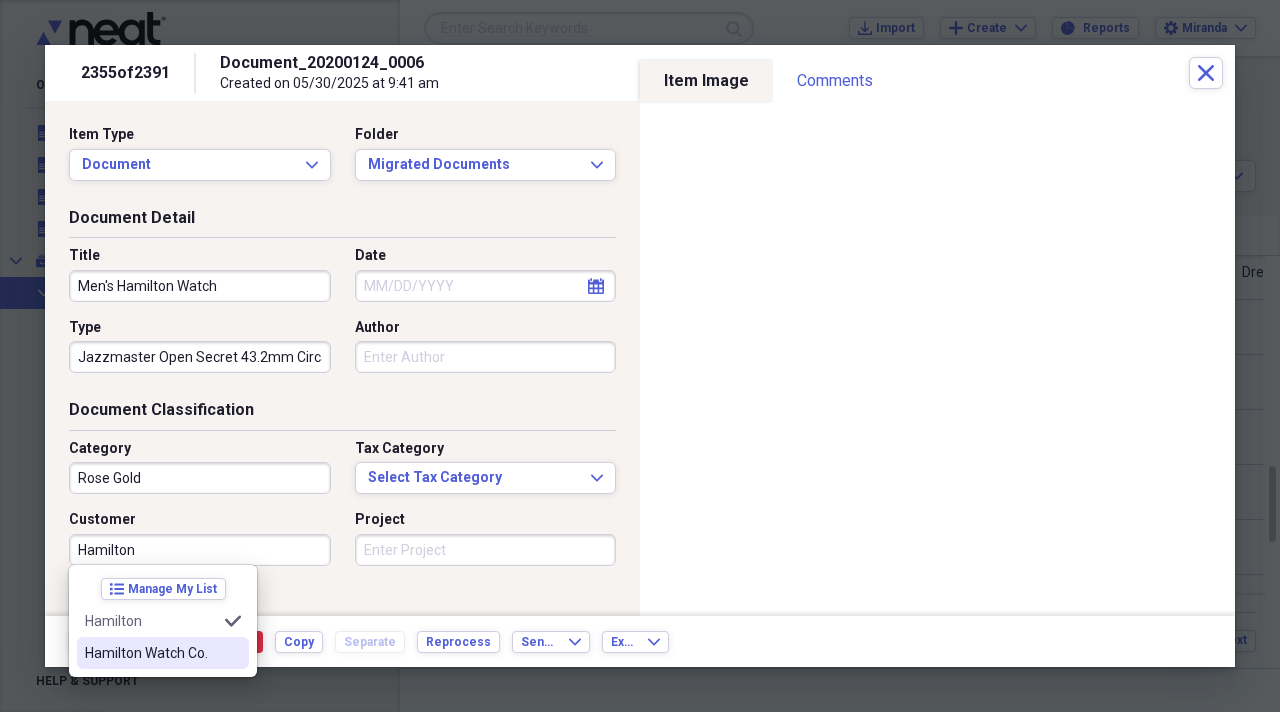 click on "Hamilton Watch Co." at bounding box center (151, 653) 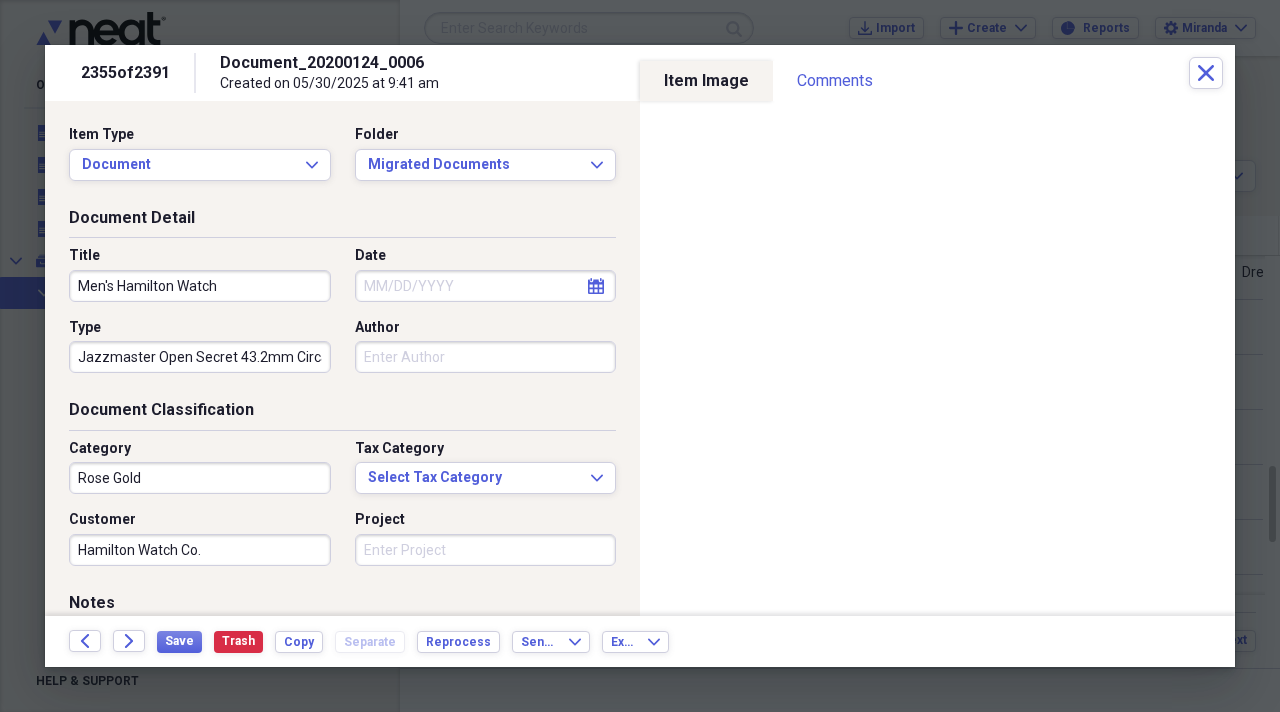 click on "Project" at bounding box center [486, 550] 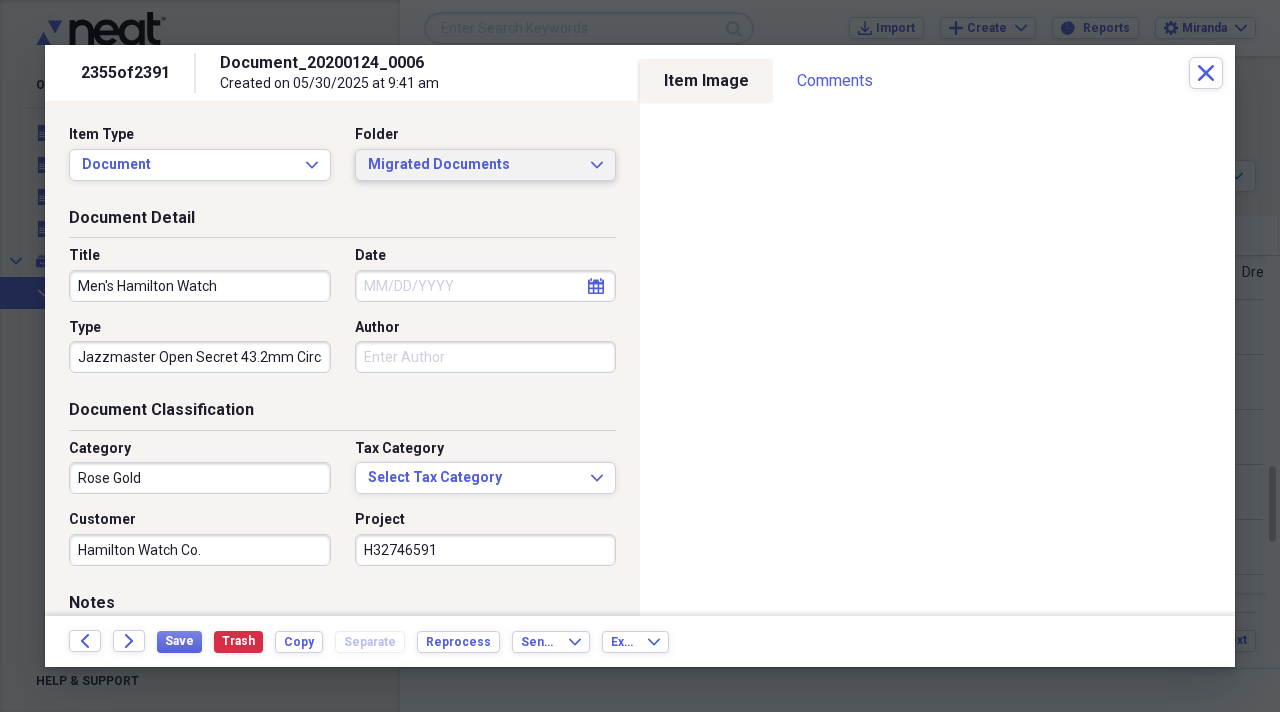 type on "H32746591" 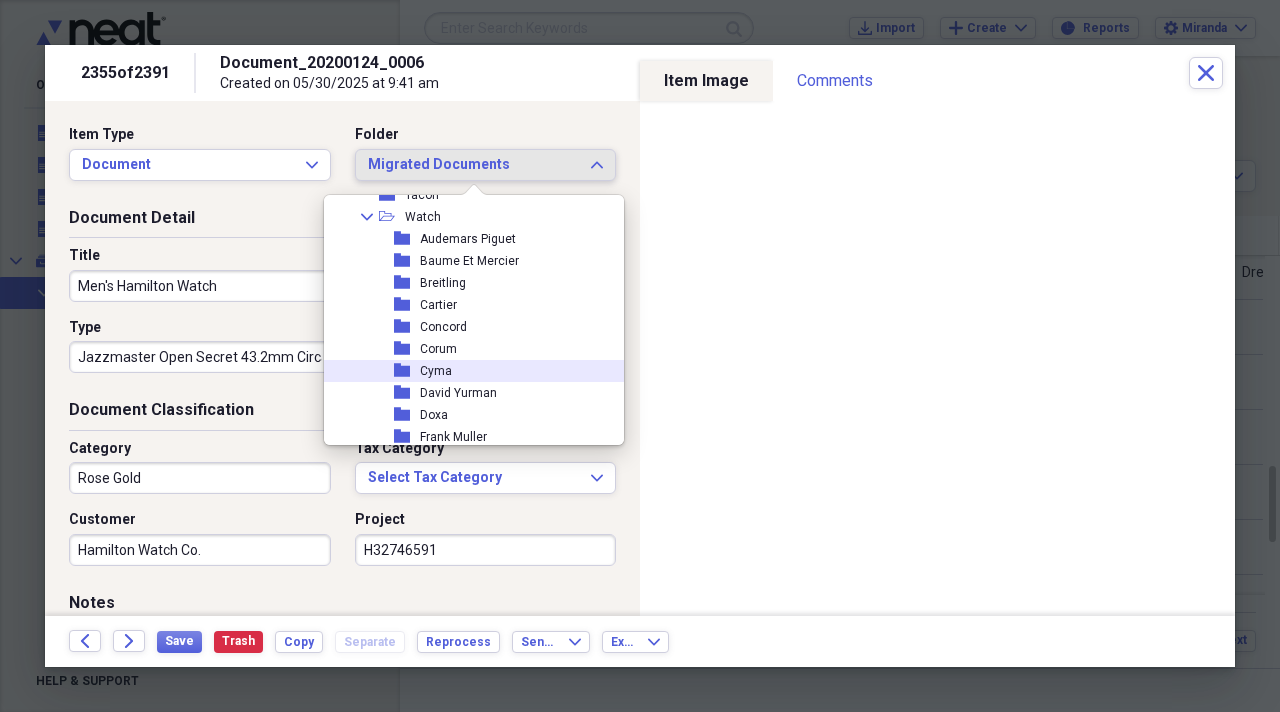 scroll, scrollTop: 2100, scrollLeft: 0, axis: vertical 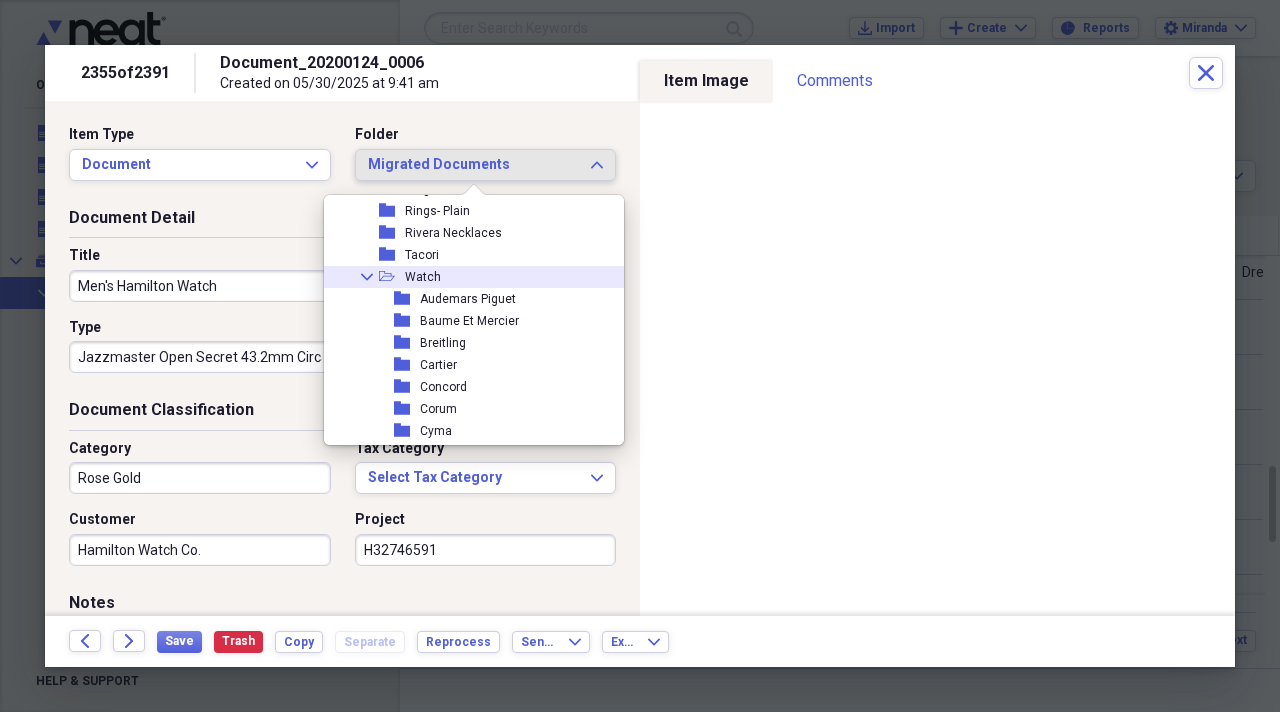 click on "Watch" at bounding box center [423, 277] 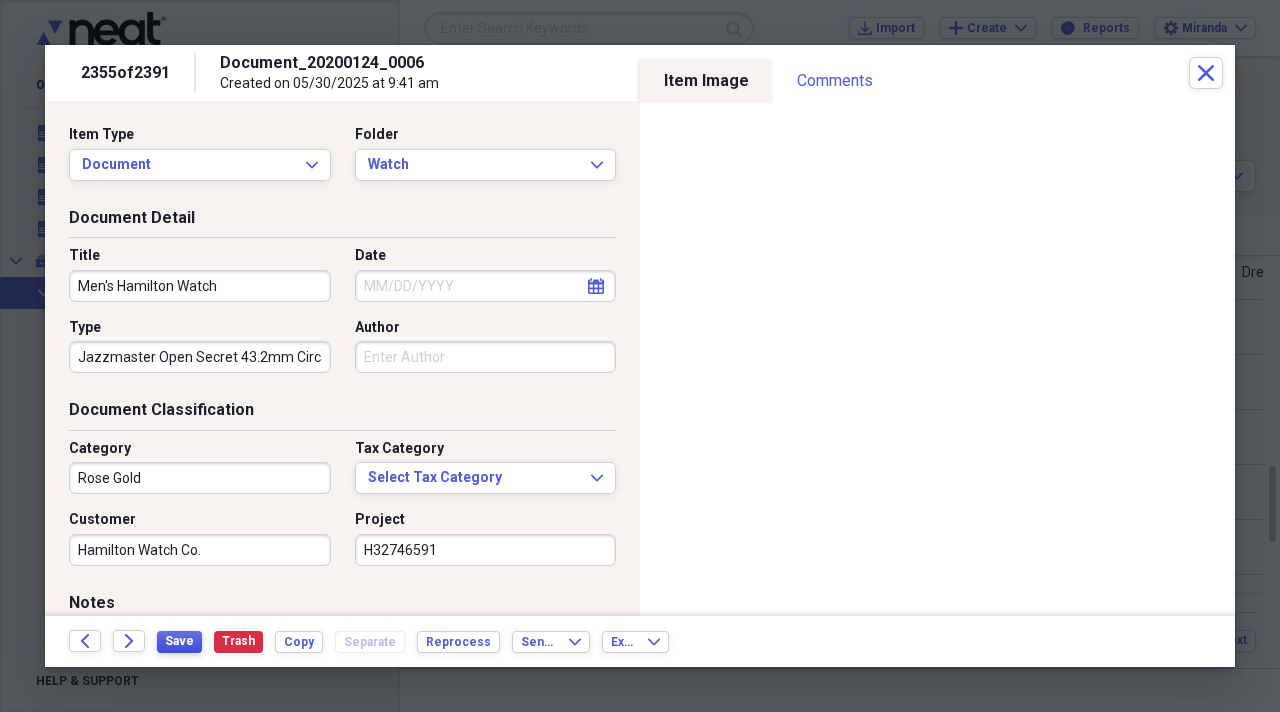 click on "Save" at bounding box center (179, 641) 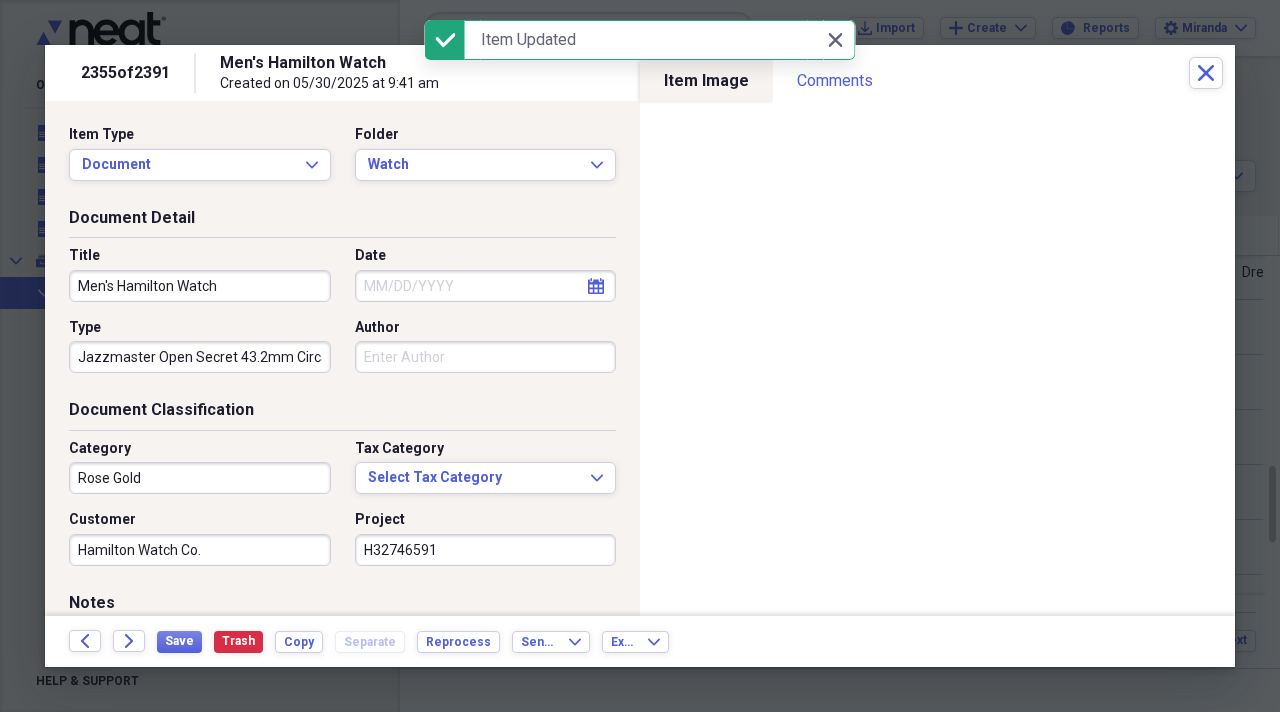 drag, startPoint x: 94, startPoint y: 643, endPoint x: 56, endPoint y: 605, distance: 53.740116 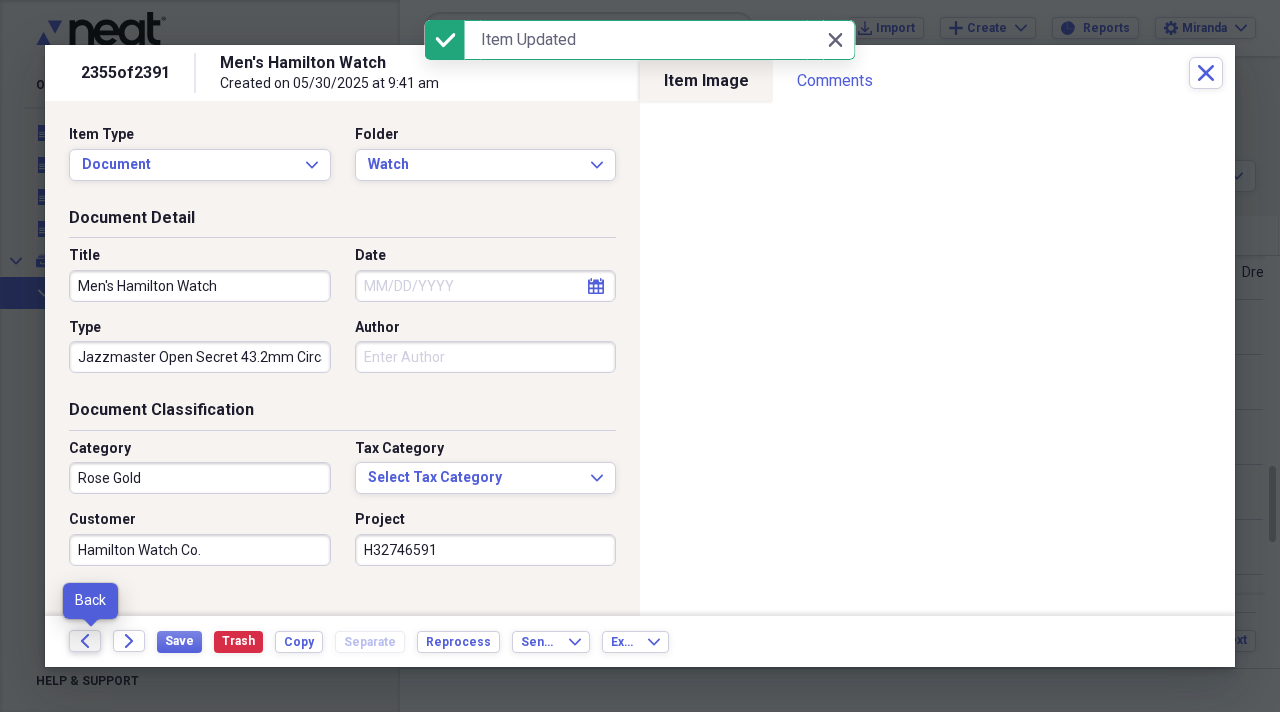 click on "Back" 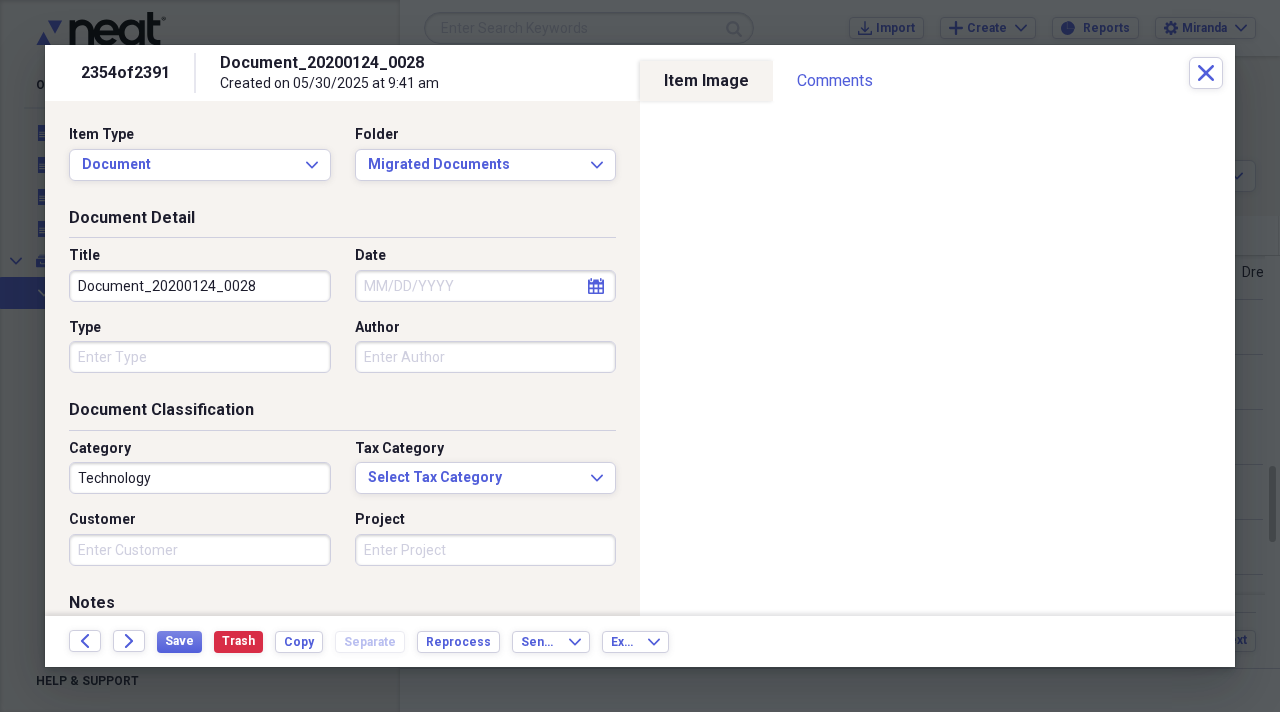click on "Document_20200124_0028" at bounding box center (200, 286) 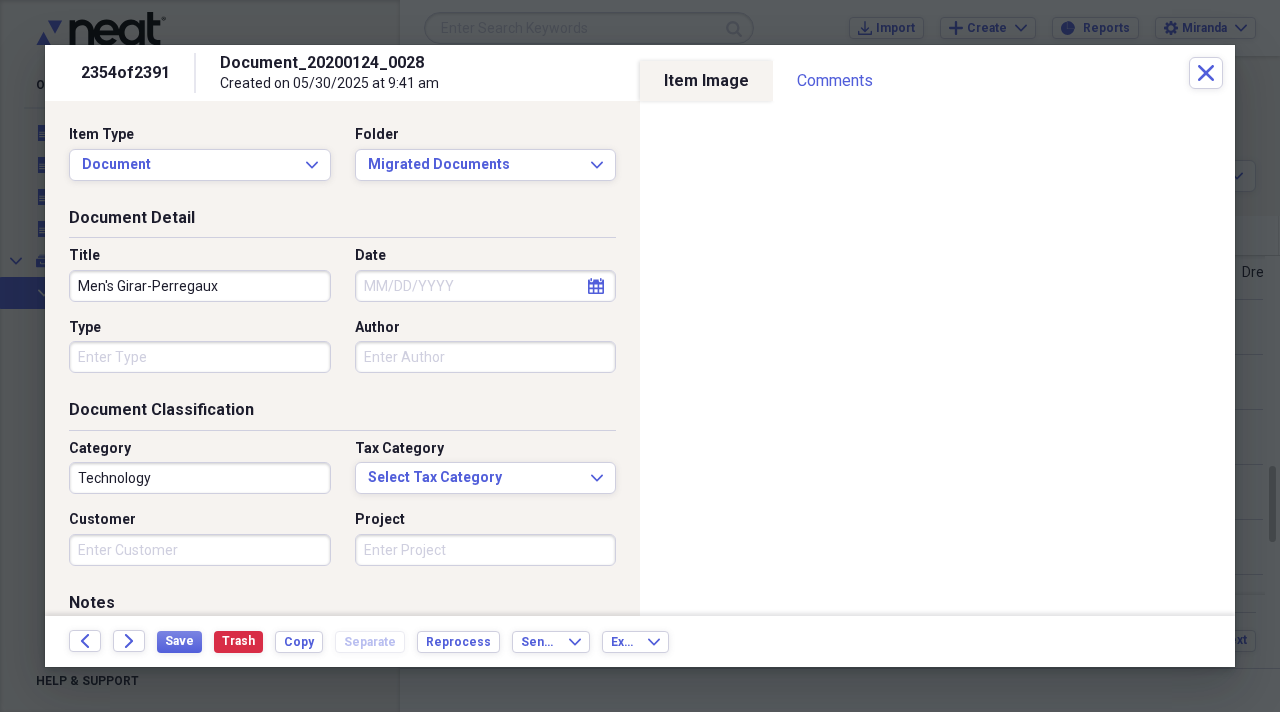 click on "Men's Girar-Perregaux" at bounding box center [200, 286] 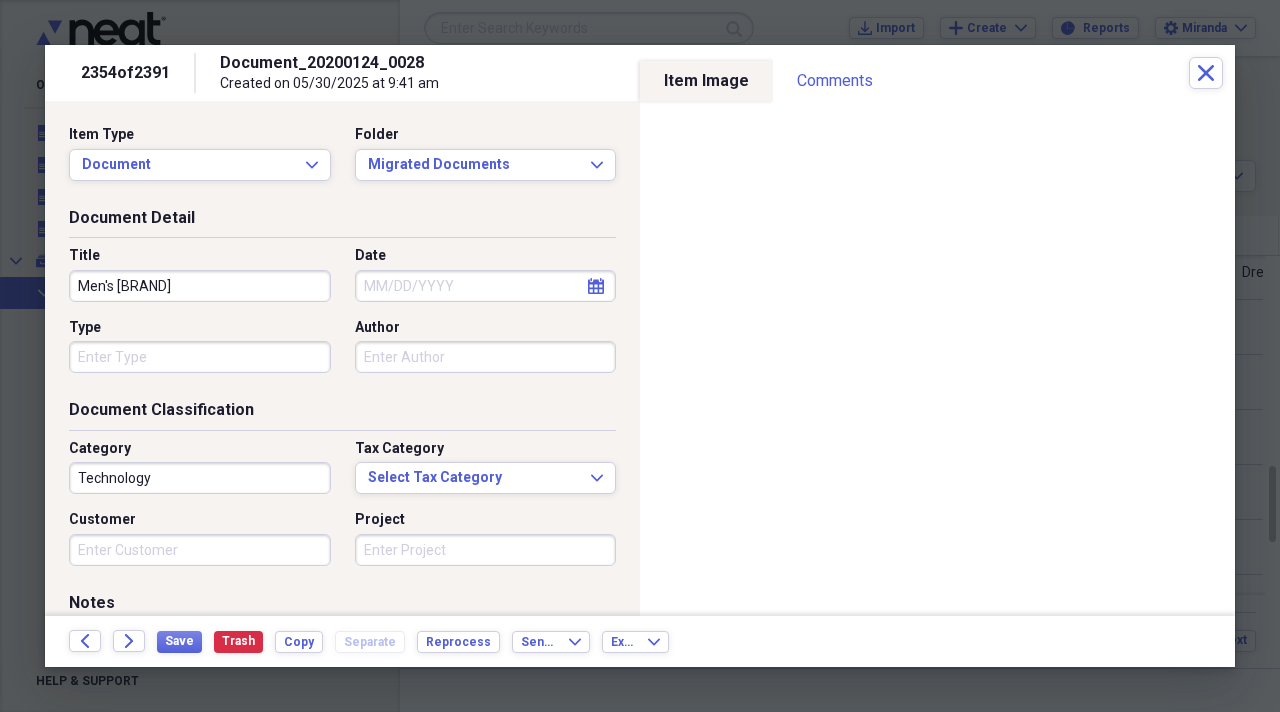 click on "Men's [BRAND]" at bounding box center (200, 286) 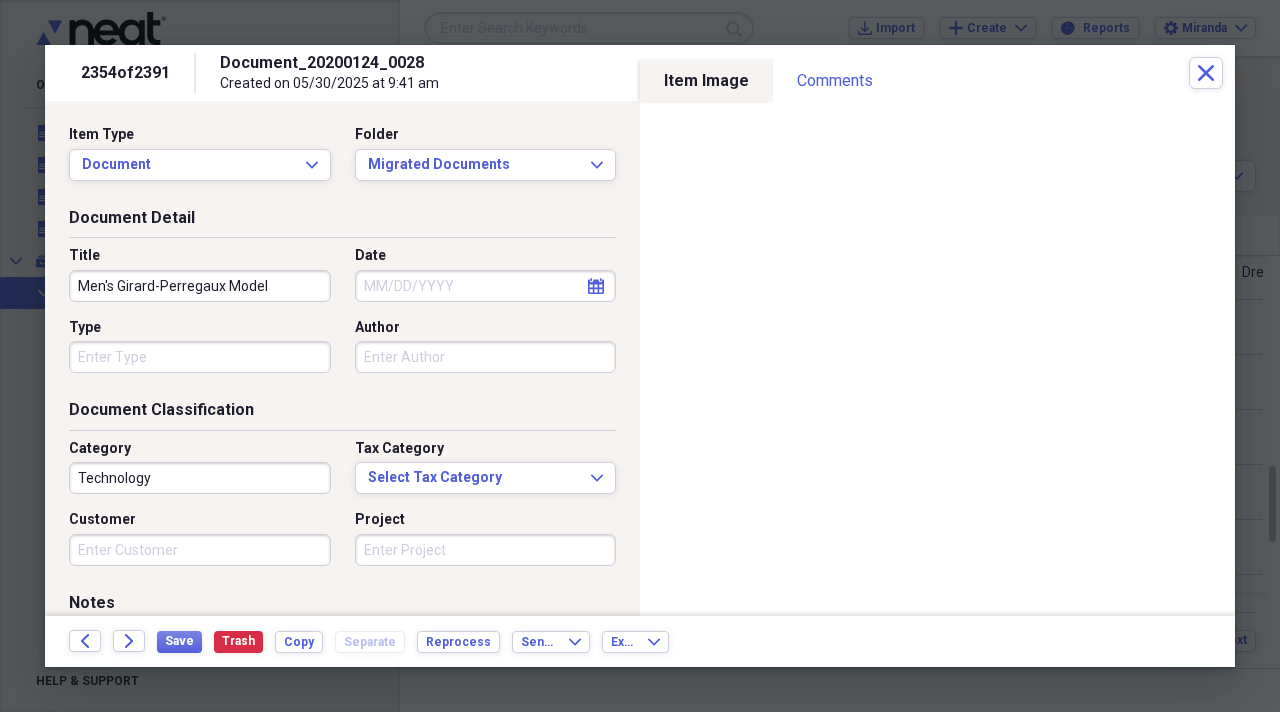 type on "Men's Girard-Perregaux Model" 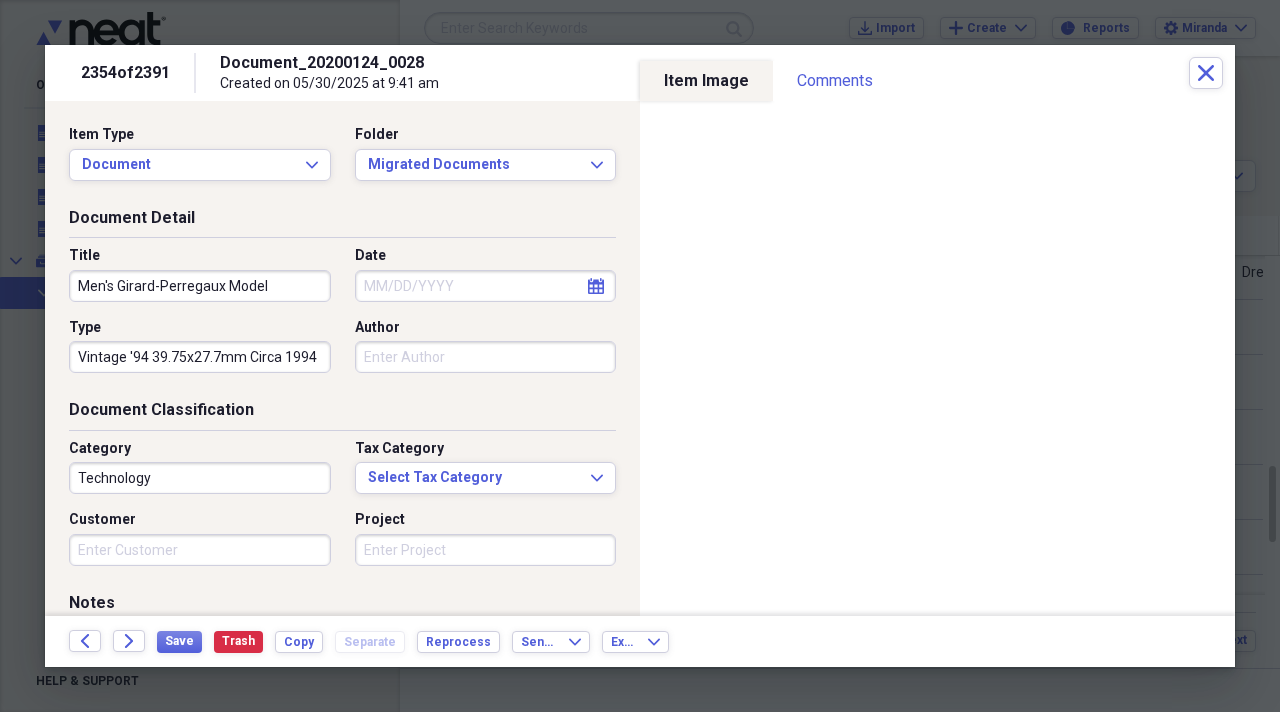 type on "Vintage '94 39.75x27.7mm Circa 1994" 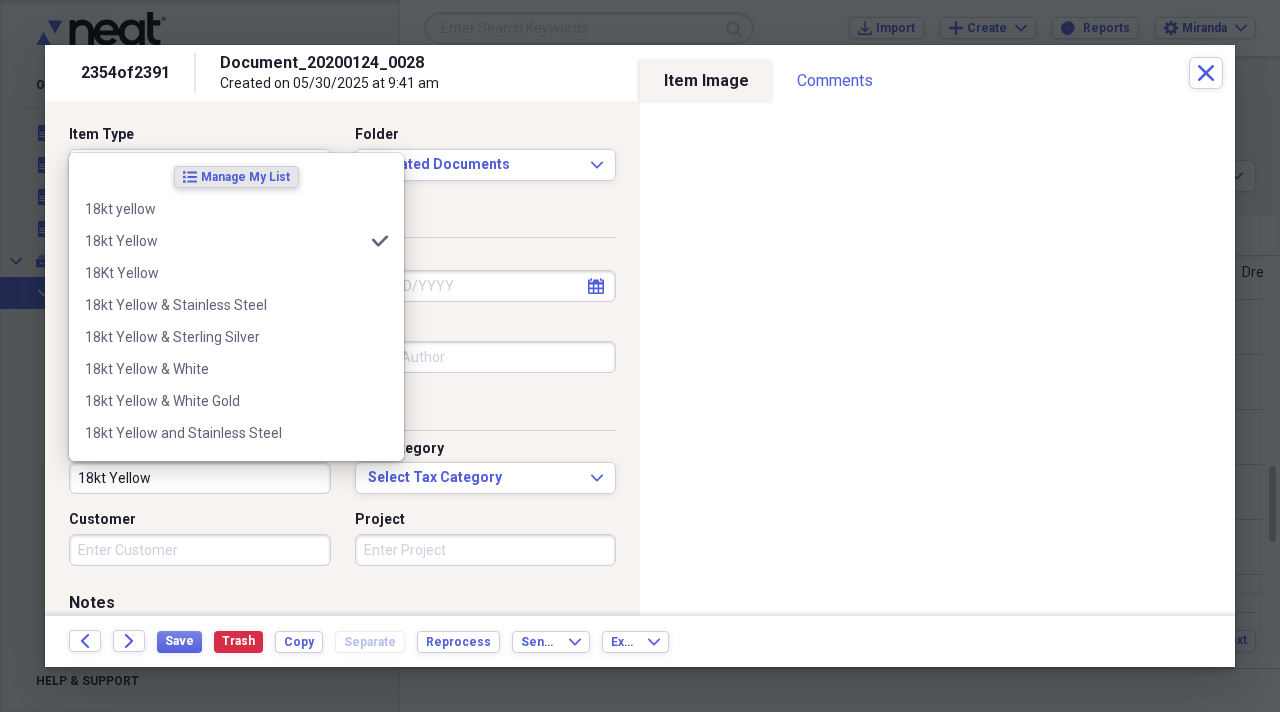 type on "18kt Yellow" 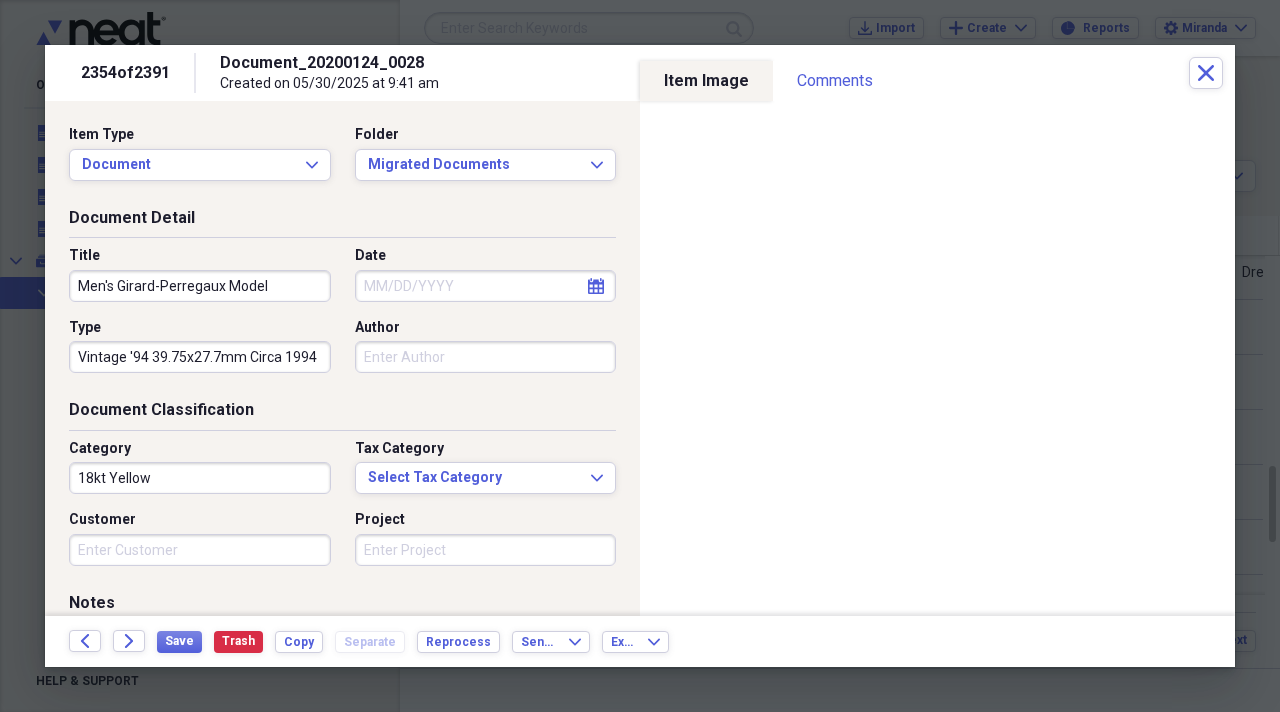 click on "Customer" at bounding box center (200, 550) 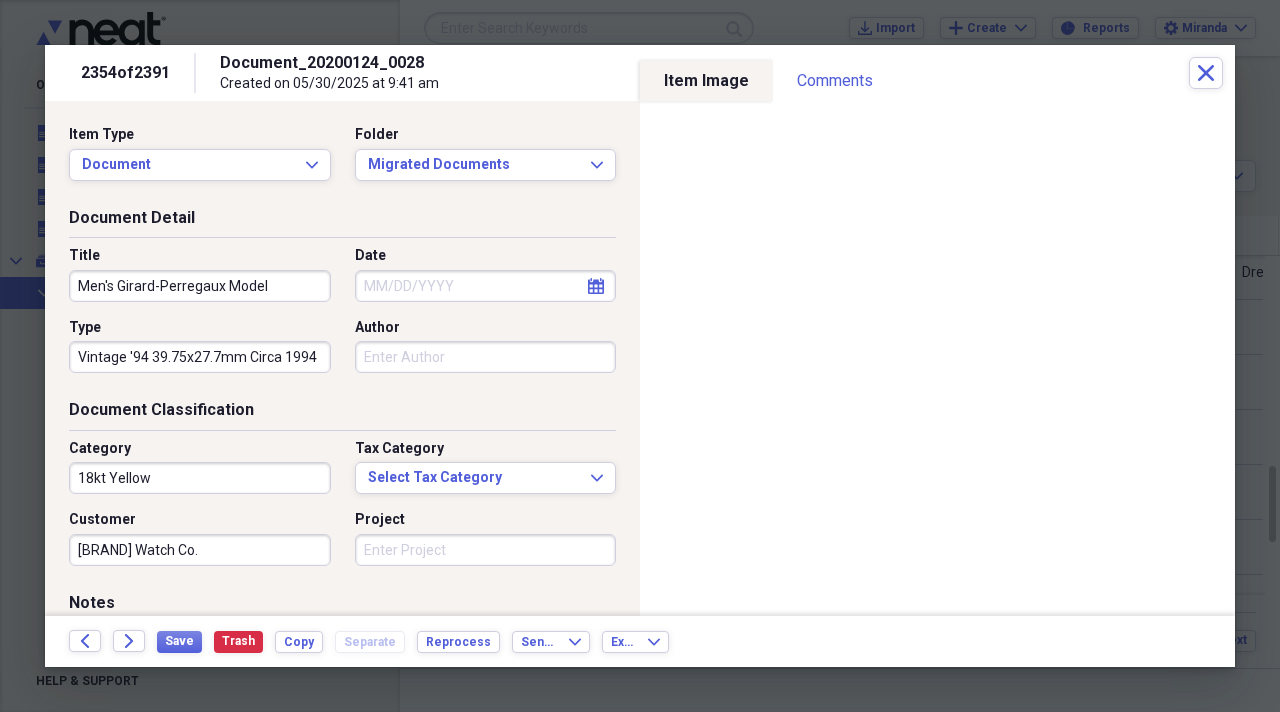 type on "[BRAND] Watch Co." 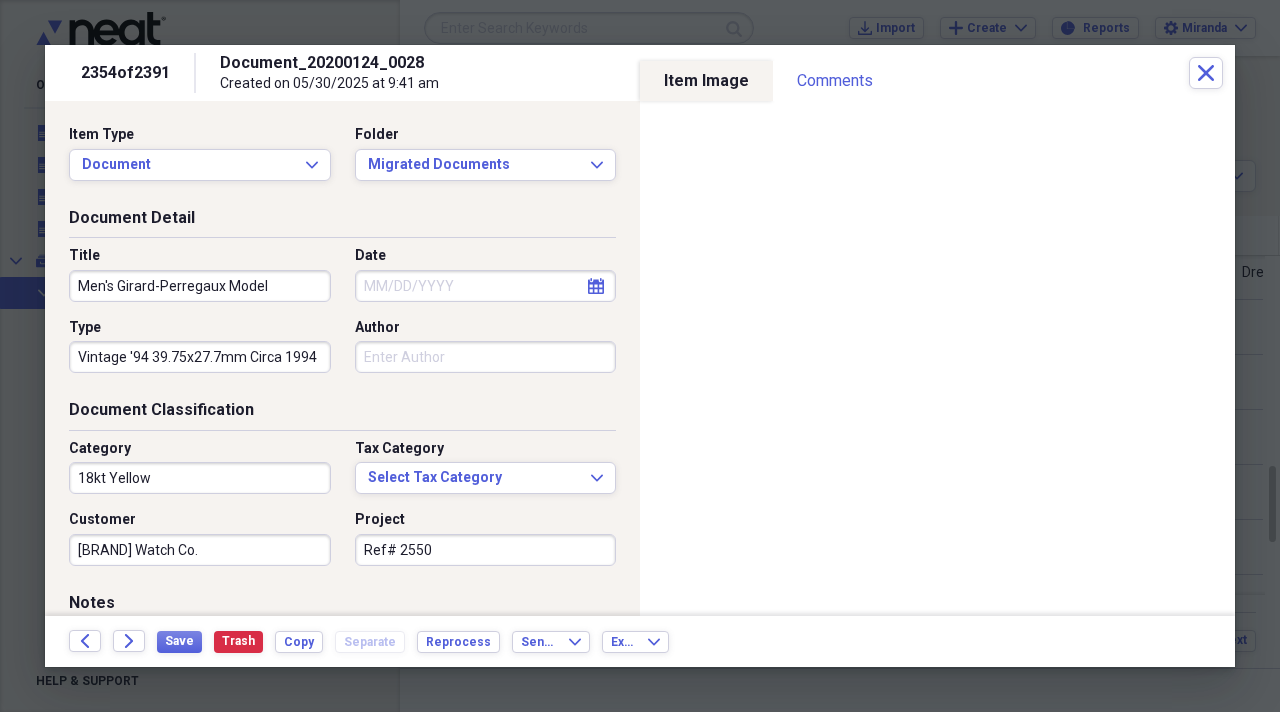 click on "Ref# 2550" at bounding box center [486, 550] 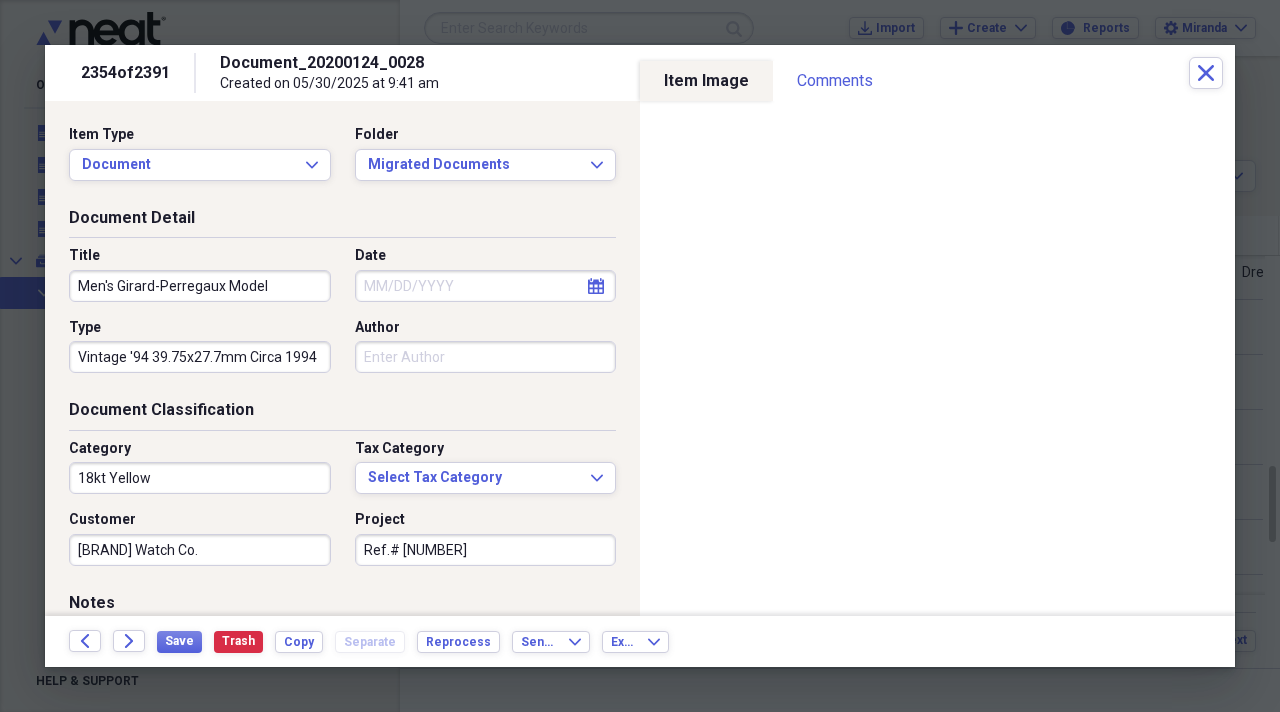 click on "Ref.# [NUMBER]" at bounding box center (486, 550) 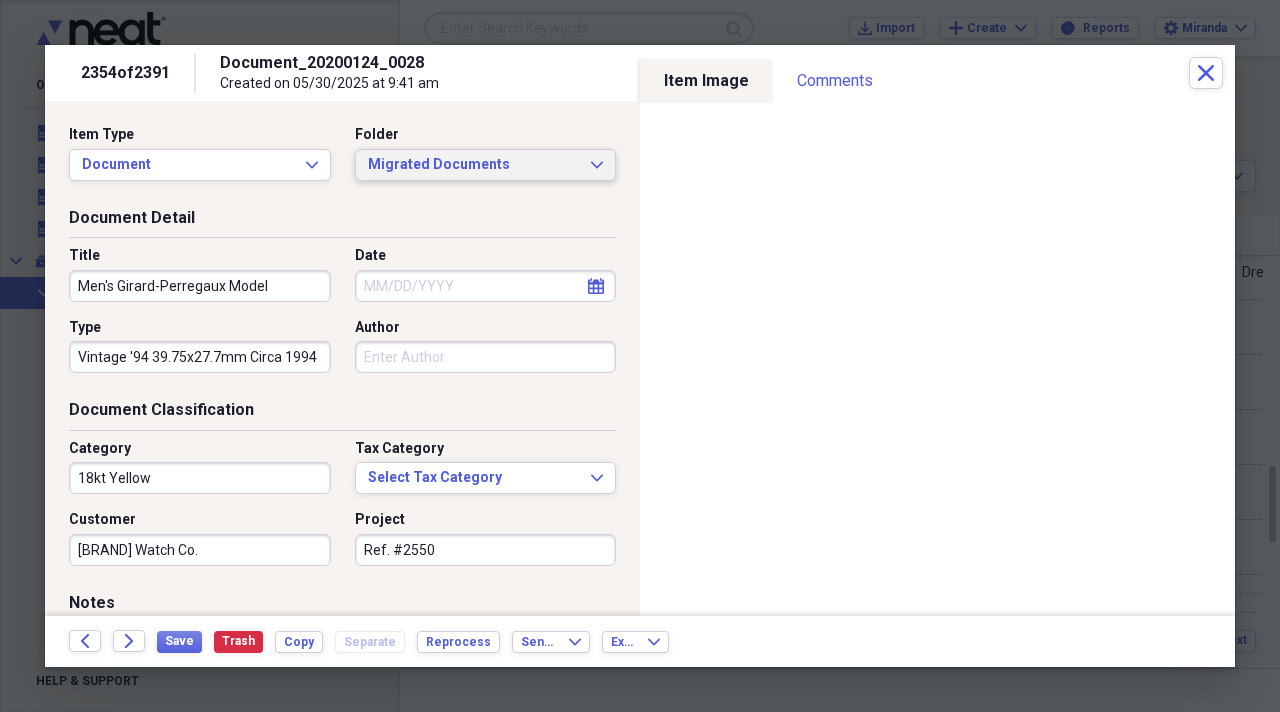 type on "Ref. #2550" 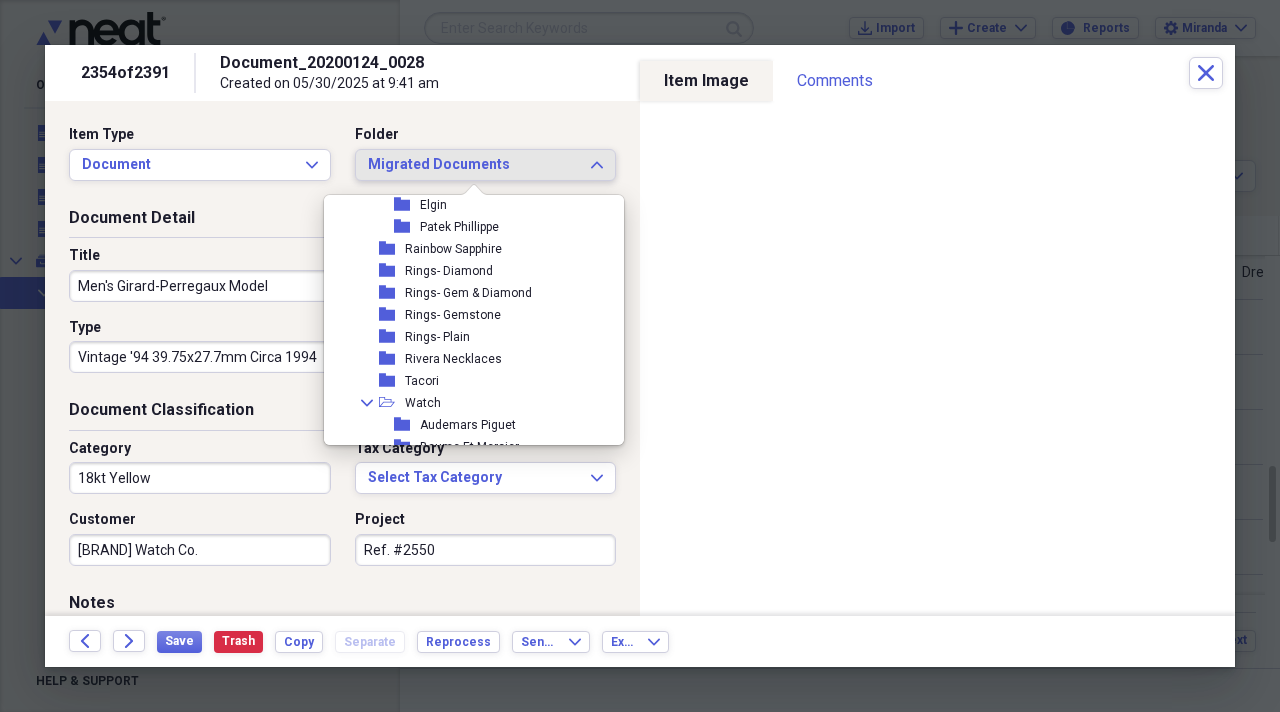 scroll, scrollTop: 1974, scrollLeft: 0, axis: vertical 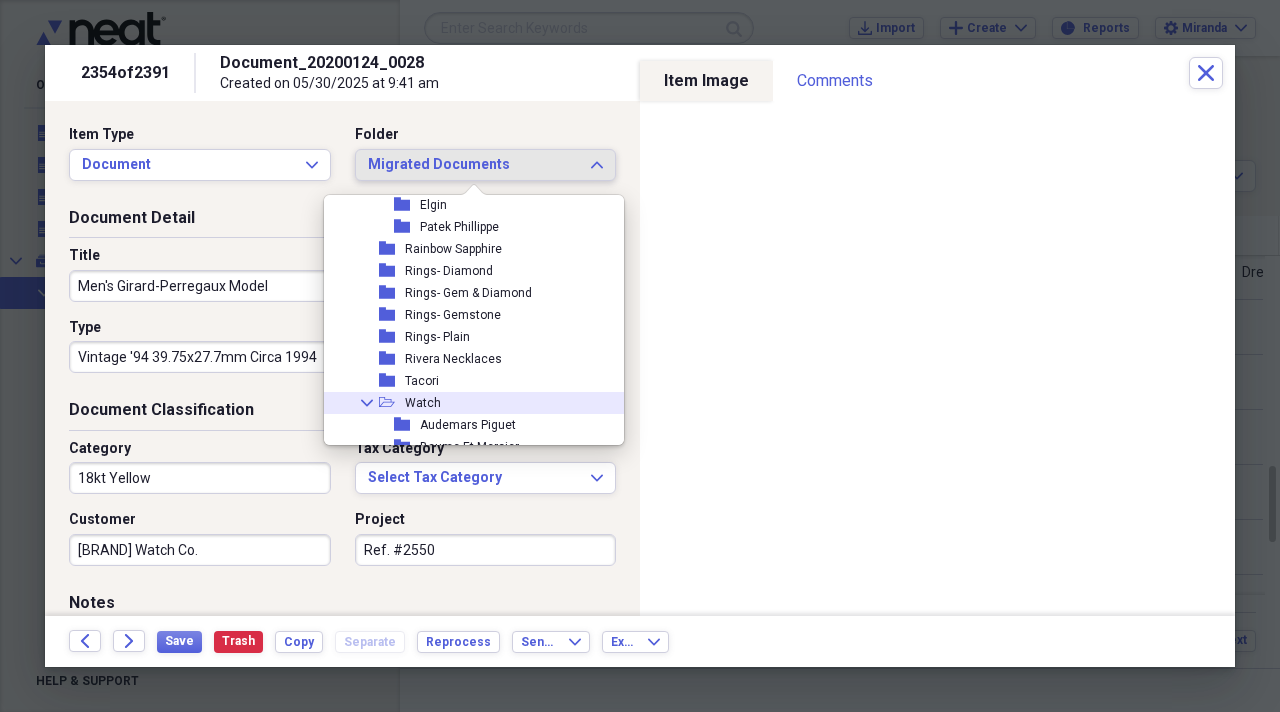 click on "Watch" at bounding box center [423, 403] 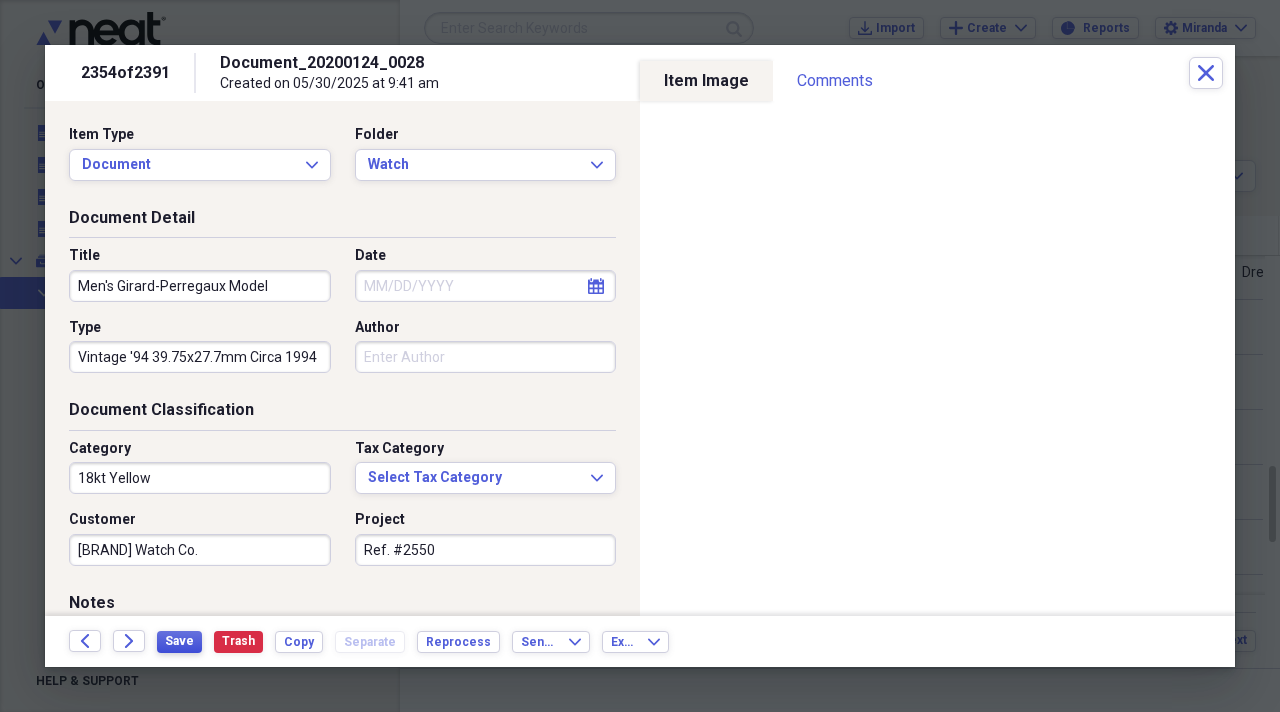 click on "Save" at bounding box center (179, 642) 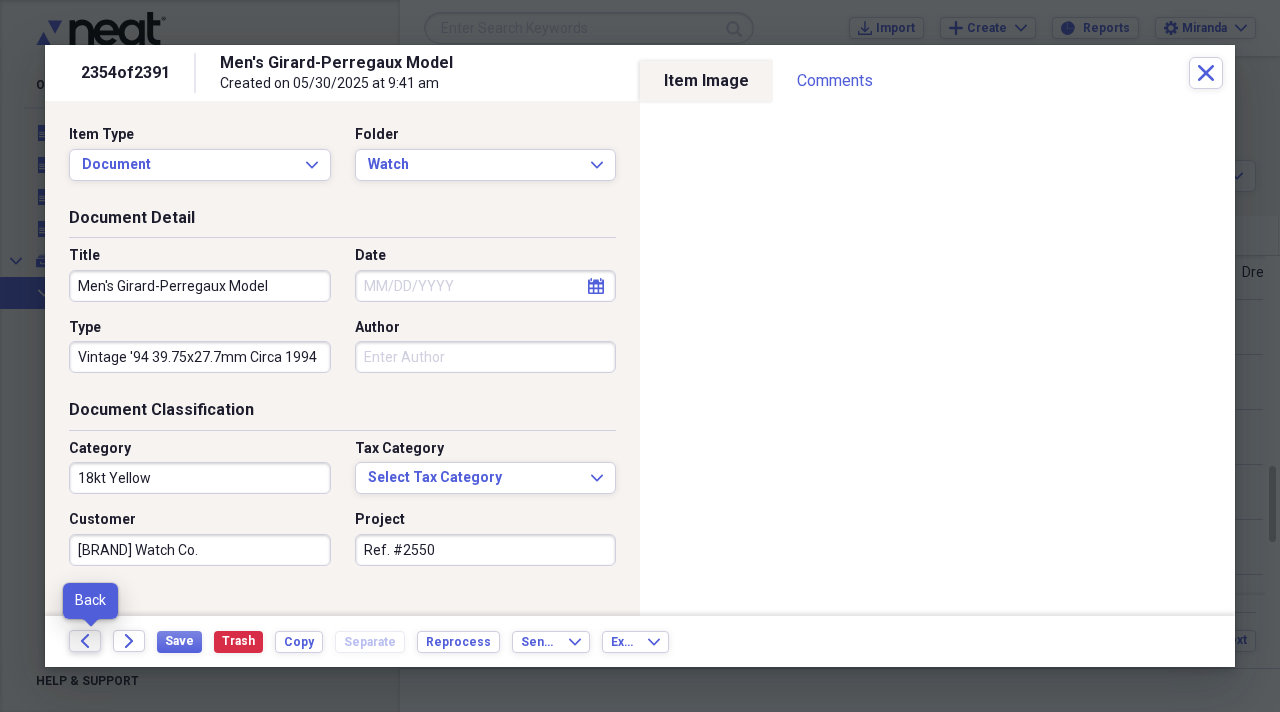 click 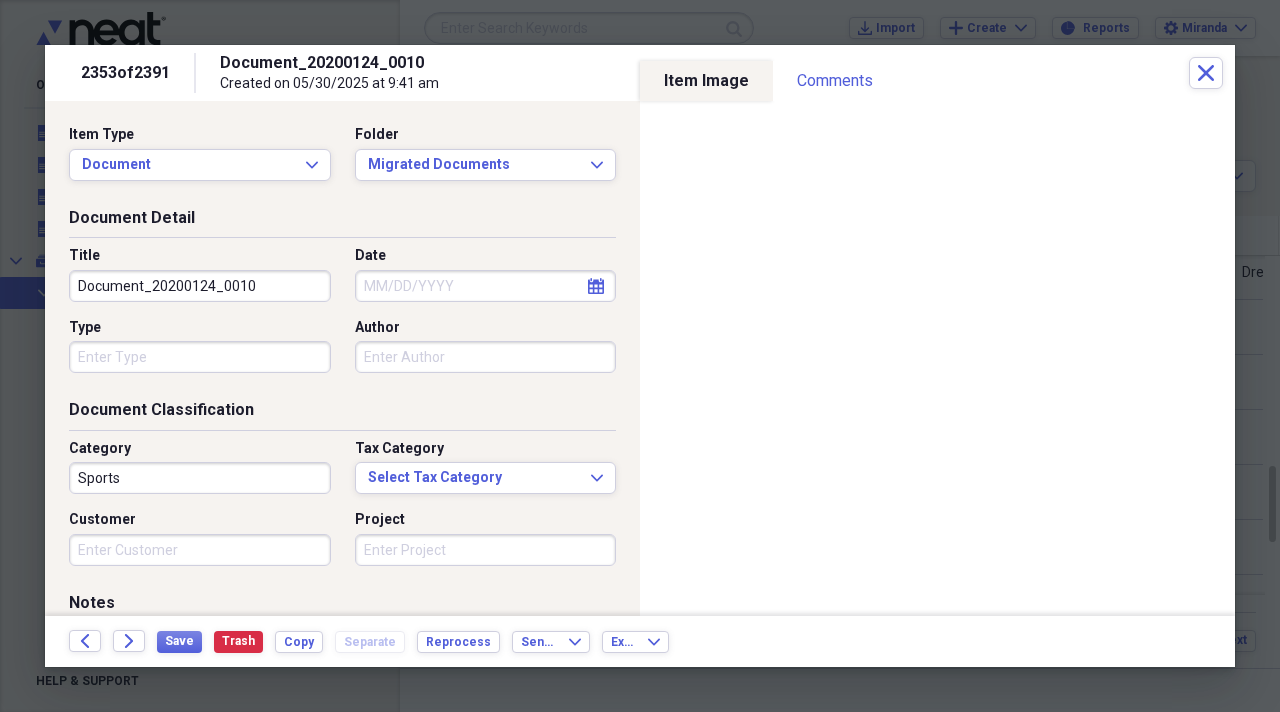 drag, startPoint x: 256, startPoint y: 280, endPoint x: 0, endPoint y: 201, distance: 267.9123 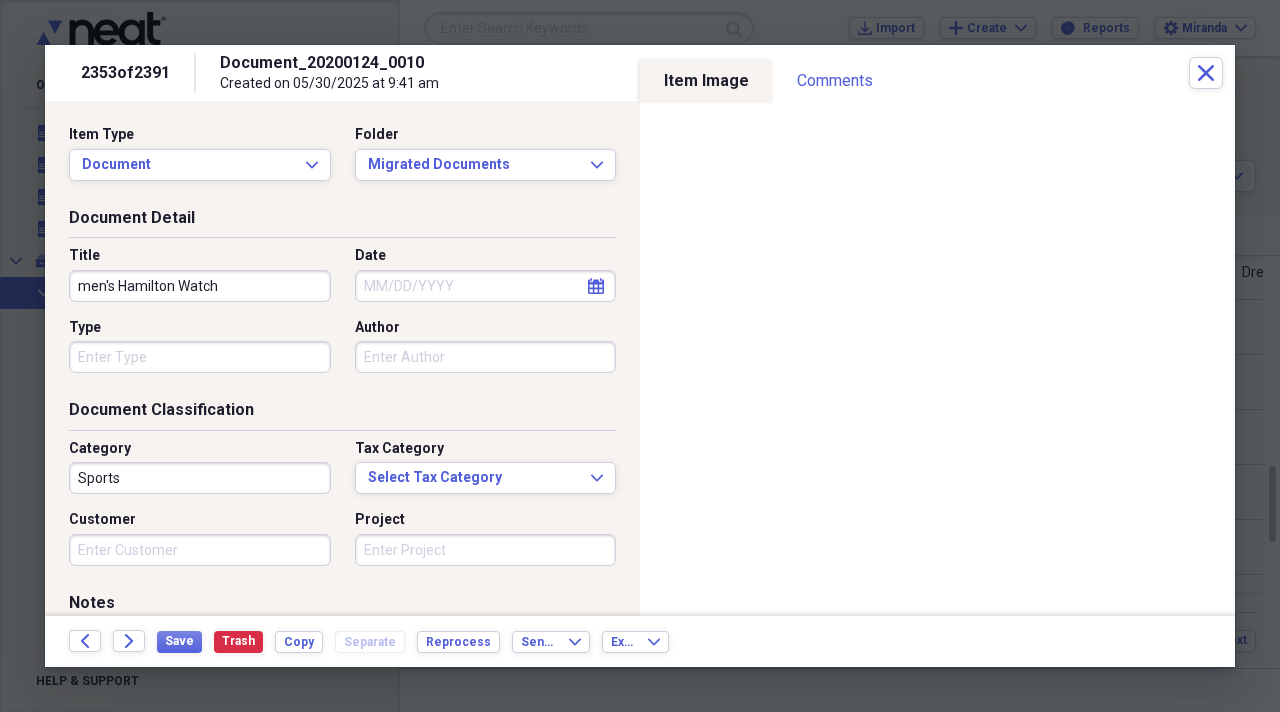 click on "men's Hamilton Watch" at bounding box center (200, 286) 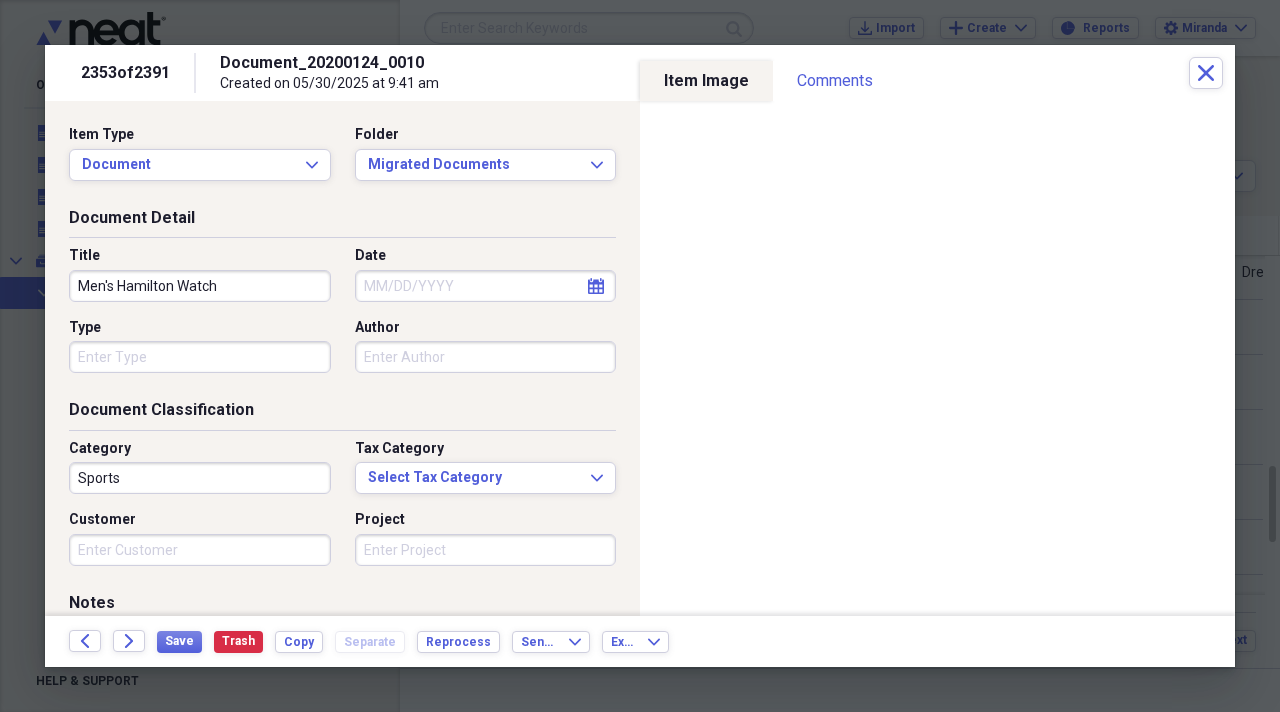 type on "Men's Hamilton Watch" 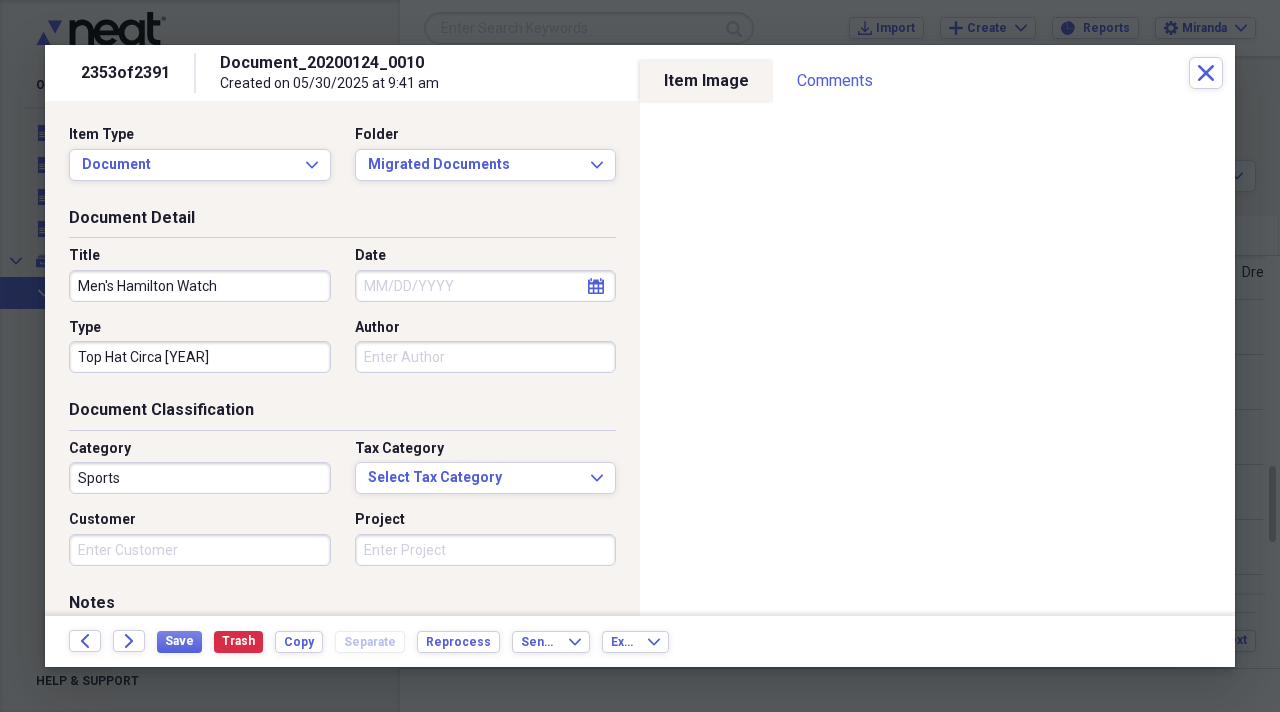 click on "Top Hat Circa [YEAR]" at bounding box center [200, 357] 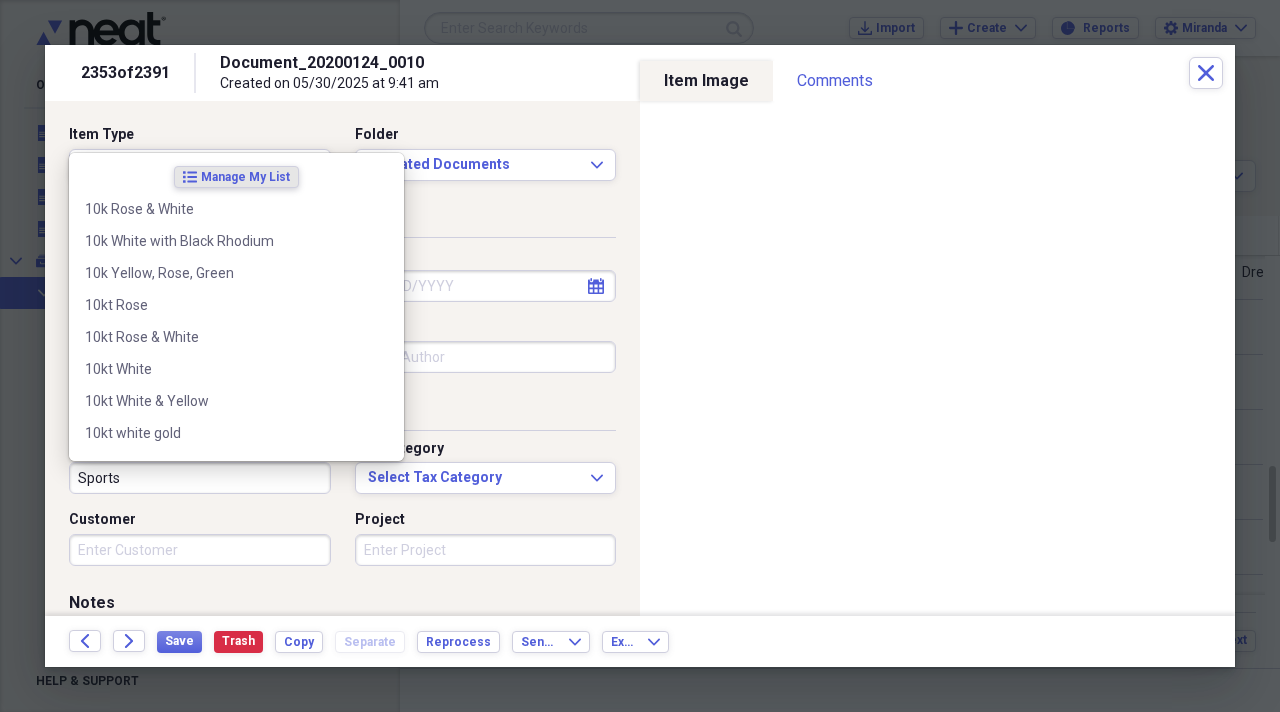 click on "Sports" at bounding box center [200, 478] 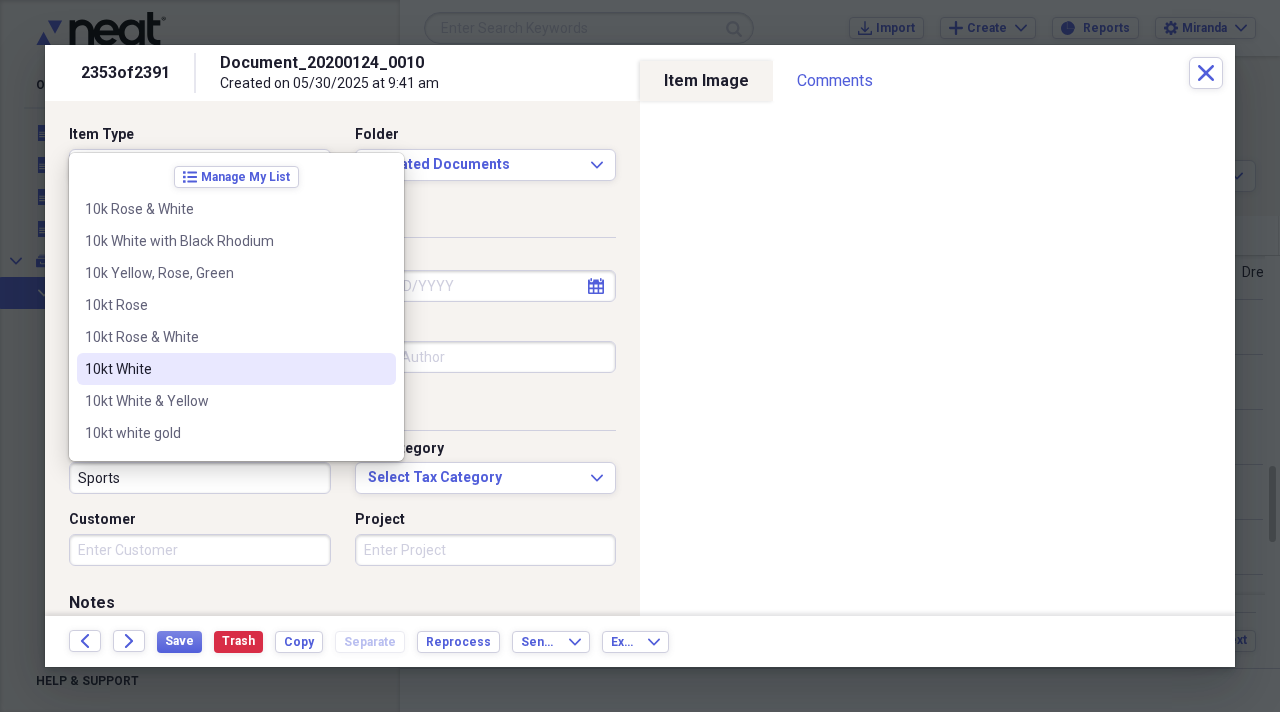 click on "Document Classification" at bounding box center [342, 414] 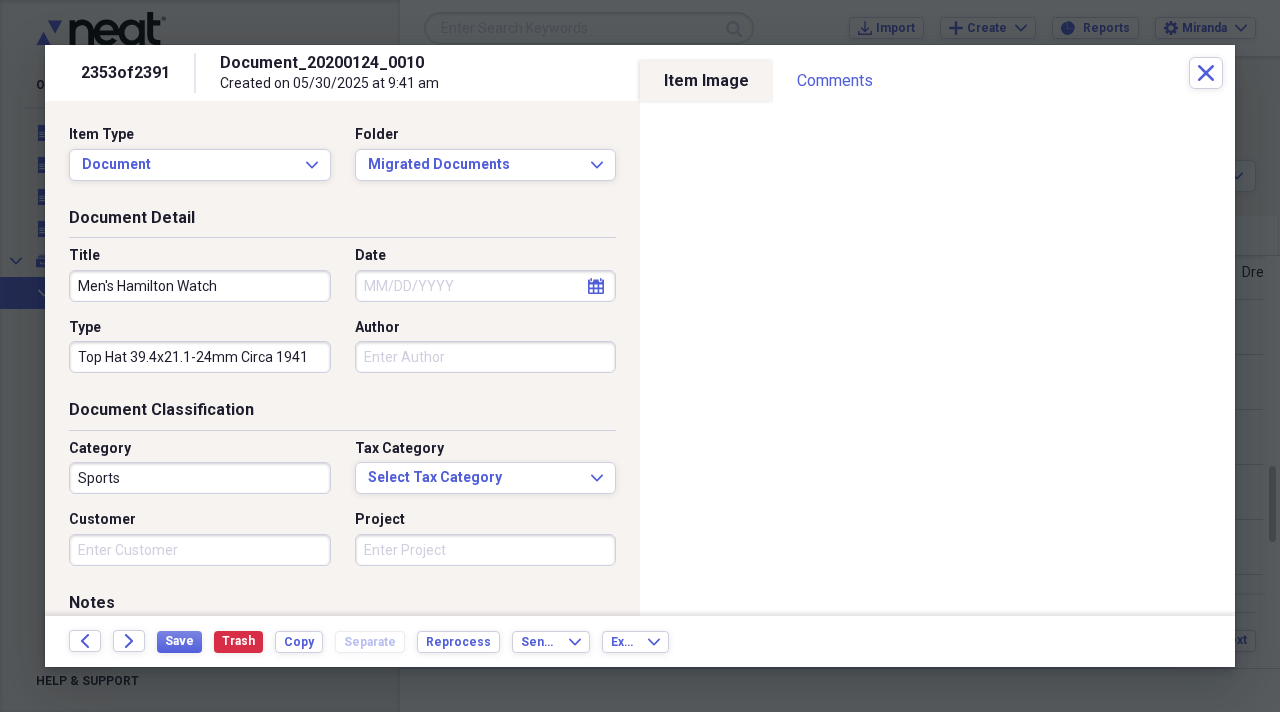 drag, startPoint x: 232, startPoint y: 358, endPoint x: 350, endPoint y: 345, distance: 118.71394 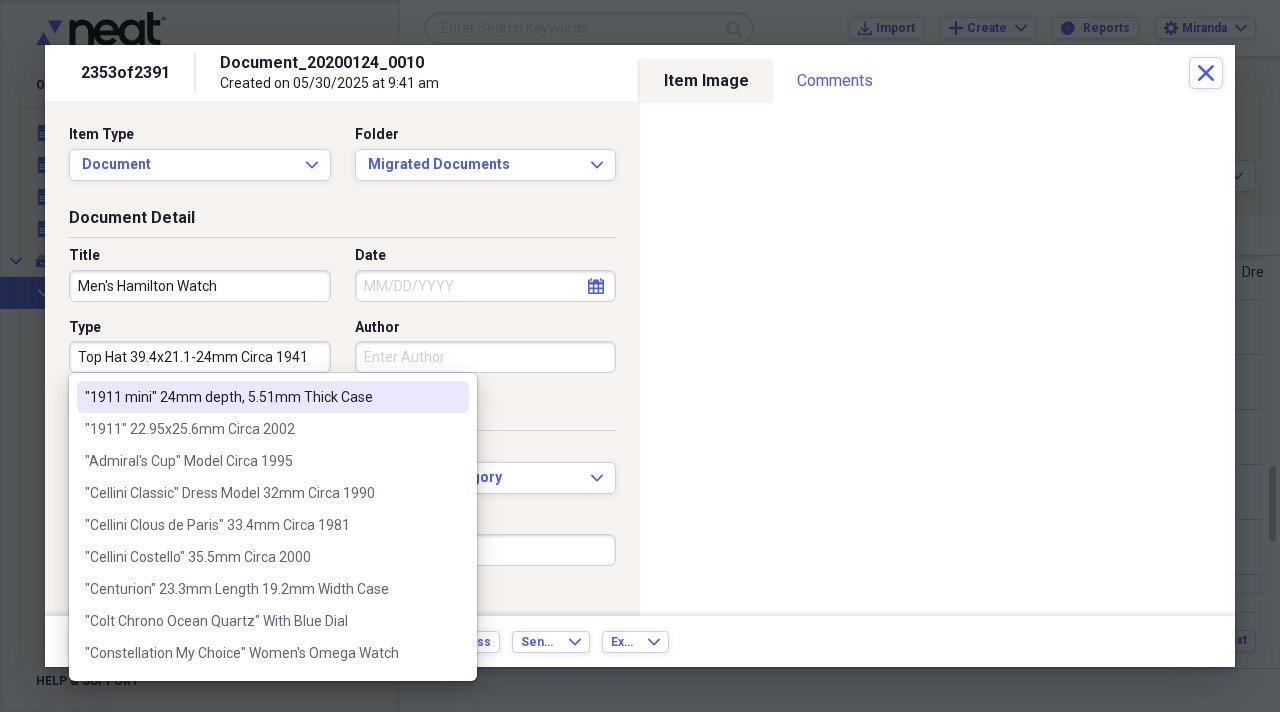 click on "Top Hat 39.4x21.1-24mm Circa 1941" at bounding box center (200, 357) 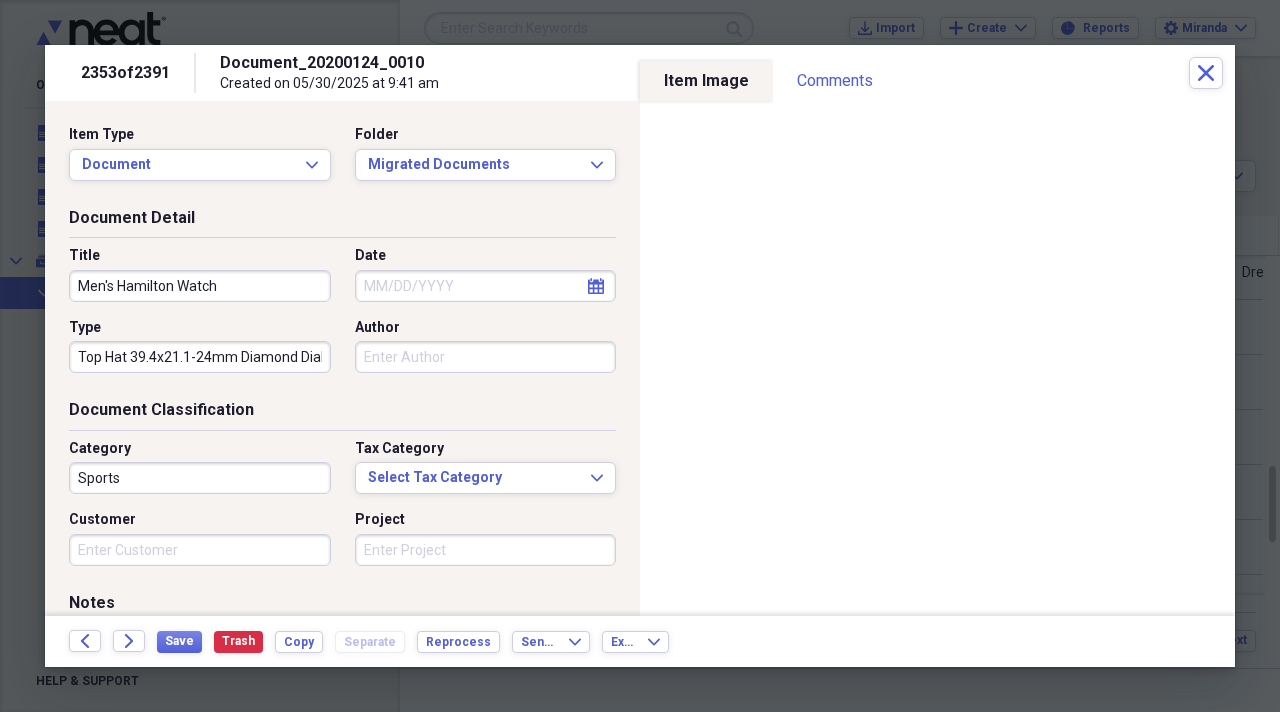 scroll, scrollTop: 0, scrollLeft: 9, axis: horizontal 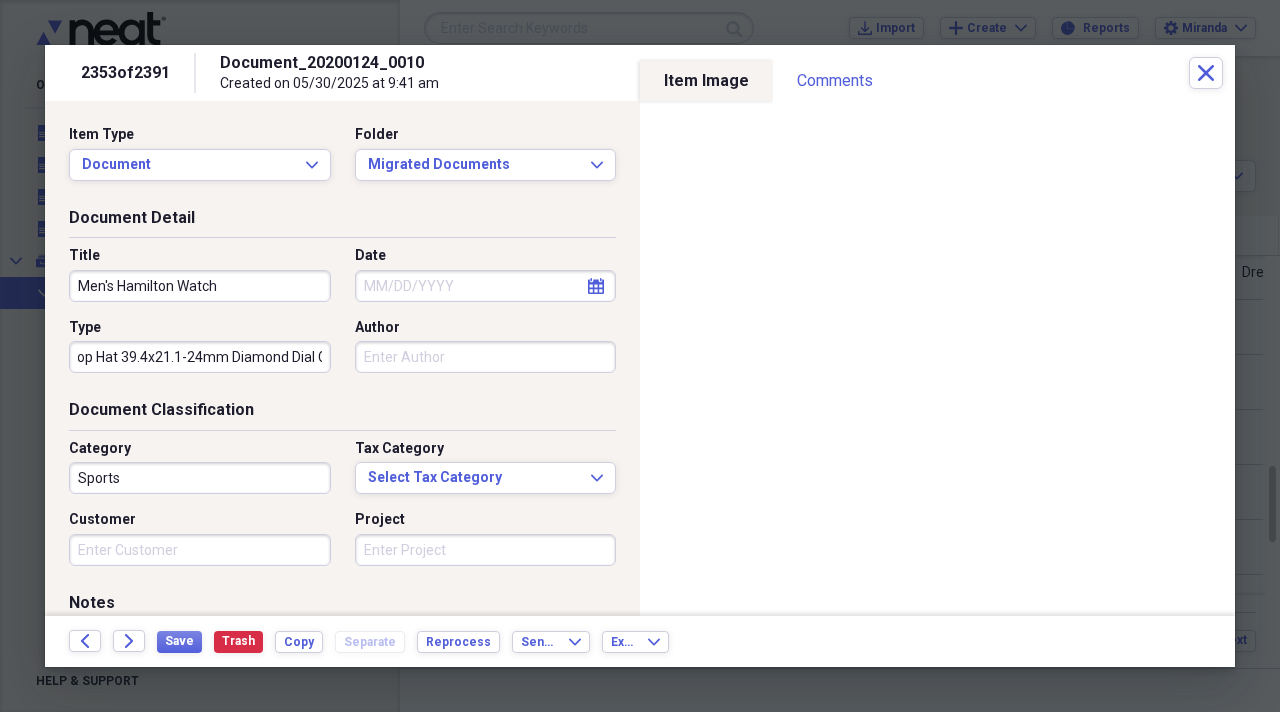 type on "Top Hat 39.4x21.1-24mm Diamond Dial Circa 1941" 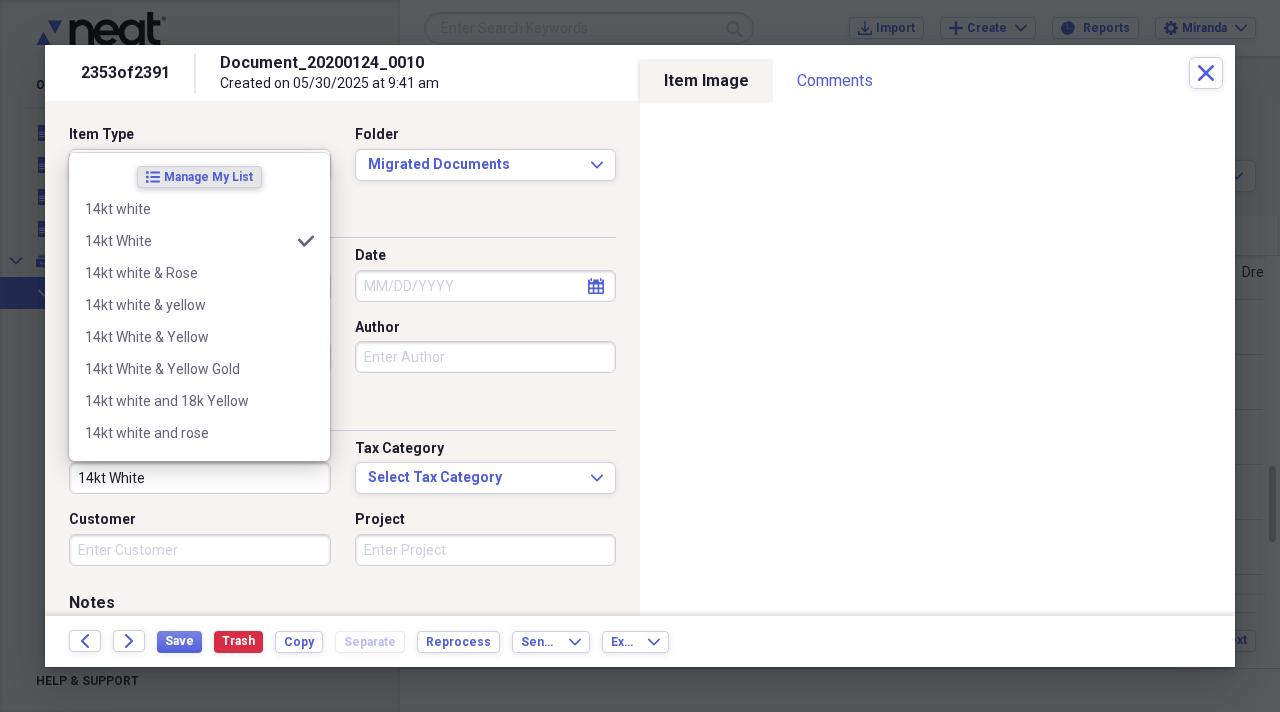 type on "14kt White" 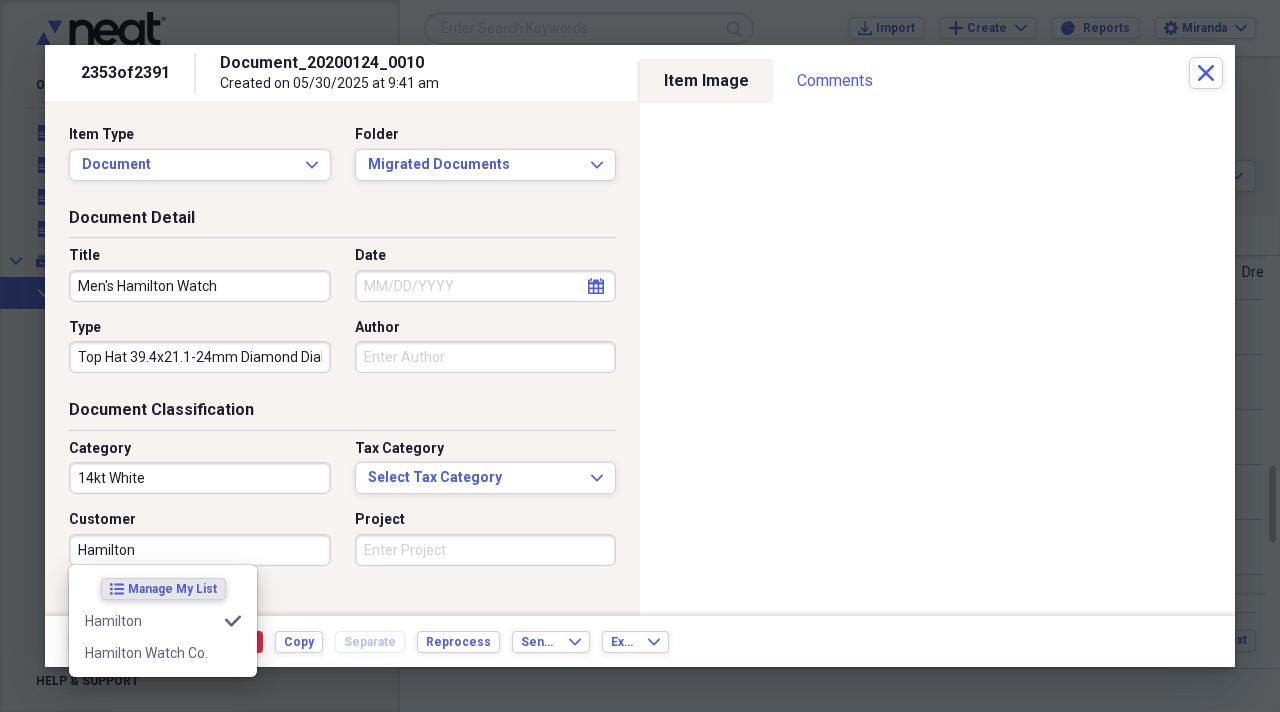 type on "Hamilton" 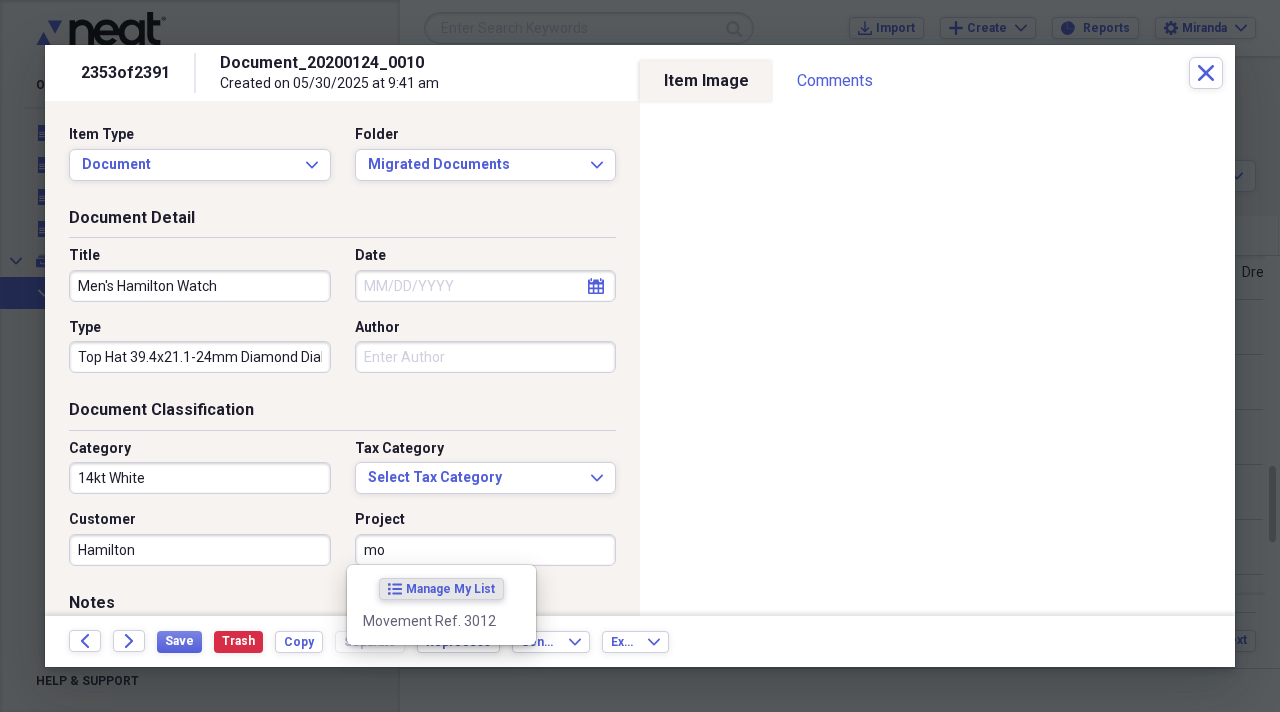 type on "m" 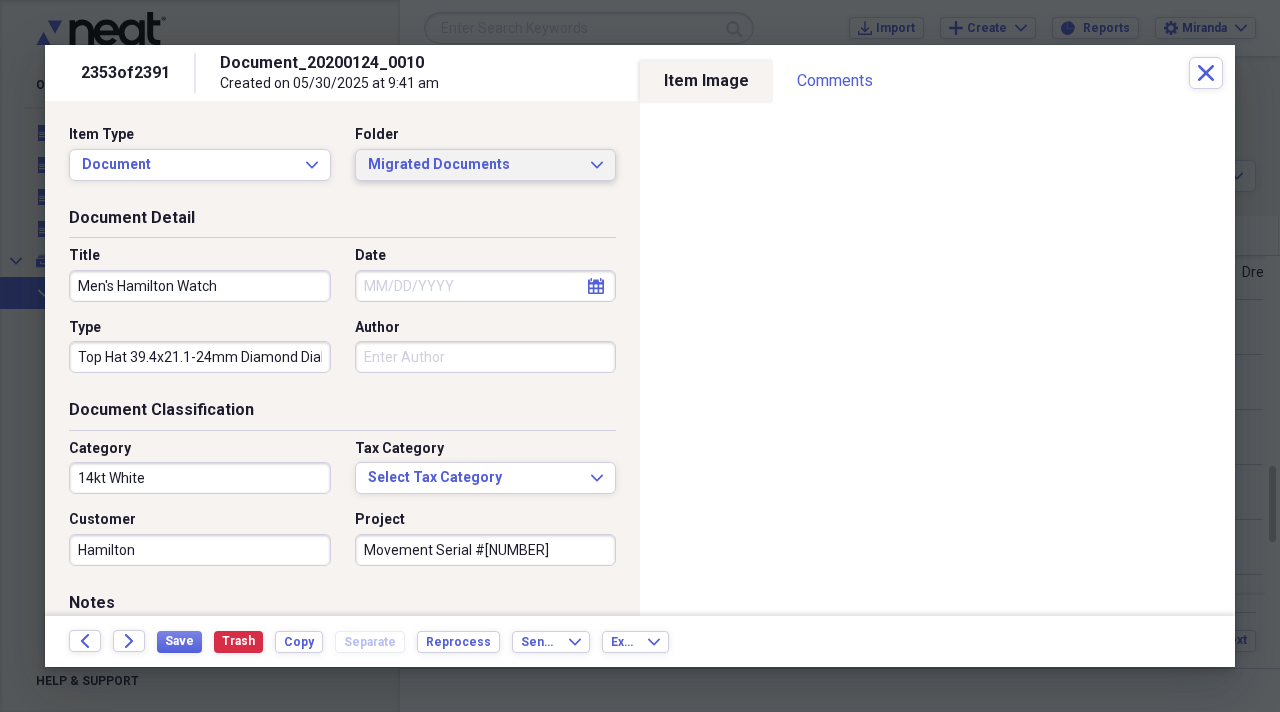 type on "Movement Serial #[NUMBER]" 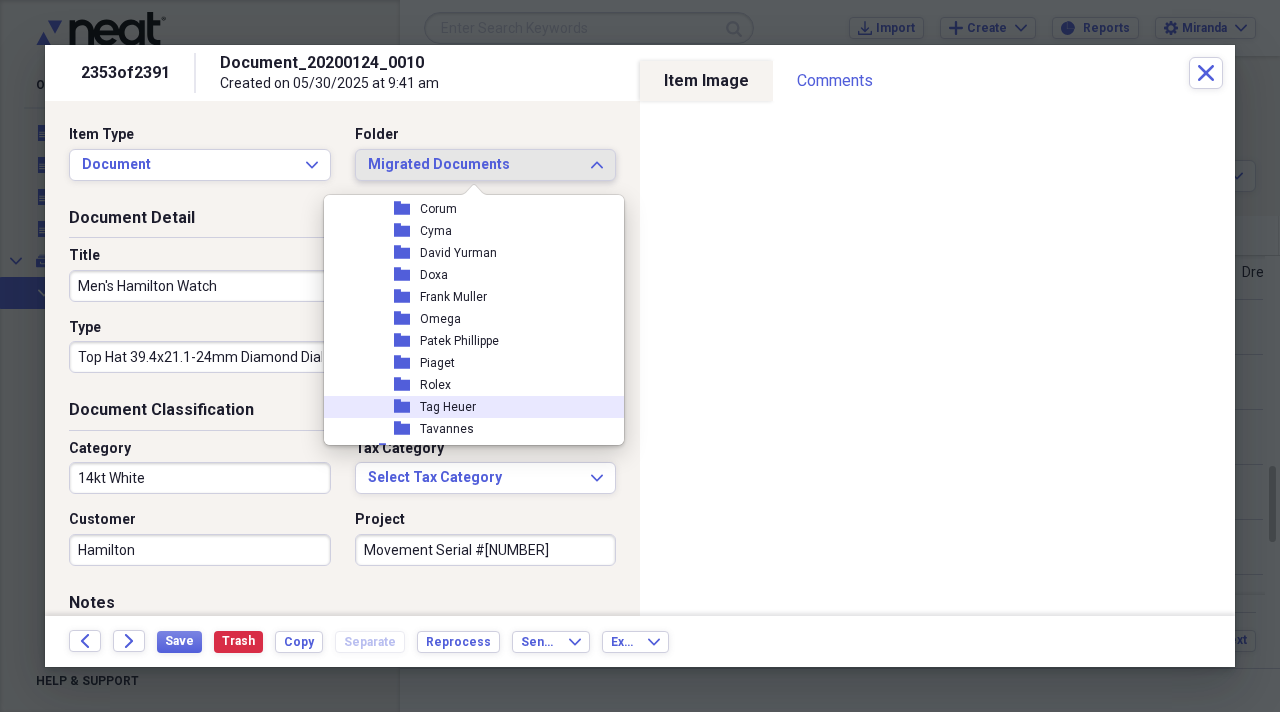 scroll, scrollTop: 2100, scrollLeft: 0, axis: vertical 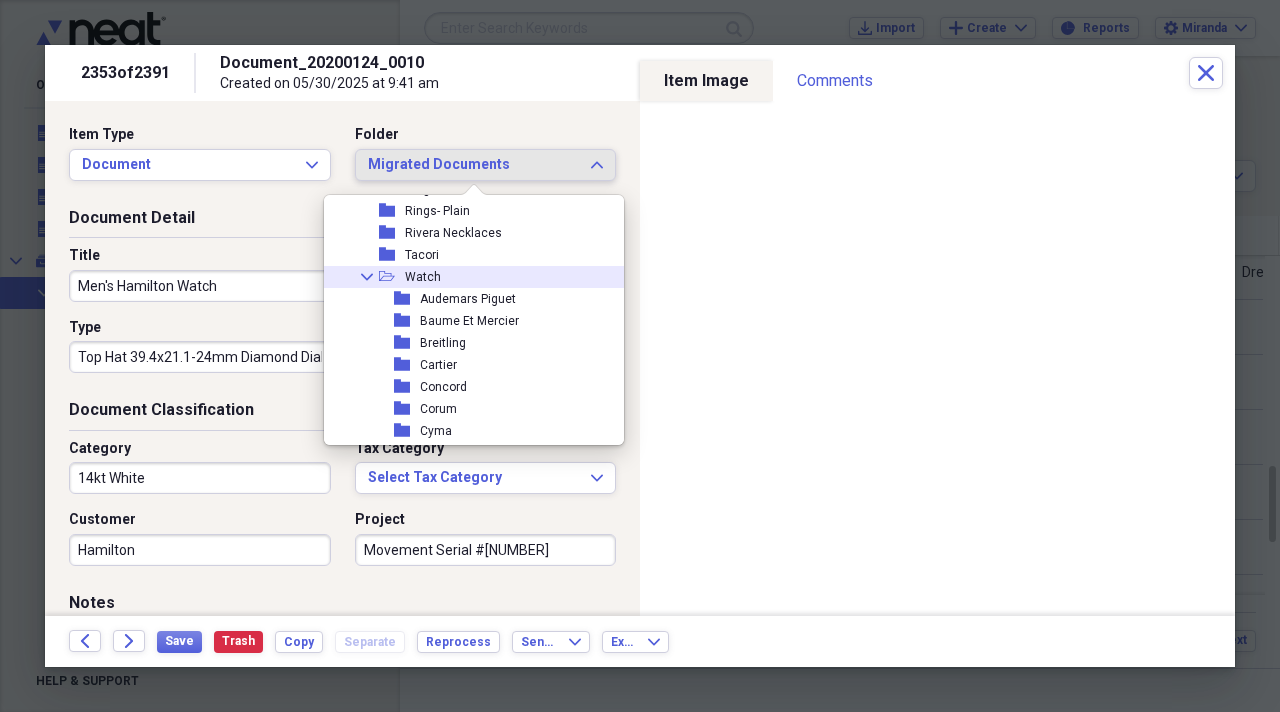 click on "Watch" at bounding box center (423, 277) 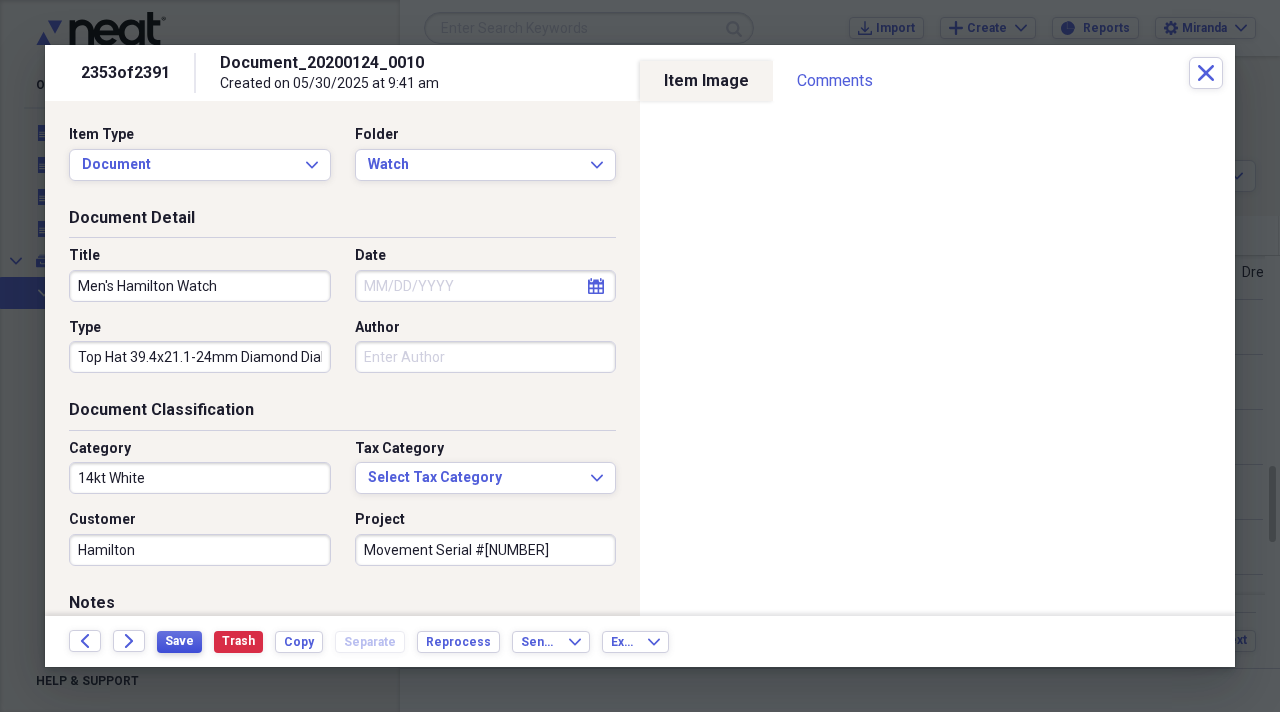 click on "Save" at bounding box center [179, 641] 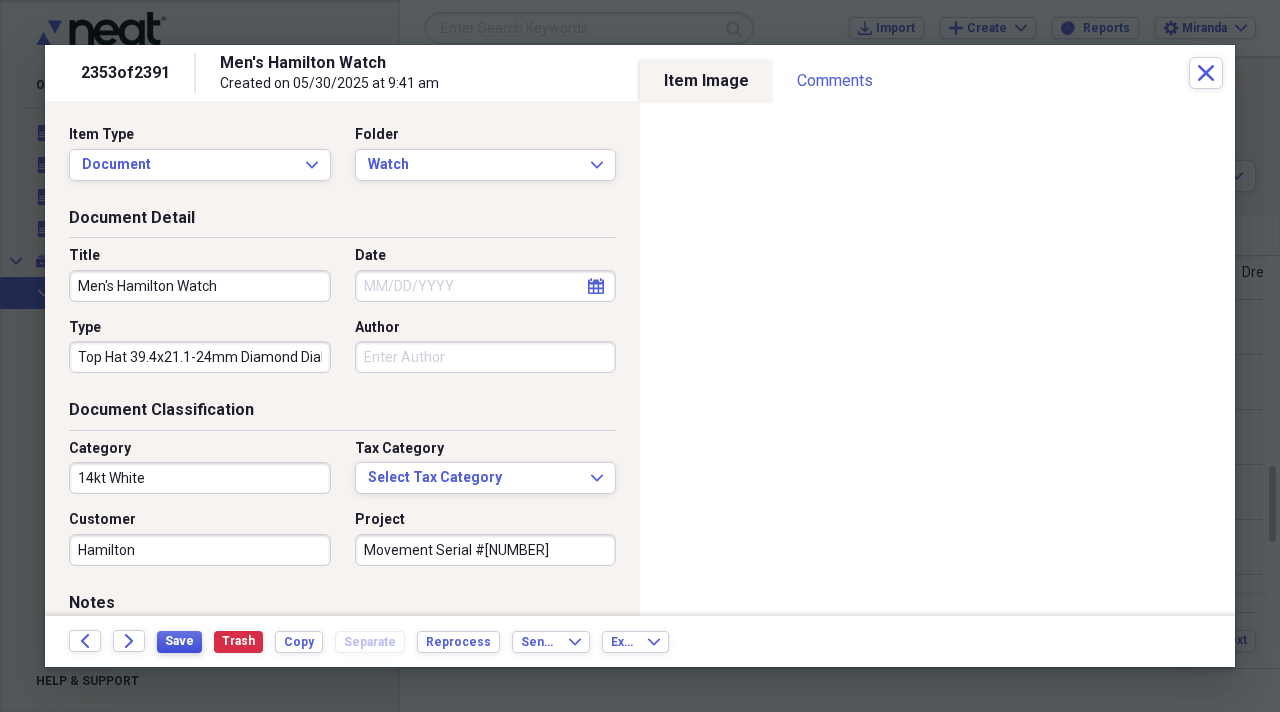 click on "Save" at bounding box center (179, 641) 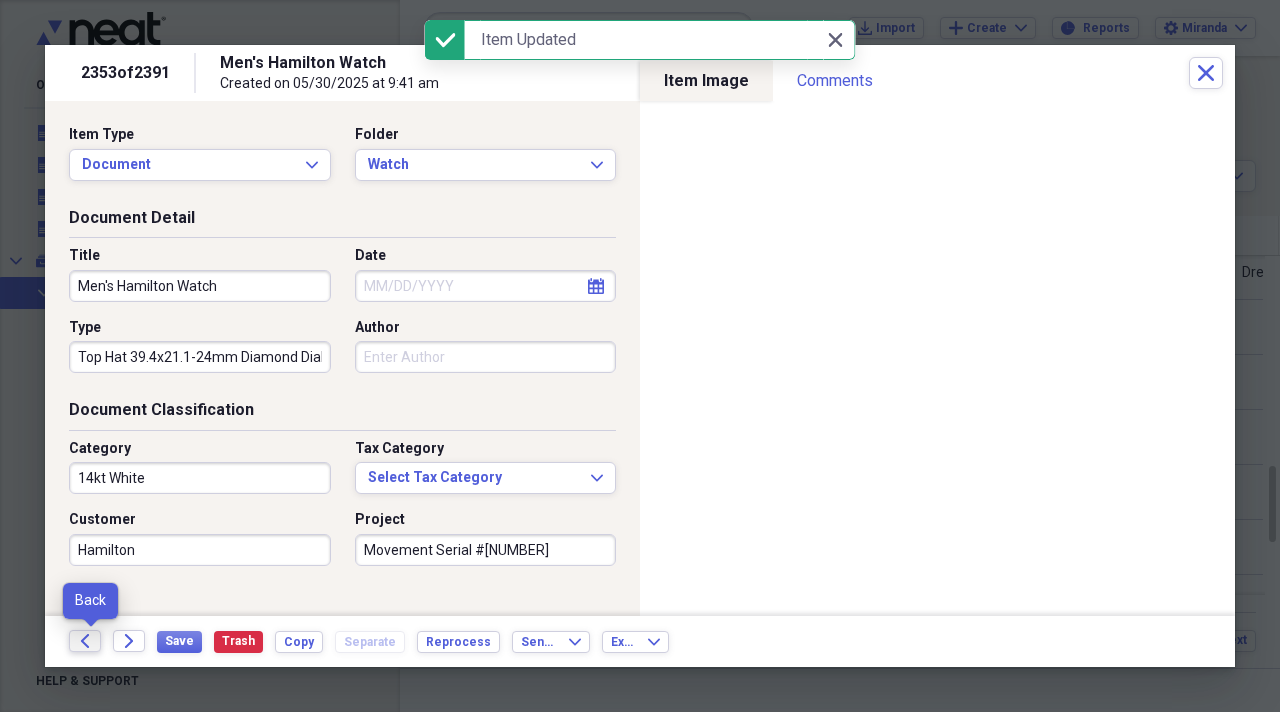 click on "Back" 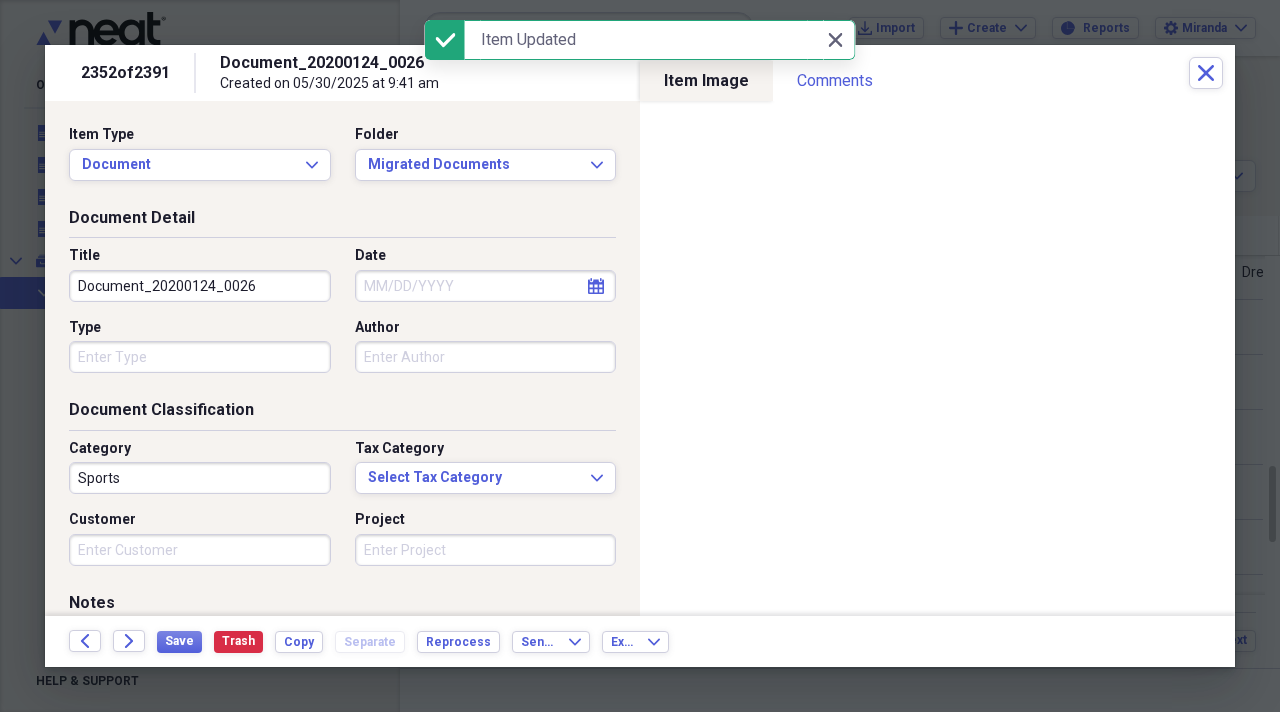 drag, startPoint x: 269, startPoint y: 287, endPoint x: 0, endPoint y: 190, distance: 285.95453 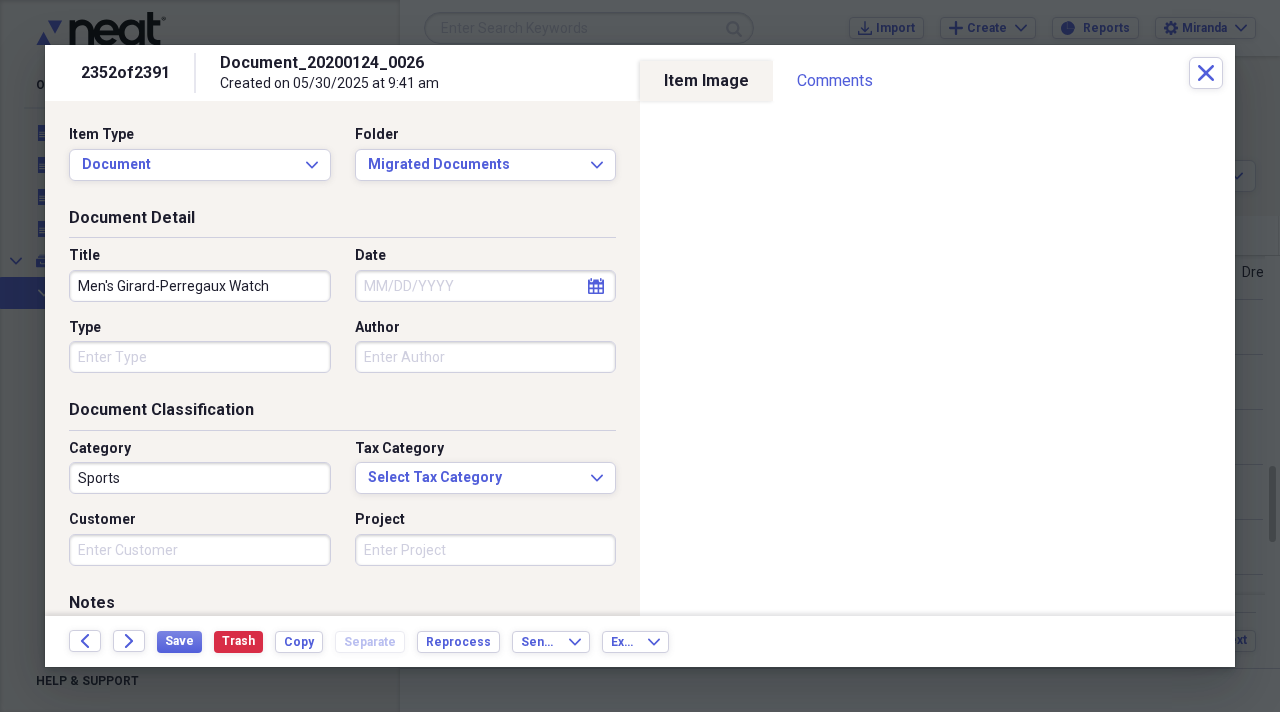 type on "Men's Girard-Perregaux Watch" 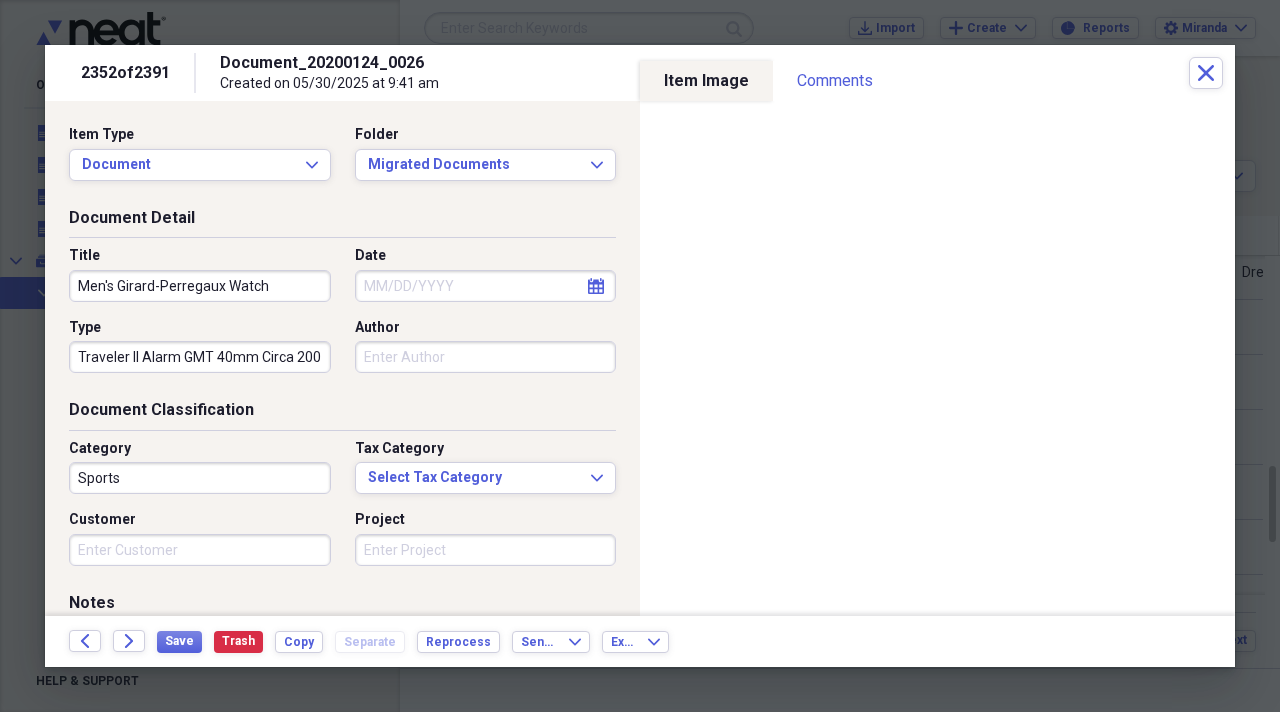 type on "Traveler II Alarm GMT 40mm Circa 2007" 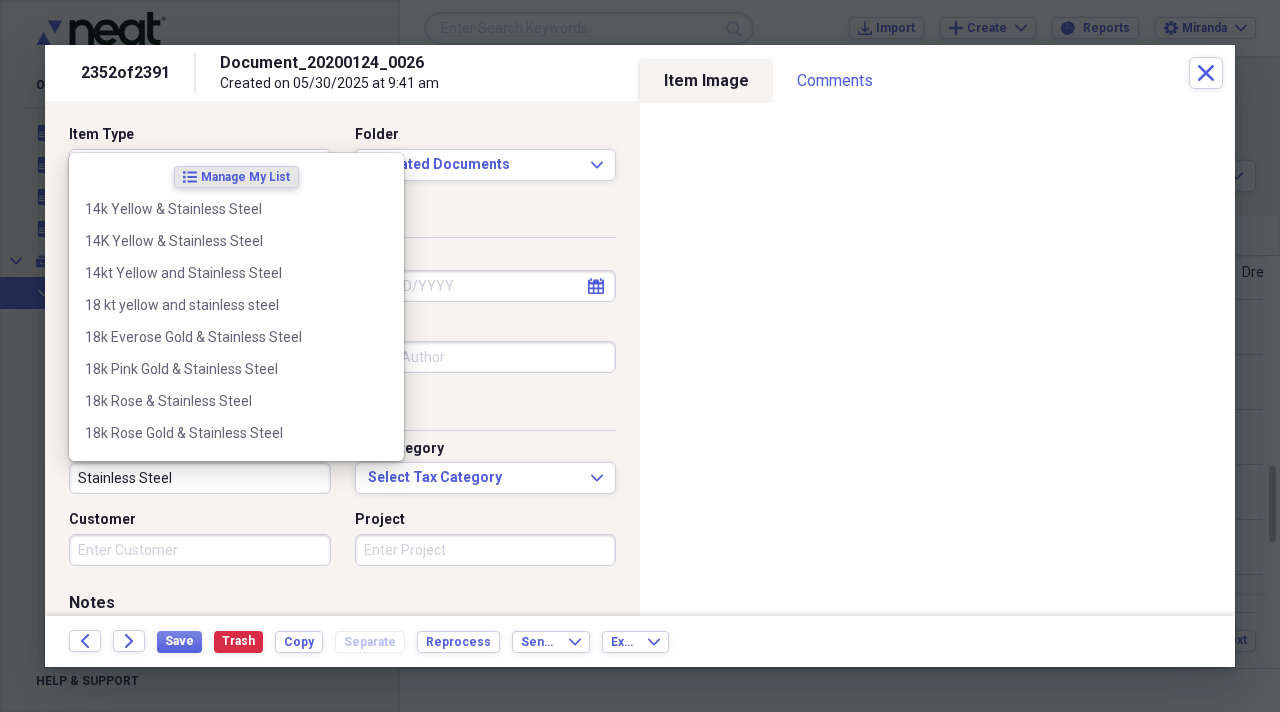 type on "Stainless Steel" 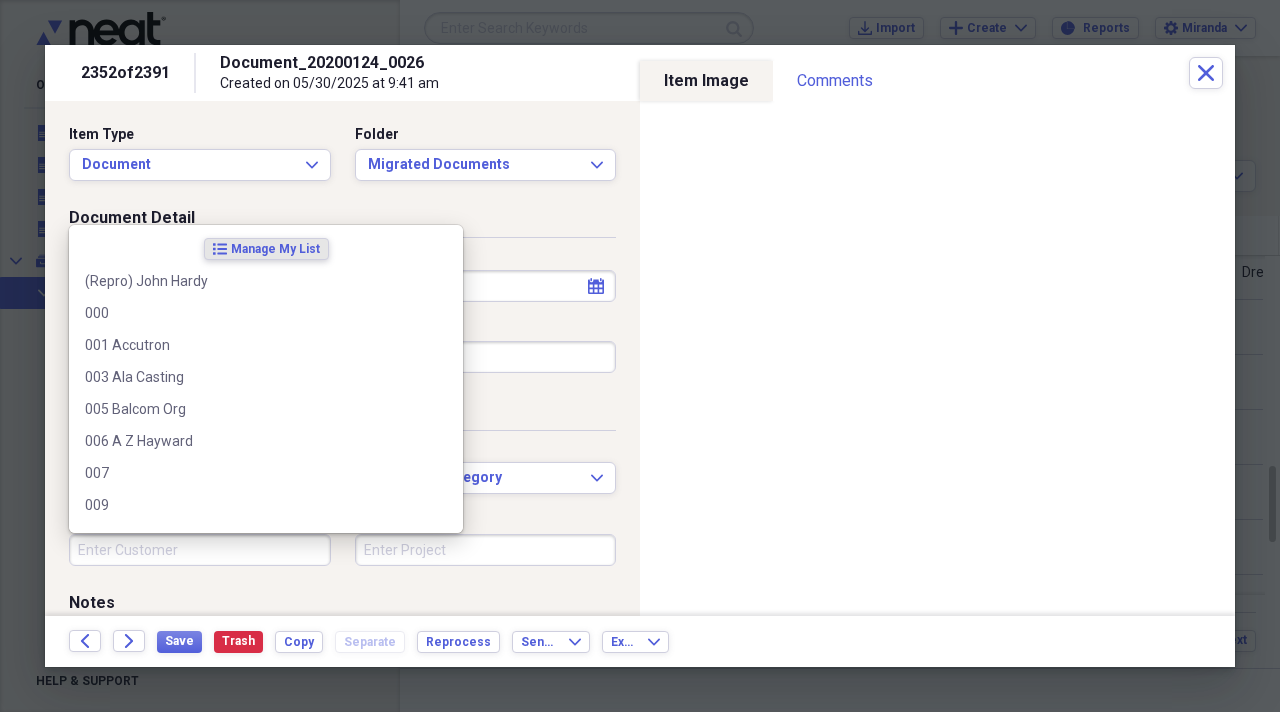 click on "Customer" at bounding box center [200, 550] 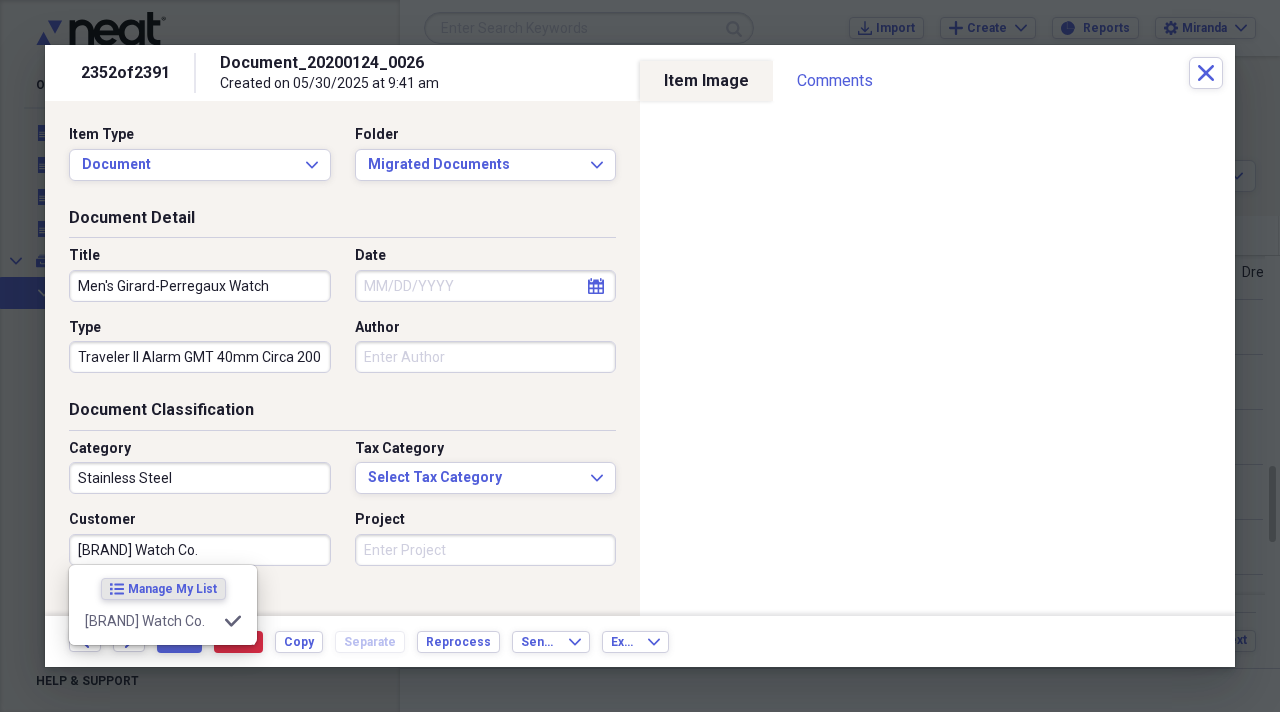 type on "[BRAND] Watch Co." 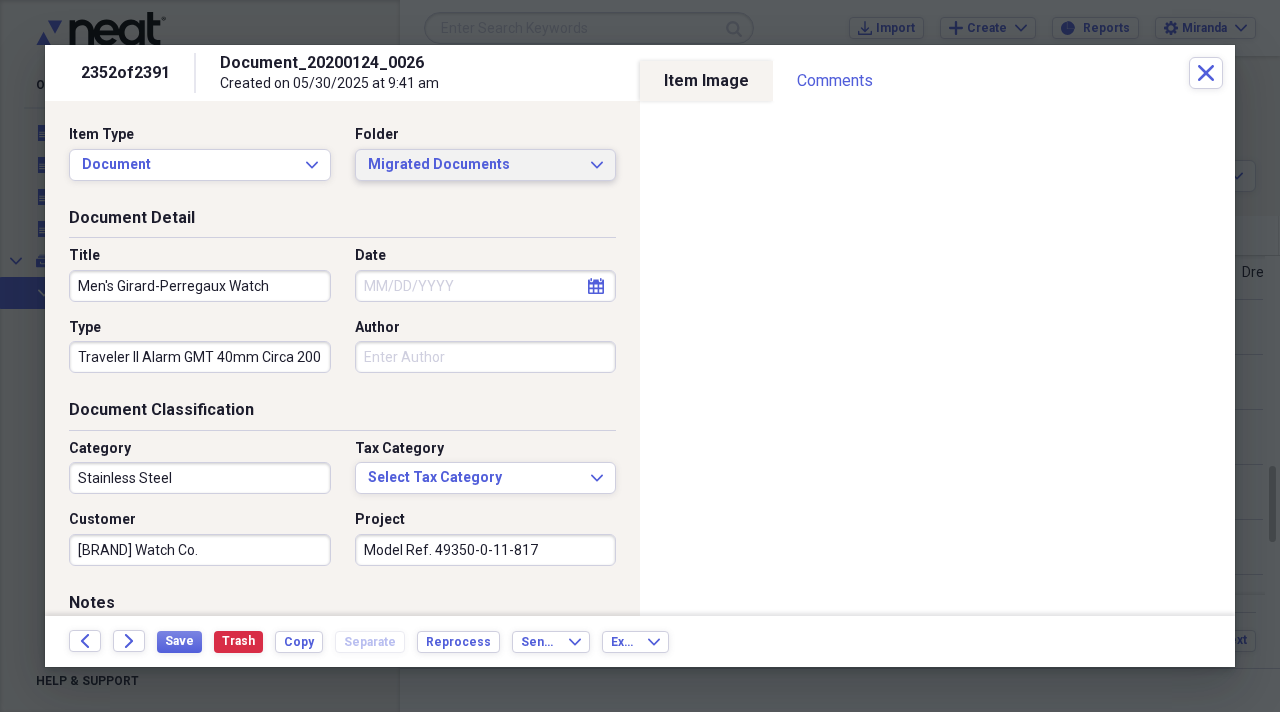 type on "Model Ref. 49350-0-11-817" 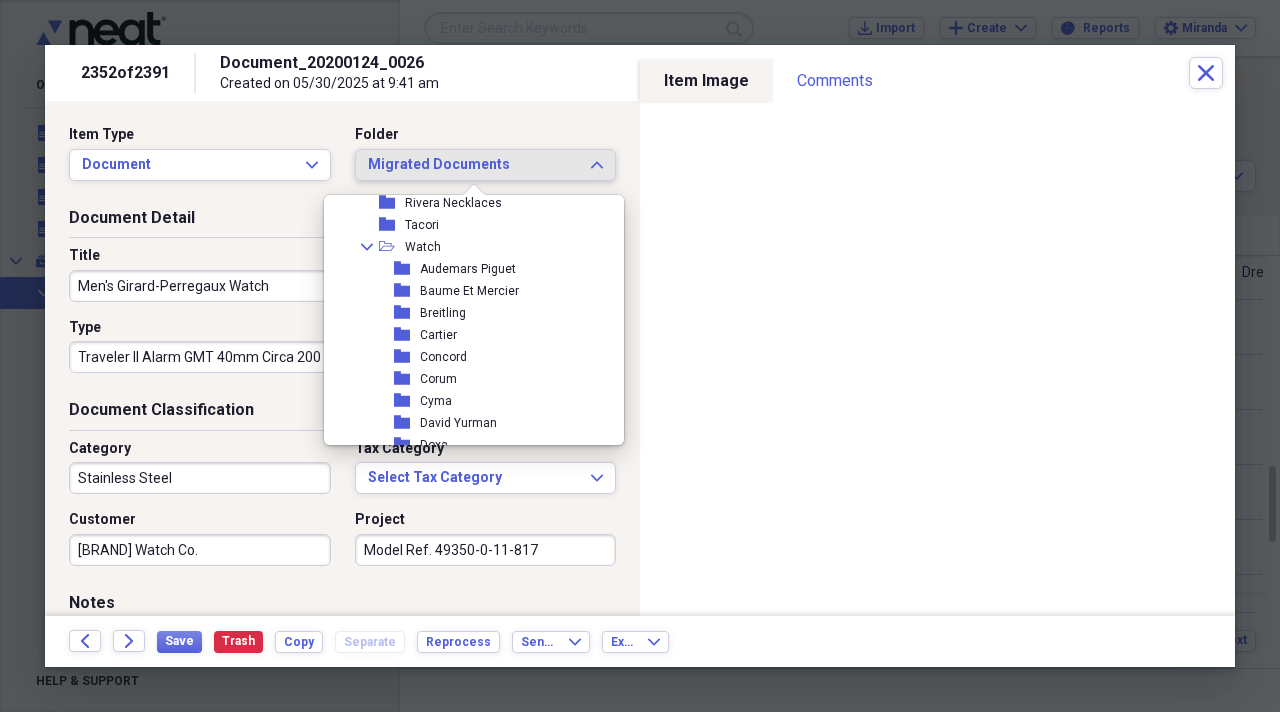 scroll, scrollTop: 2100, scrollLeft: 0, axis: vertical 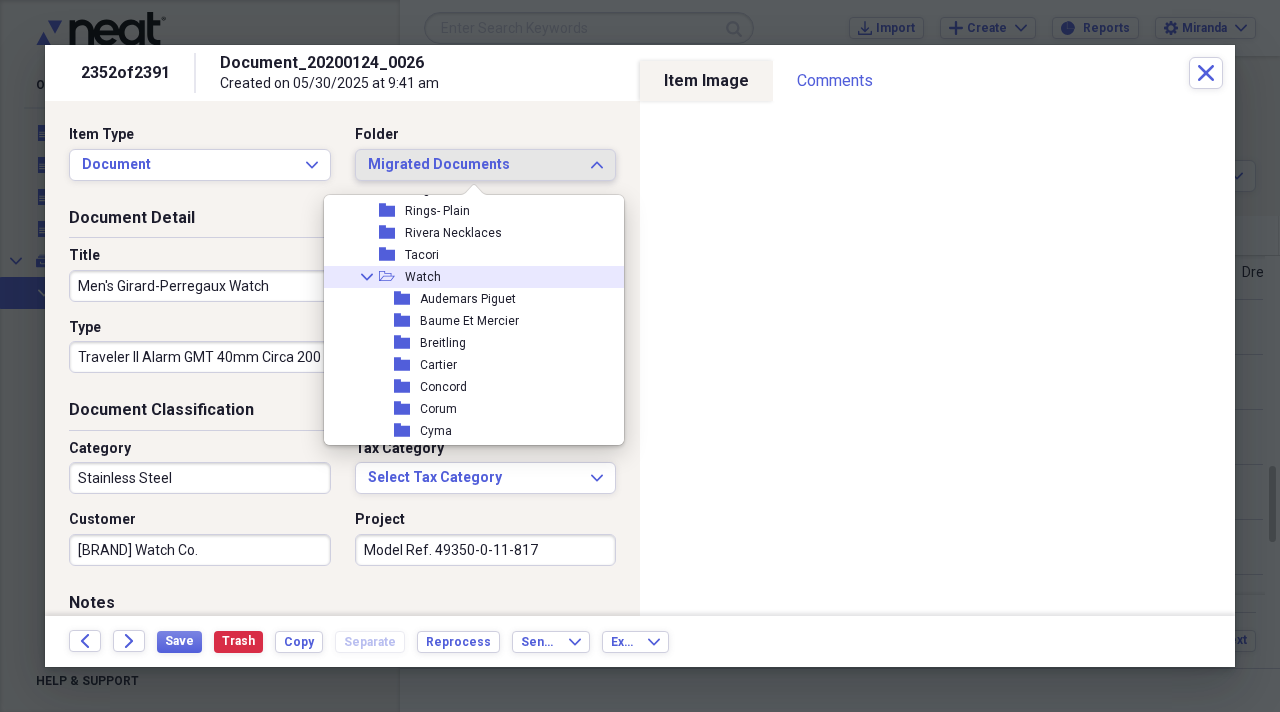 click on "Watch" at bounding box center [423, 277] 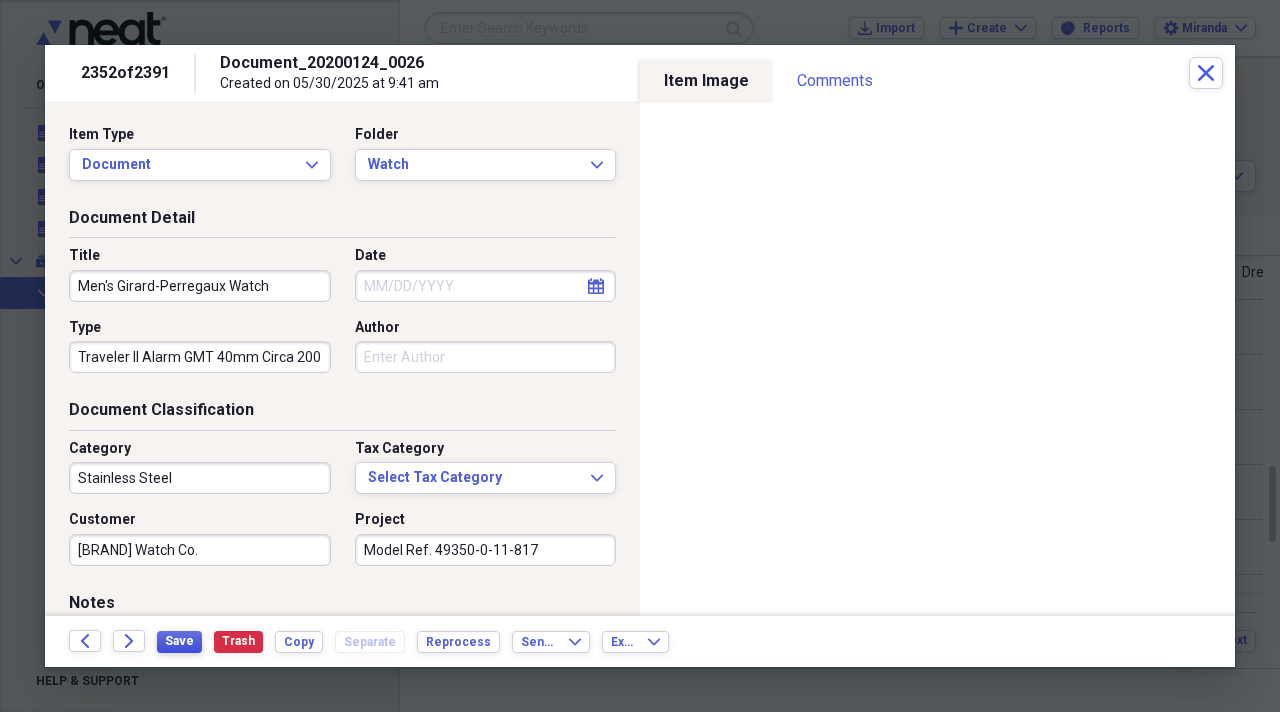 click on "Save" at bounding box center (179, 641) 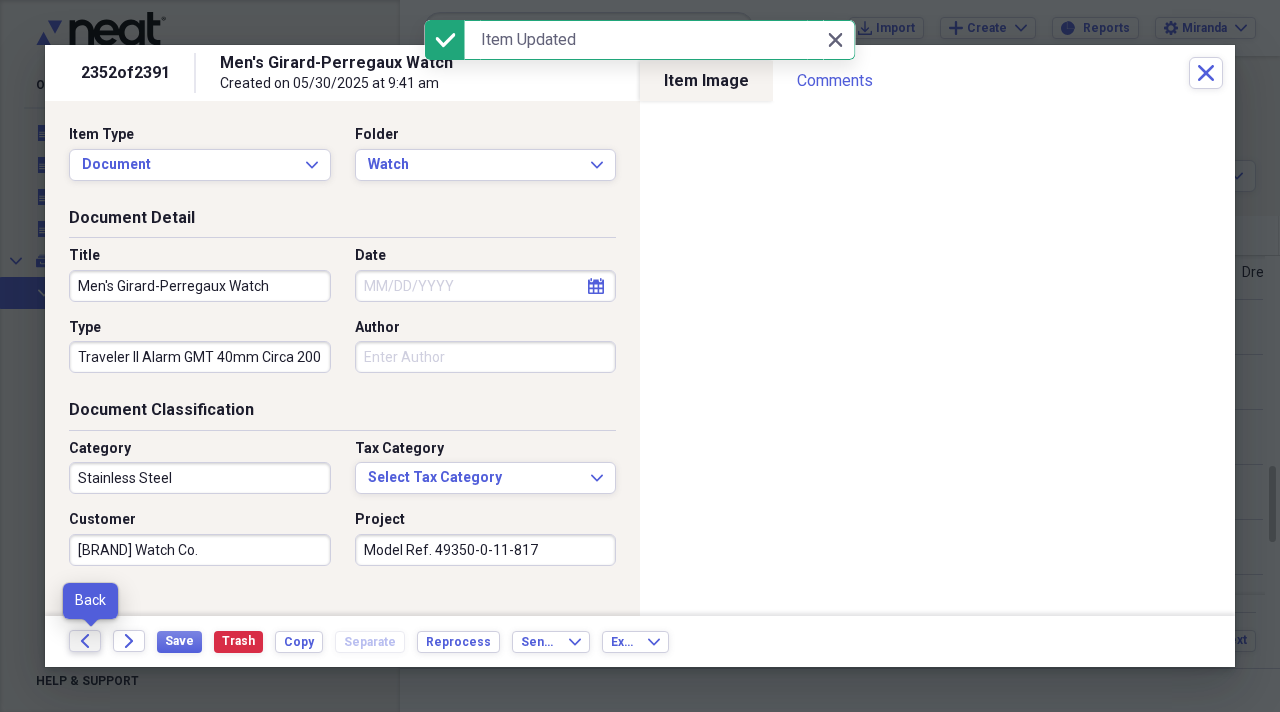 click on "Back" at bounding box center [85, 641] 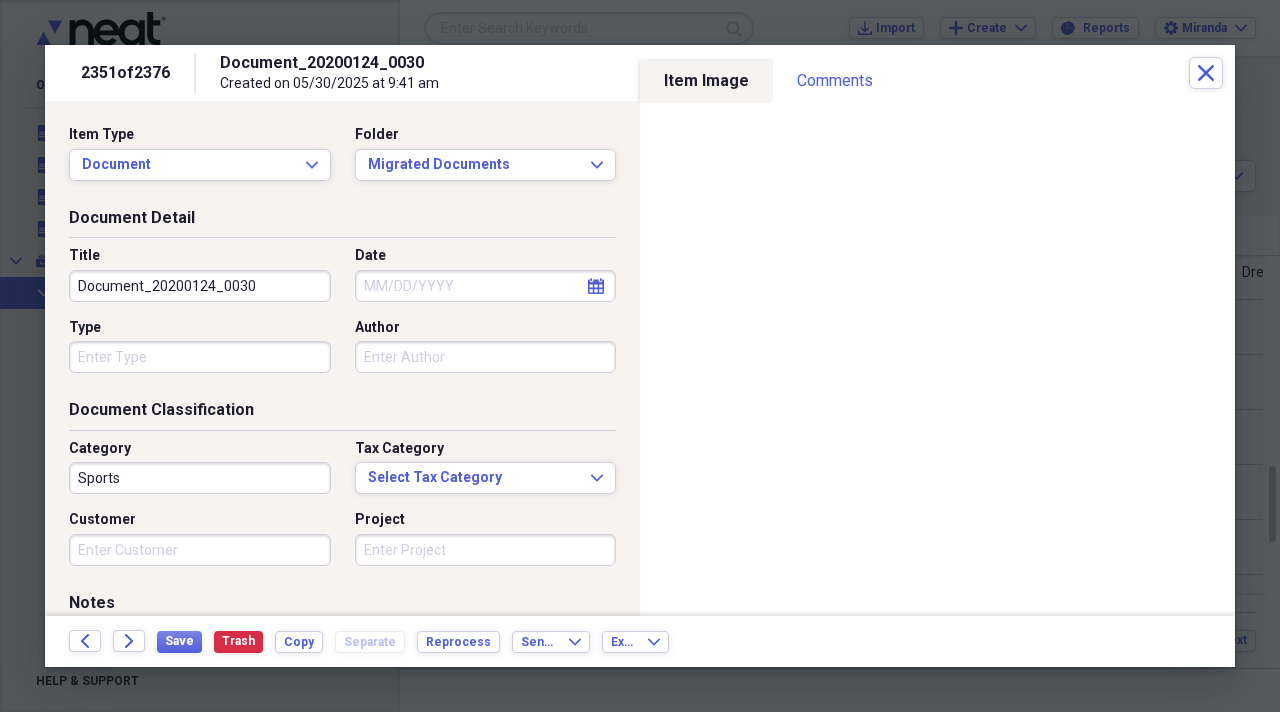 drag, startPoint x: 251, startPoint y: 275, endPoint x: 33, endPoint y: 317, distance: 222.009 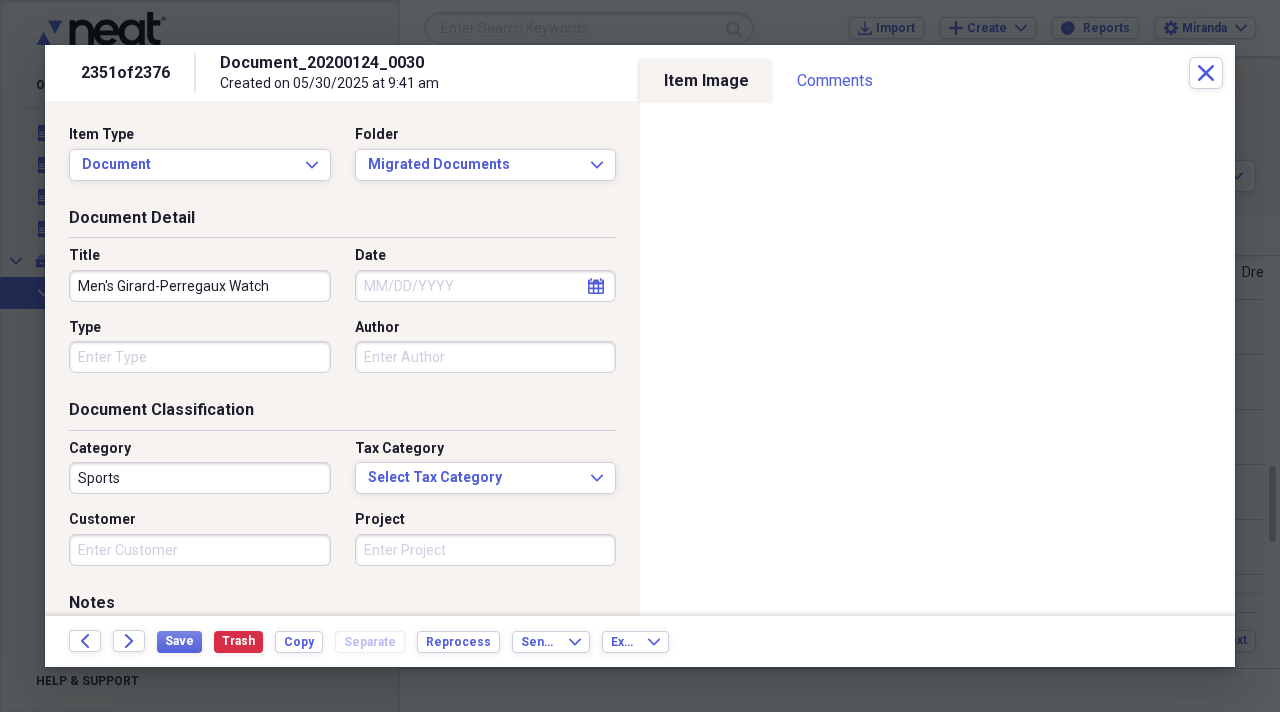 type on "Men's Girard-Perregaux Watch" 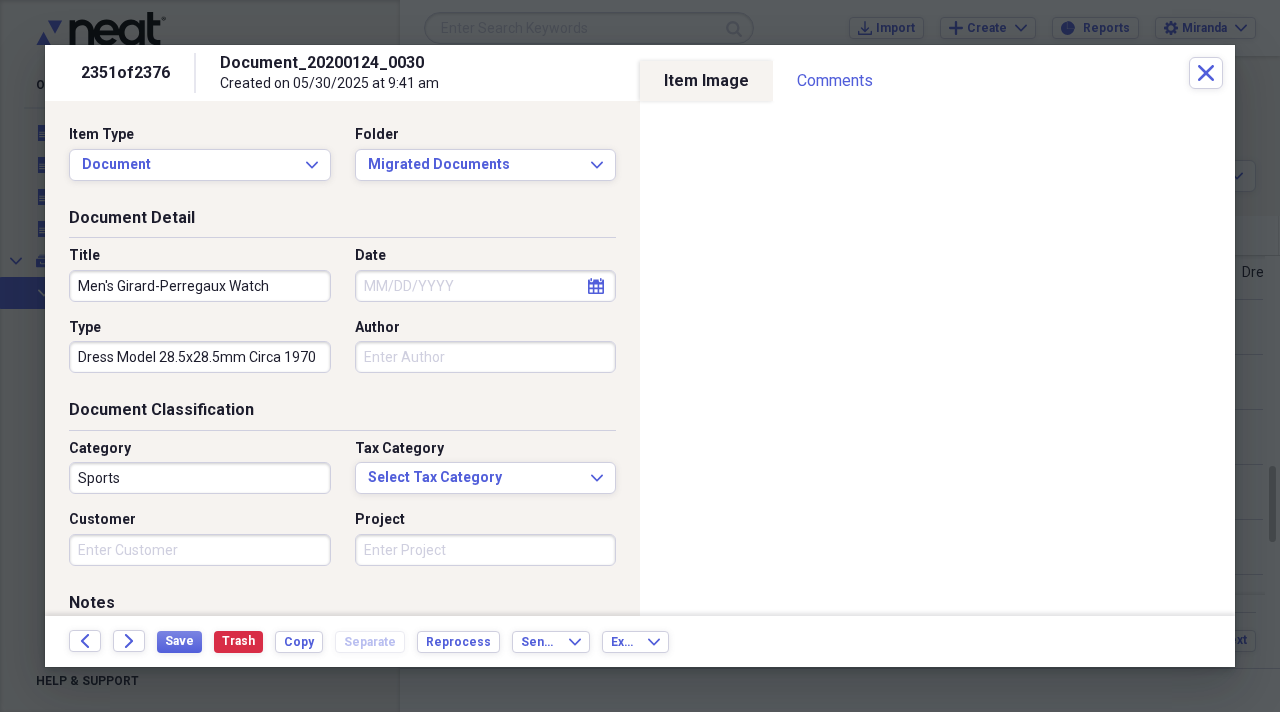 type on "Dress Model 28.5x28.5mm Circa 1970" 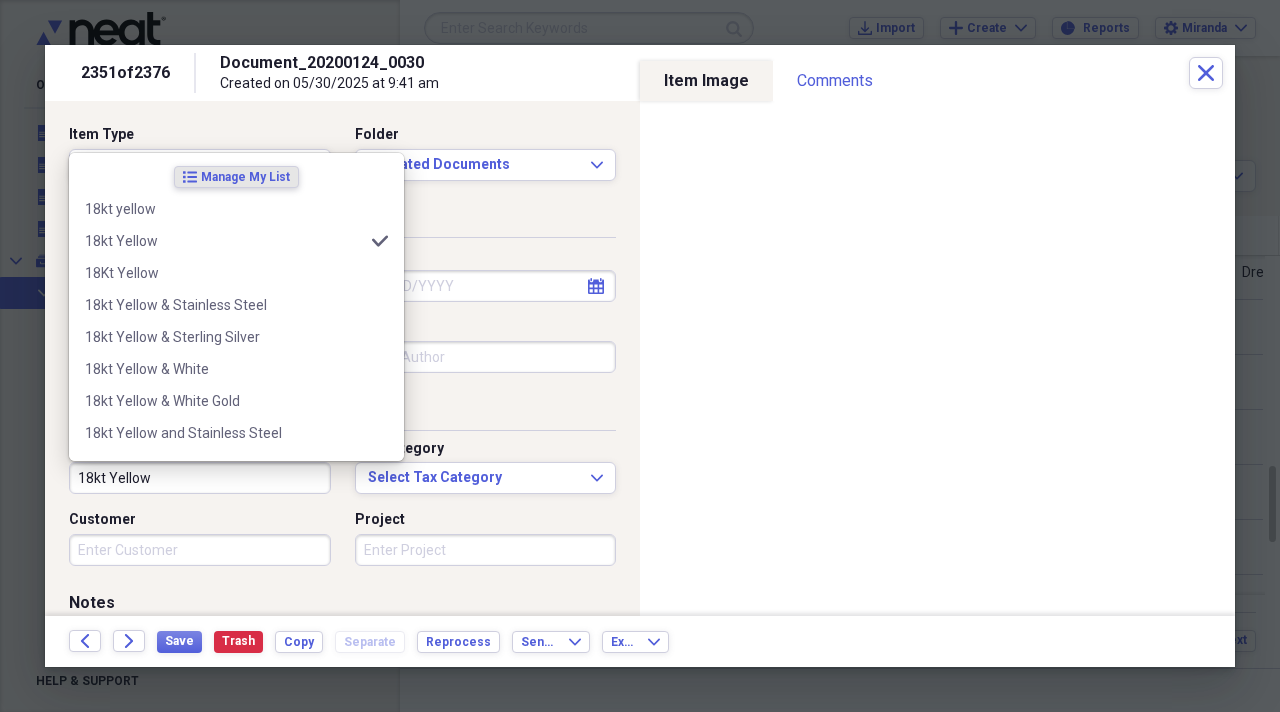 type on "18kt Yellow" 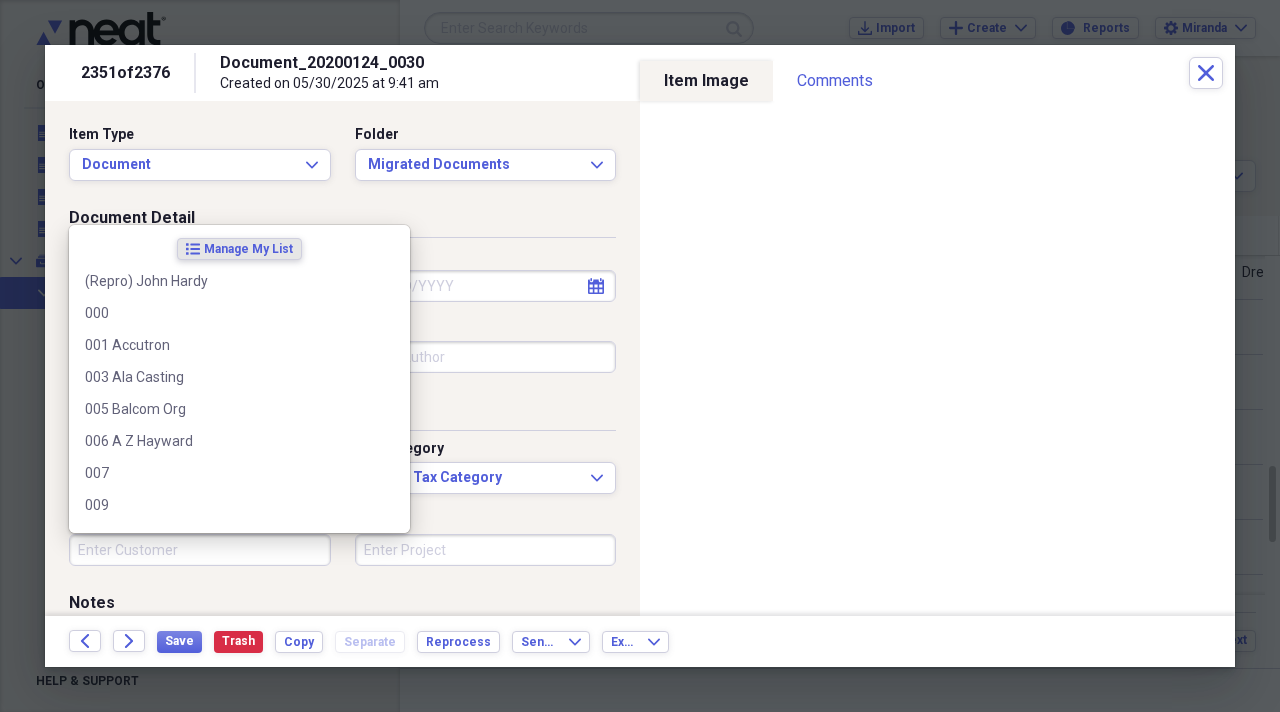scroll, scrollTop: 0, scrollLeft: 0, axis: both 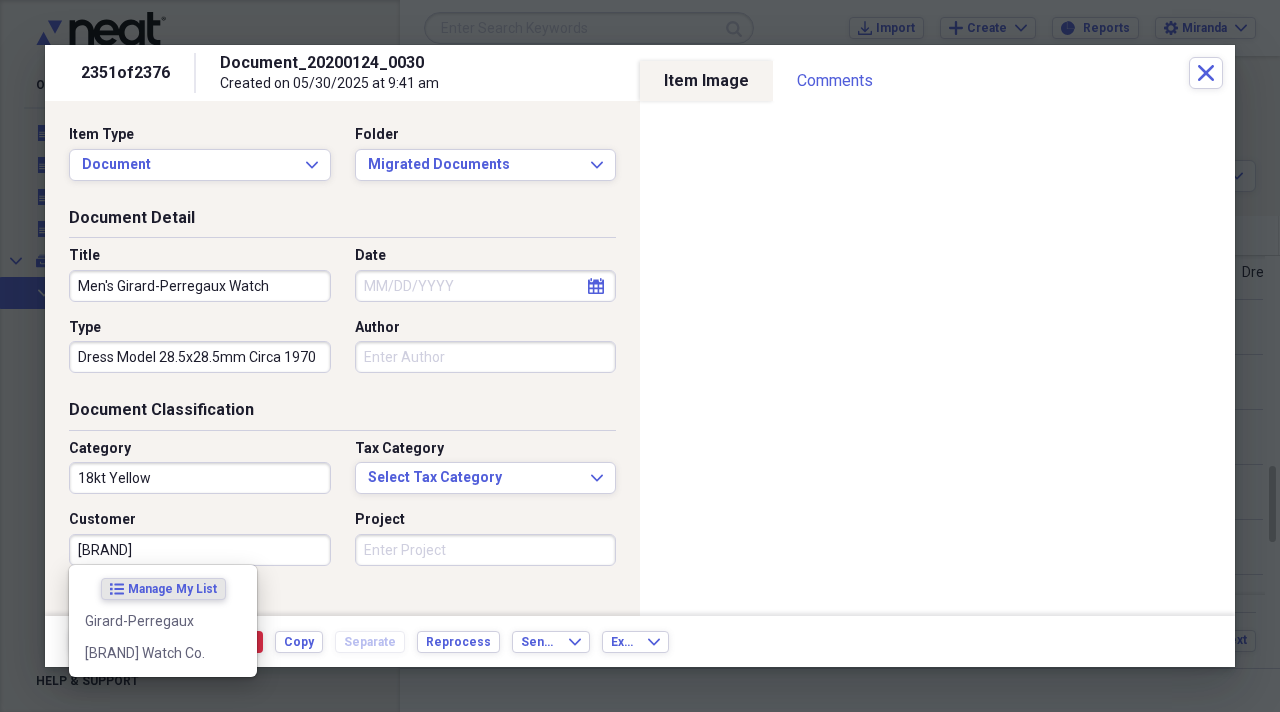 click on "[BRAND]" at bounding box center [200, 550] 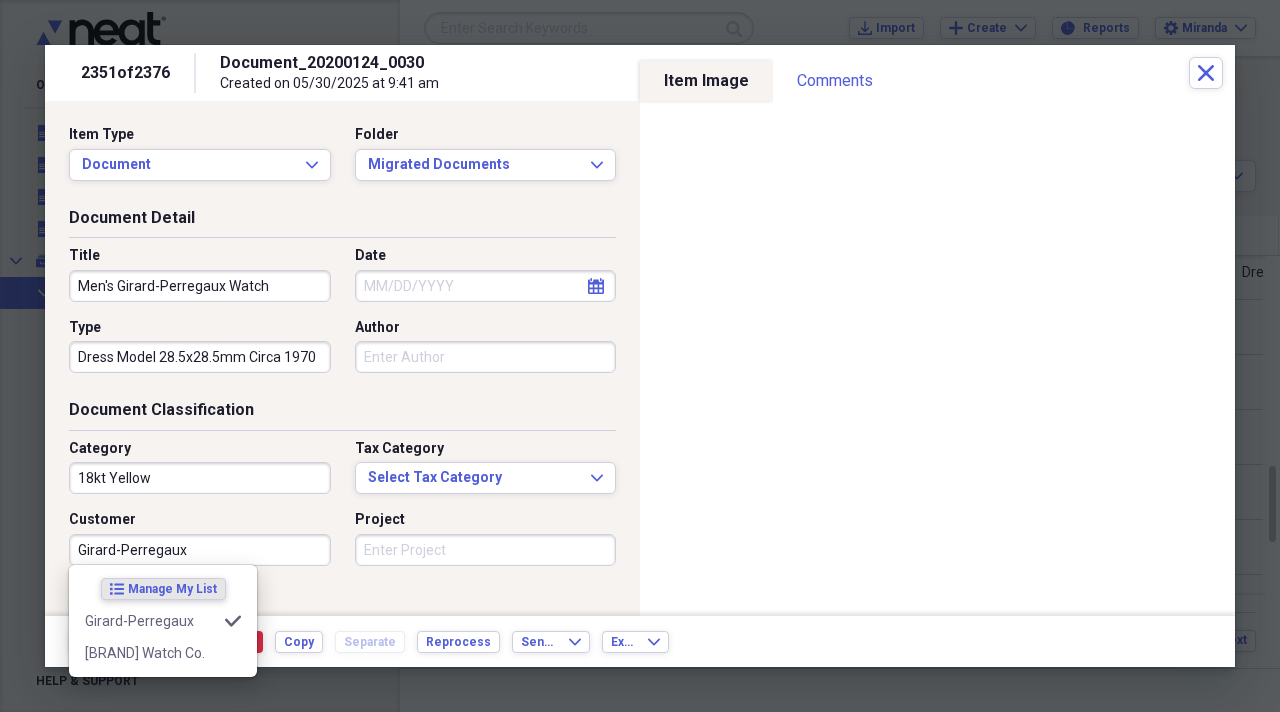 click on "Girard-Perregaux" at bounding box center (200, 550) 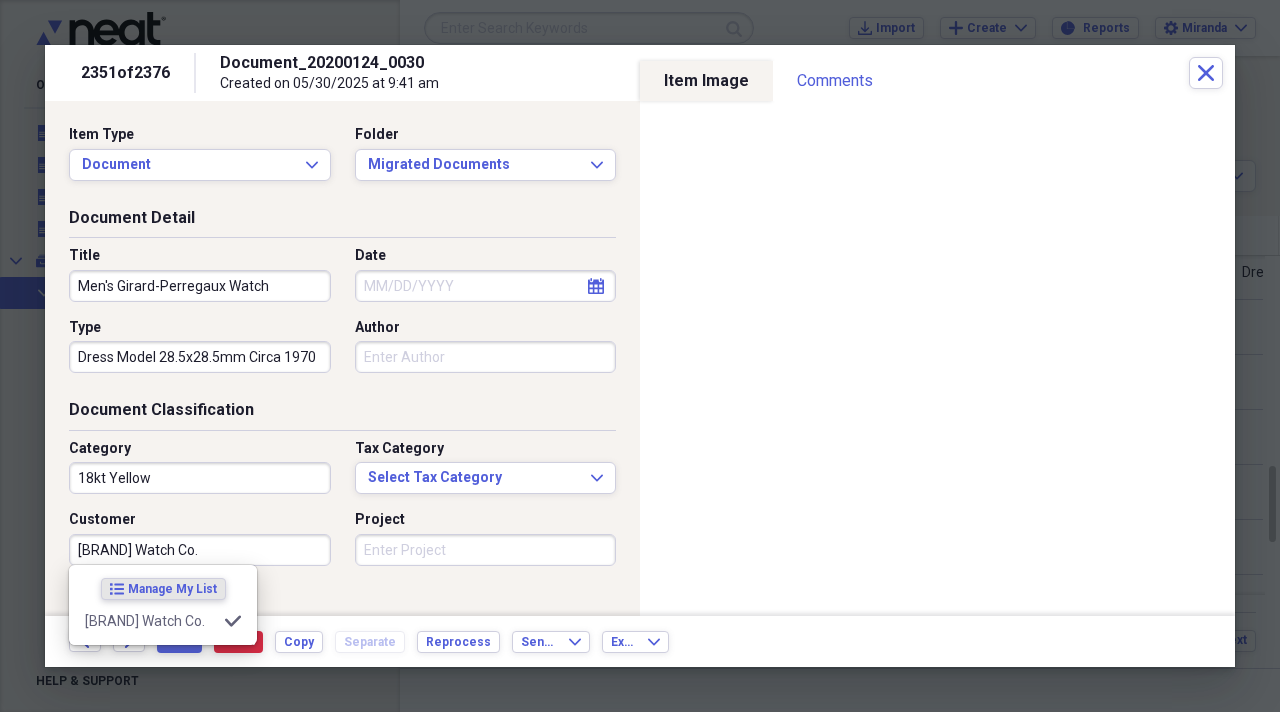type on "Girard-Perregaux Watch Co." 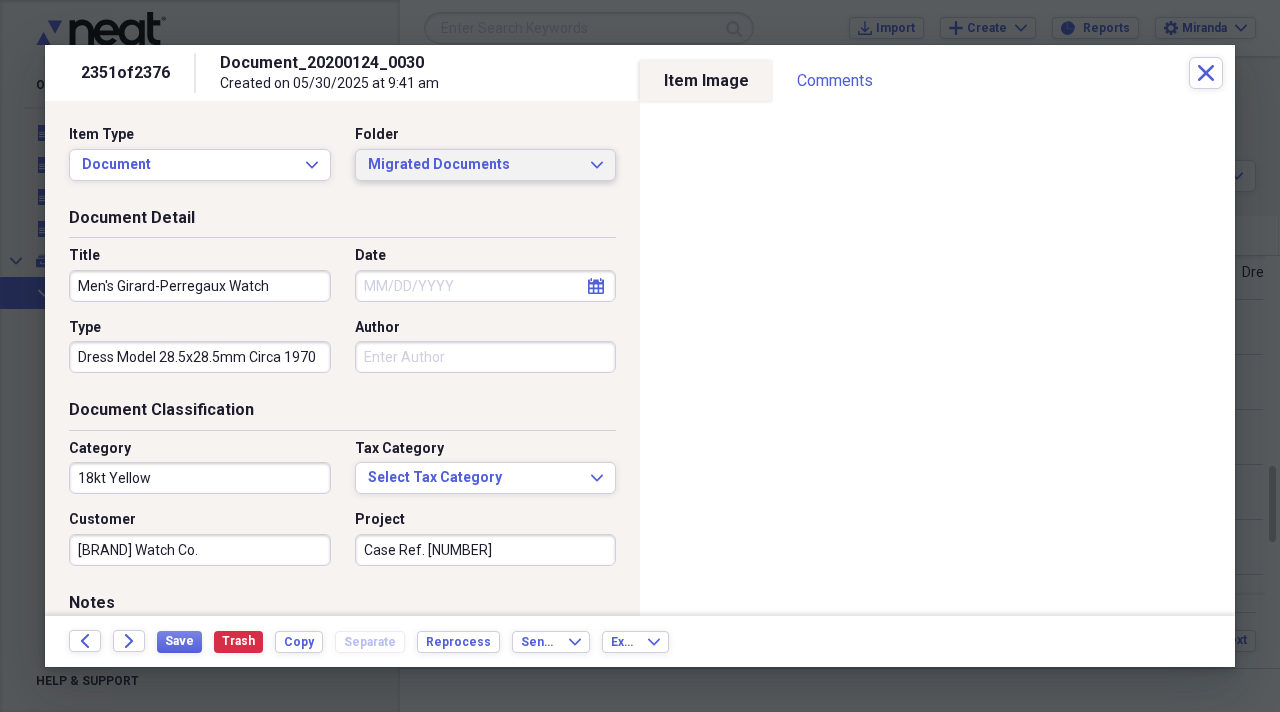 type on "Case Ref. 8900V" 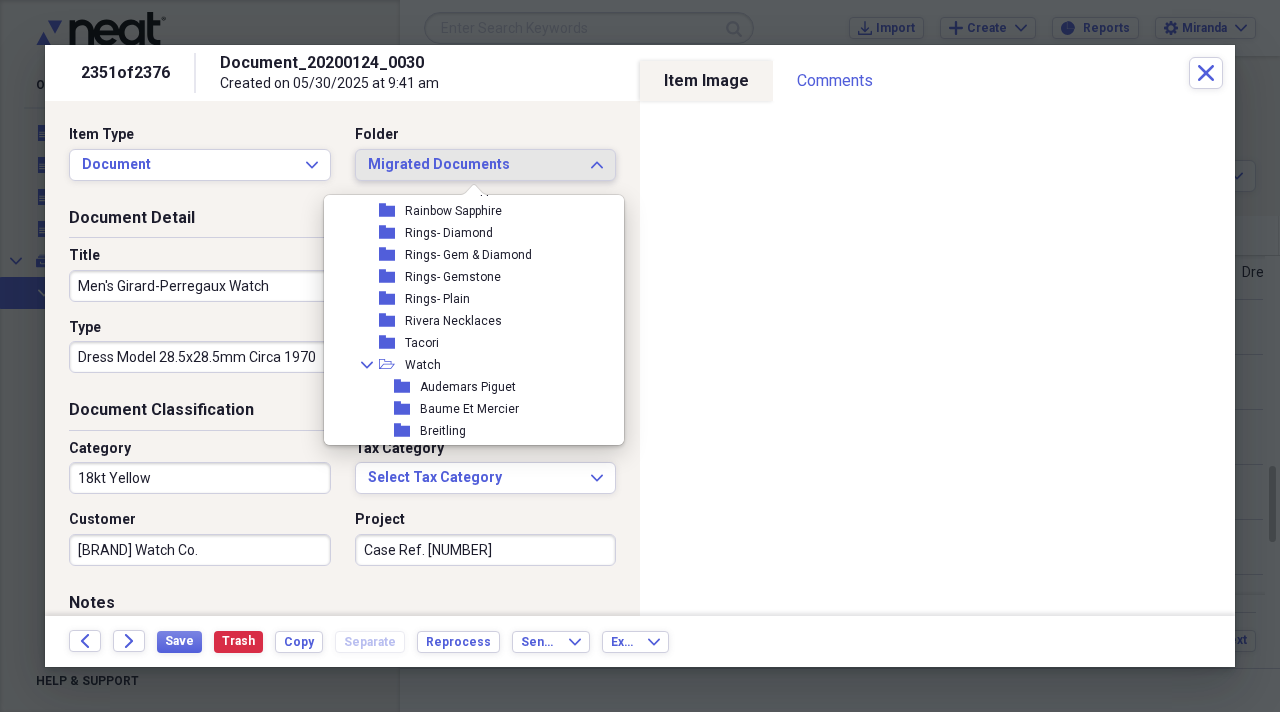 scroll, scrollTop: 2000, scrollLeft: 0, axis: vertical 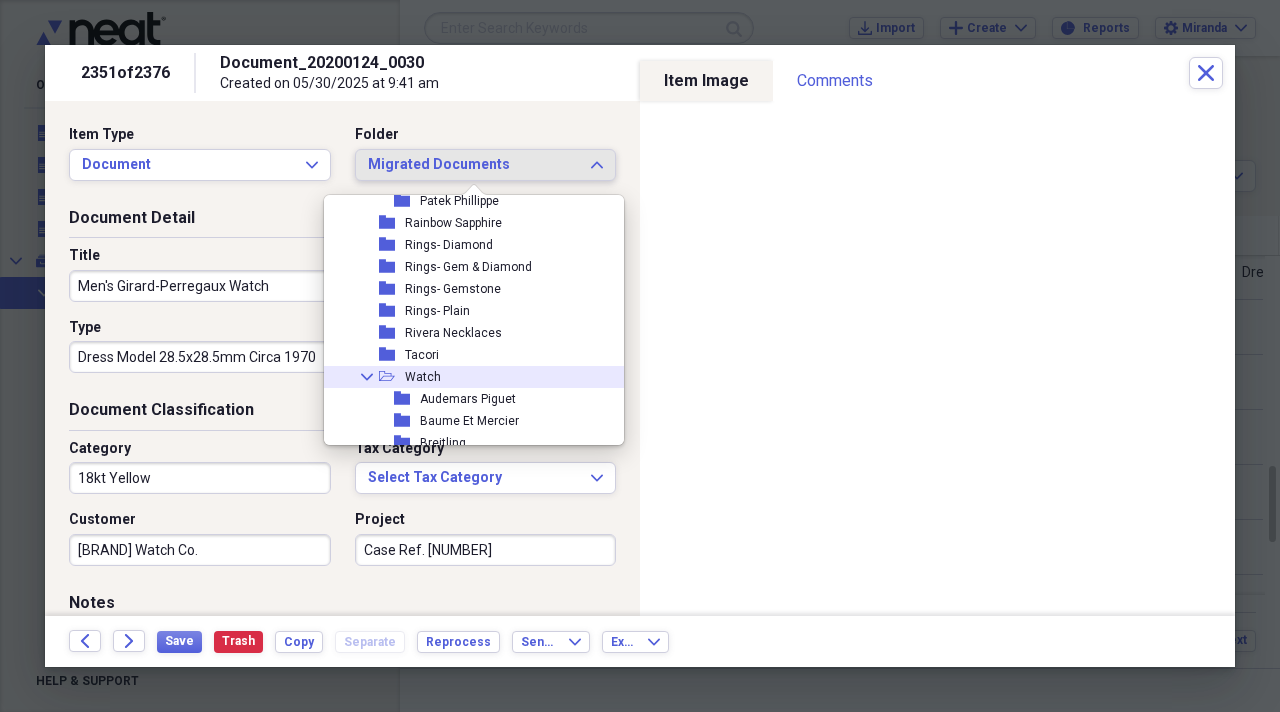 click on "Collapse open-folder Watch" at bounding box center [466, 377] 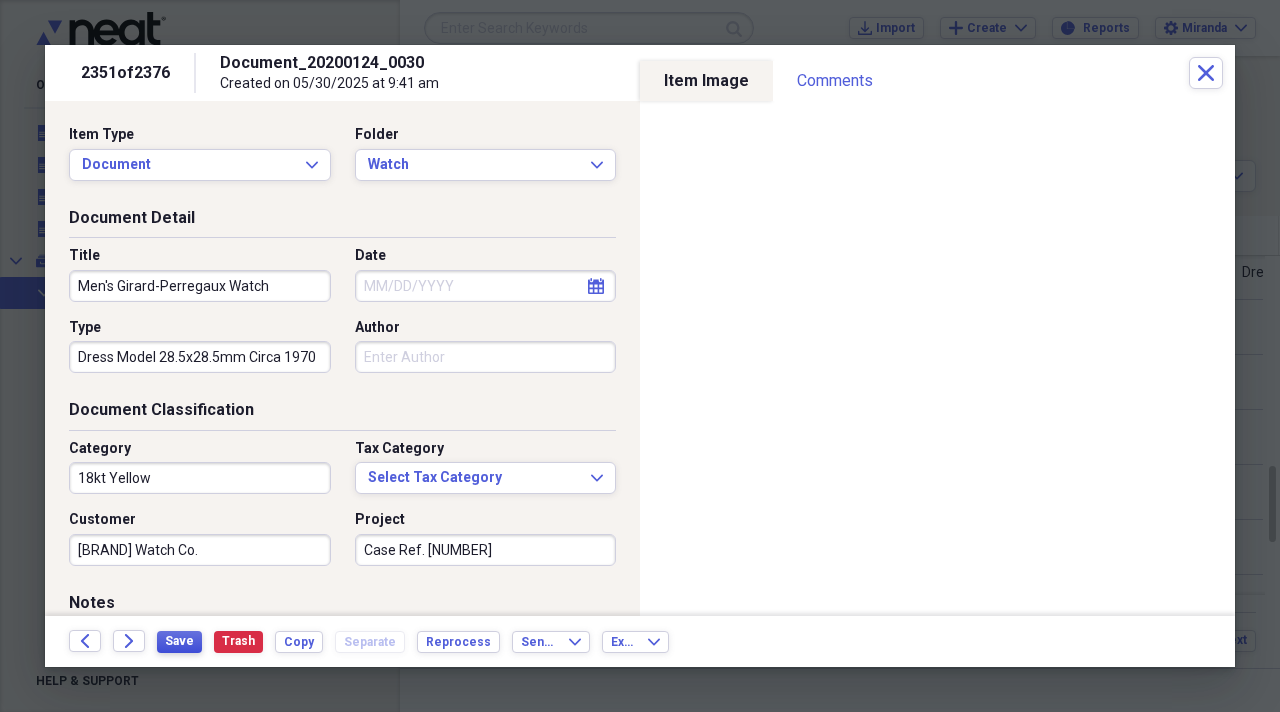 click on "Save" at bounding box center (179, 641) 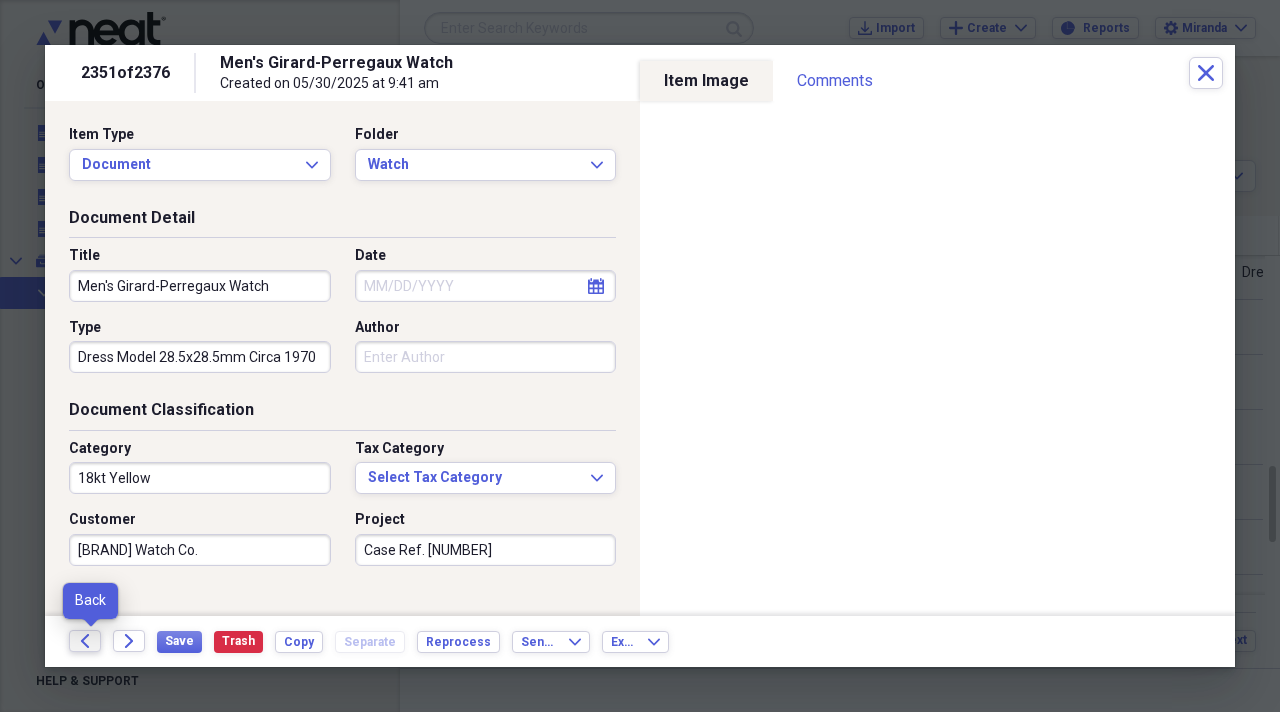click on "Back" 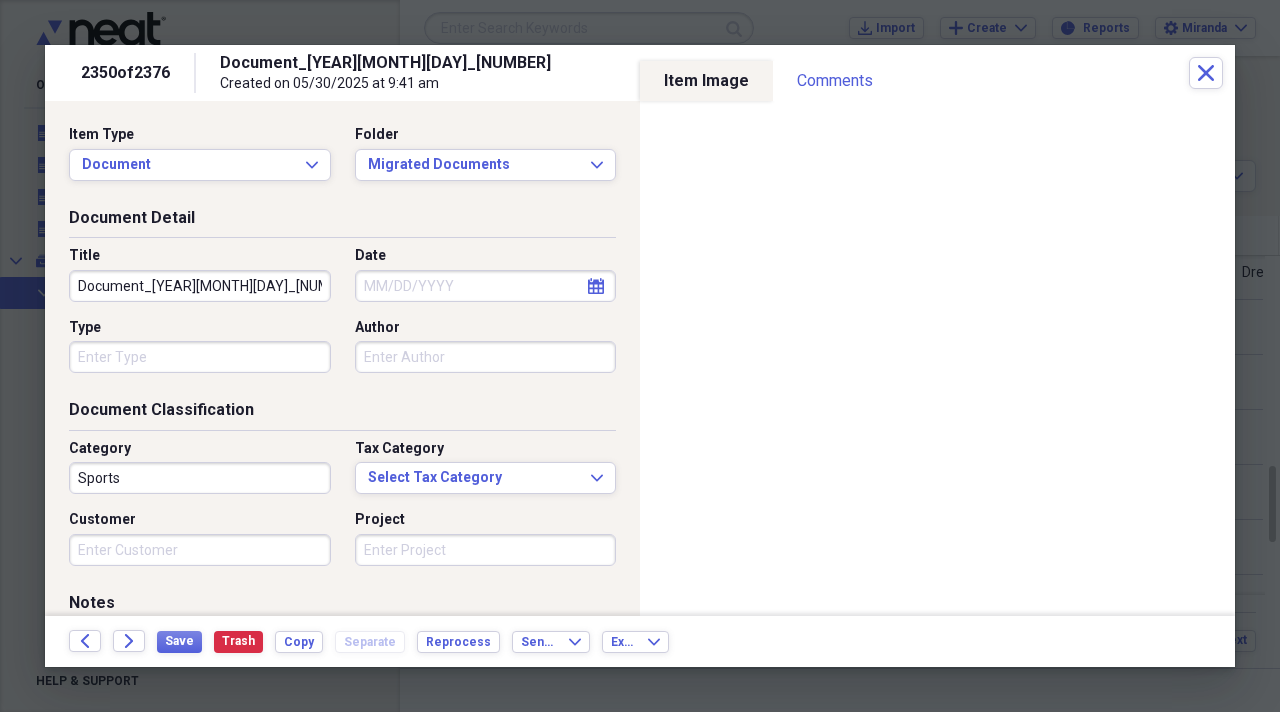 drag, startPoint x: 278, startPoint y: 285, endPoint x: 0, endPoint y: 308, distance: 278.94983 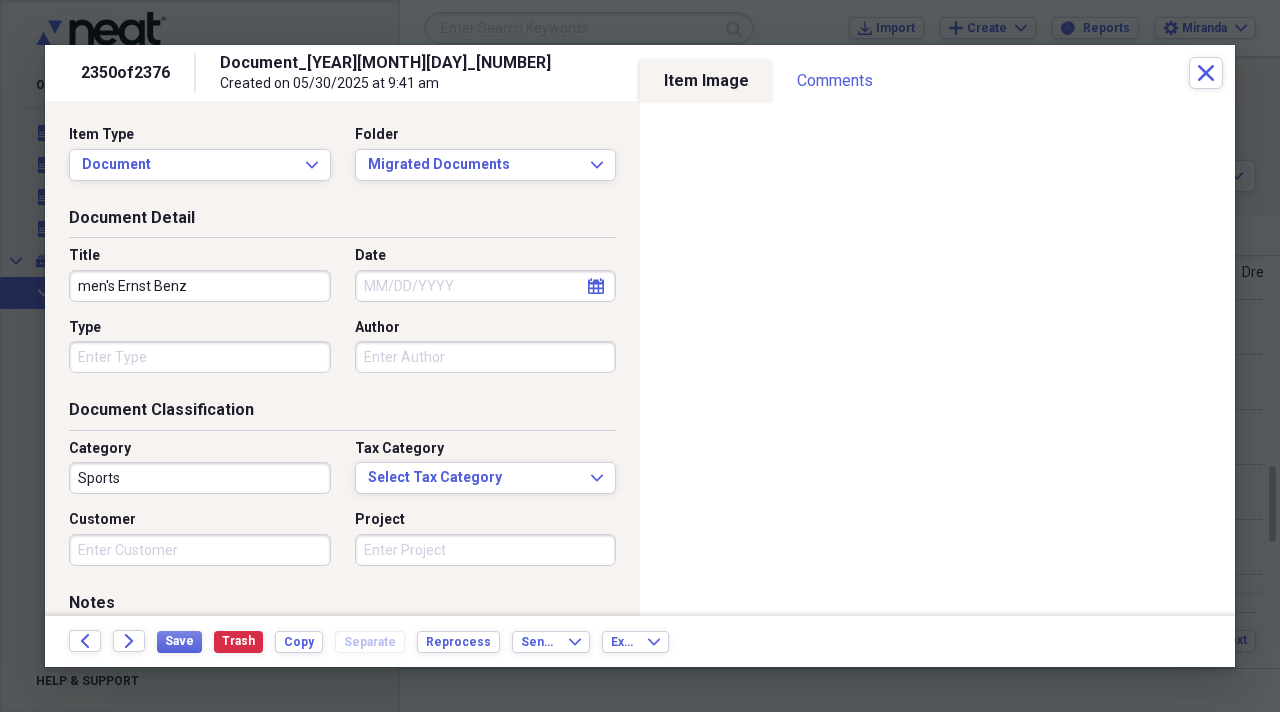 click on "men's Ernst Benz" at bounding box center [200, 286] 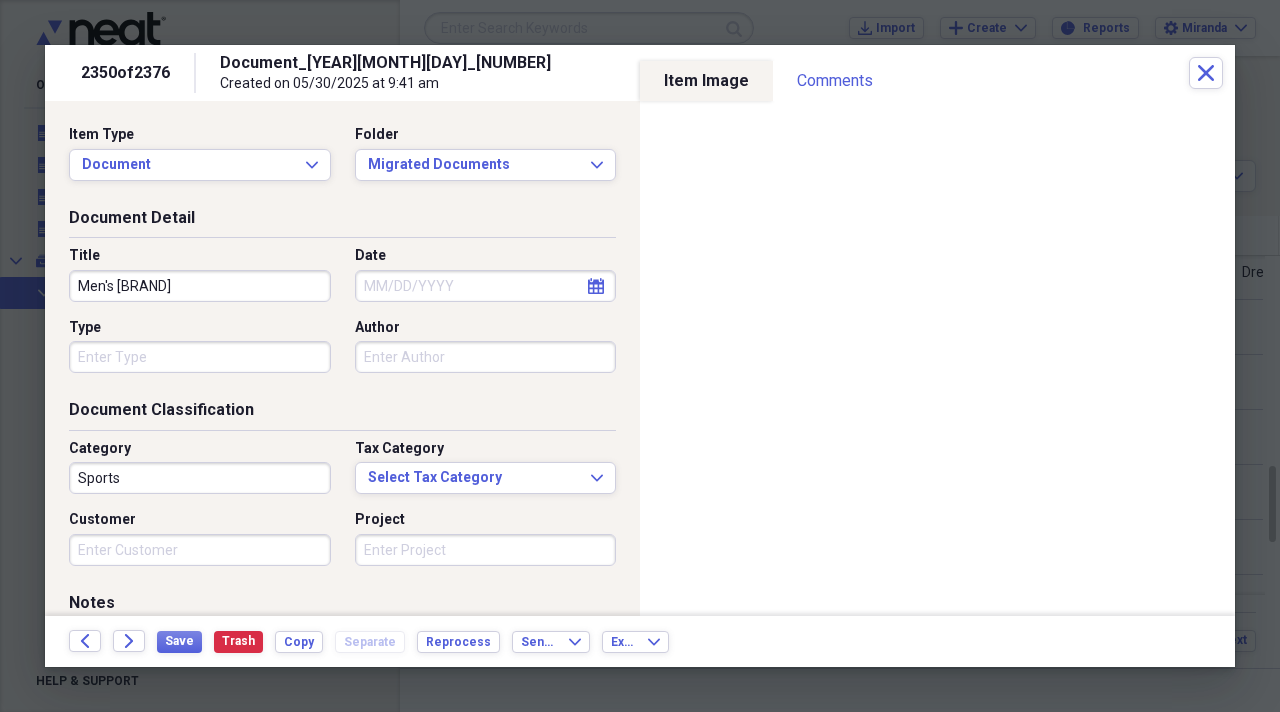 click on "Men's Ernst Benz" at bounding box center (200, 286) 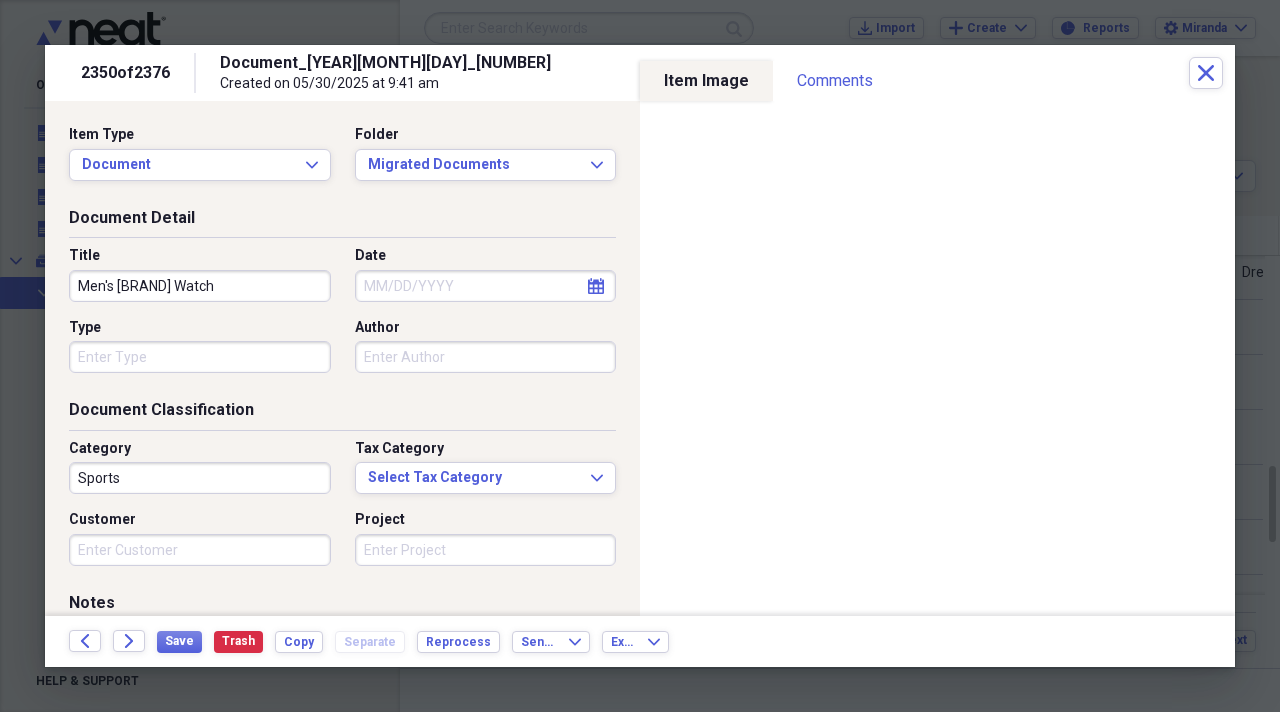 type on "Men's Ernst Benz Watch" 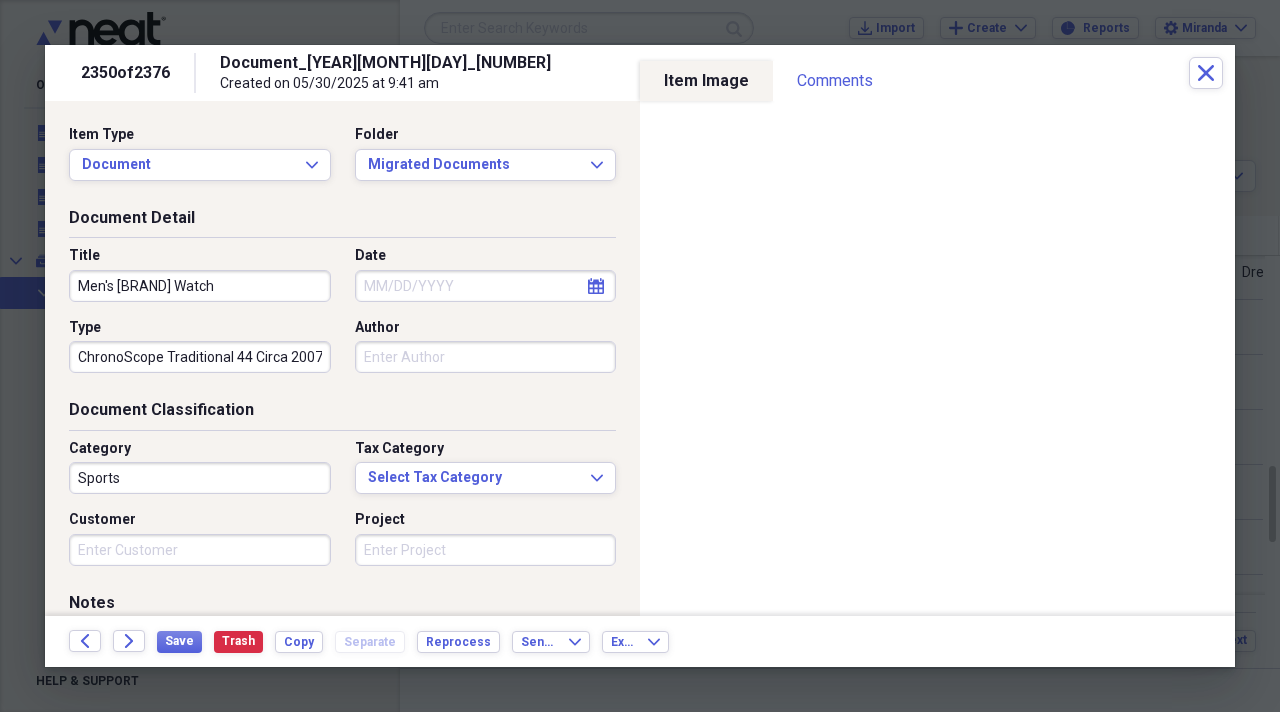 scroll, scrollTop: 0, scrollLeft: 6, axis: horizontal 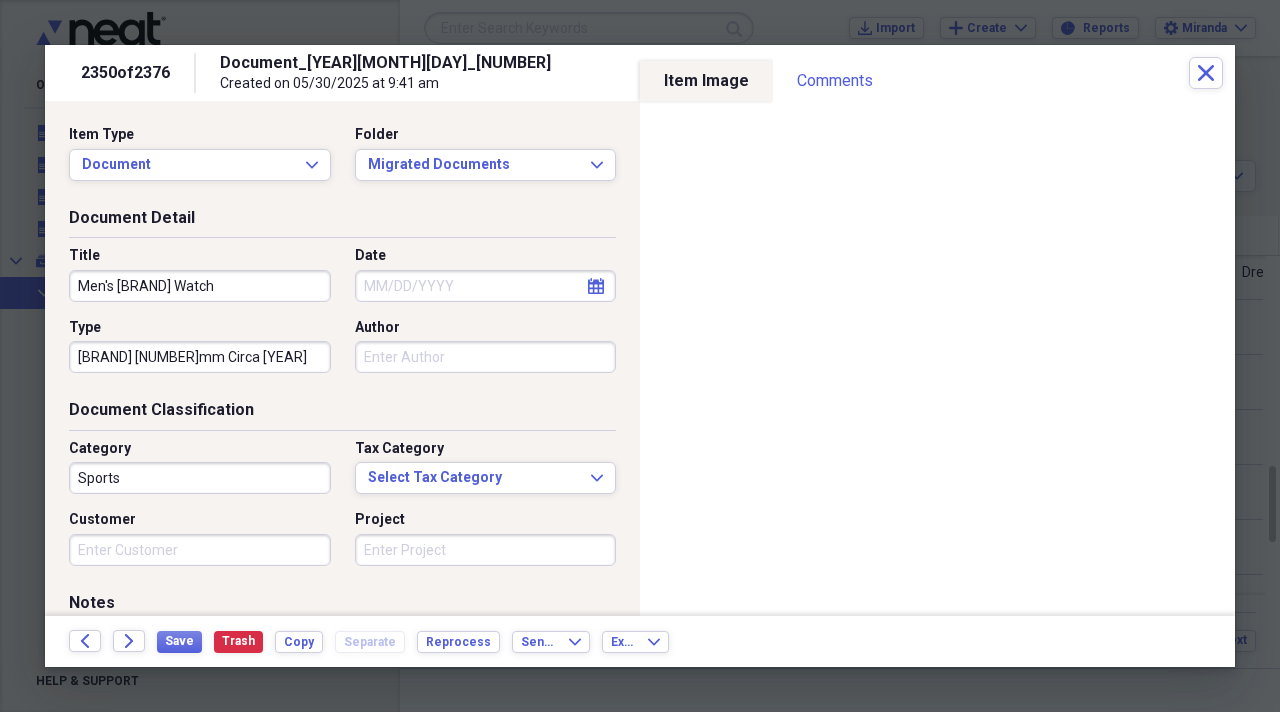type on "ChronoScope Traditional 44mm Circa 2007" 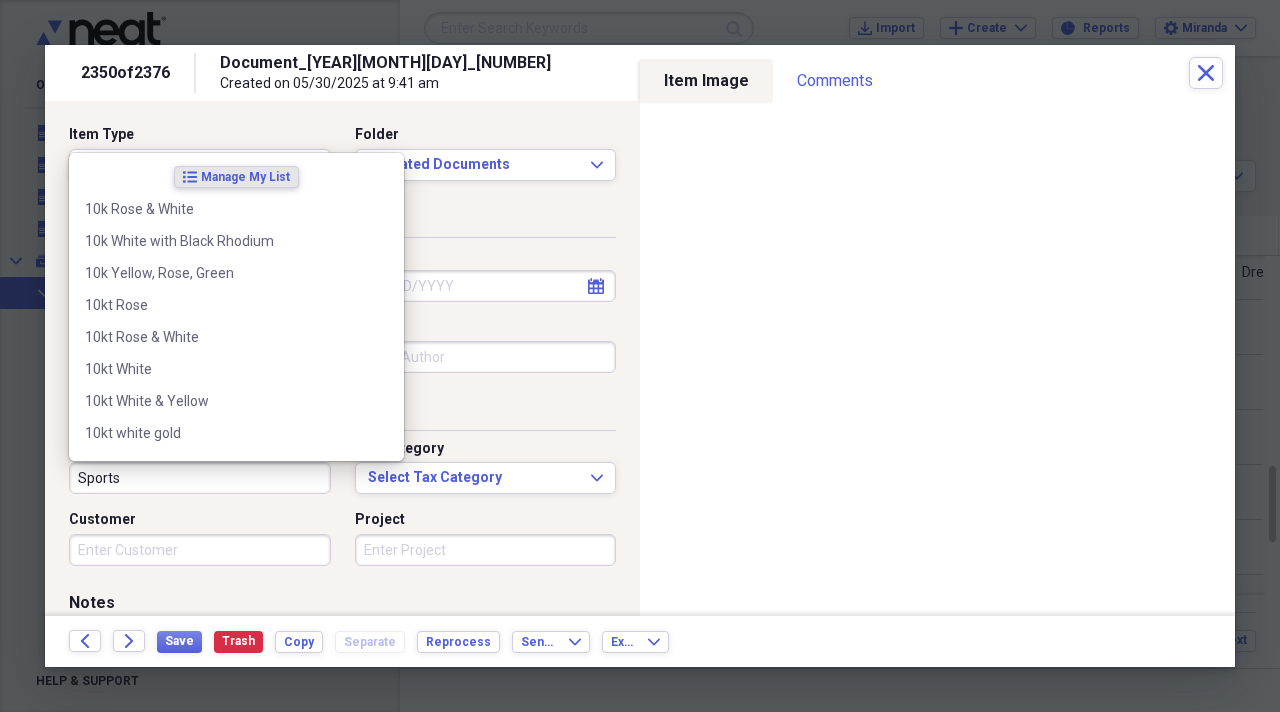 scroll, scrollTop: 0, scrollLeft: 0, axis: both 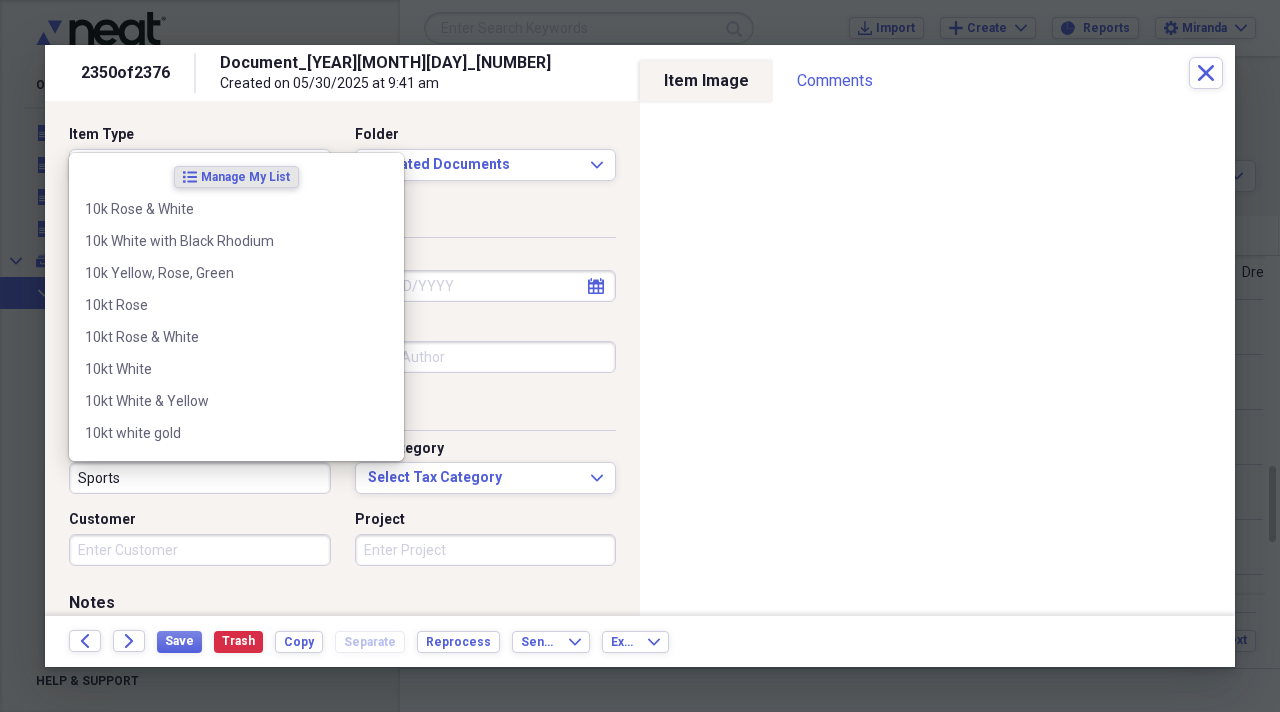 click on "Sports" at bounding box center (200, 478) 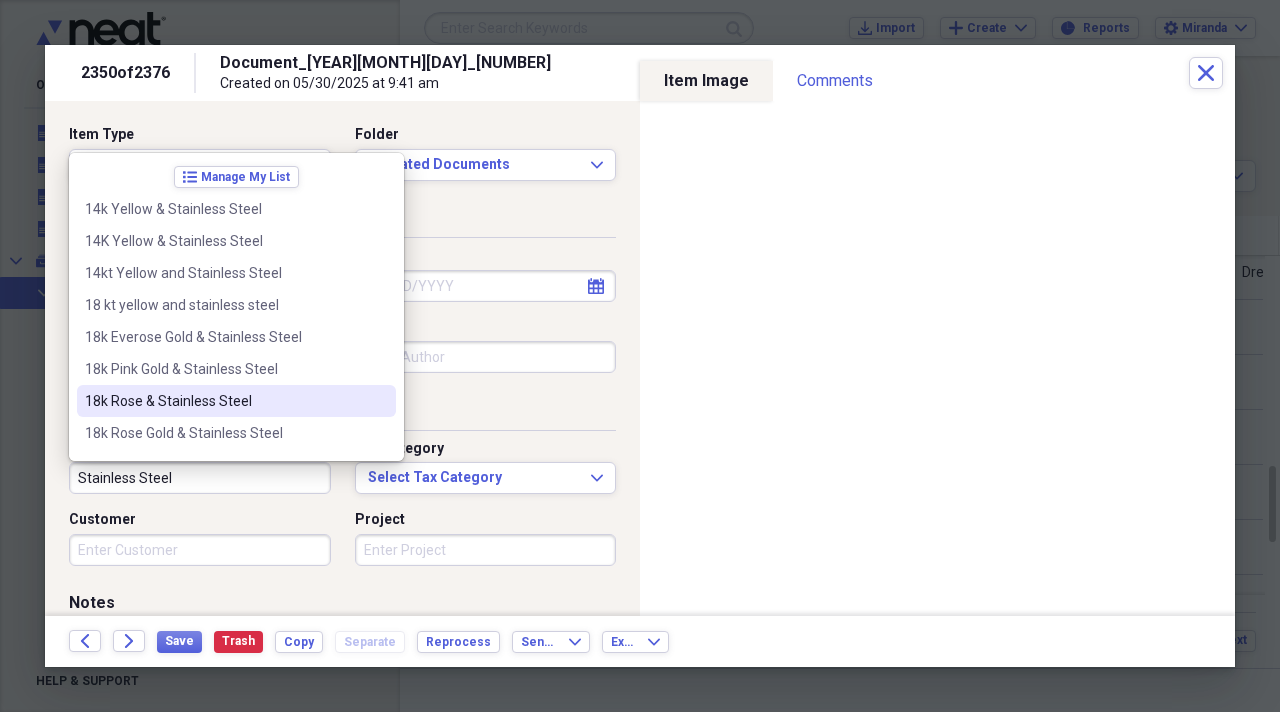 type on "Stainless Steel" 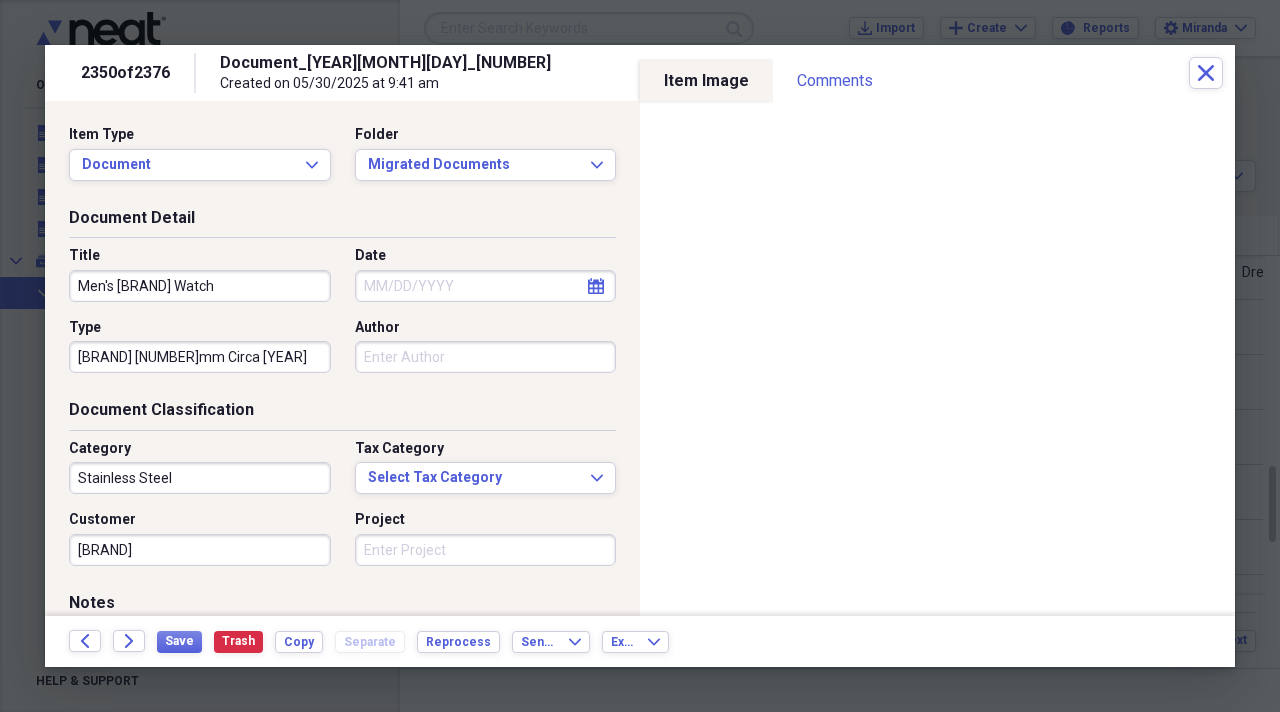 type on "Ernst Benz" 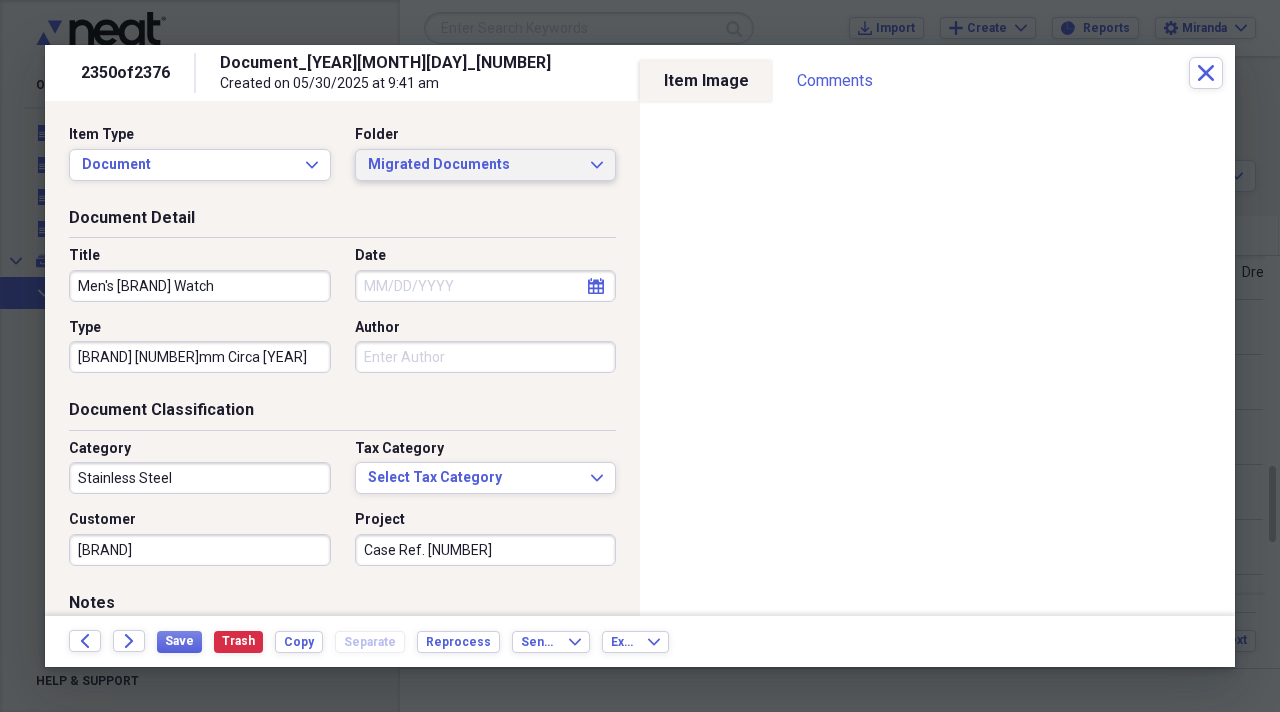 type on "Case Ref. 40100" 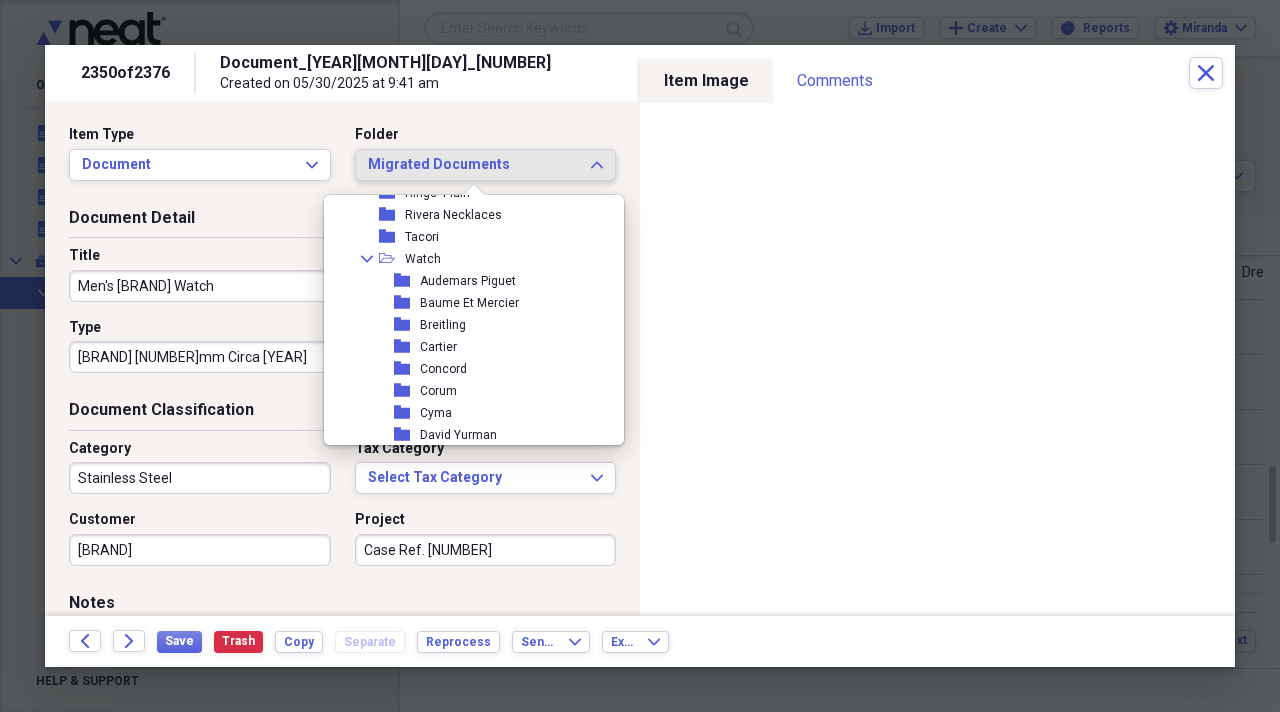 scroll, scrollTop: 2100, scrollLeft: 0, axis: vertical 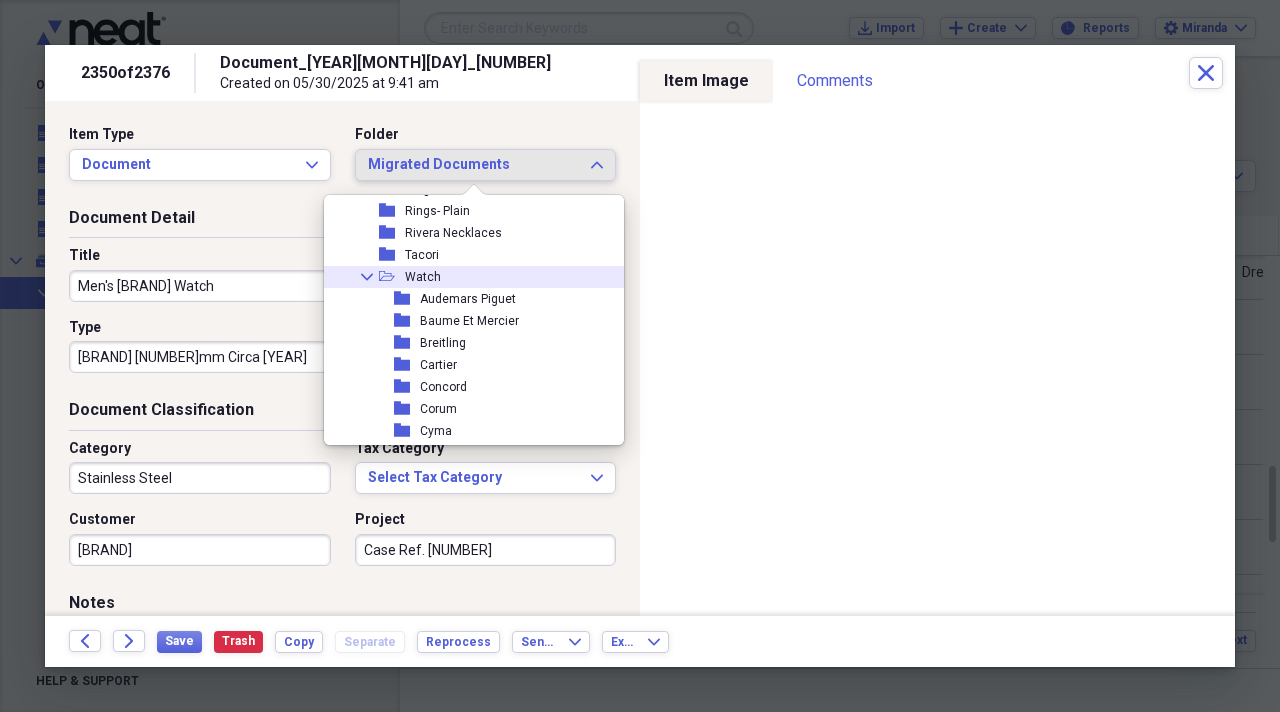 click on "Collapse open-folder Watch" at bounding box center [466, 277] 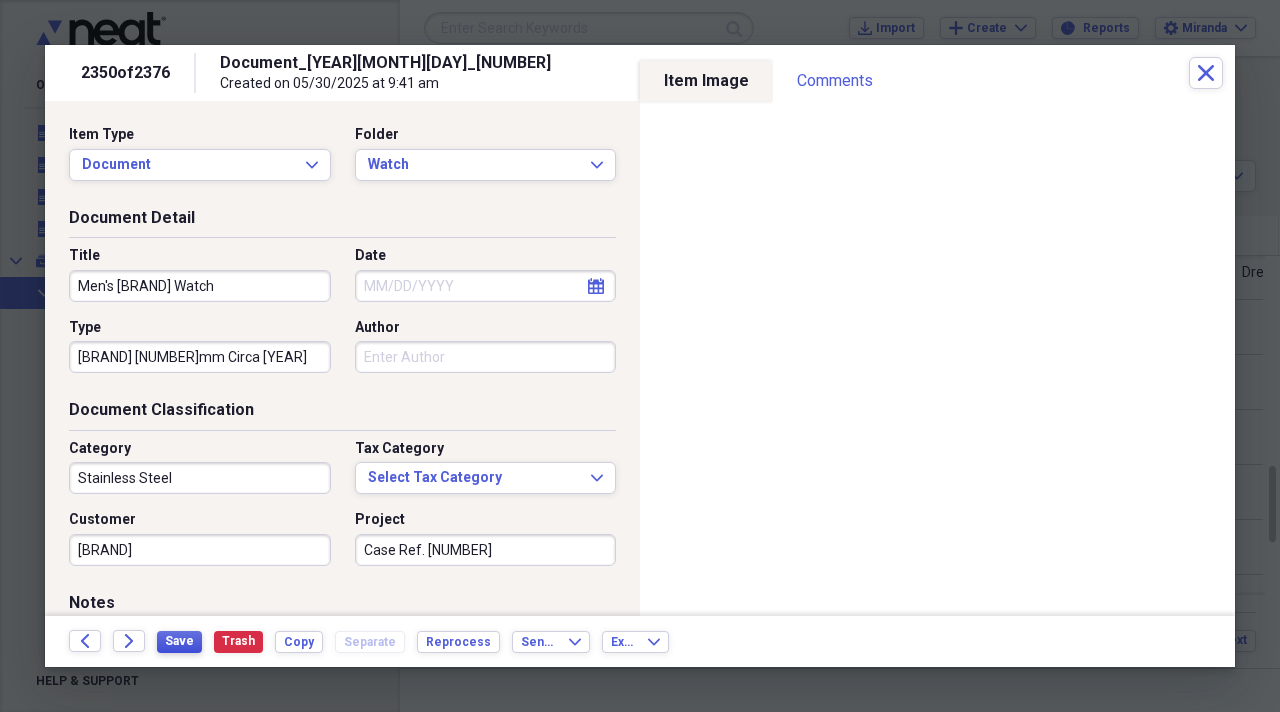 click on "Save" at bounding box center [179, 641] 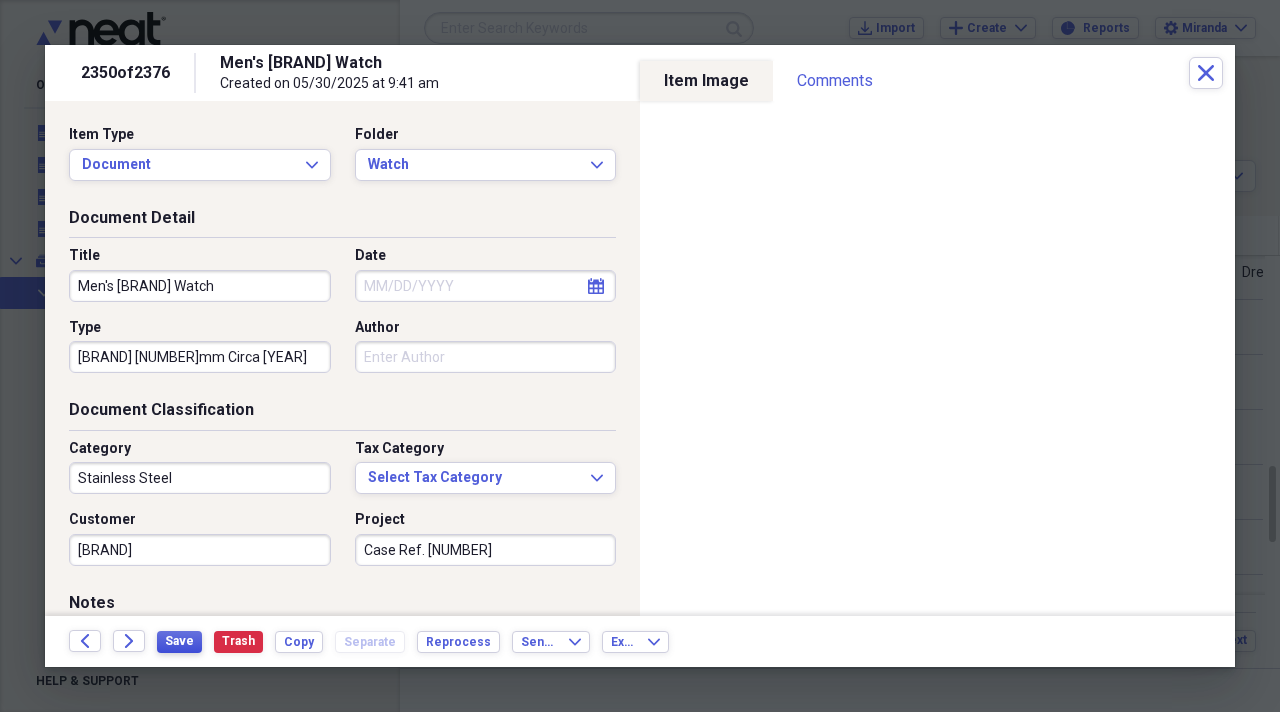 click on "Save" at bounding box center (179, 641) 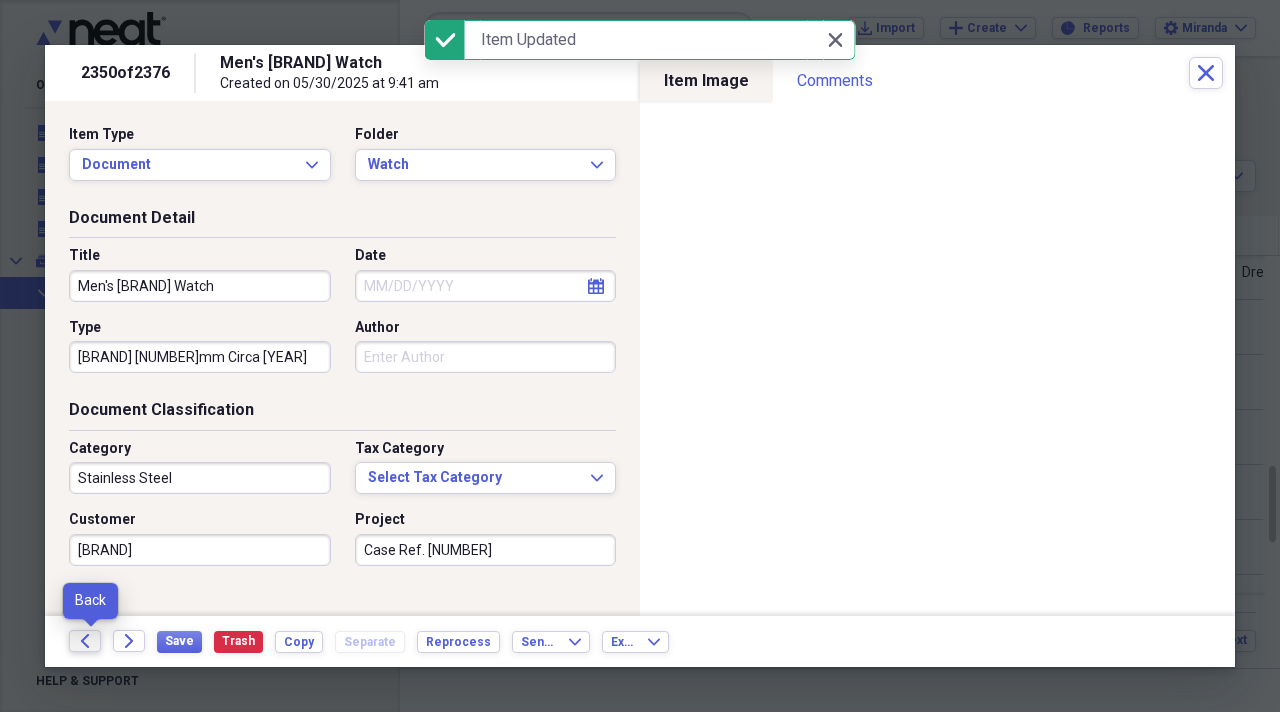 click on "Back" 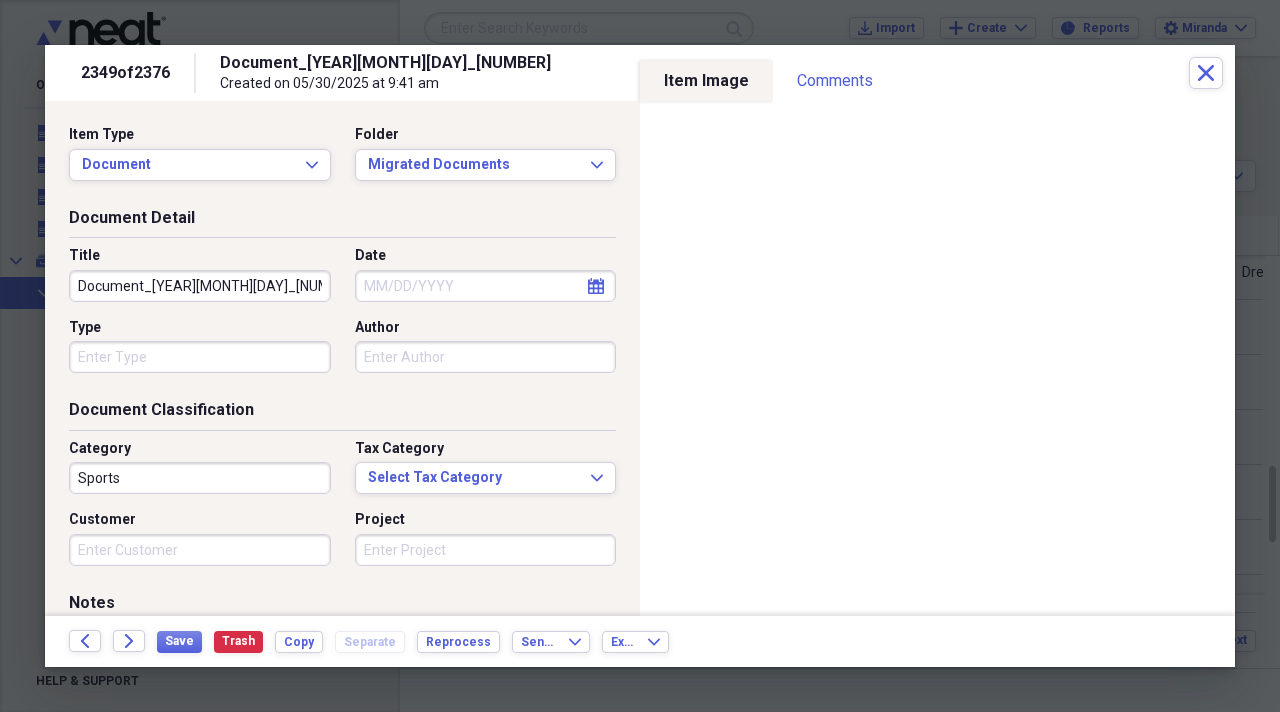 drag, startPoint x: 126, startPoint y: 617, endPoint x: 94, endPoint y: 411, distance: 208.47063 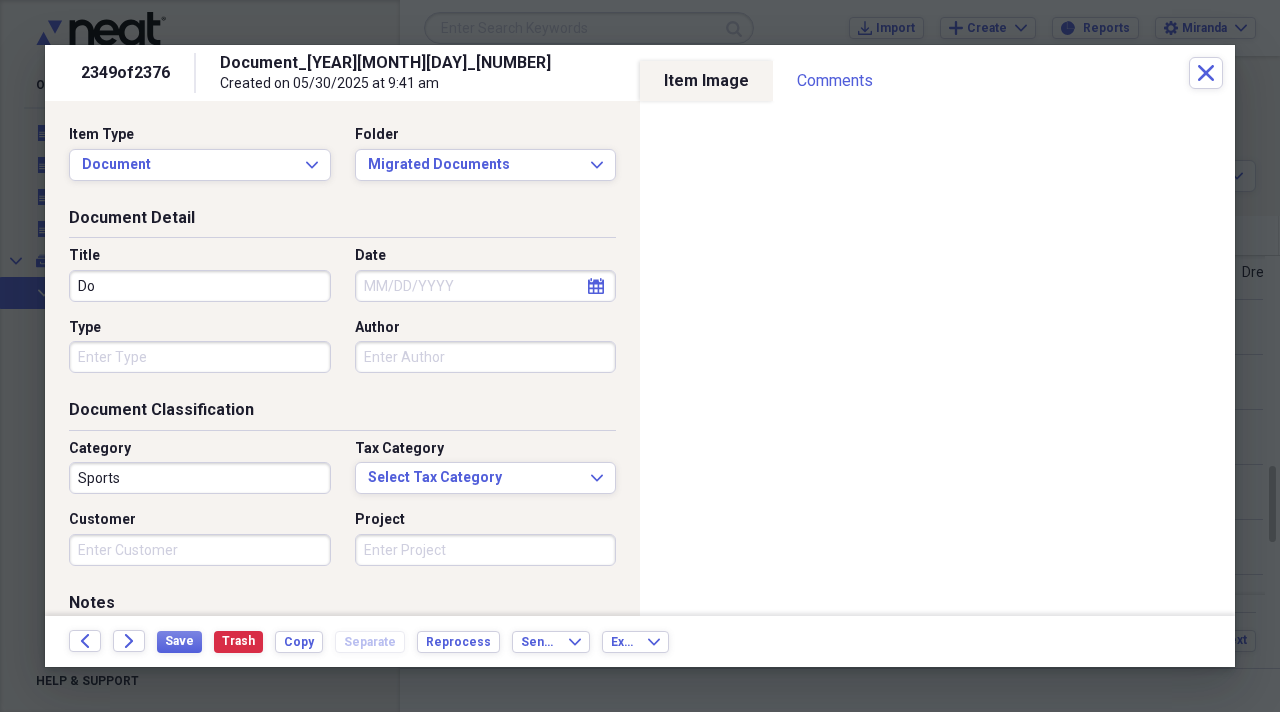 type on "D" 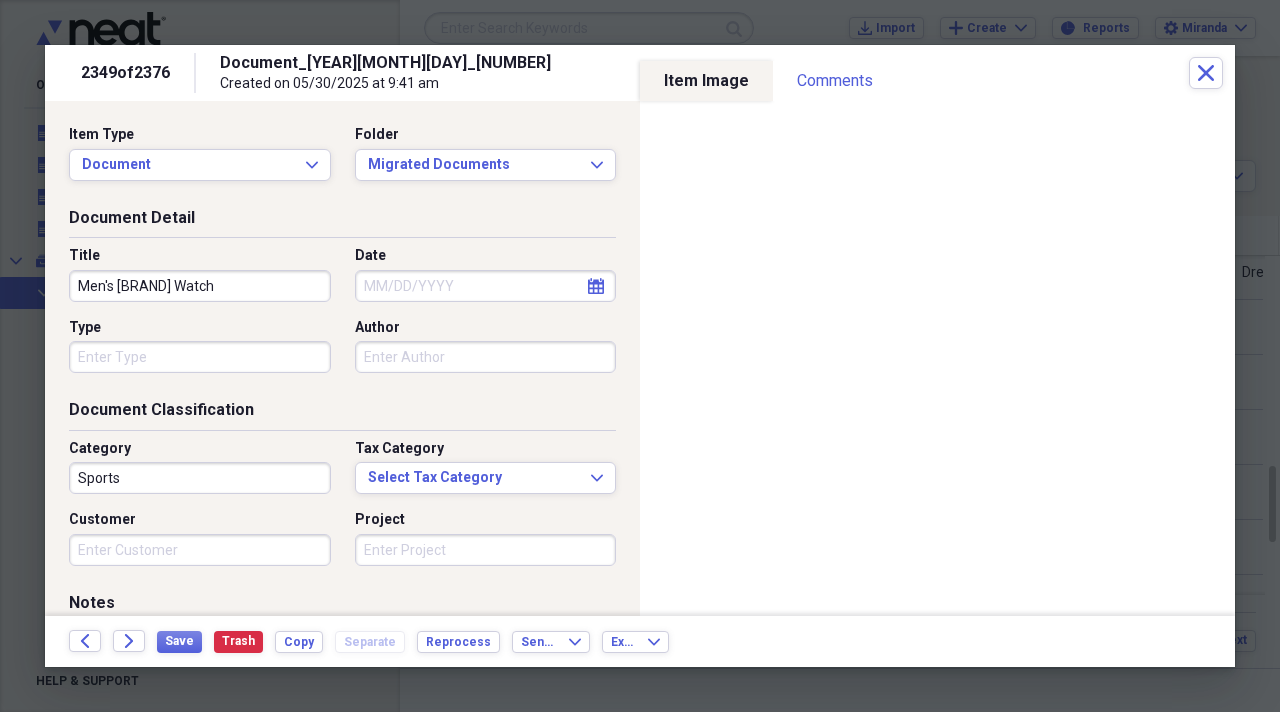 type on "Men's Hamilton Pocket Watch" 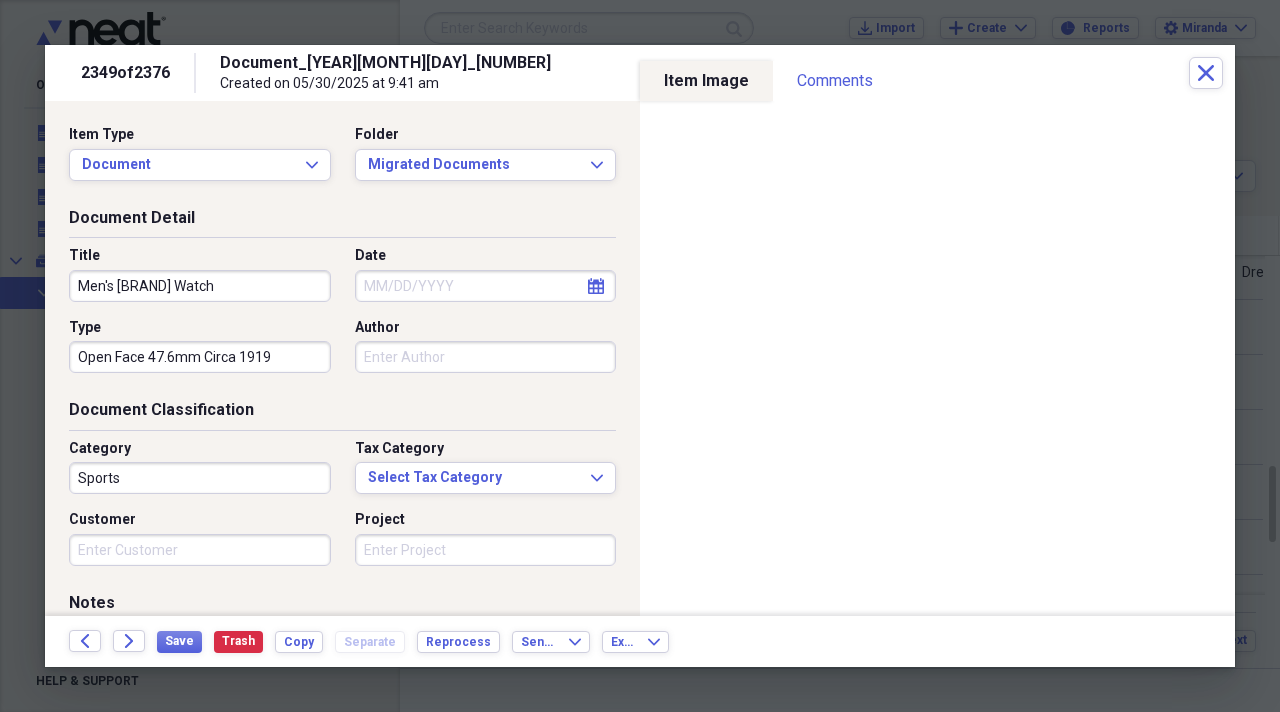 type on "Open Face 47.6mm Circa 1919" 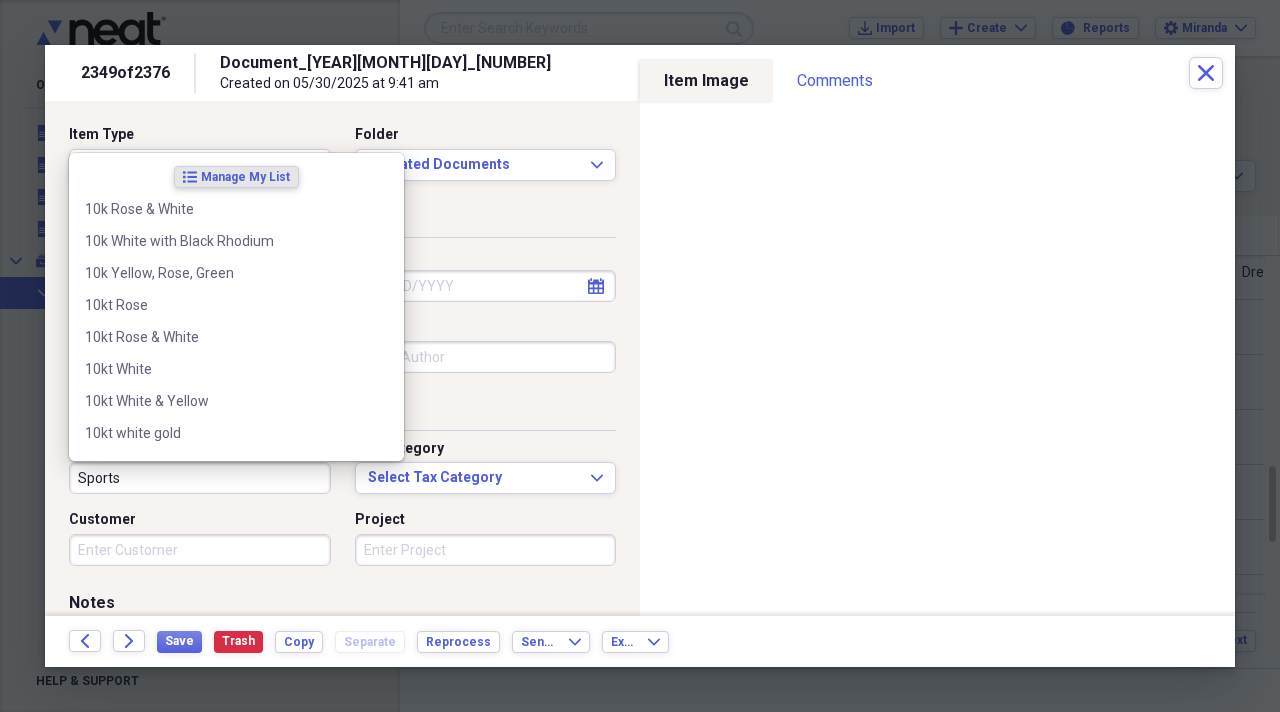 click on "Sports" at bounding box center [200, 478] 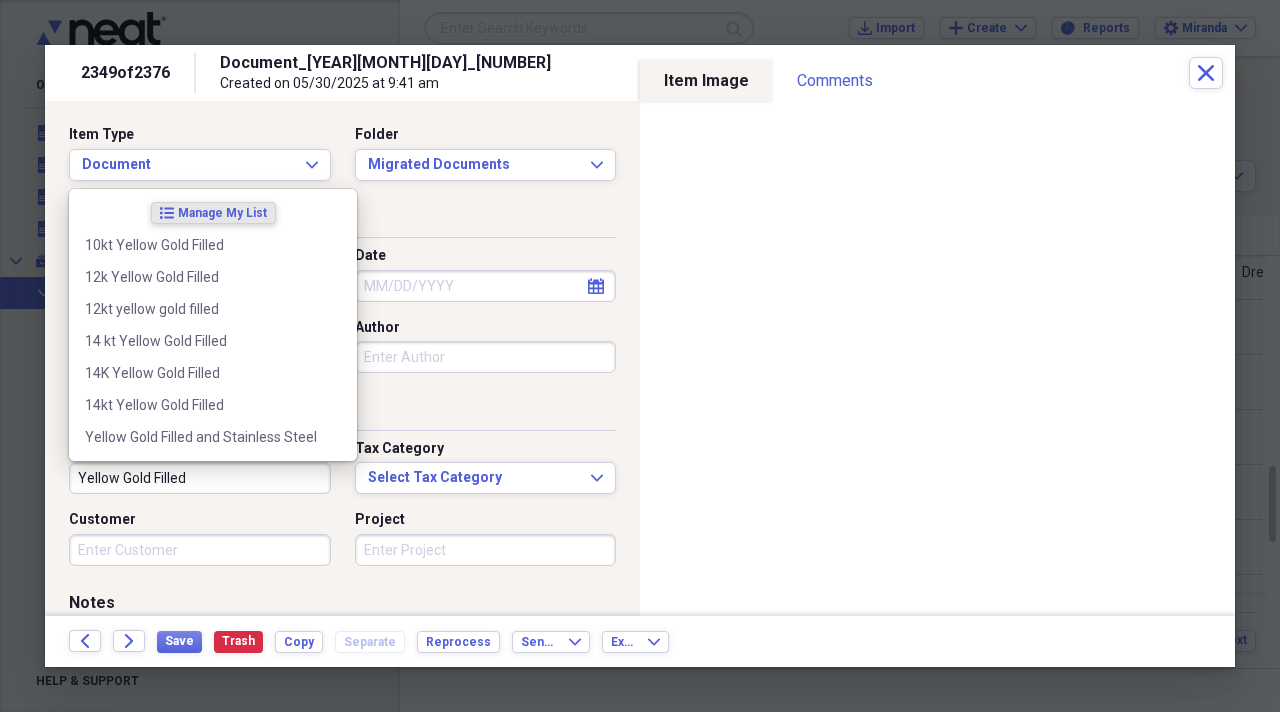 type on "Yellow Gold Filled" 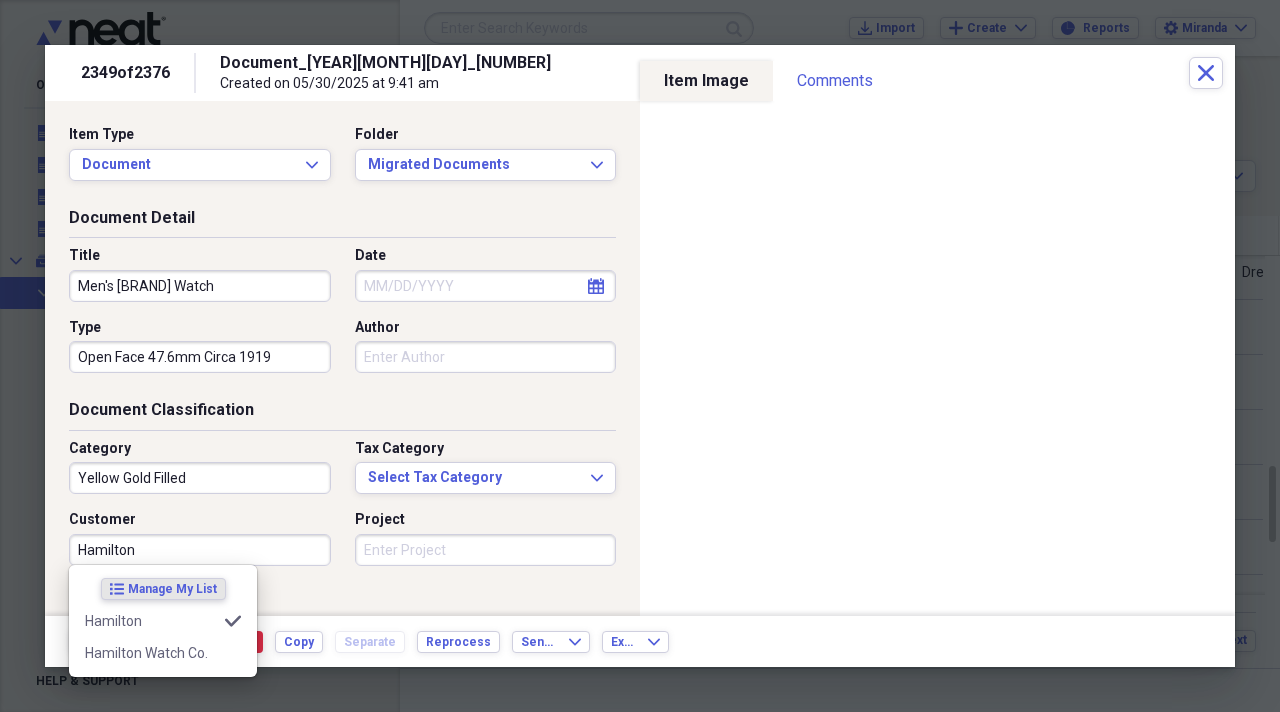 type on "Hamilton" 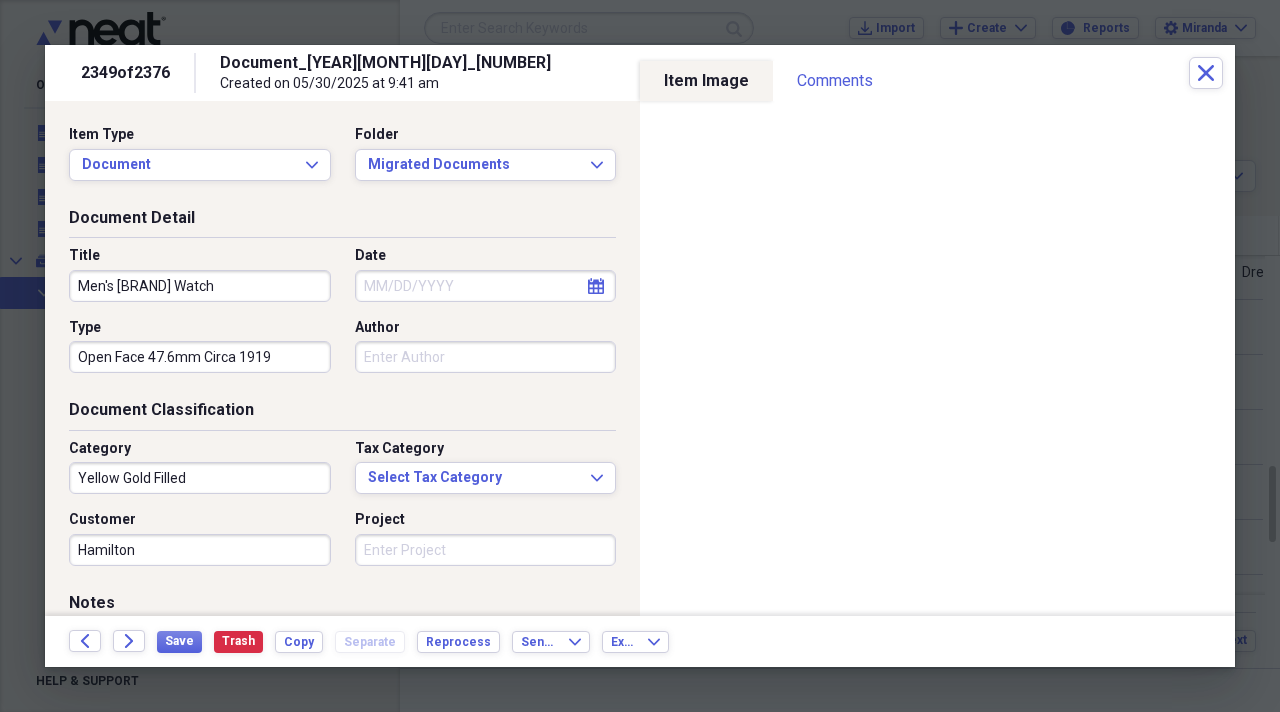 click on "Project" at bounding box center [486, 550] 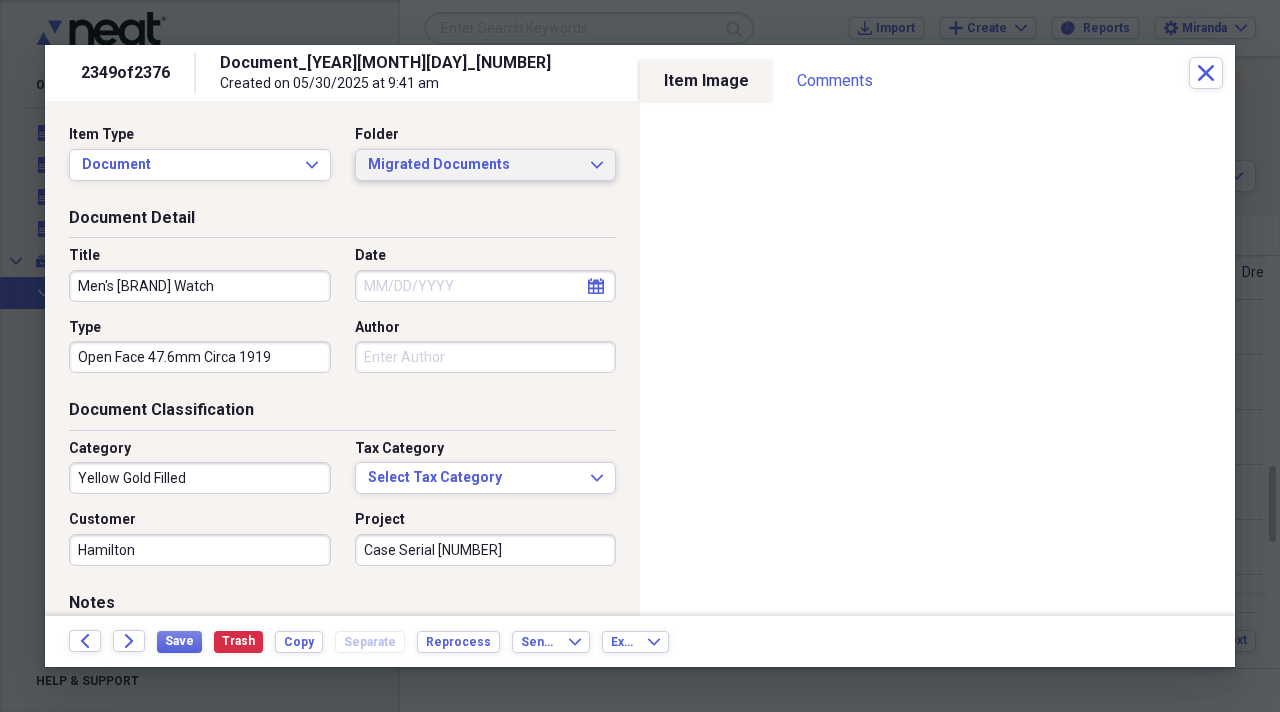 type on "Case Serial 2399038" 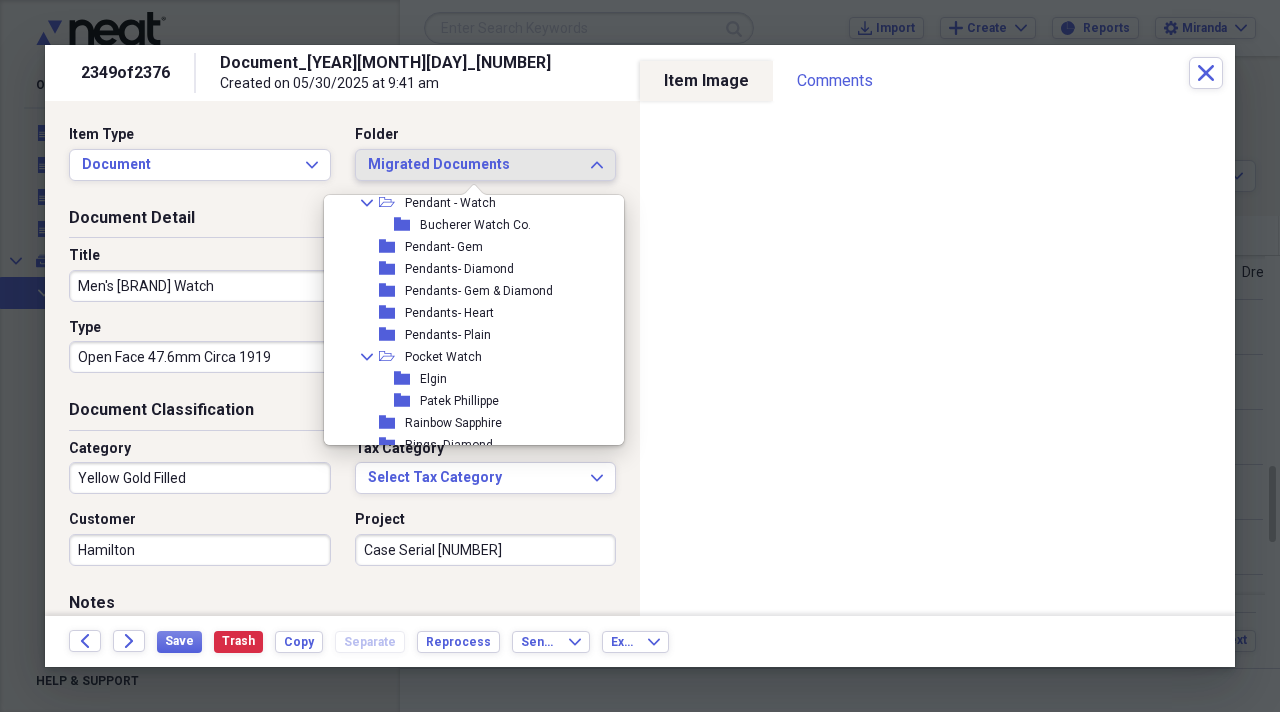 scroll, scrollTop: 1900, scrollLeft: 0, axis: vertical 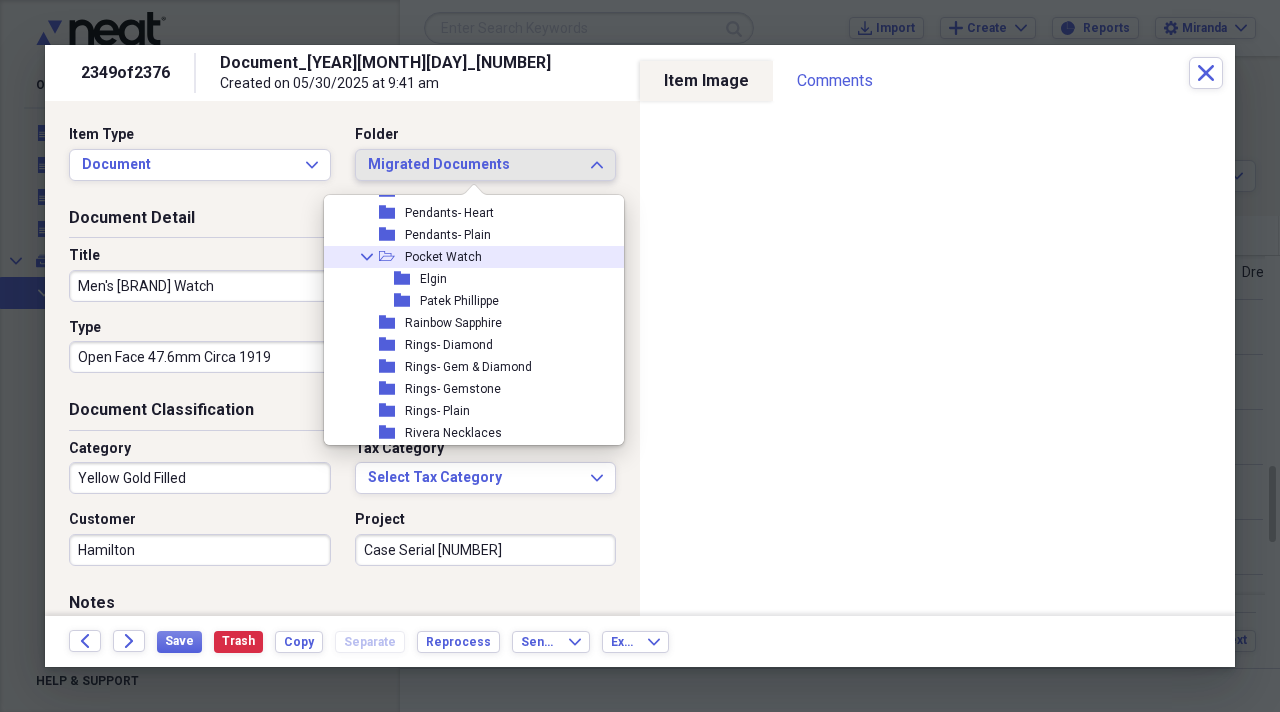 click on "Pocket Watch" at bounding box center (443, 257) 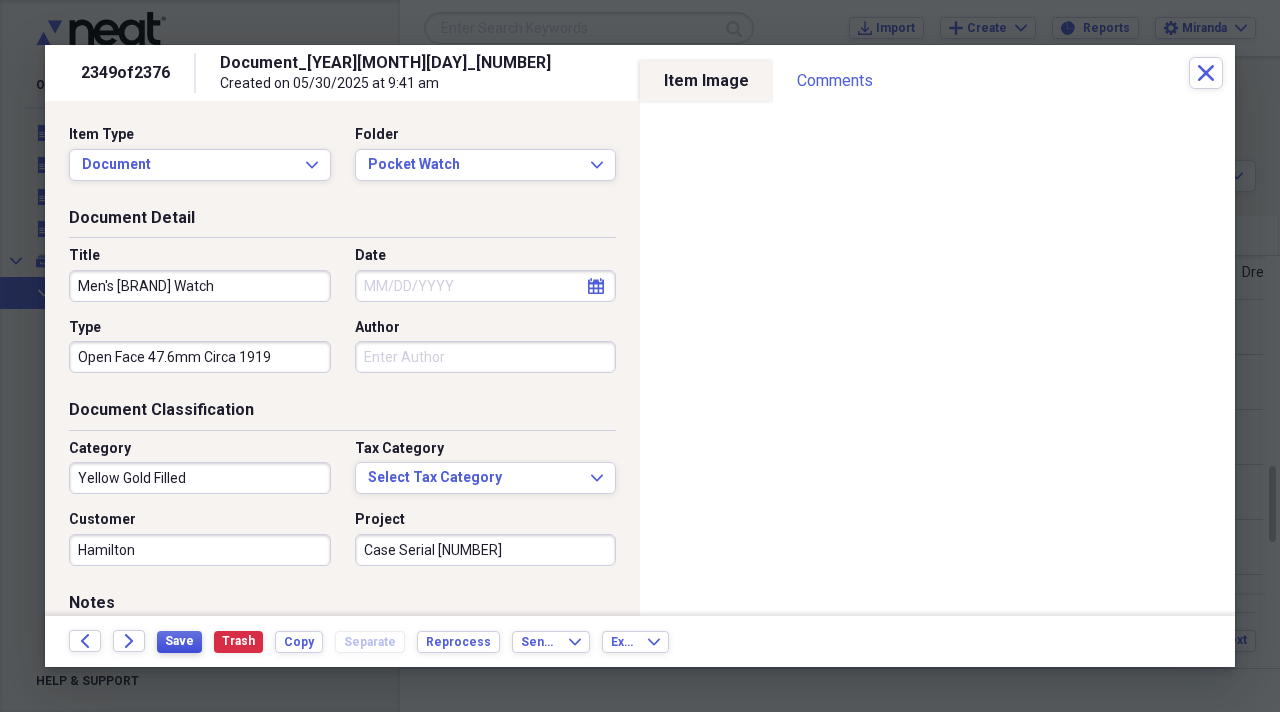 click on "Save" at bounding box center (179, 641) 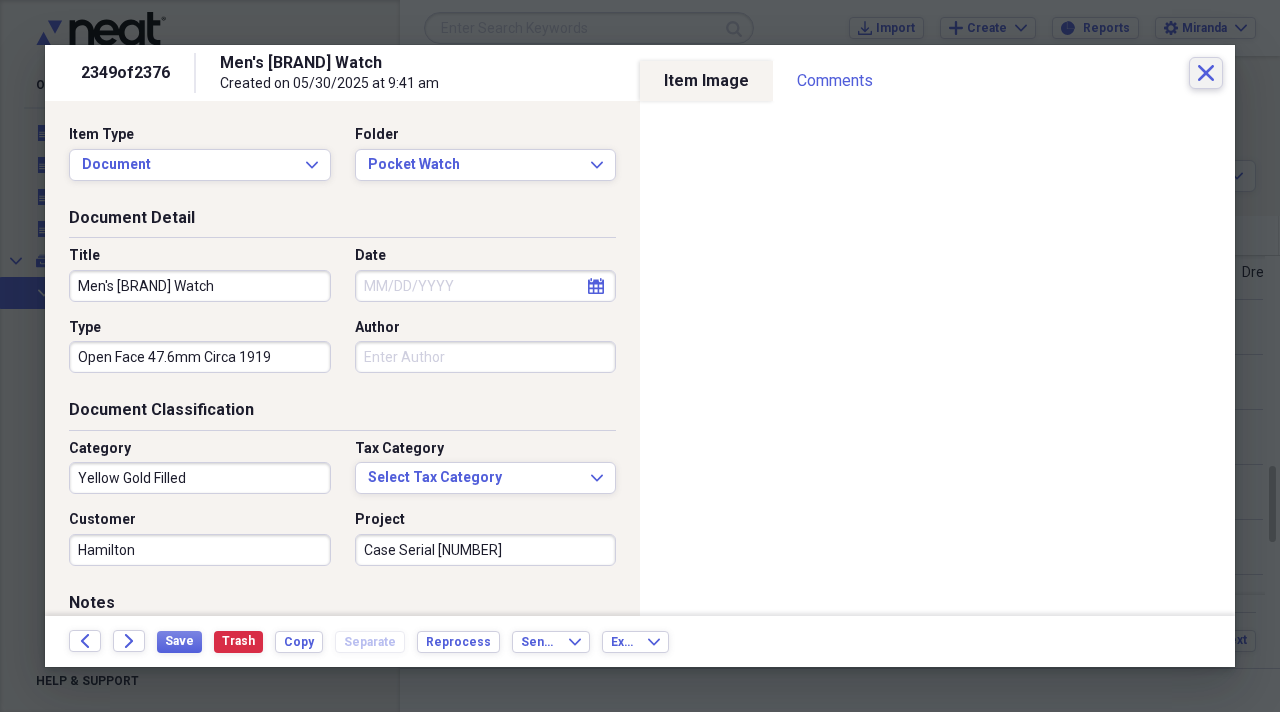 click on "Close" at bounding box center [1206, 73] 